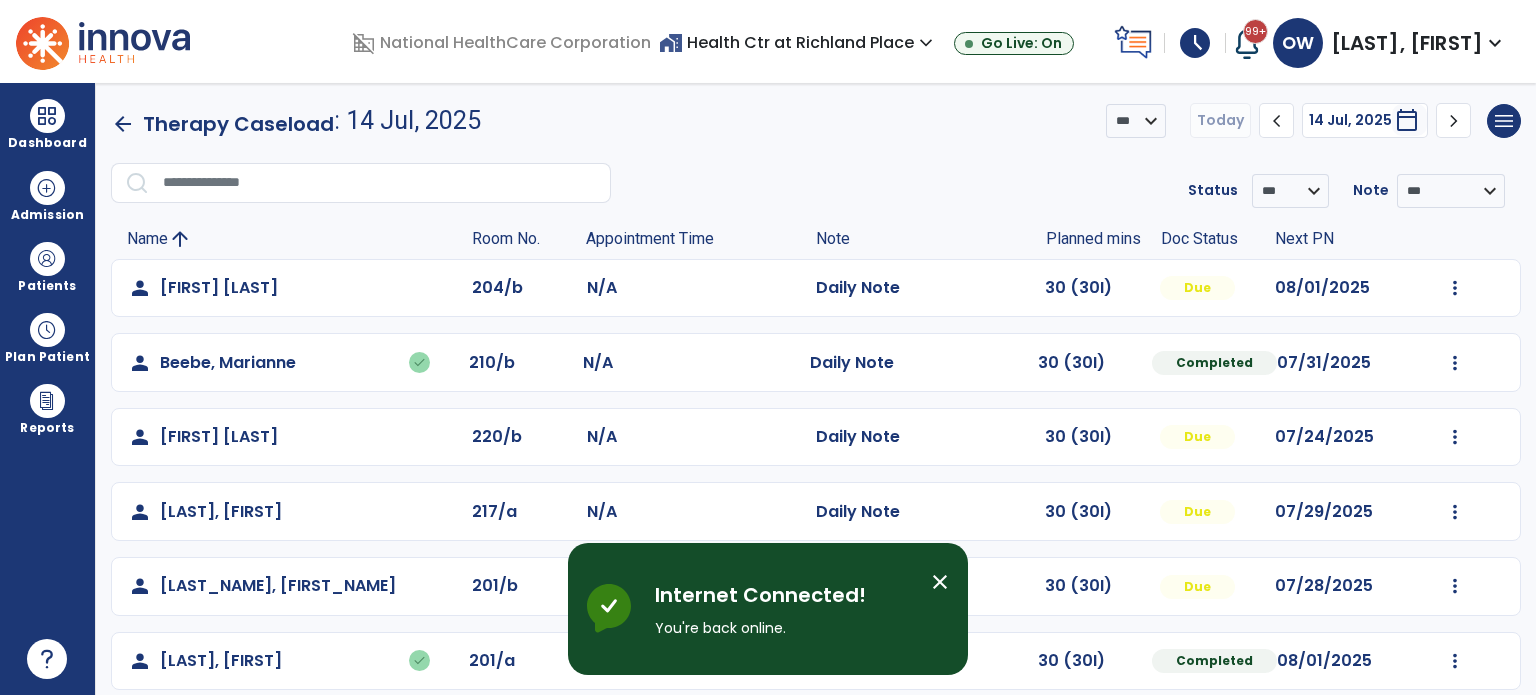 scroll, scrollTop: 0, scrollLeft: 0, axis: both 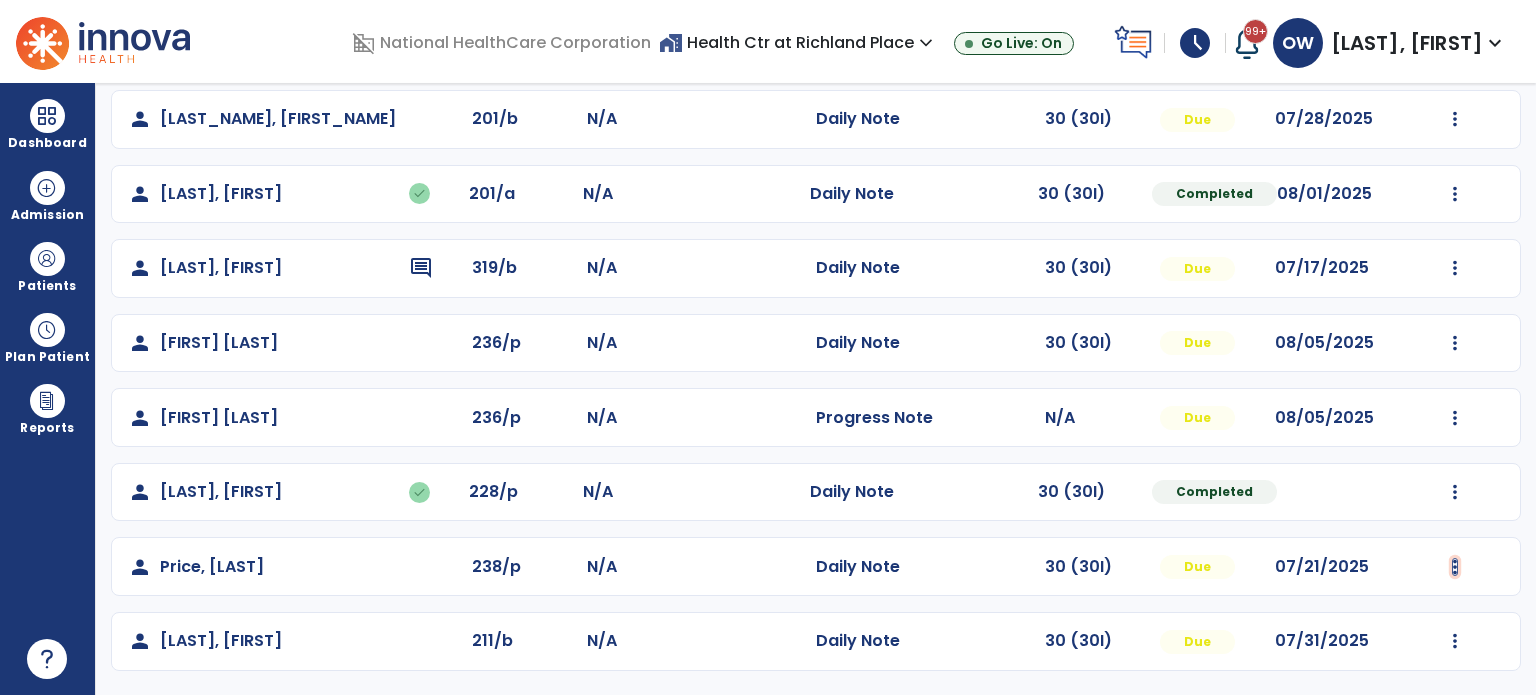 click at bounding box center (1455, -179) 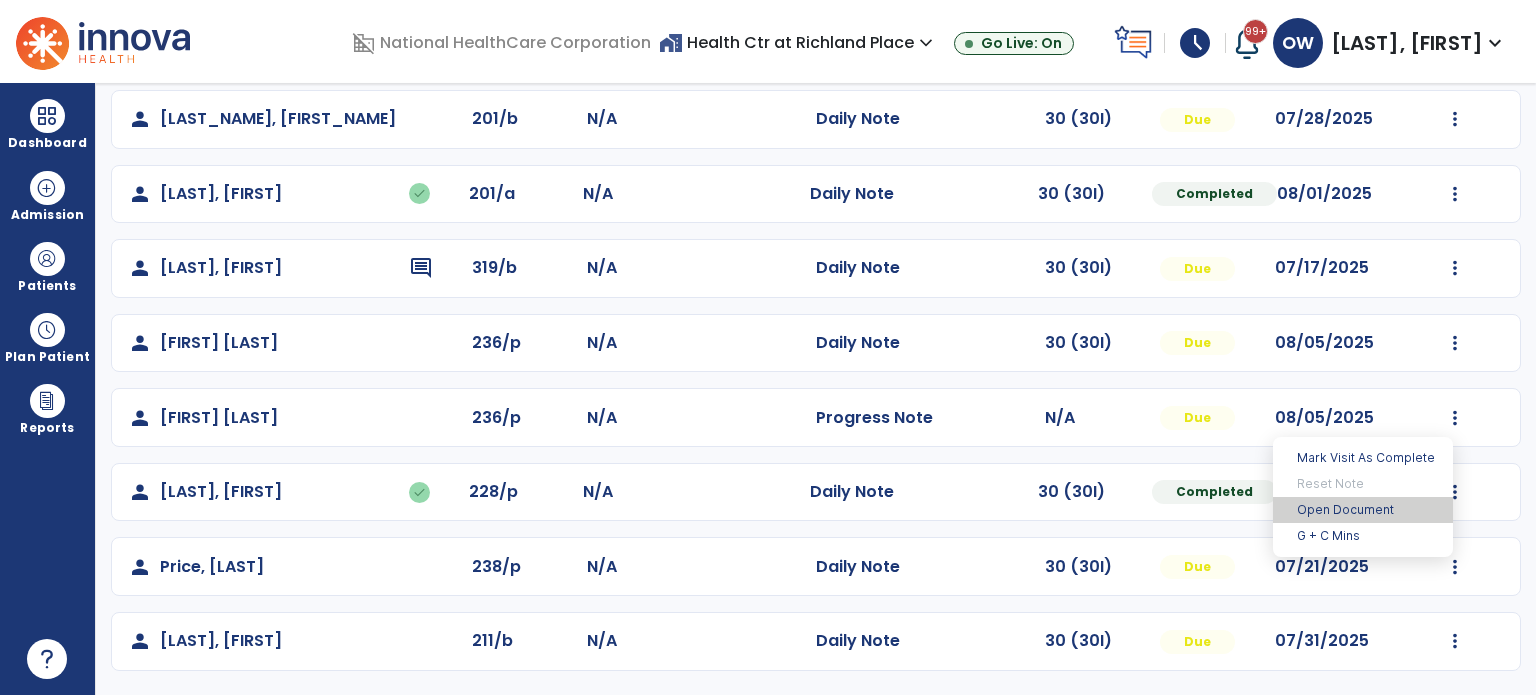 click on "Open Document" at bounding box center (1363, 510) 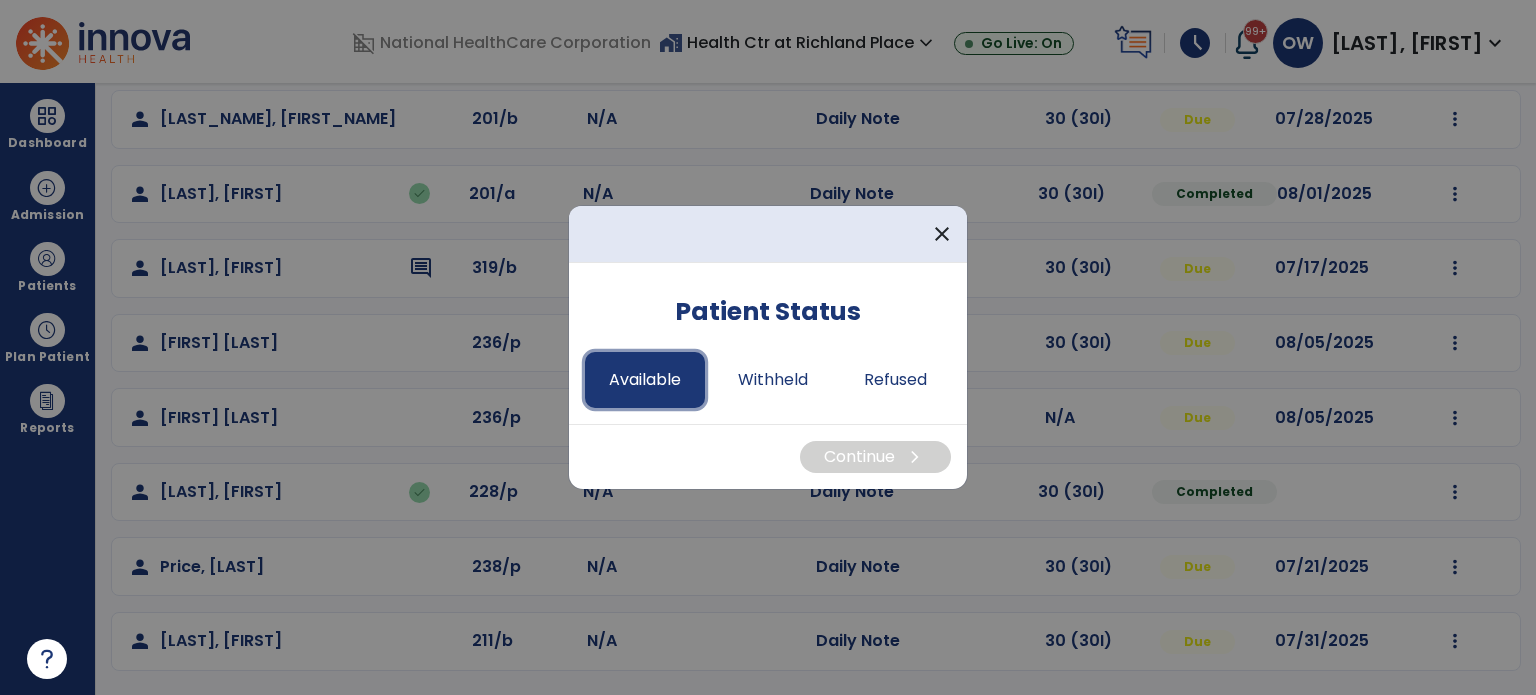 click on "Available" at bounding box center (645, 380) 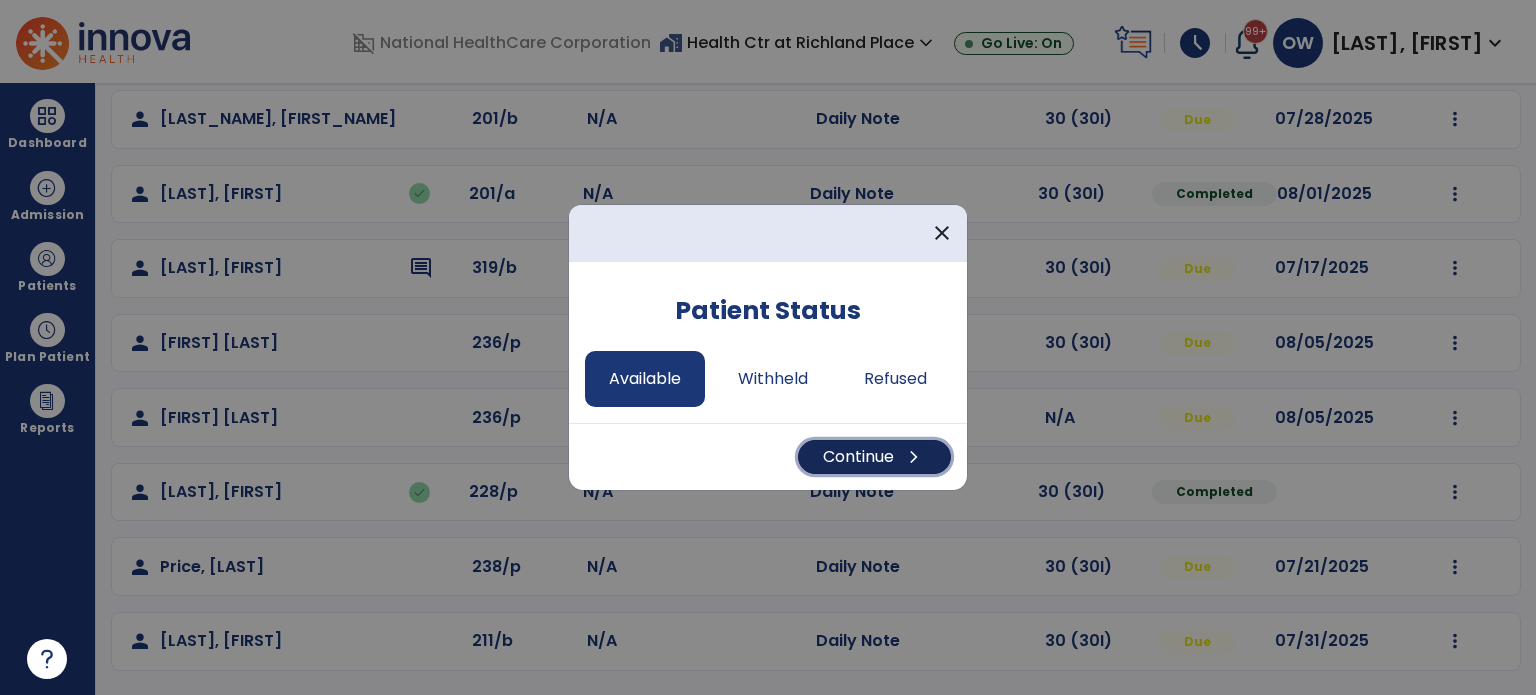 click on "Continue   chevron_right" at bounding box center (874, 457) 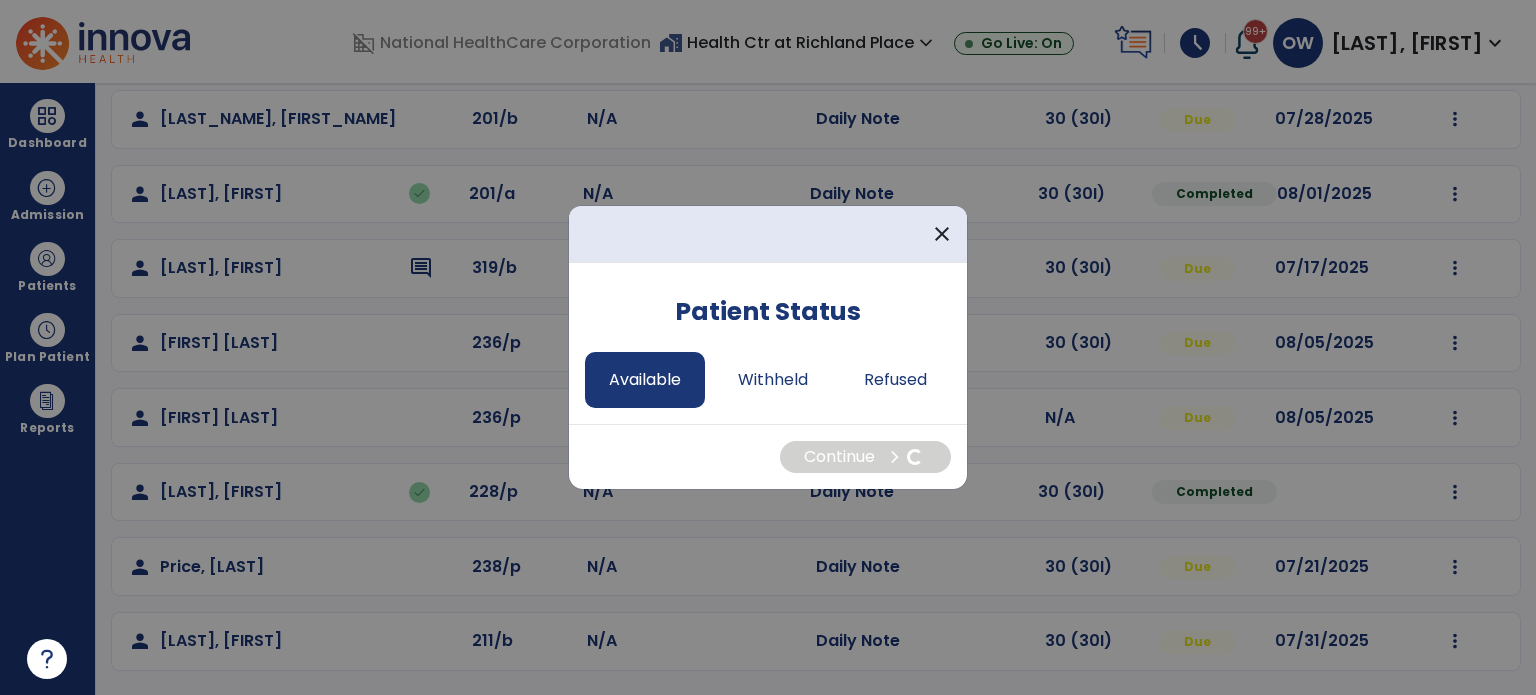 select on "*" 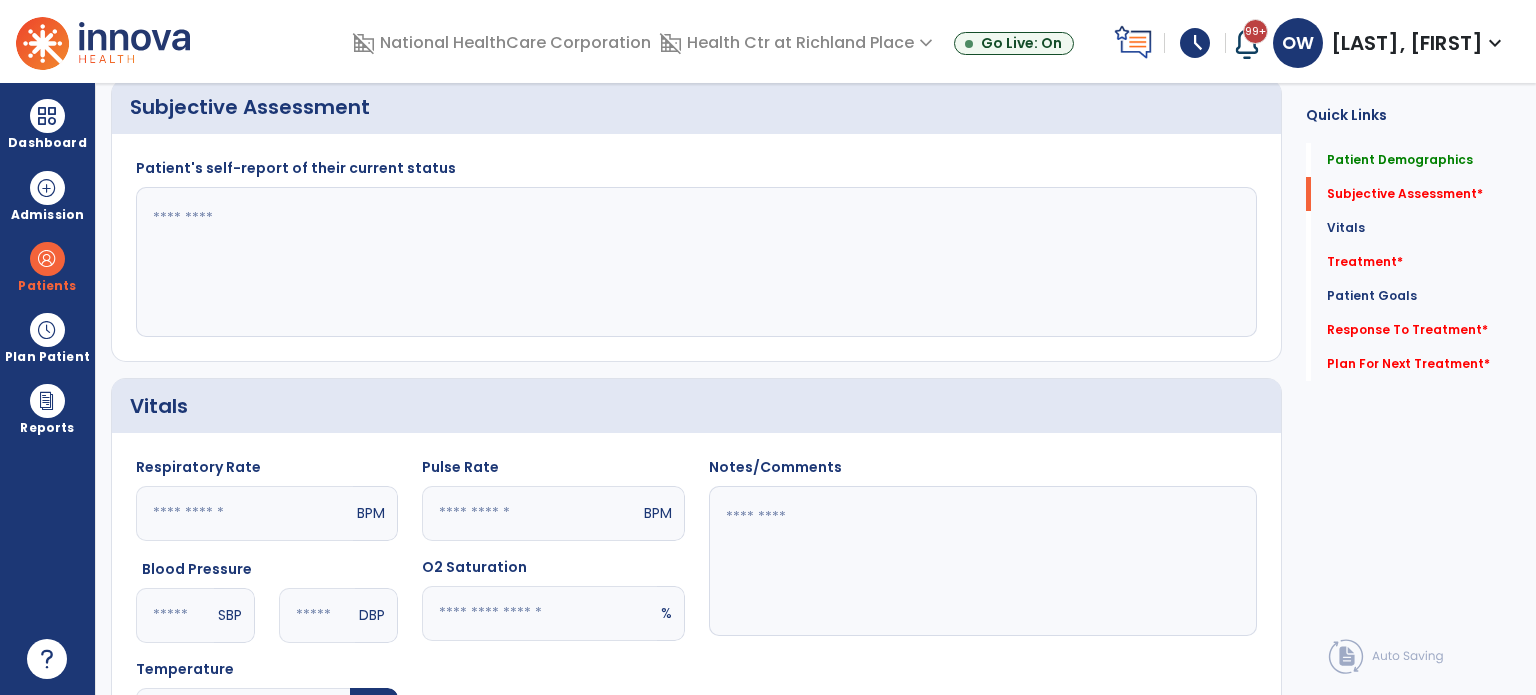 click 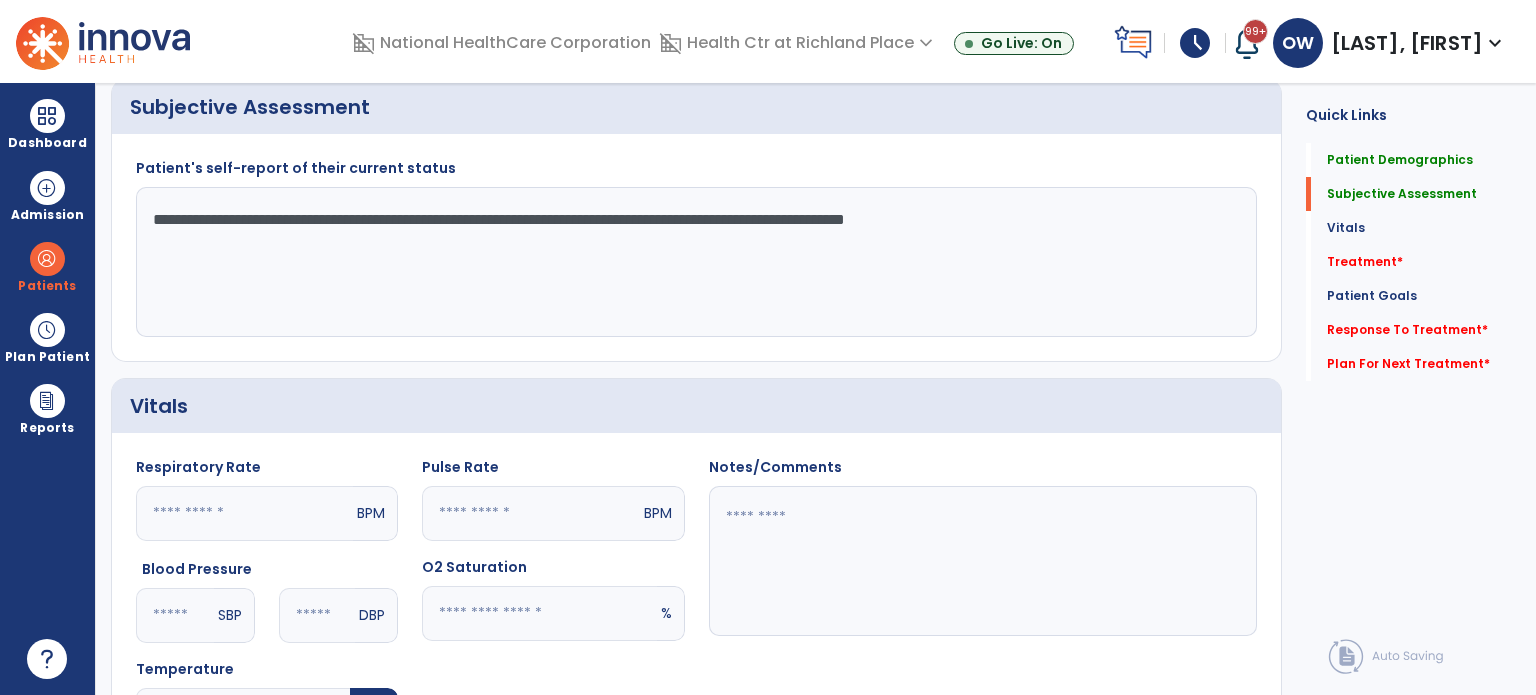 click on "**********" 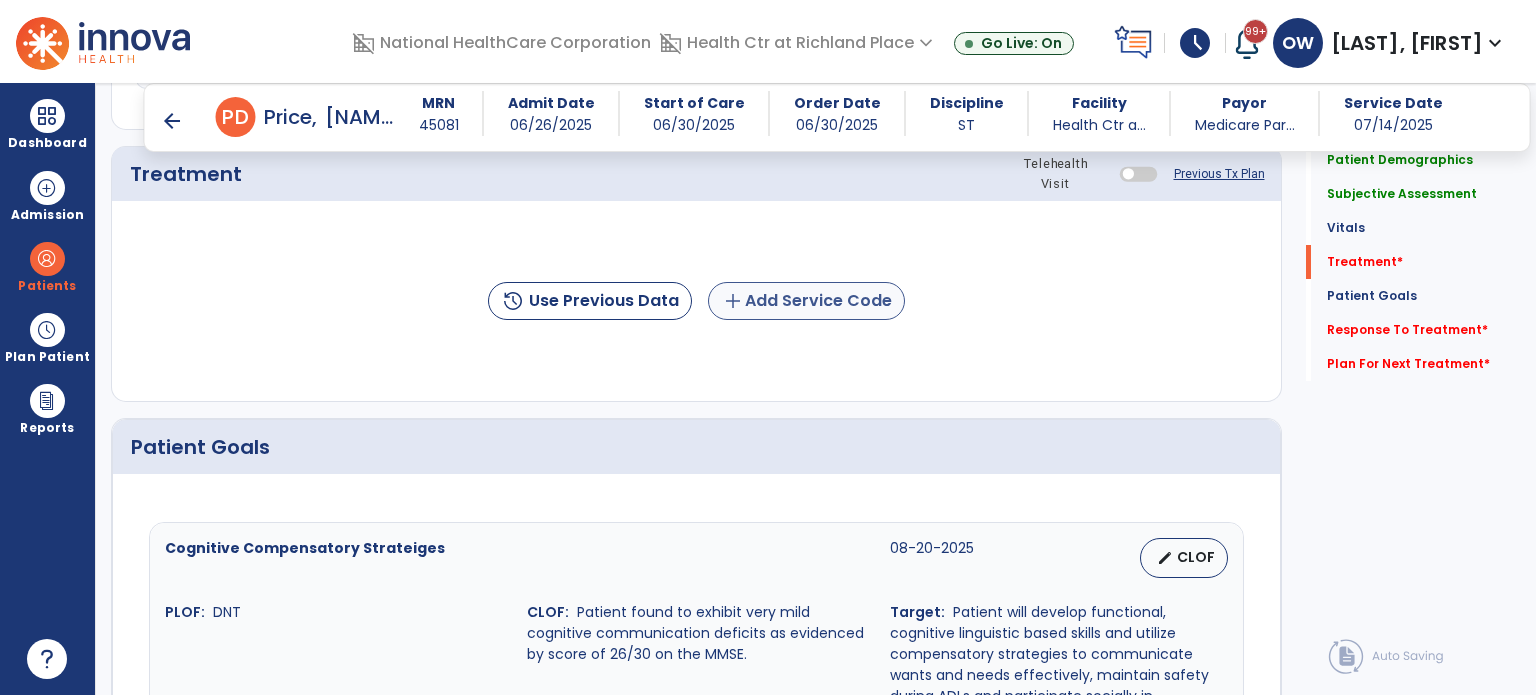 scroll, scrollTop: 1104, scrollLeft: 0, axis: vertical 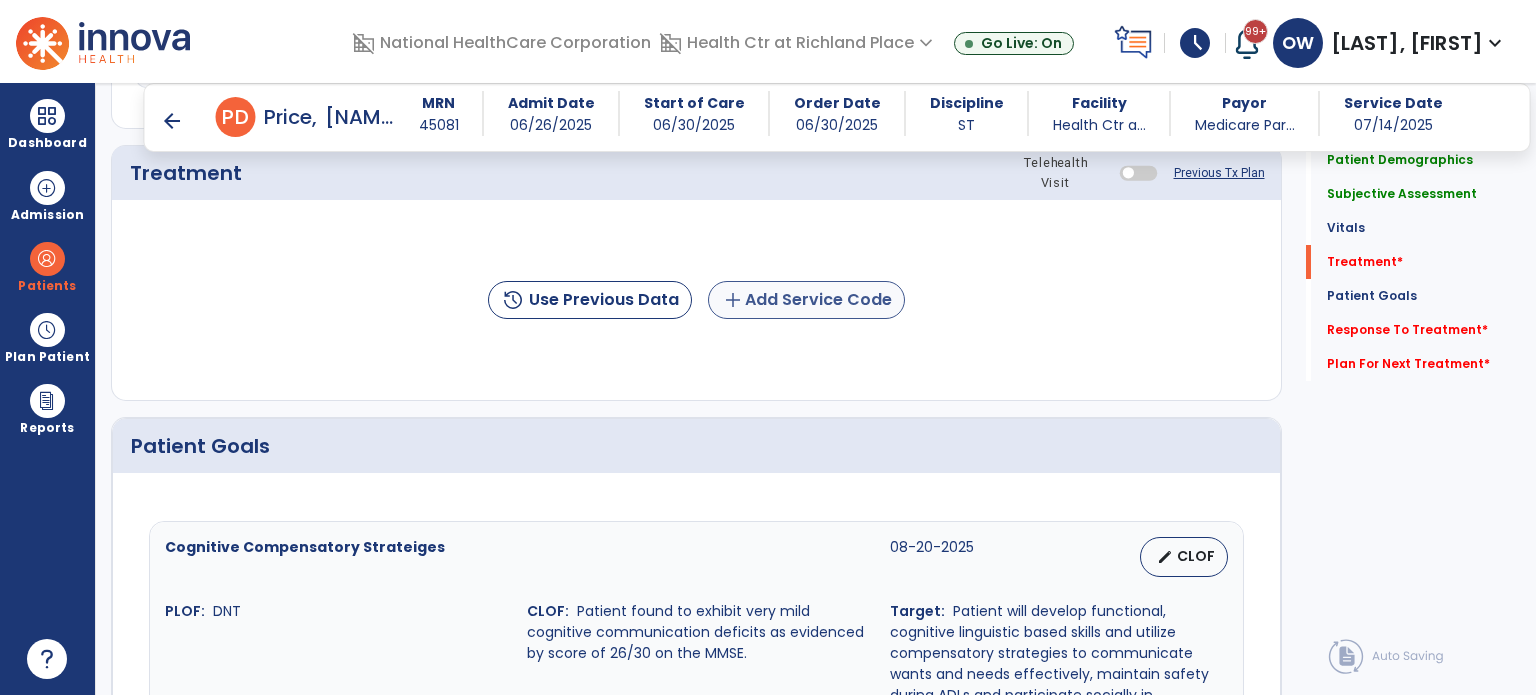 type on "**********" 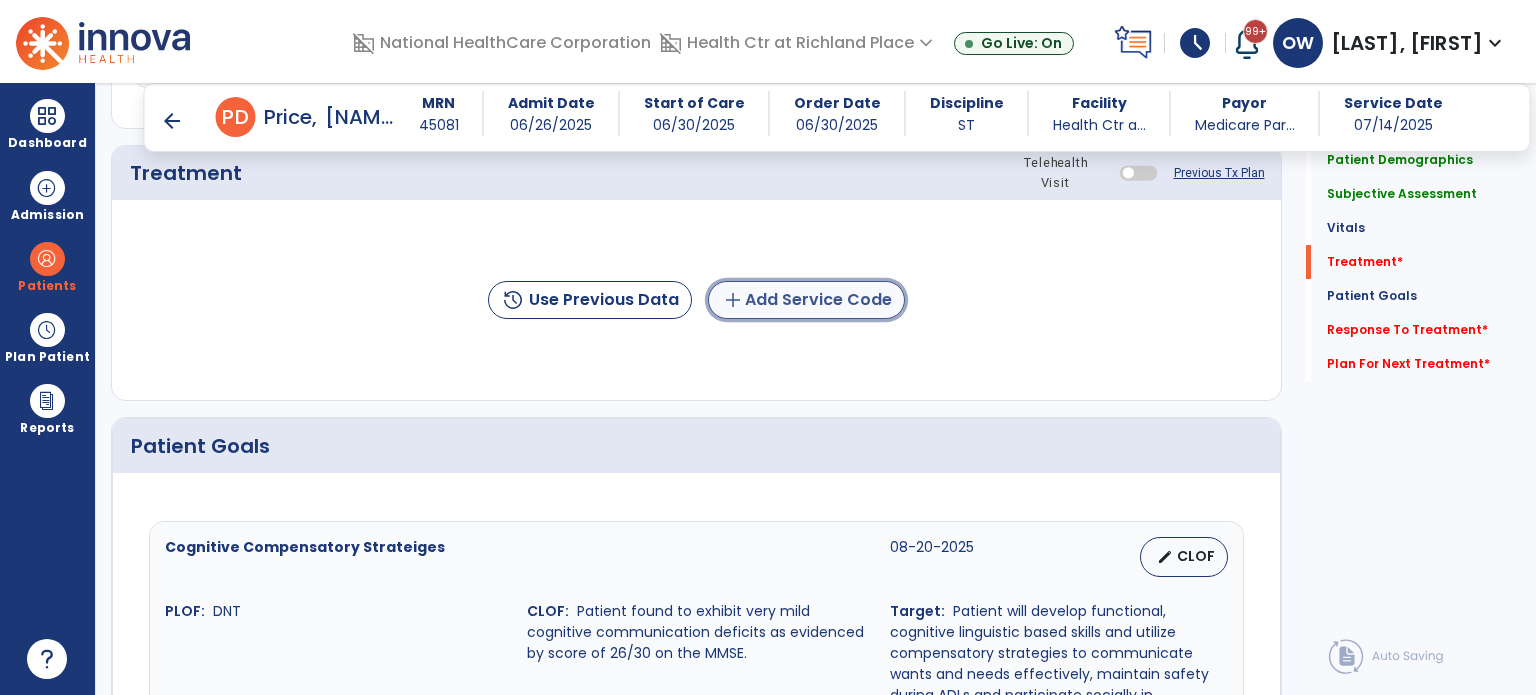 click on "add  Add Service Code" 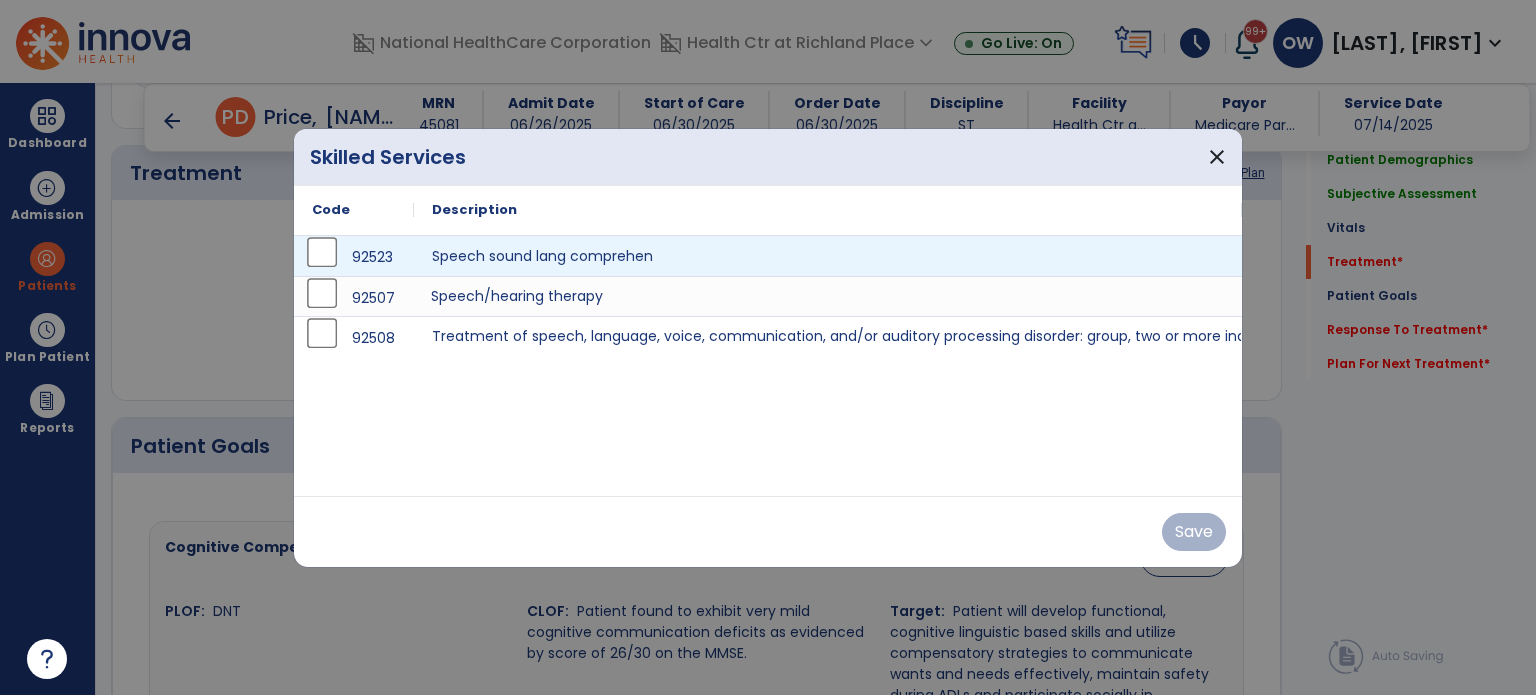 click on "Speech/hearing therapy" at bounding box center (828, 296) 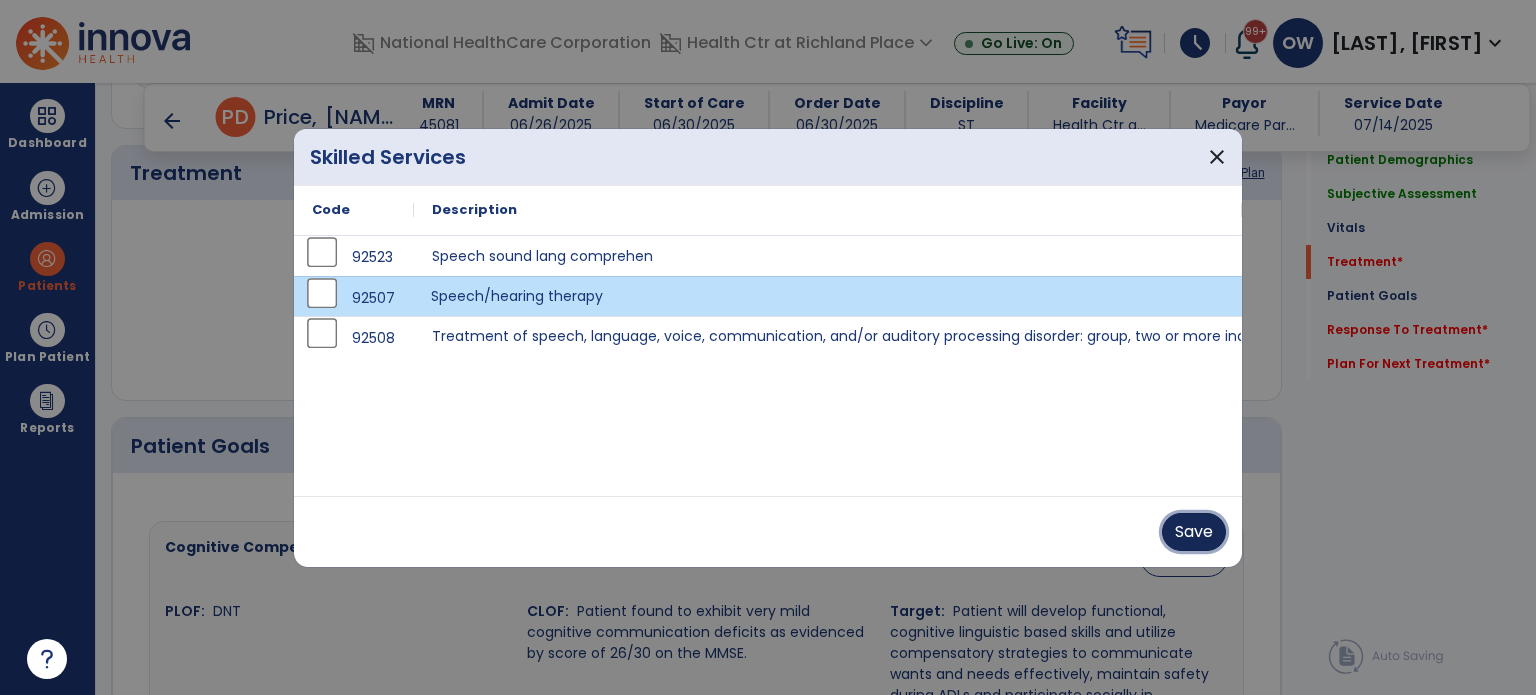 click on "Save" at bounding box center [1194, 532] 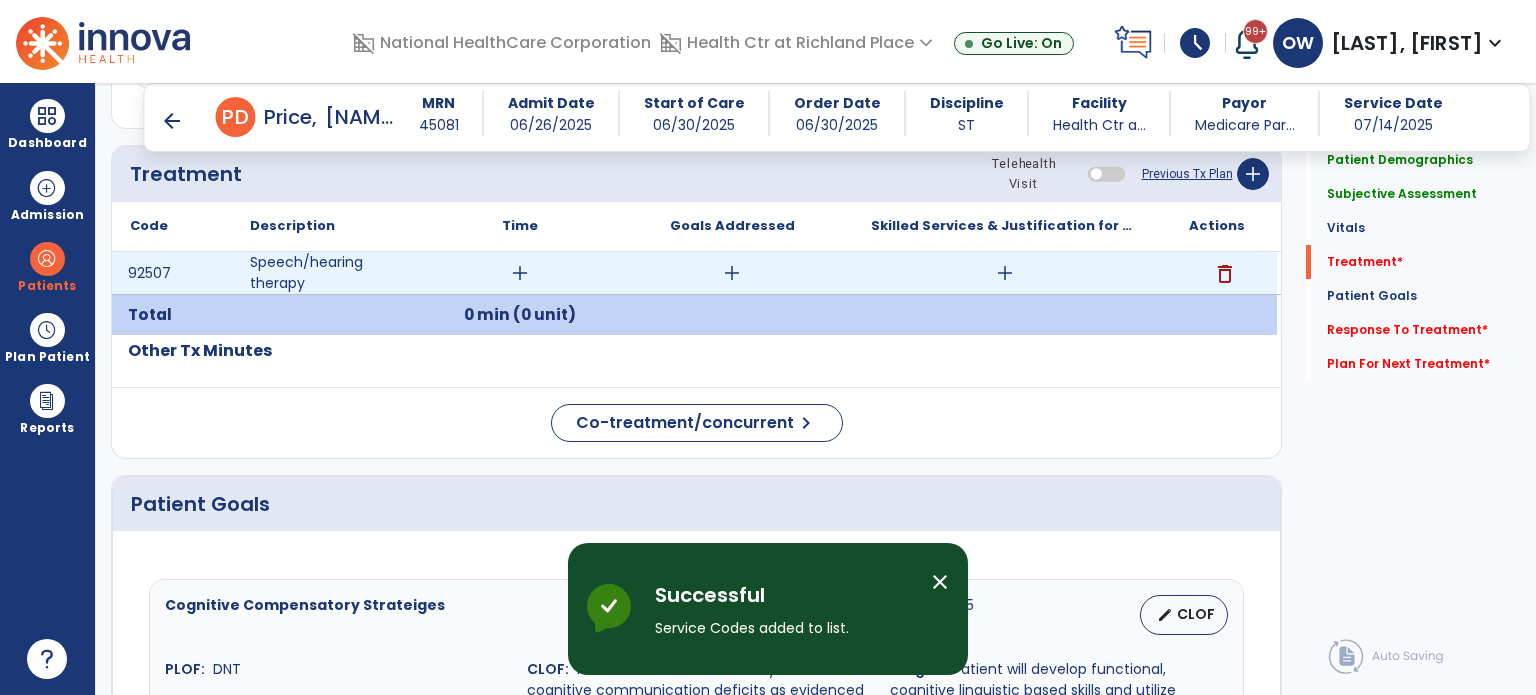 click on "add" at bounding box center (520, 273) 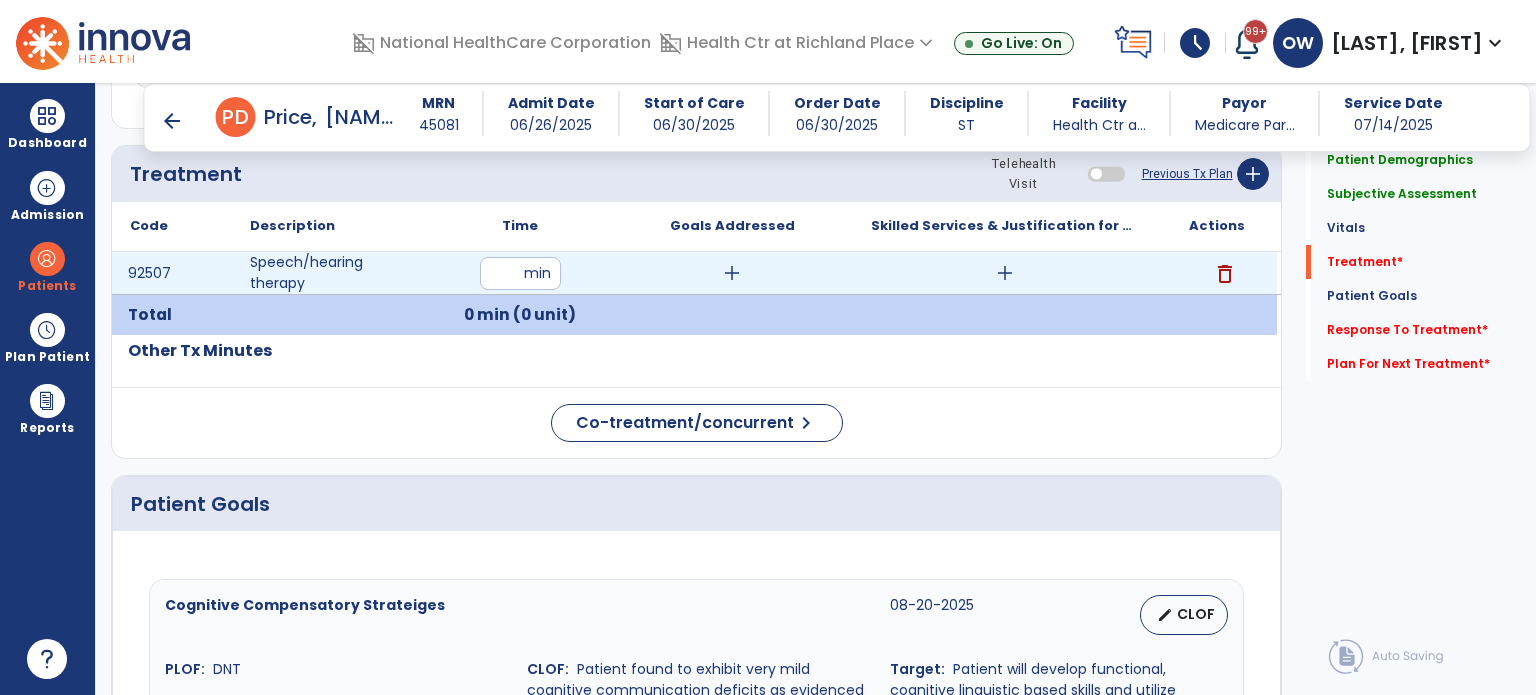 type on "**" 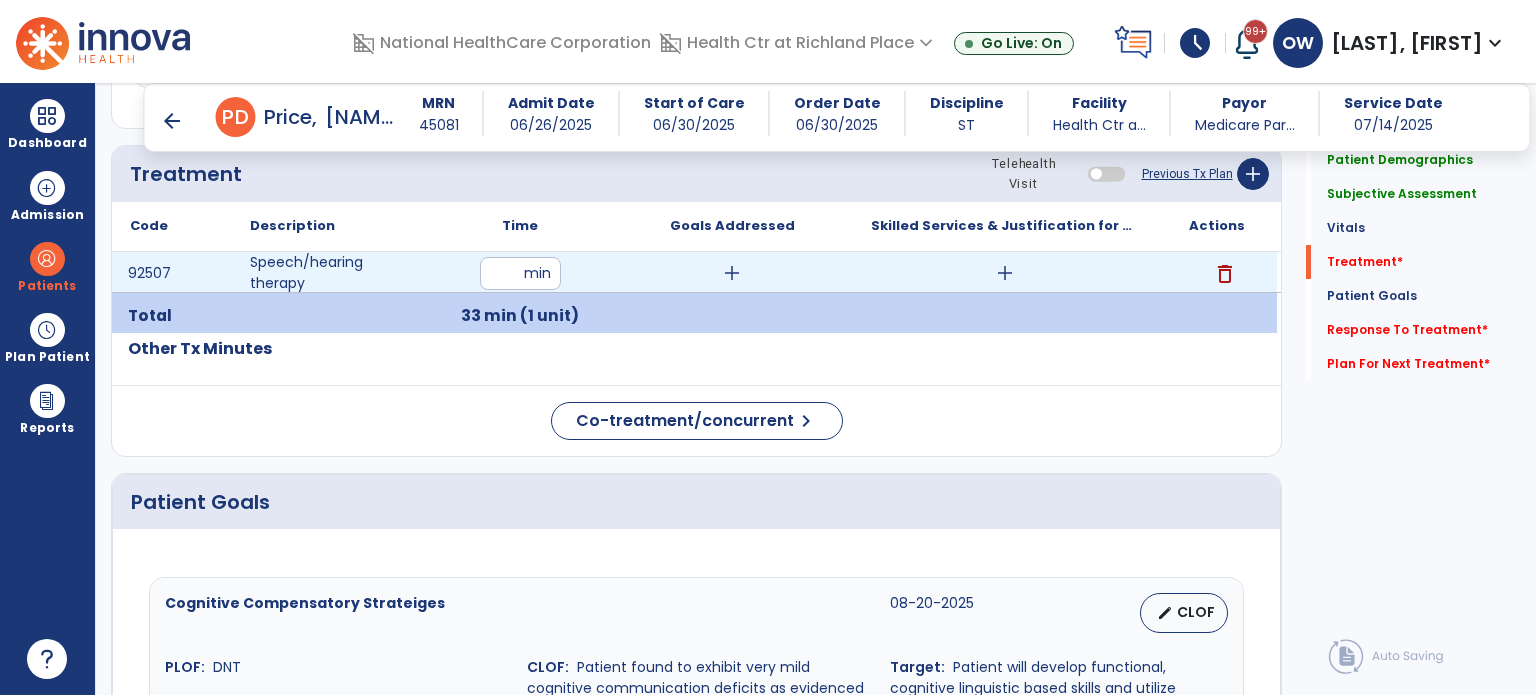 click on "add" at bounding box center [1005, 273] 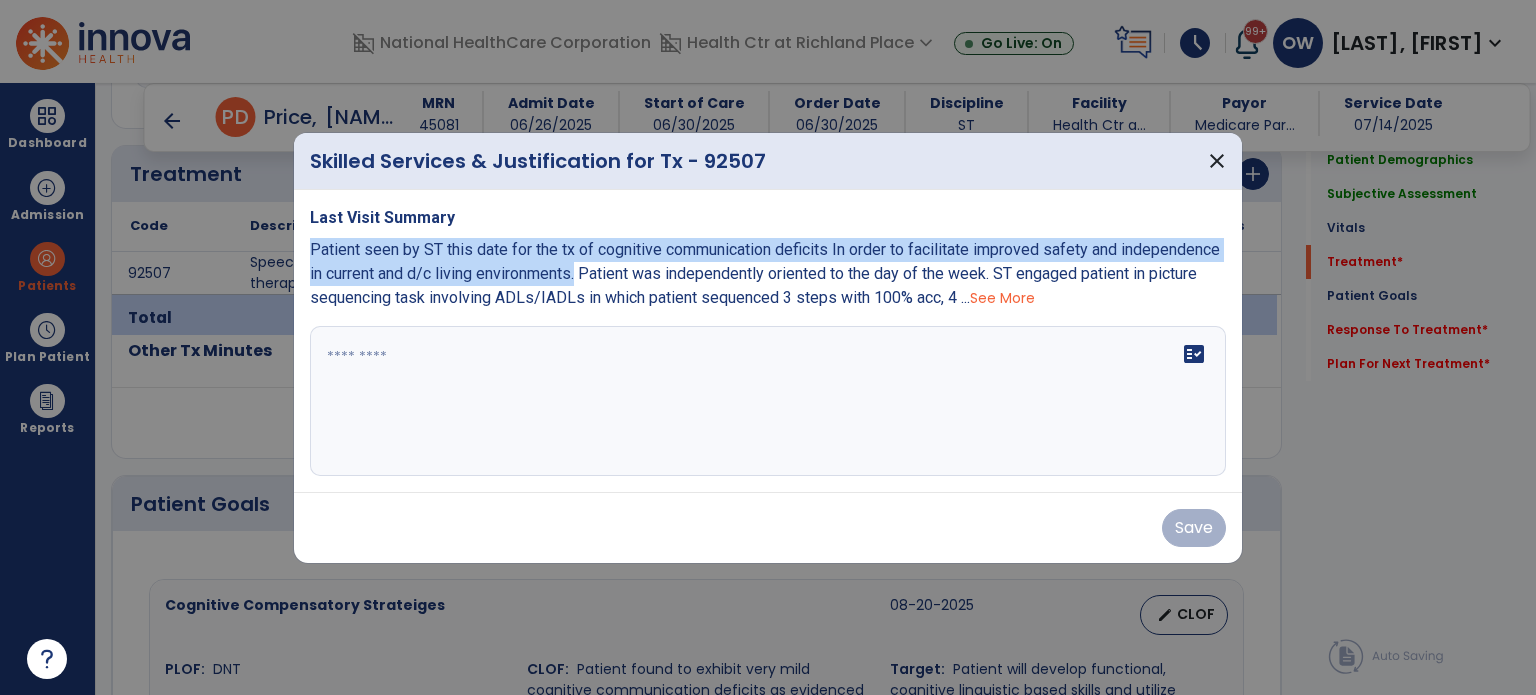 drag, startPoint x: 306, startPoint y: 248, endPoint x: 582, endPoint y: 285, distance: 278.46902 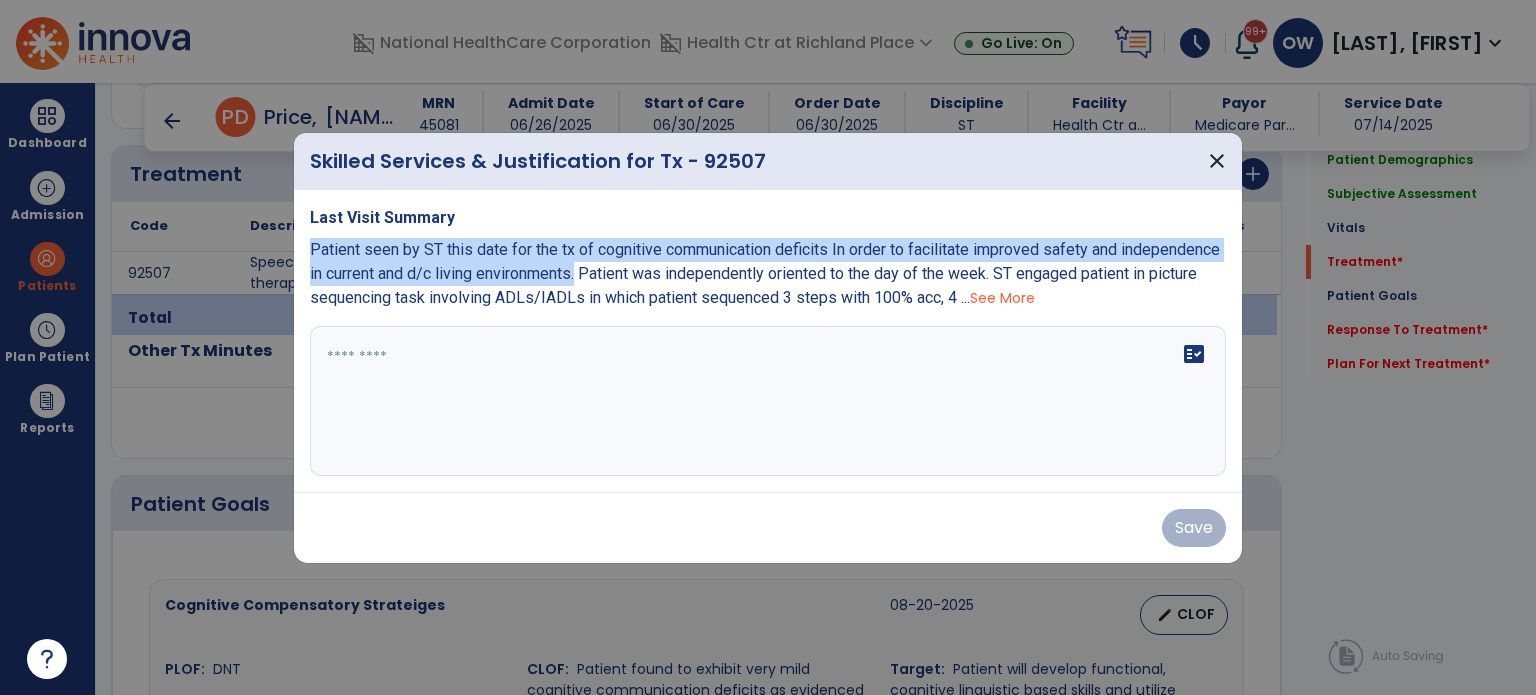 click on "Last Visit Summary Patient seen by ST this date for the tx of cognitive communication deficits In order to facilitate improved safety and independence in current and d/c living environments. Patient was independently oriented to the day of the week. ST engaged patient in picture sequencing task involving ADLs/IADLs in which patient sequenced 3 steps with 100% acc, 4  ...  See More   fact_check" at bounding box center (768, 341) 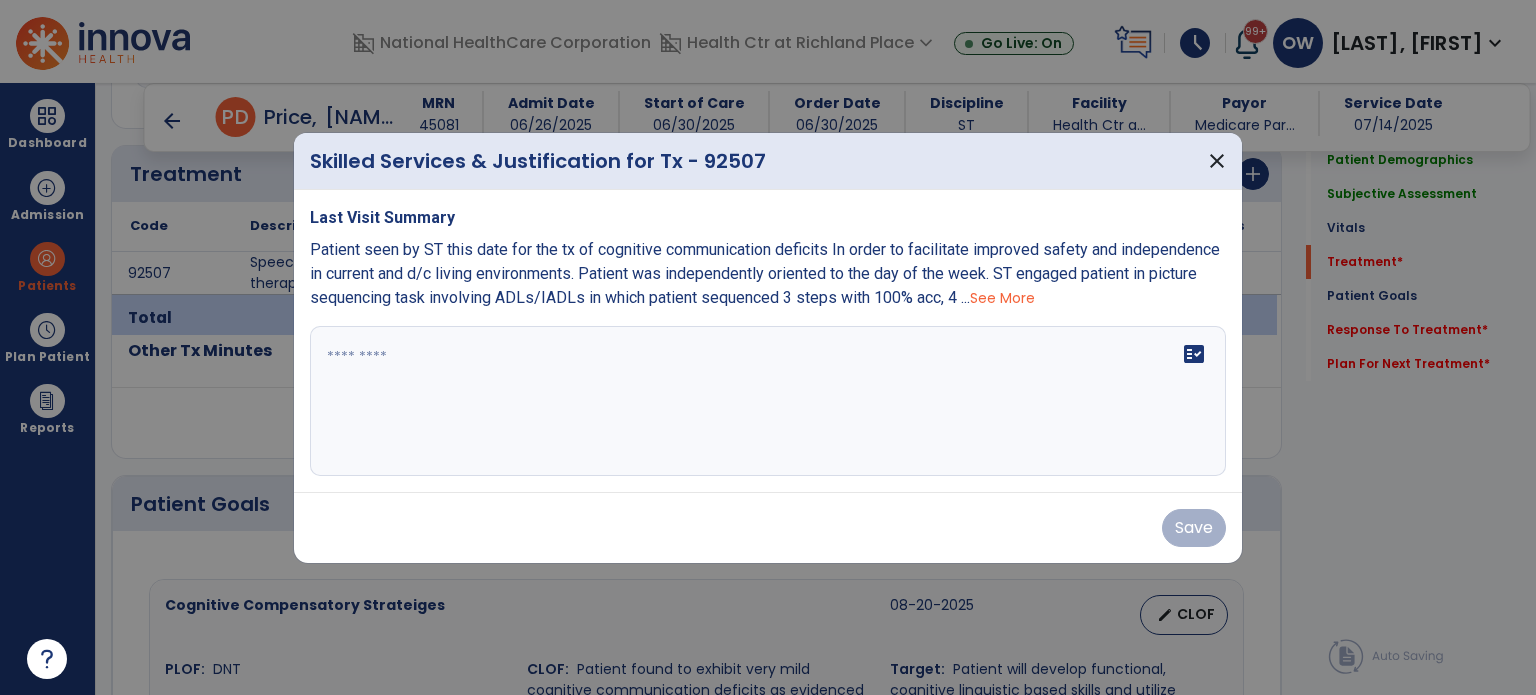 click on "fact_check" at bounding box center (768, 401) 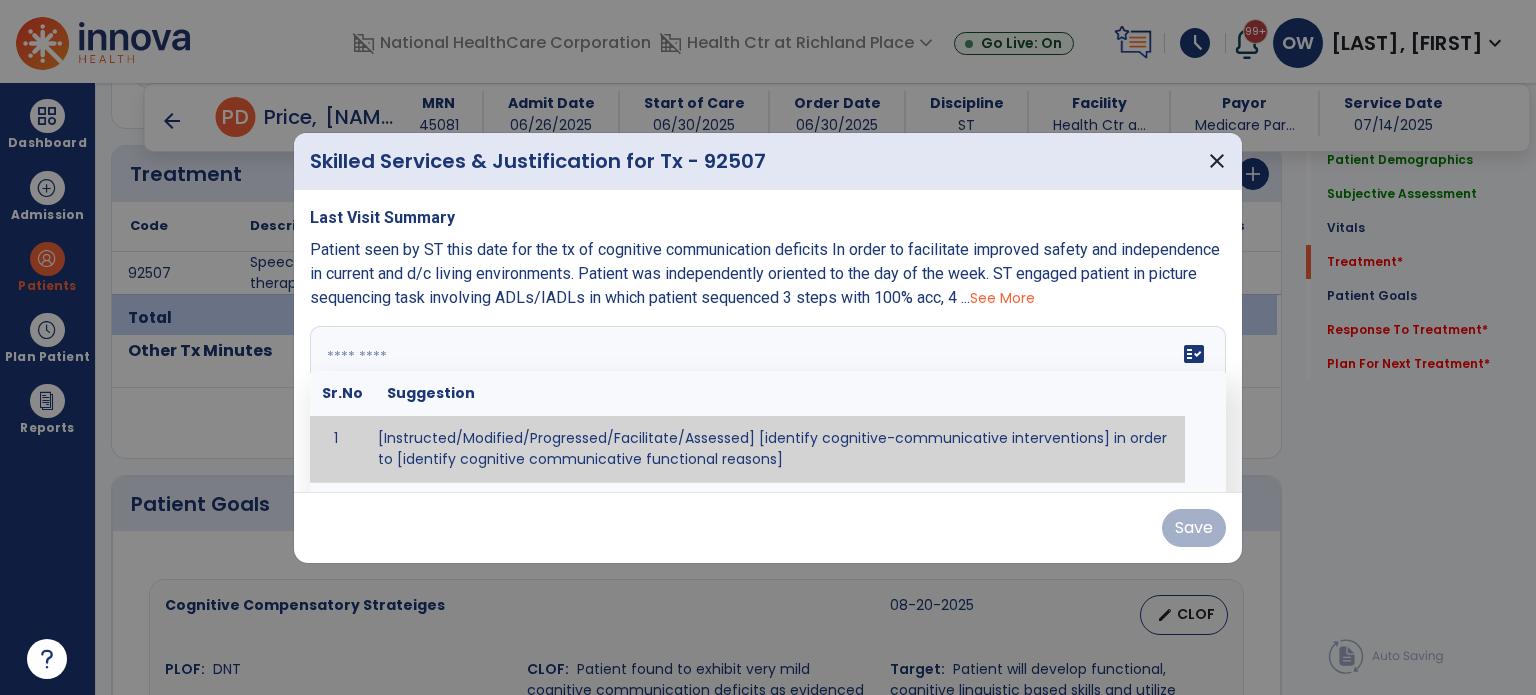 paste on "**********" 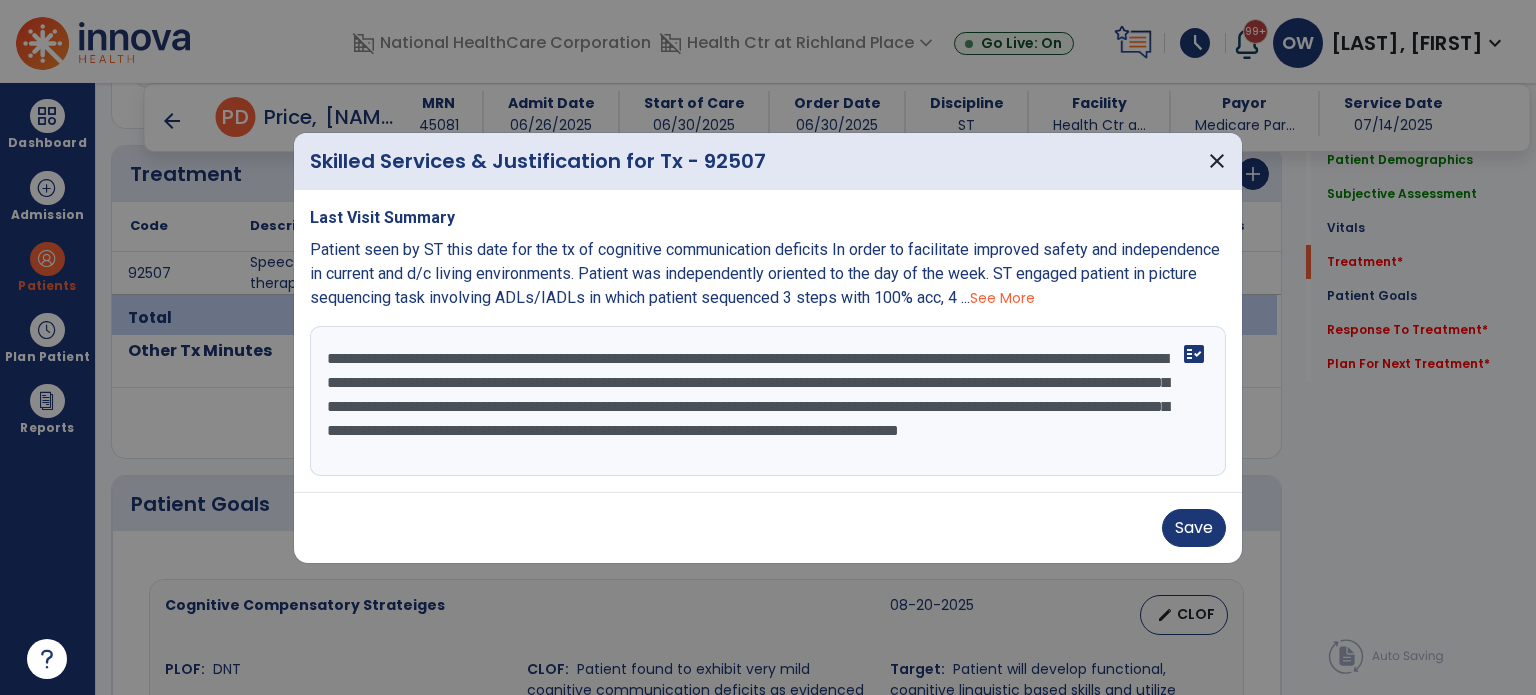 click on "**********" at bounding box center [768, 401] 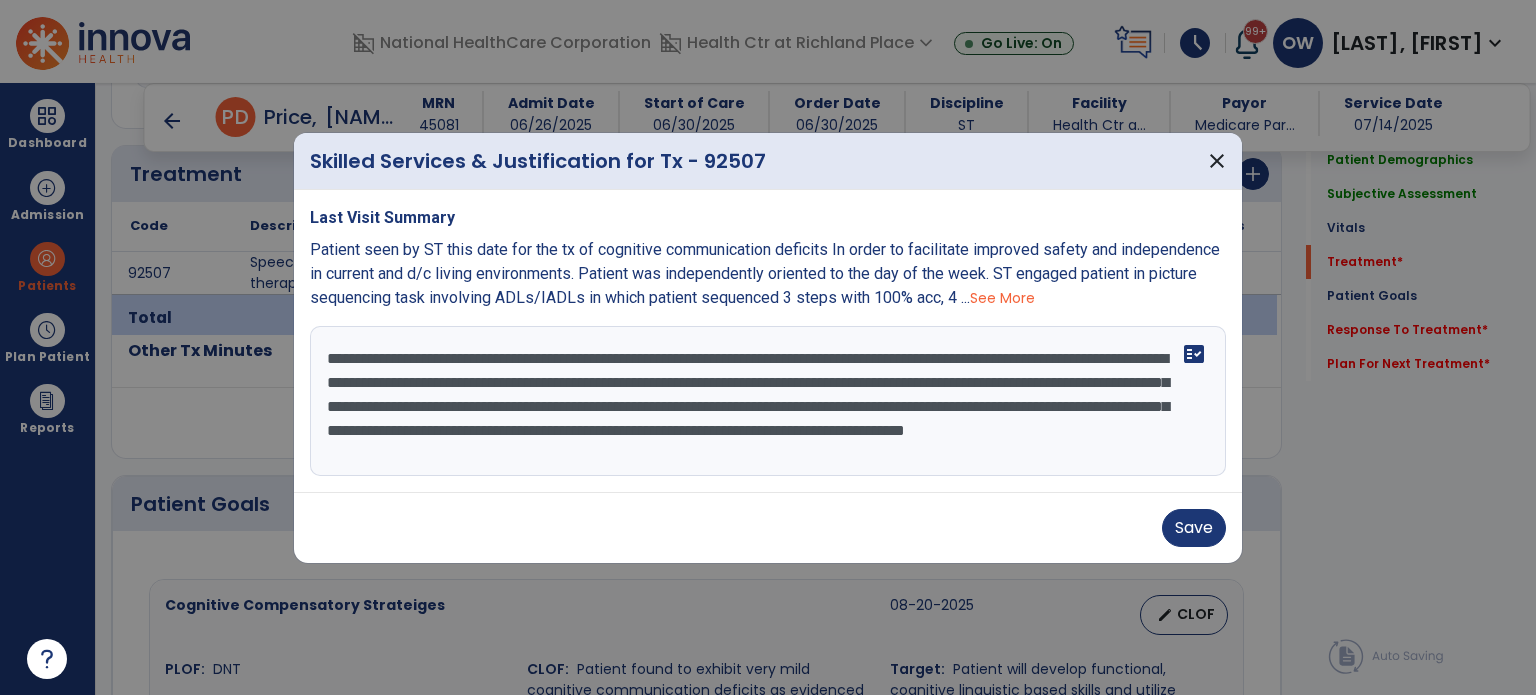 click on "**********" at bounding box center [768, 401] 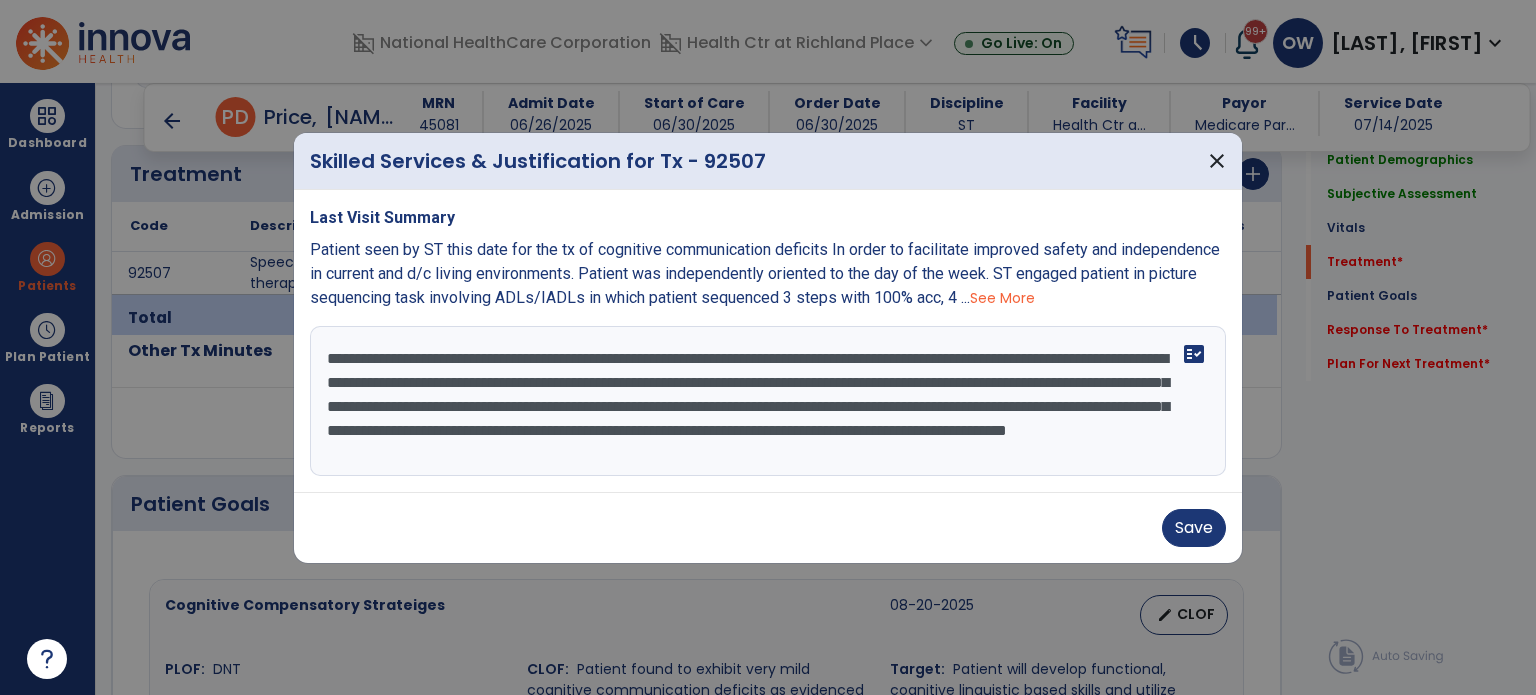 scroll, scrollTop: 15, scrollLeft: 0, axis: vertical 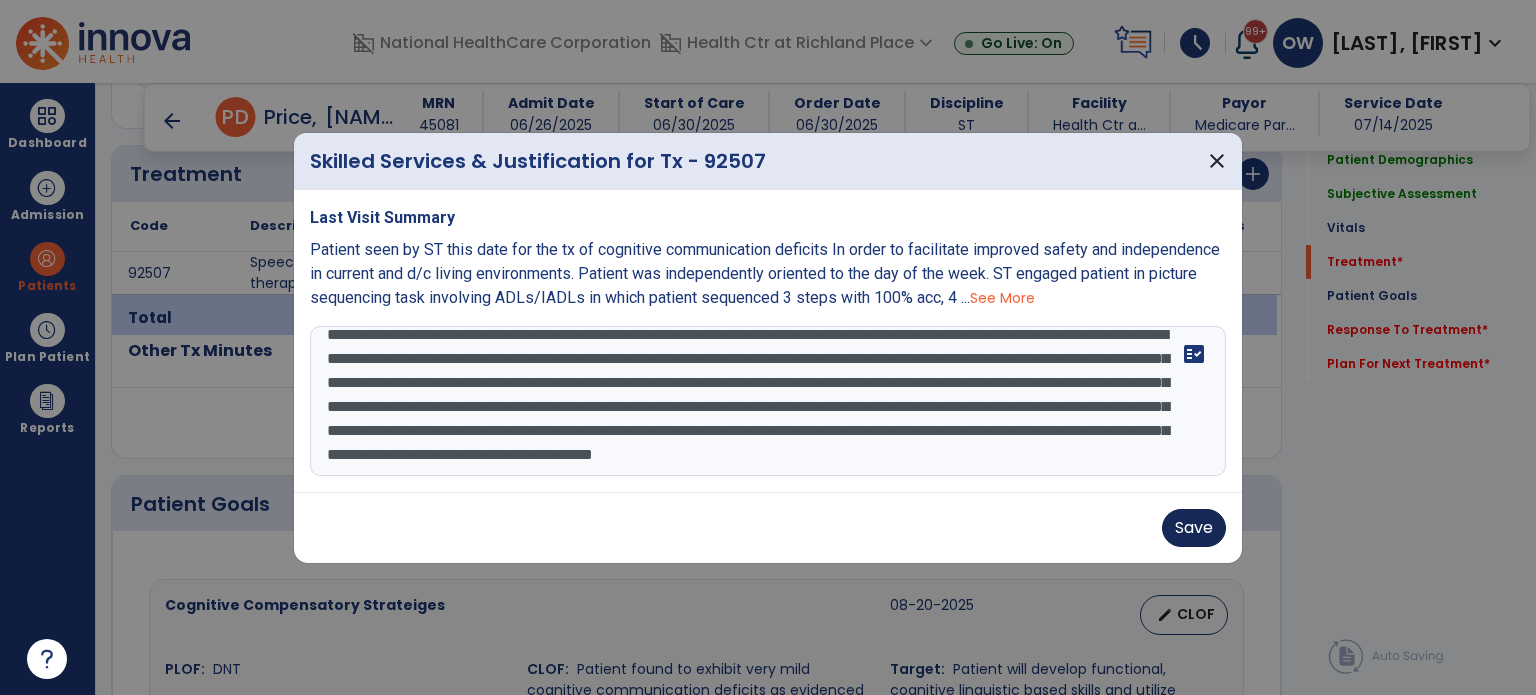 type on "**********" 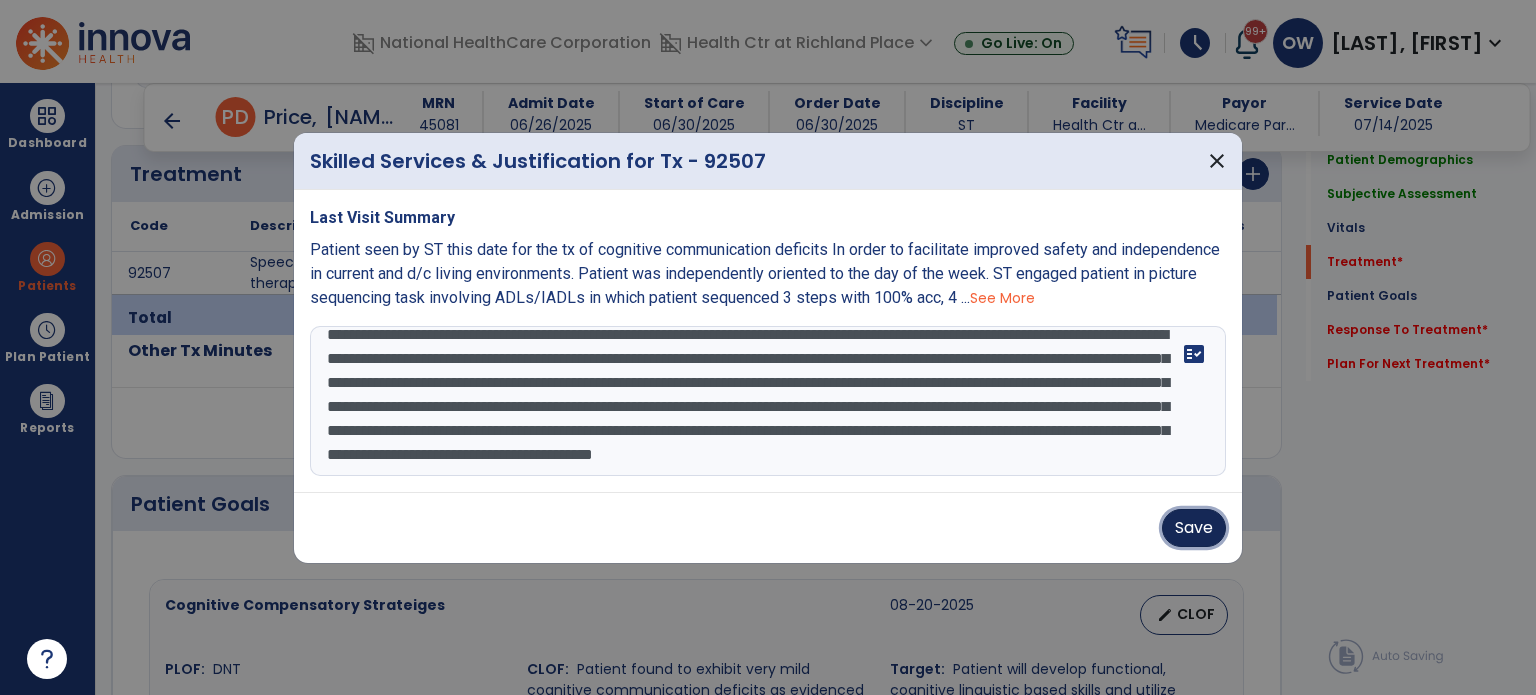 click on "Save" at bounding box center [1194, 528] 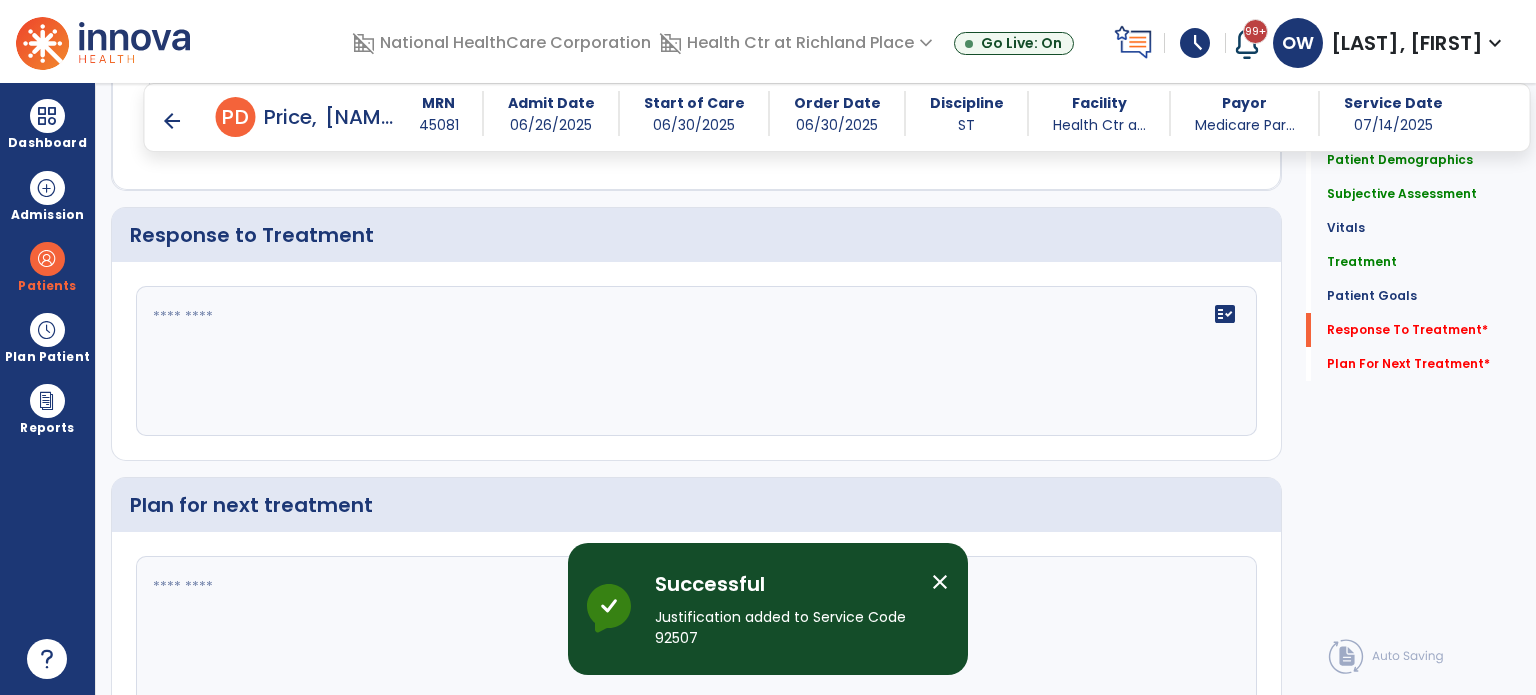 scroll, scrollTop: 2079, scrollLeft: 0, axis: vertical 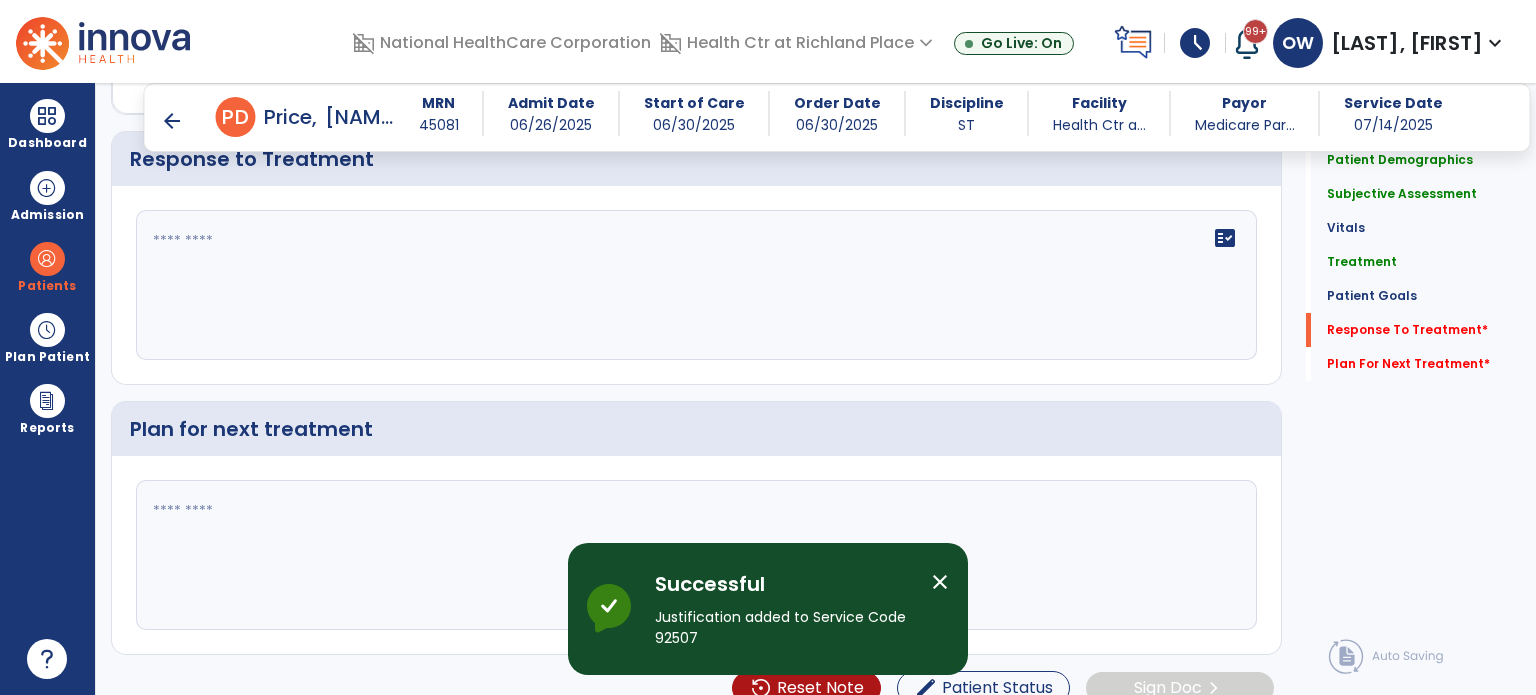 click on "fact_check" 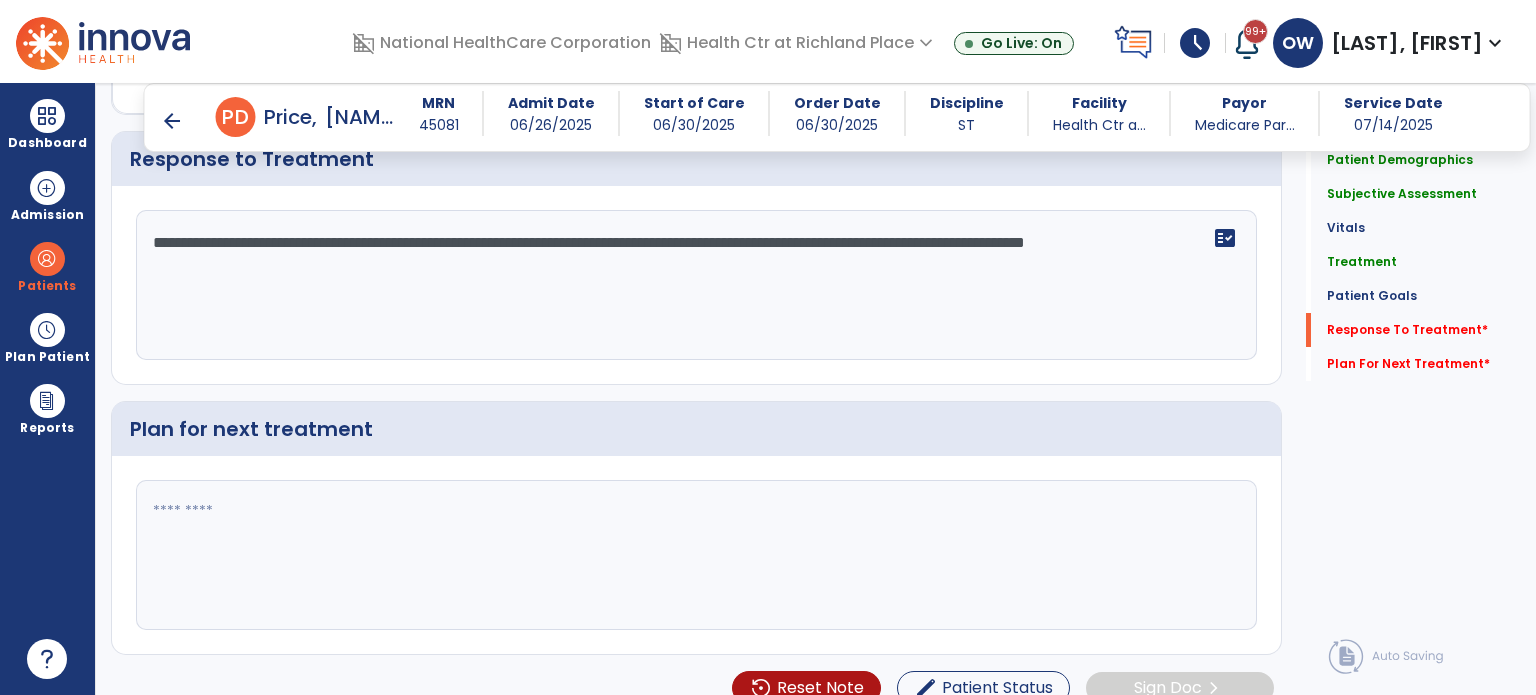 click on "**********" 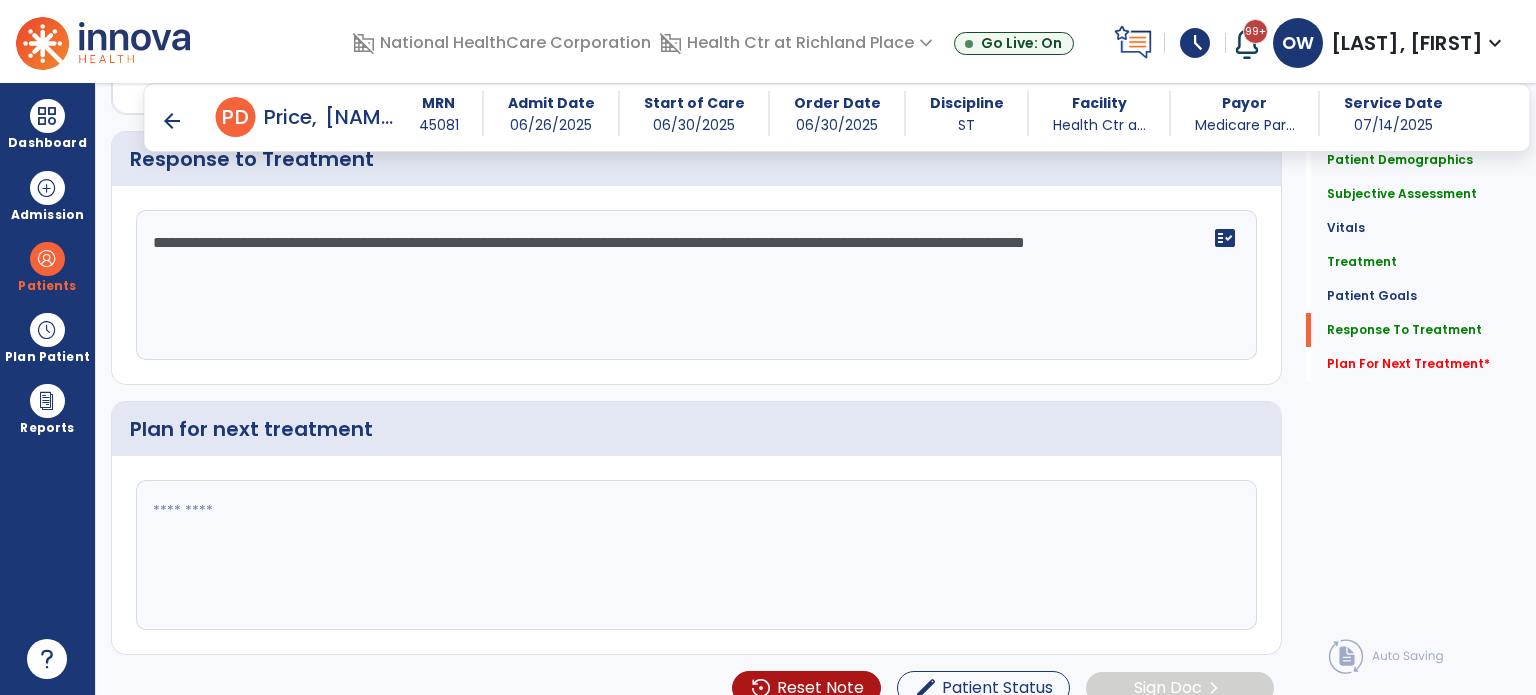 scroll, scrollTop: 2079, scrollLeft: 0, axis: vertical 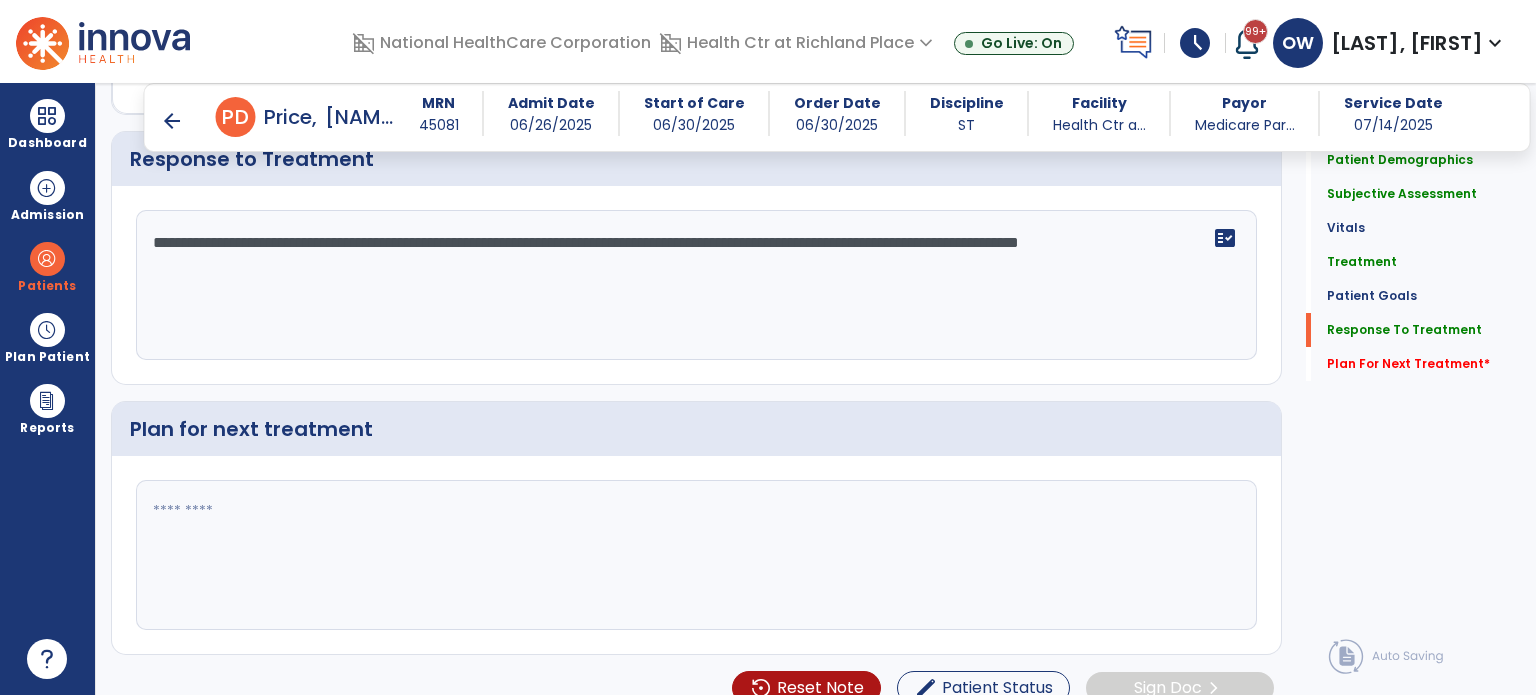 type on "**********" 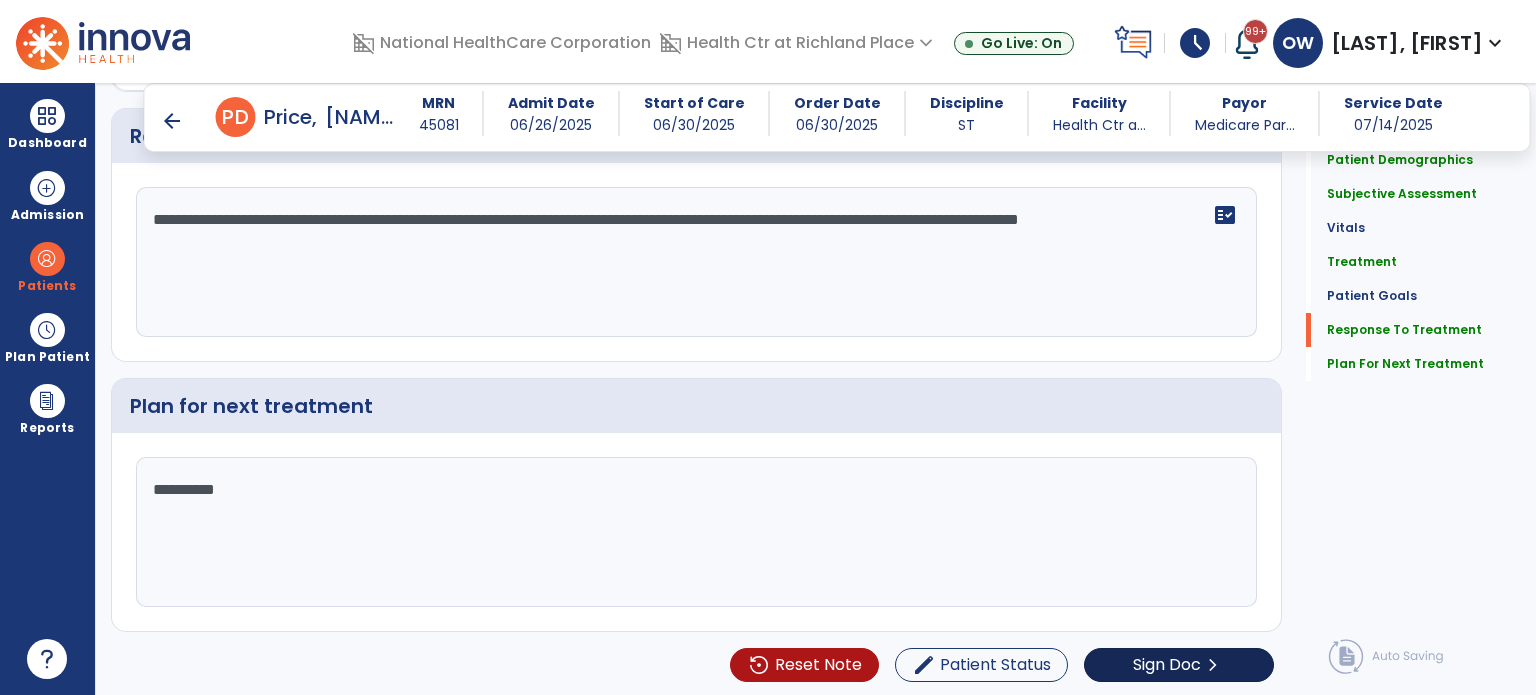 scroll, scrollTop: 2079, scrollLeft: 0, axis: vertical 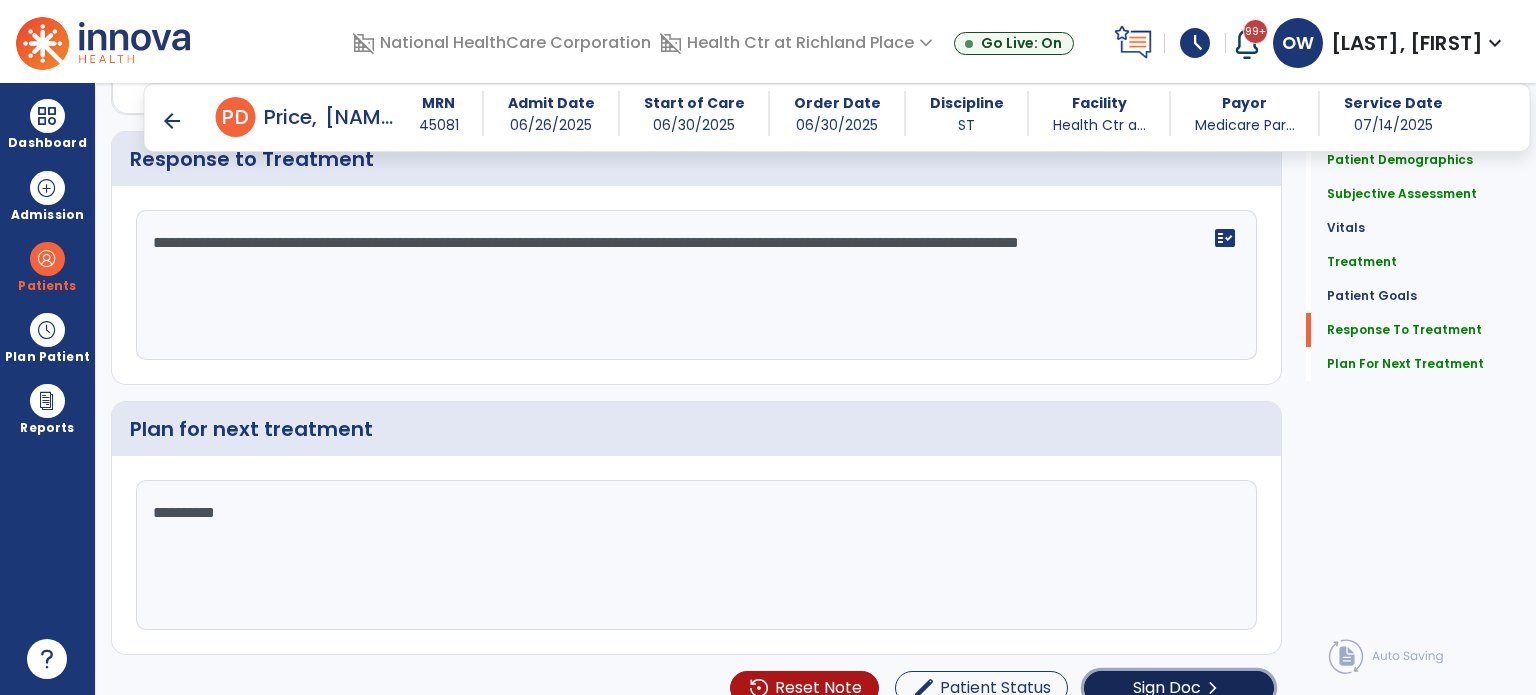 click on "Sign Doc  chevron_right" 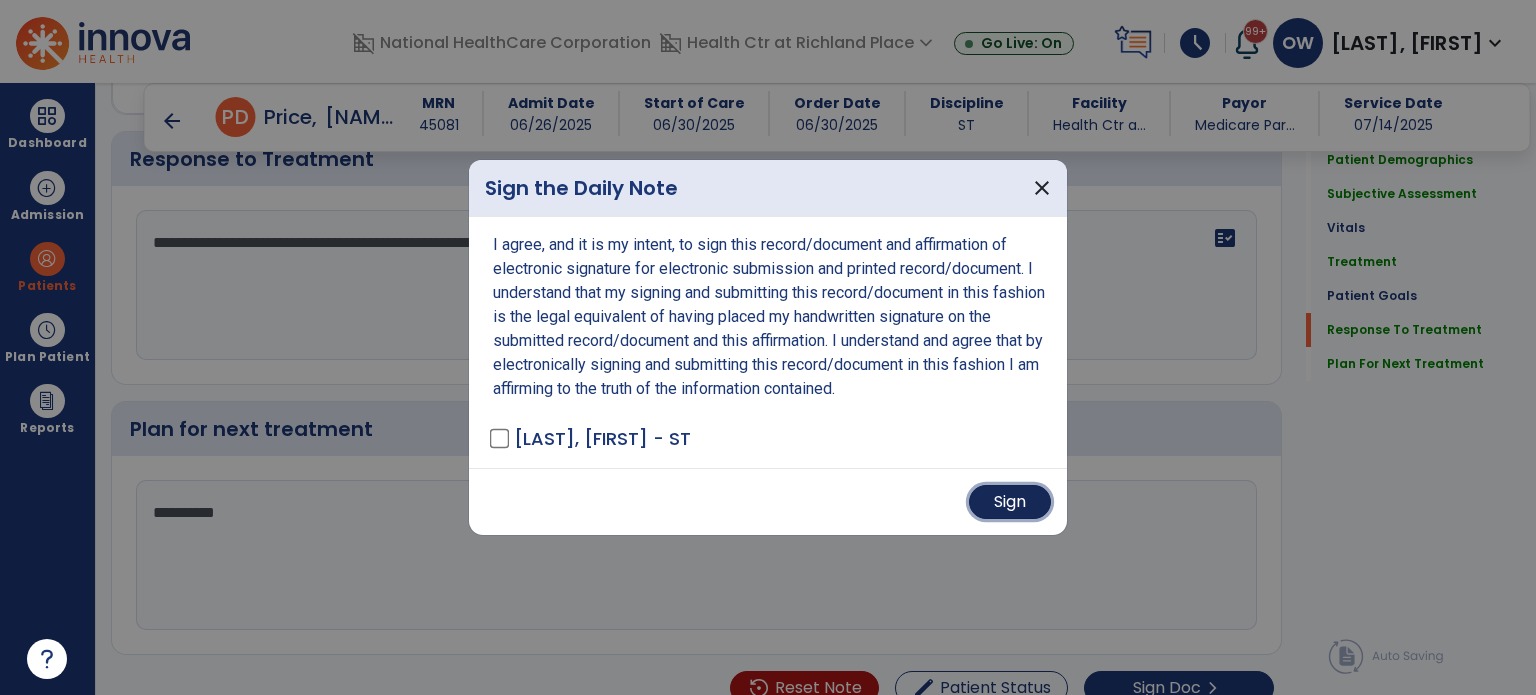 click on "Sign" at bounding box center (1010, 502) 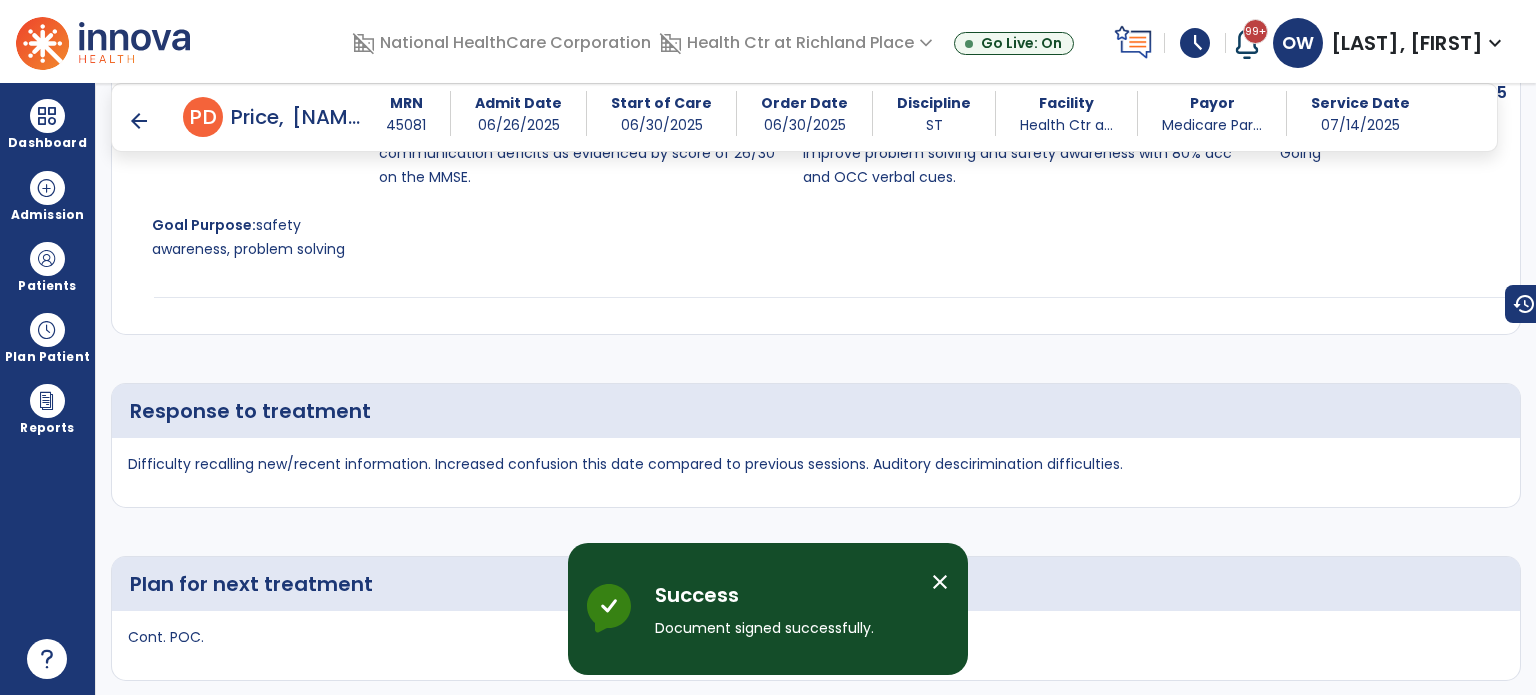 click at bounding box center (47, 116) 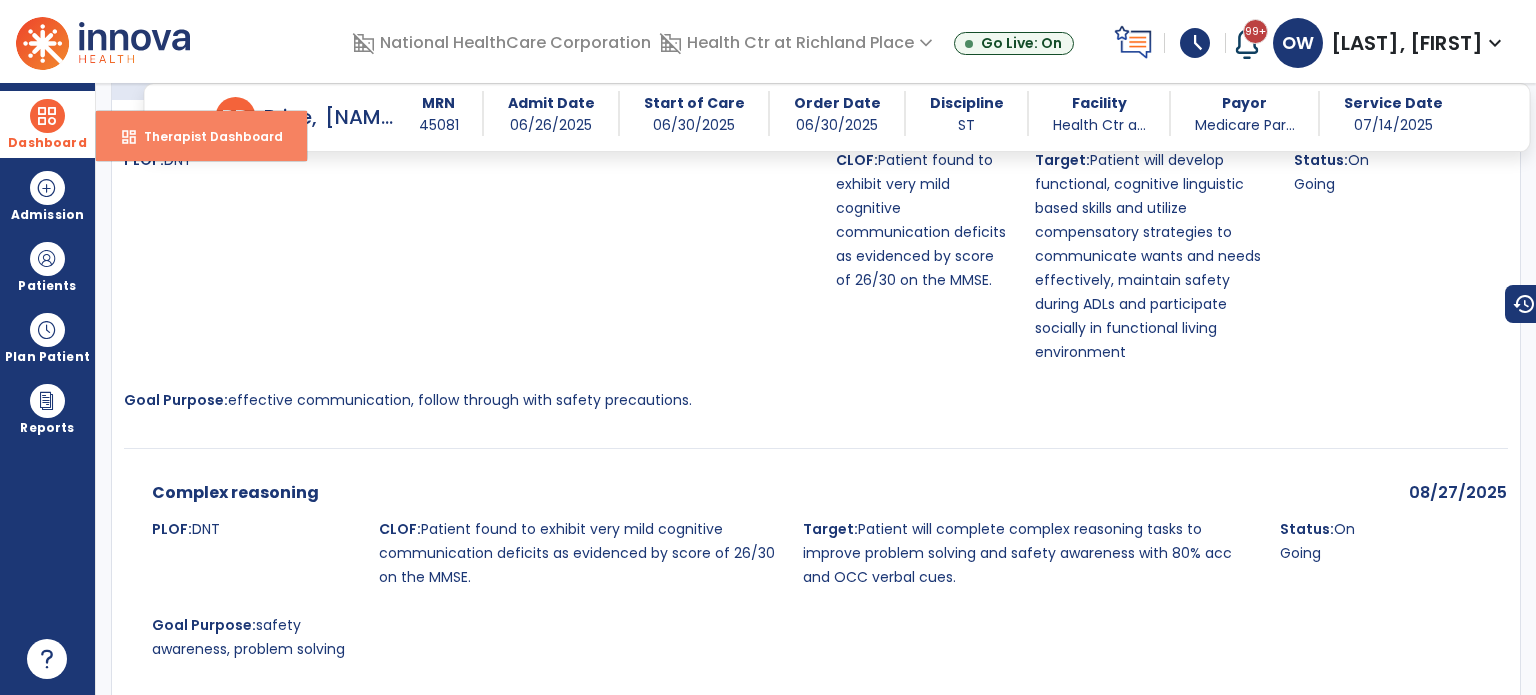 click on "Therapist Dashboard" at bounding box center [205, 136] 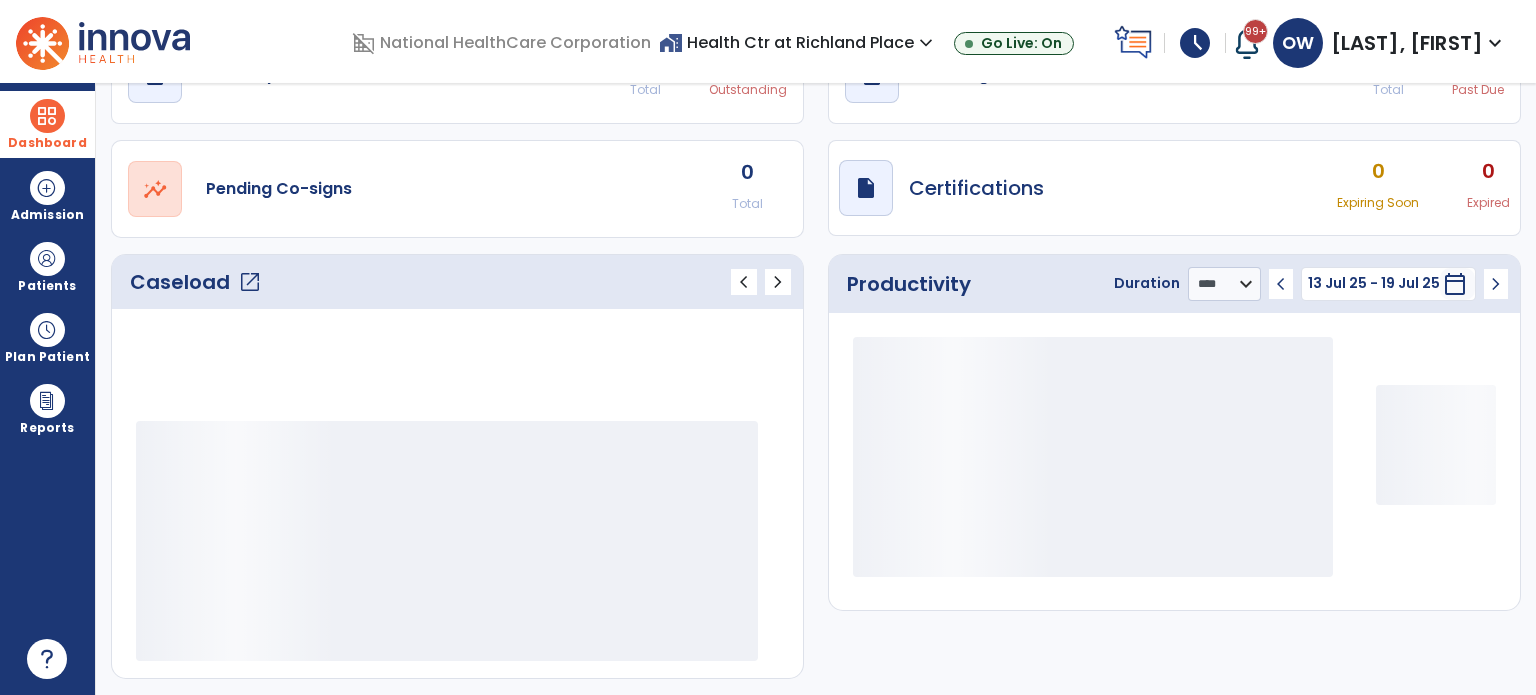 scroll, scrollTop: 112, scrollLeft: 0, axis: vertical 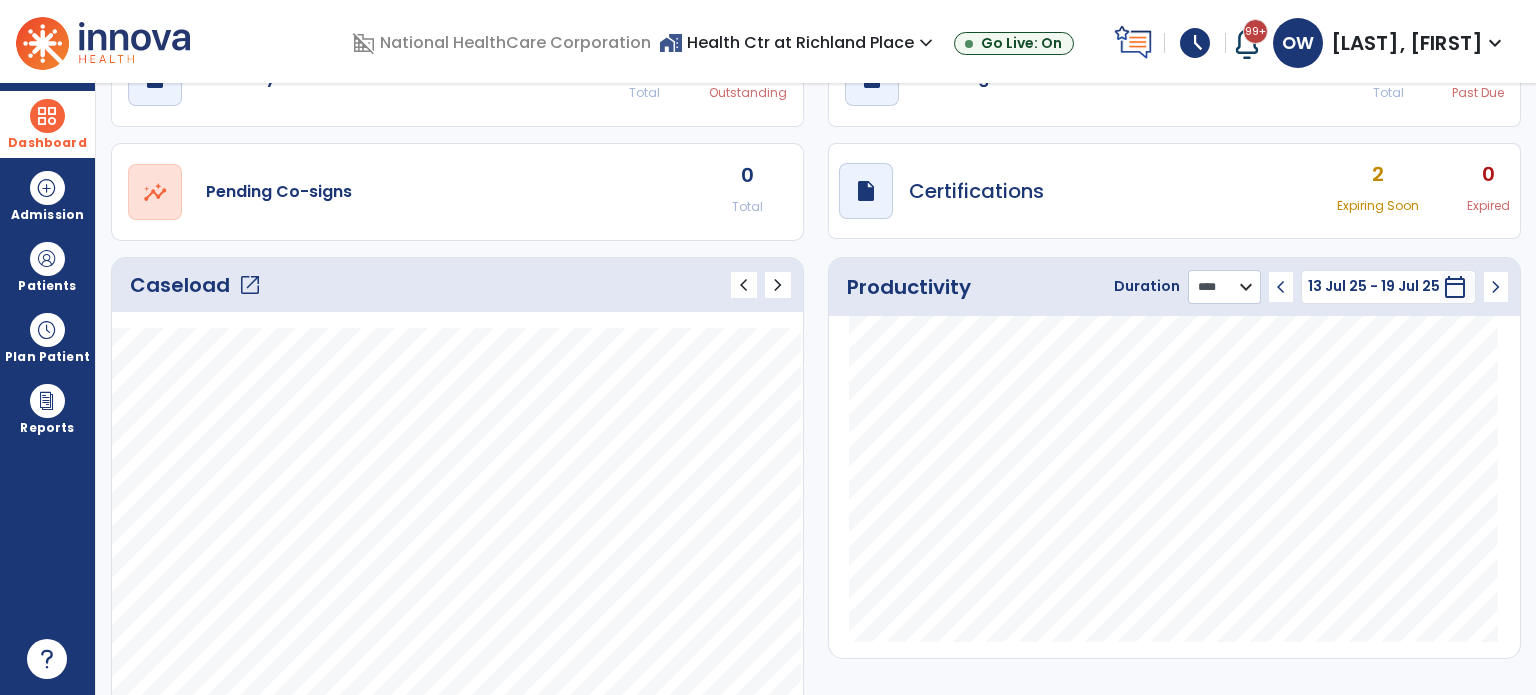 click on "******** **** ***" 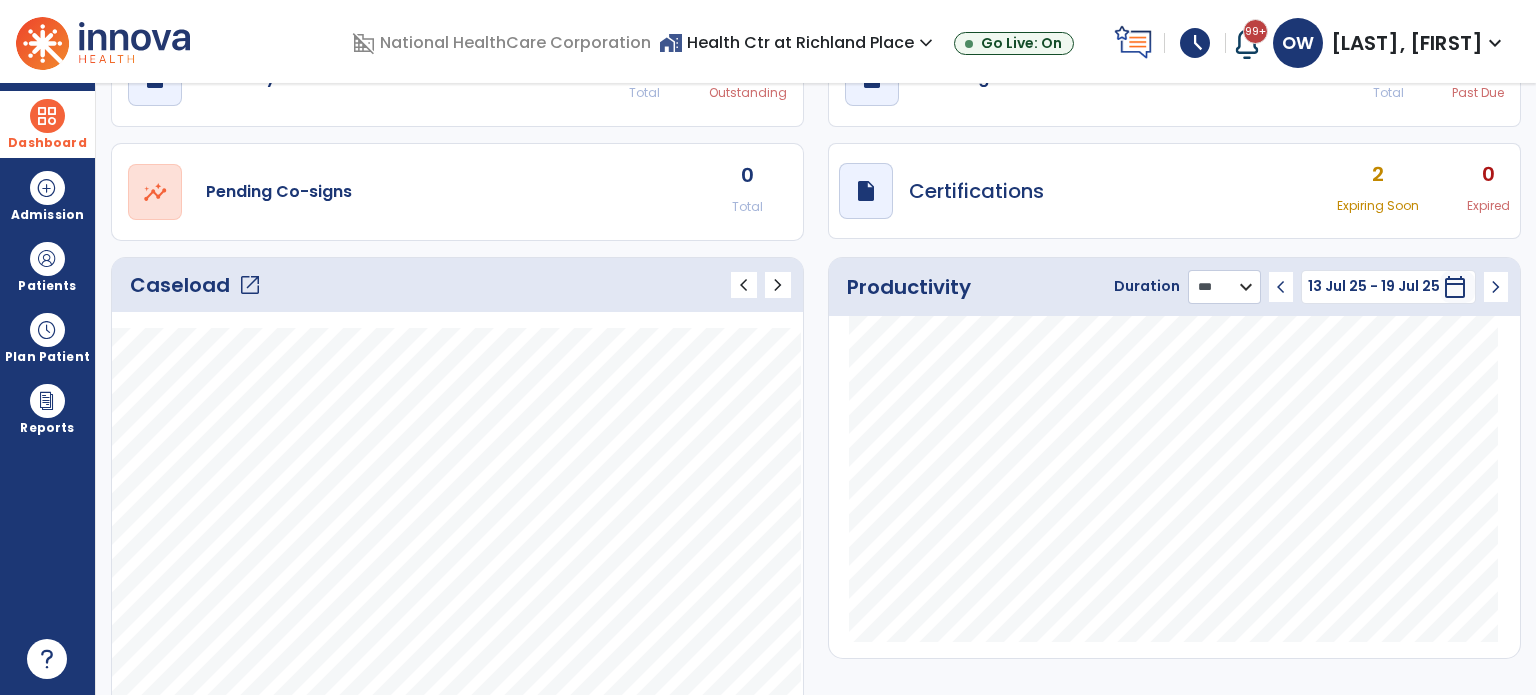 click on "******** **** ***" 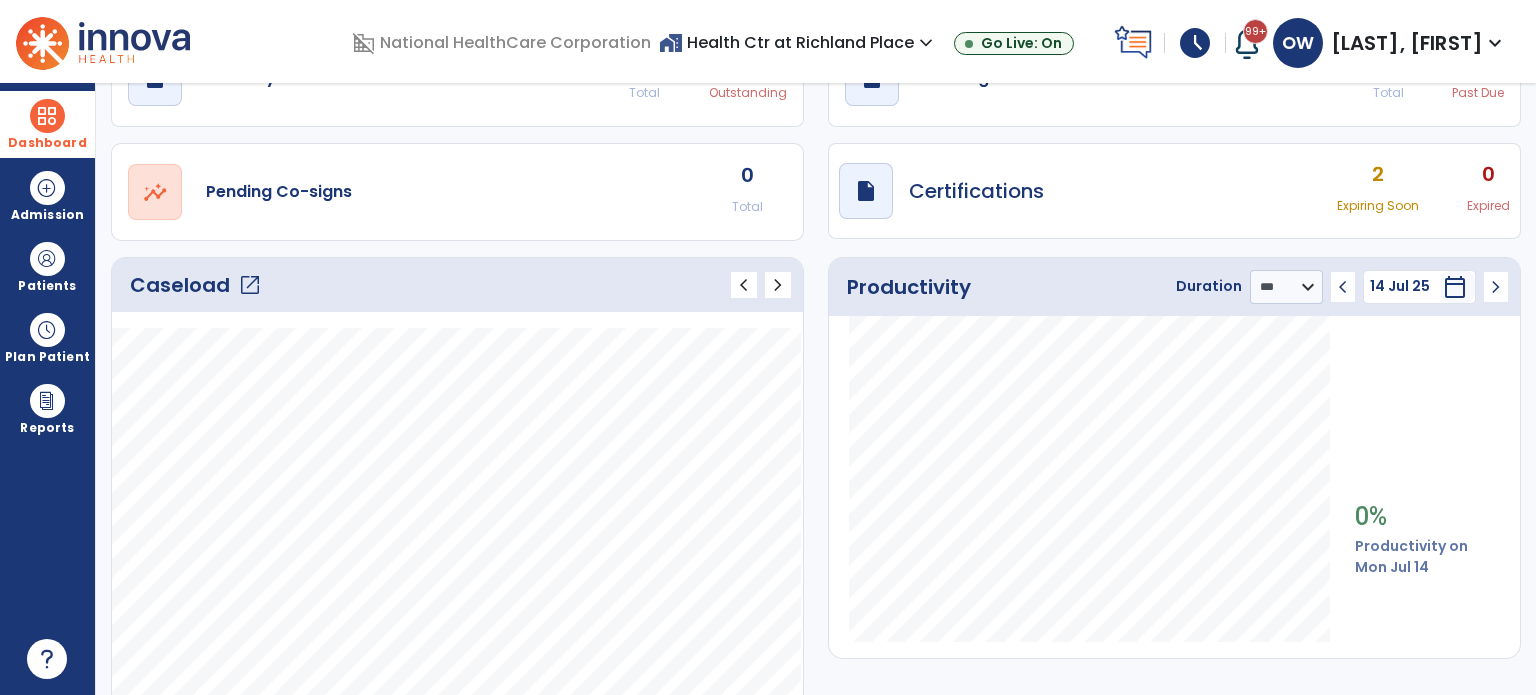 click on "schedule" at bounding box center (1195, 43) 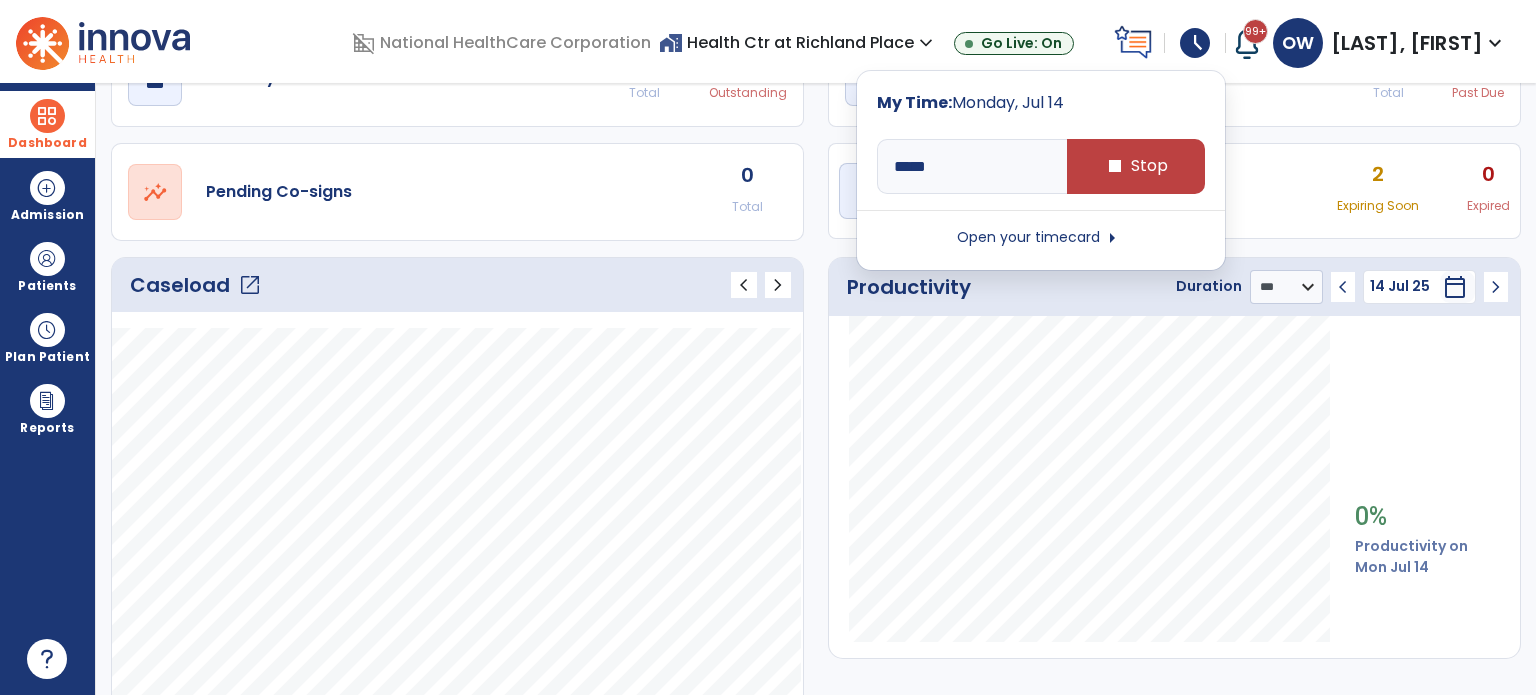click on "open_in_new" 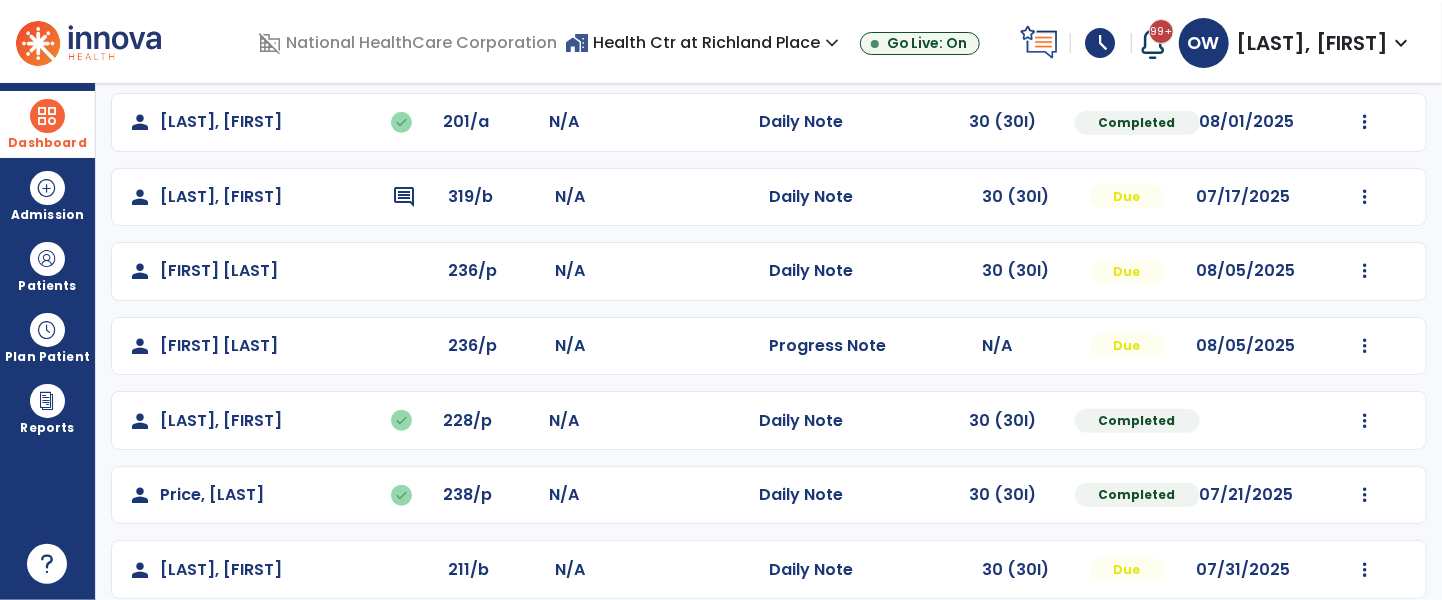 scroll, scrollTop: 563, scrollLeft: 0, axis: vertical 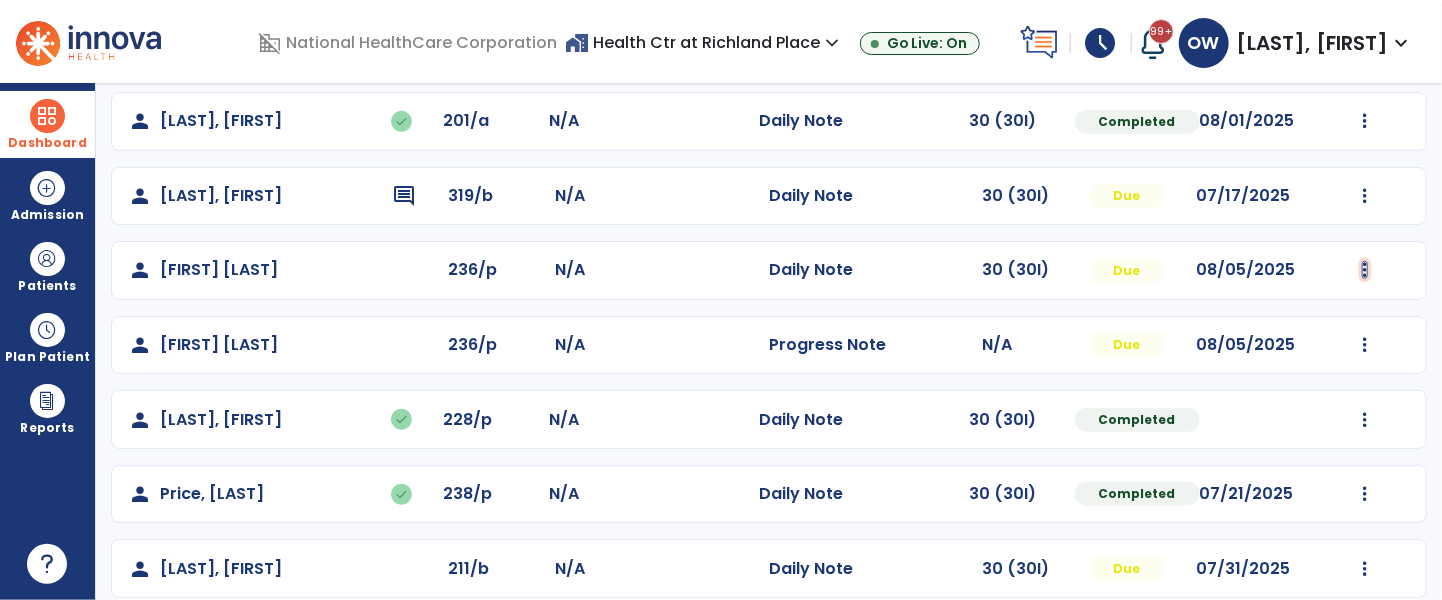 click at bounding box center (1365, -275) 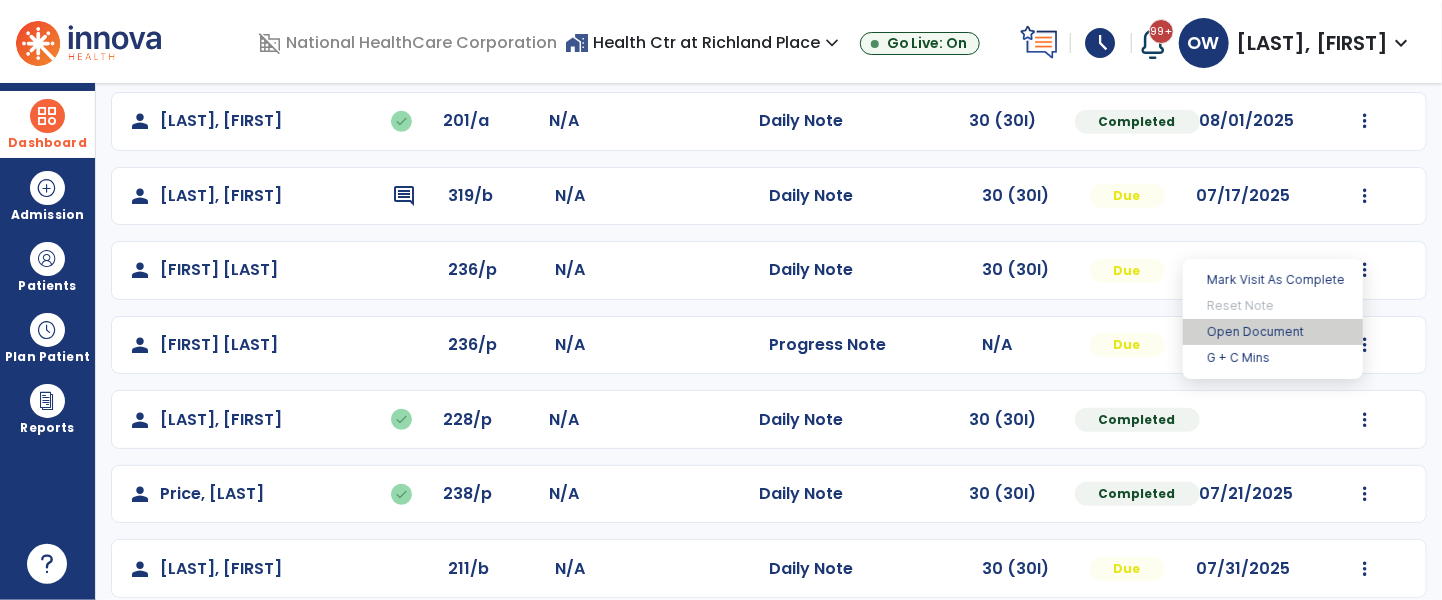 click on "Open Document" at bounding box center [1273, 332] 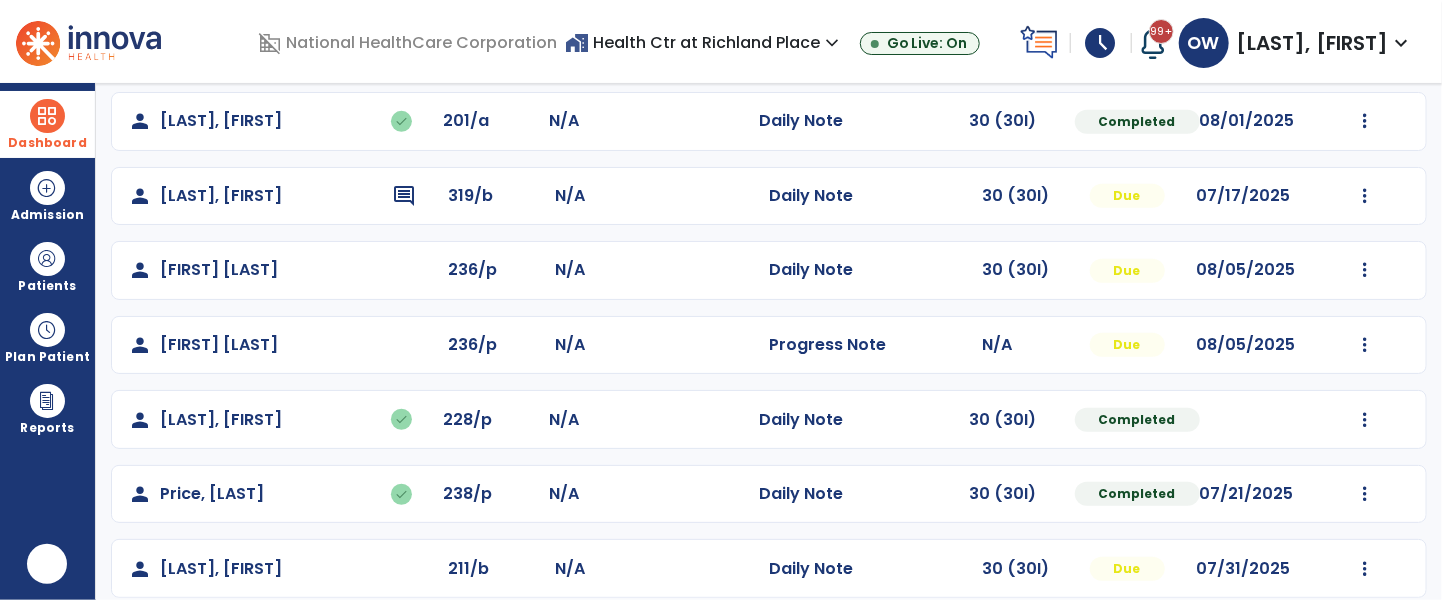 scroll, scrollTop: 0, scrollLeft: 0, axis: both 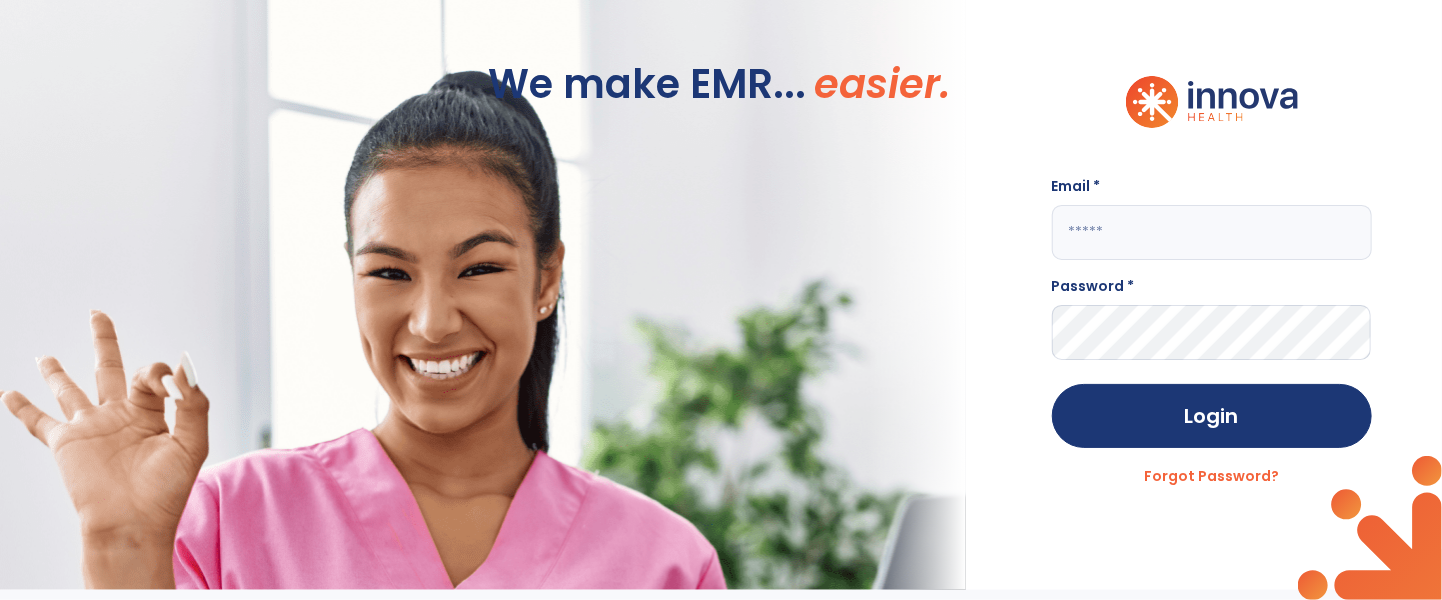 click on "Email * Password * Login Forgot Password?" 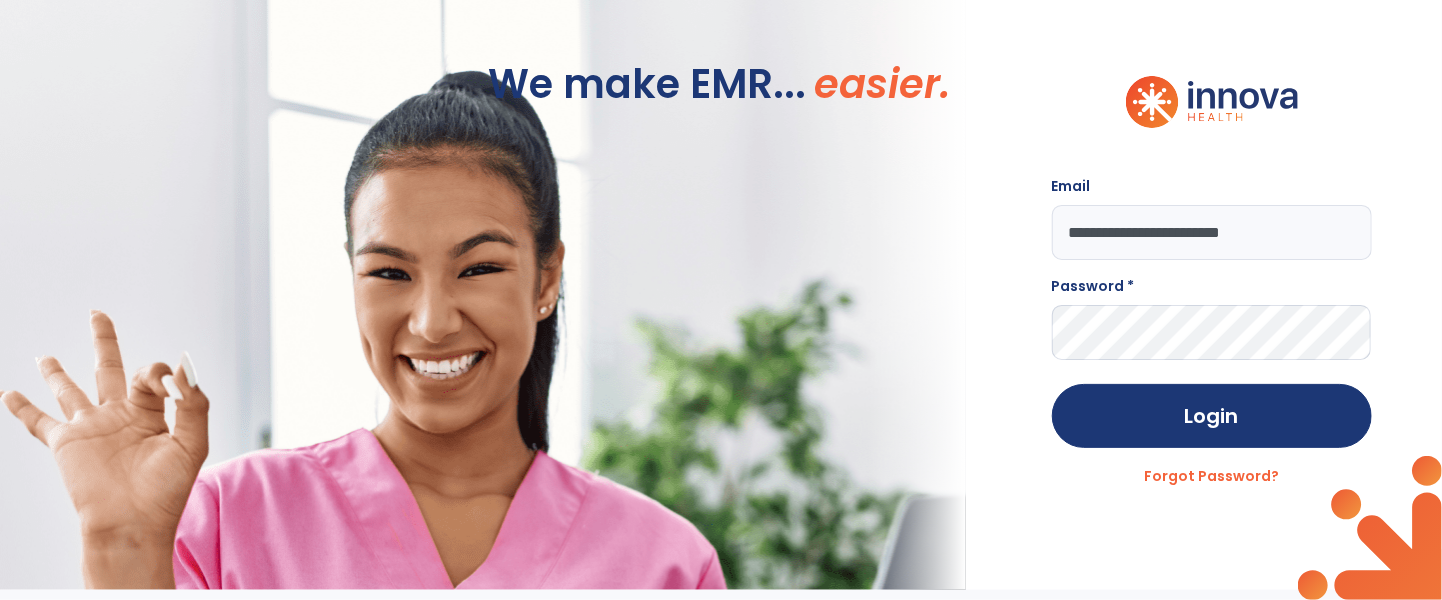 type on "**********" 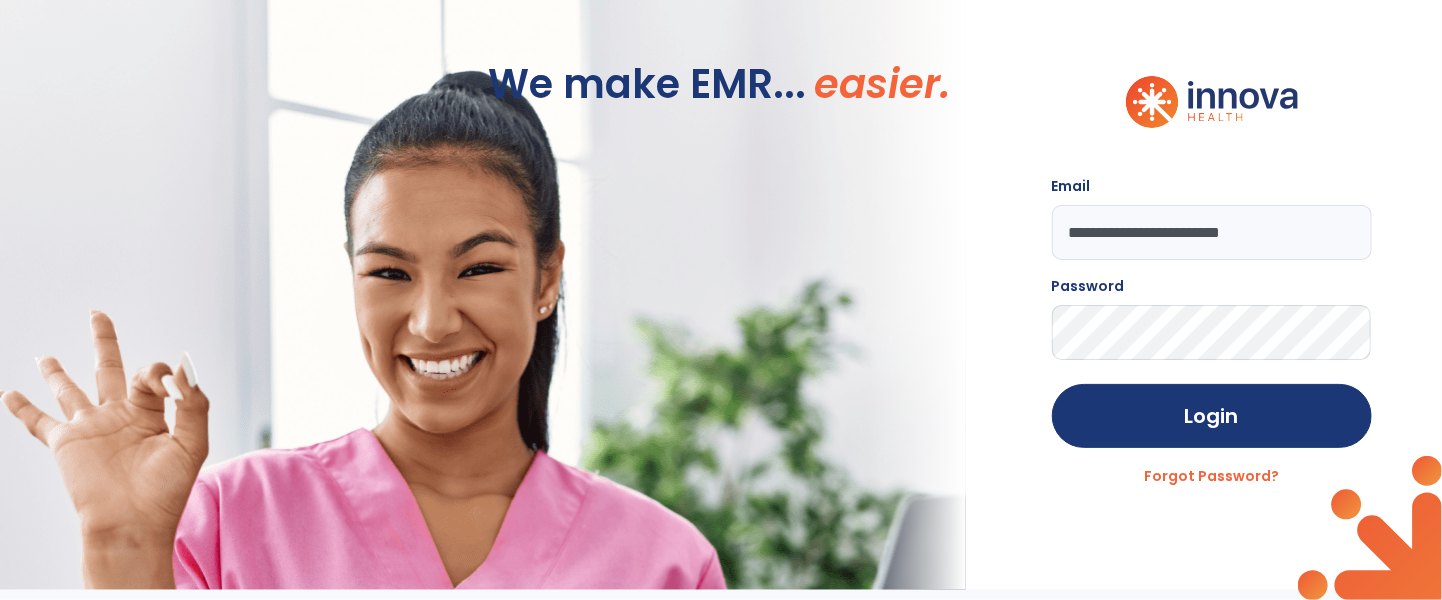 click on "Login" 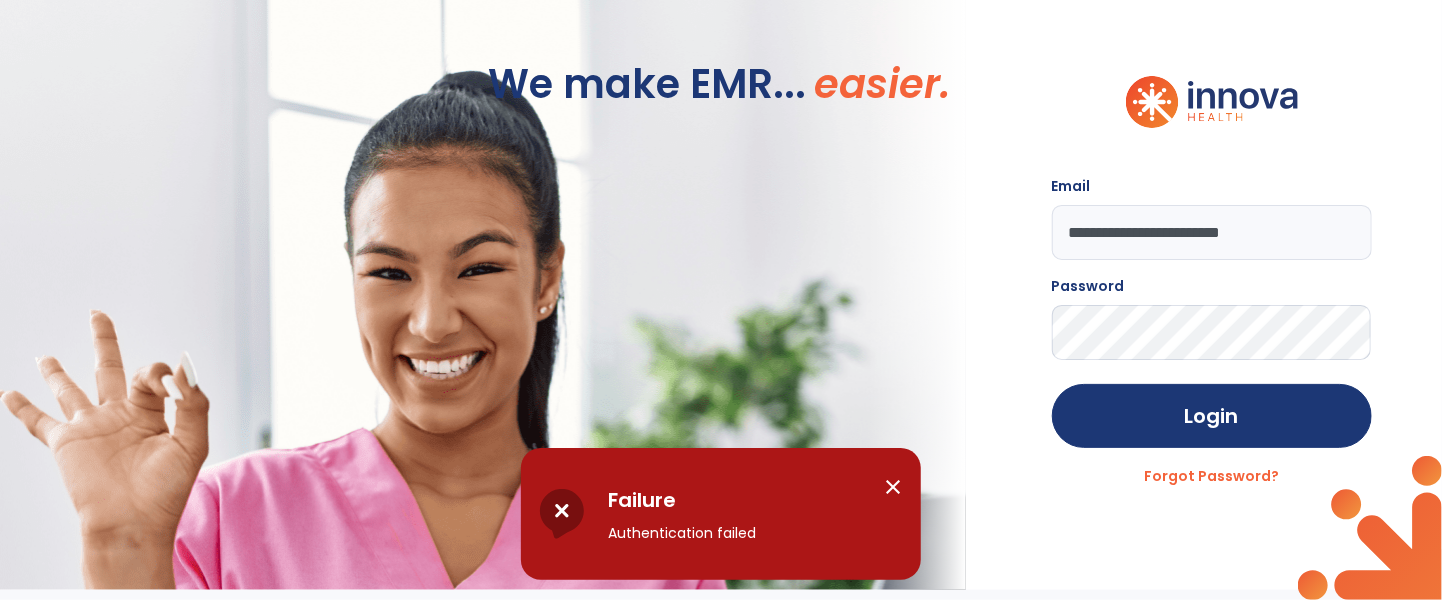 click on "**********" 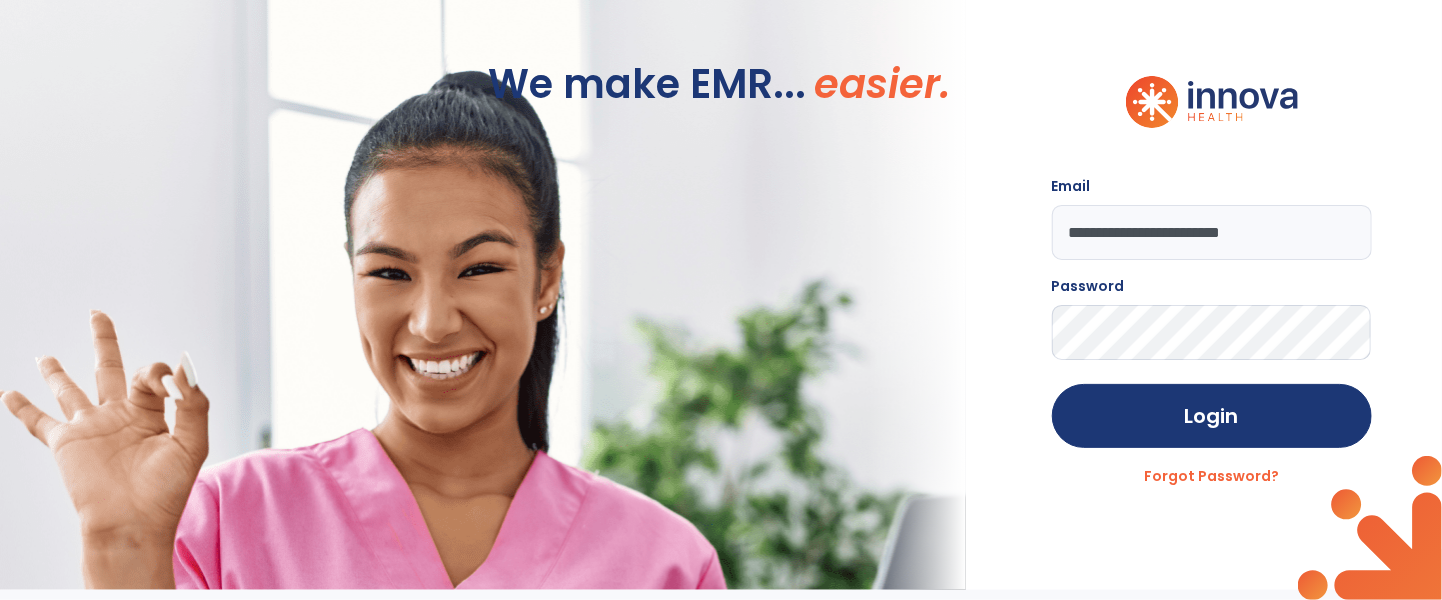 click on "Login" 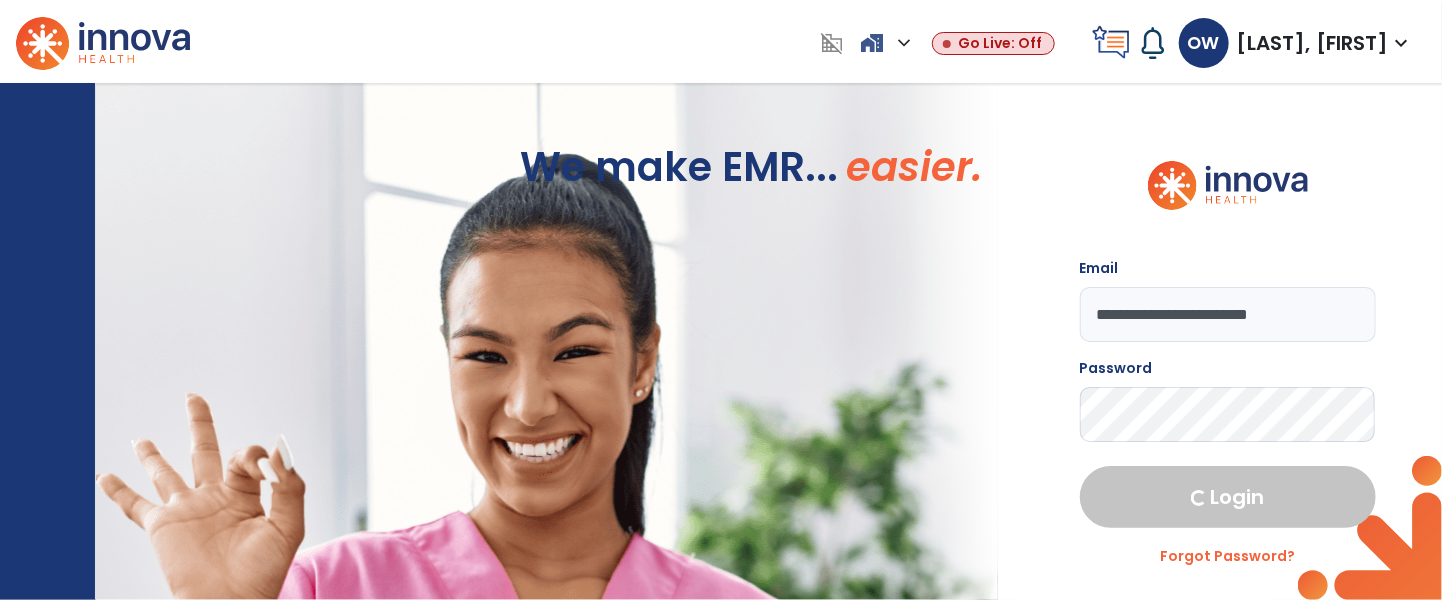 select on "****" 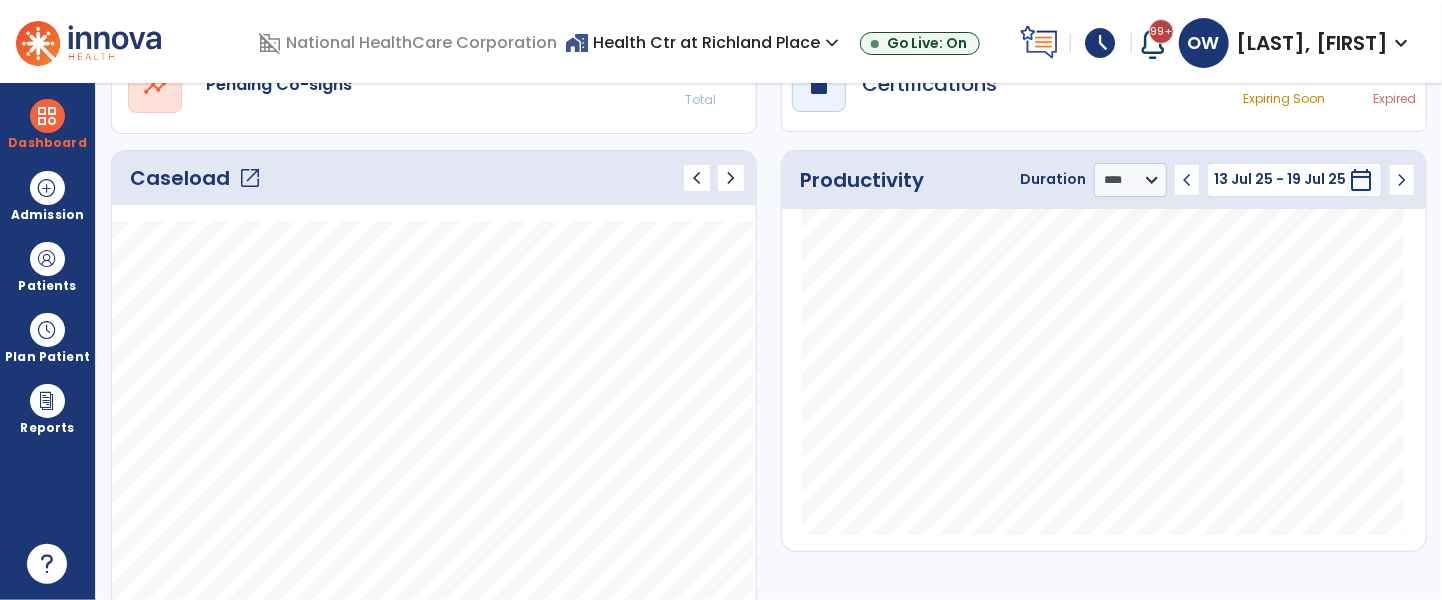 scroll, scrollTop: 220, scrollLeft: 0, axis: vertical 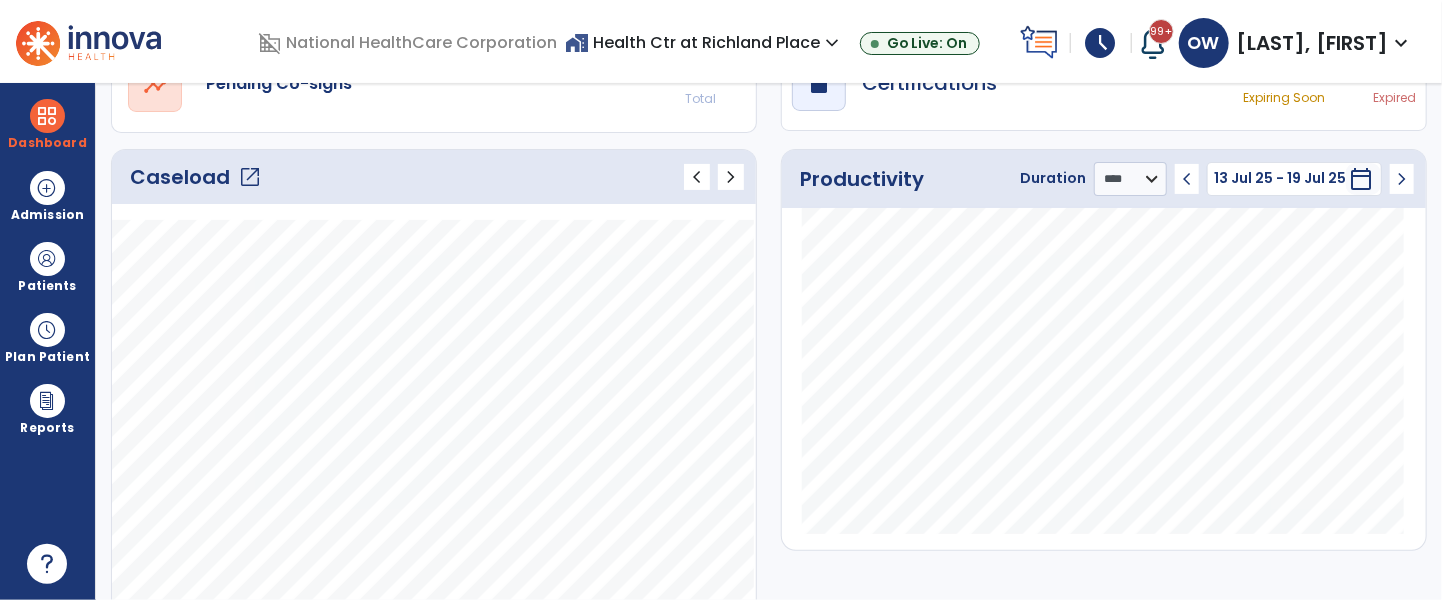 click on "open_in_new" 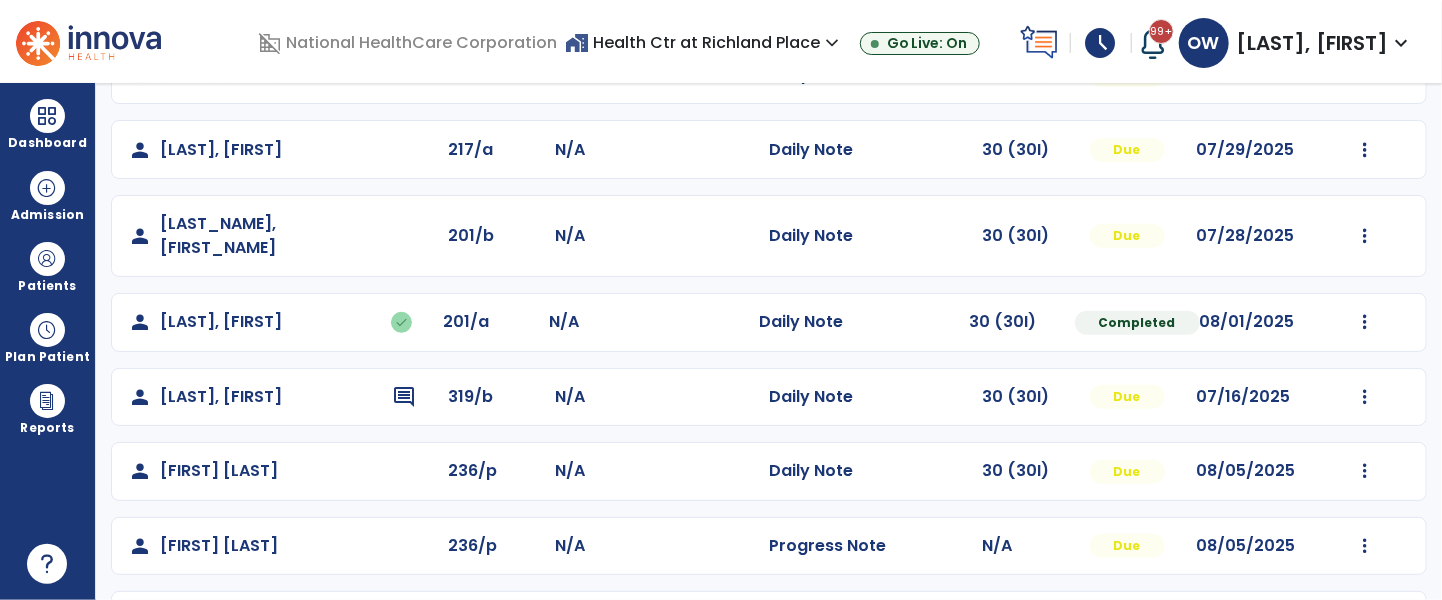 scroll, scrollTop: 563, scrollLeft: 0, axis: vertical 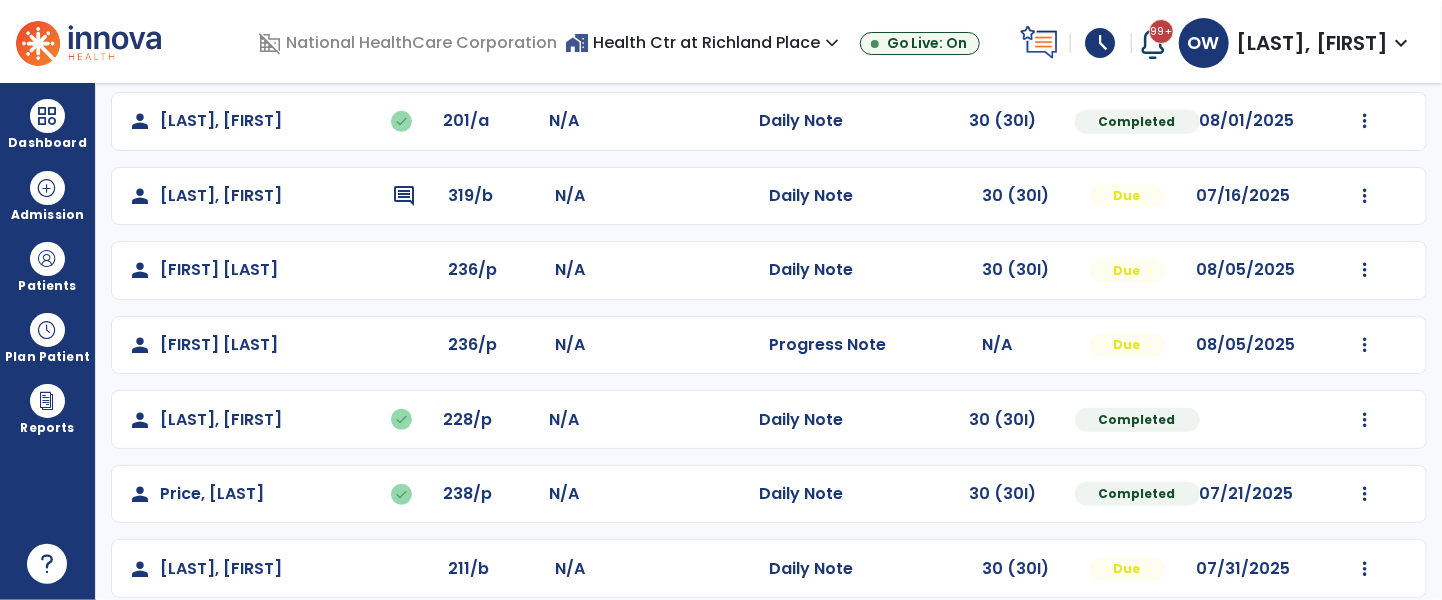 click on "Mark Visit As Complete   Reset Note   Open Document   G + C Mins" 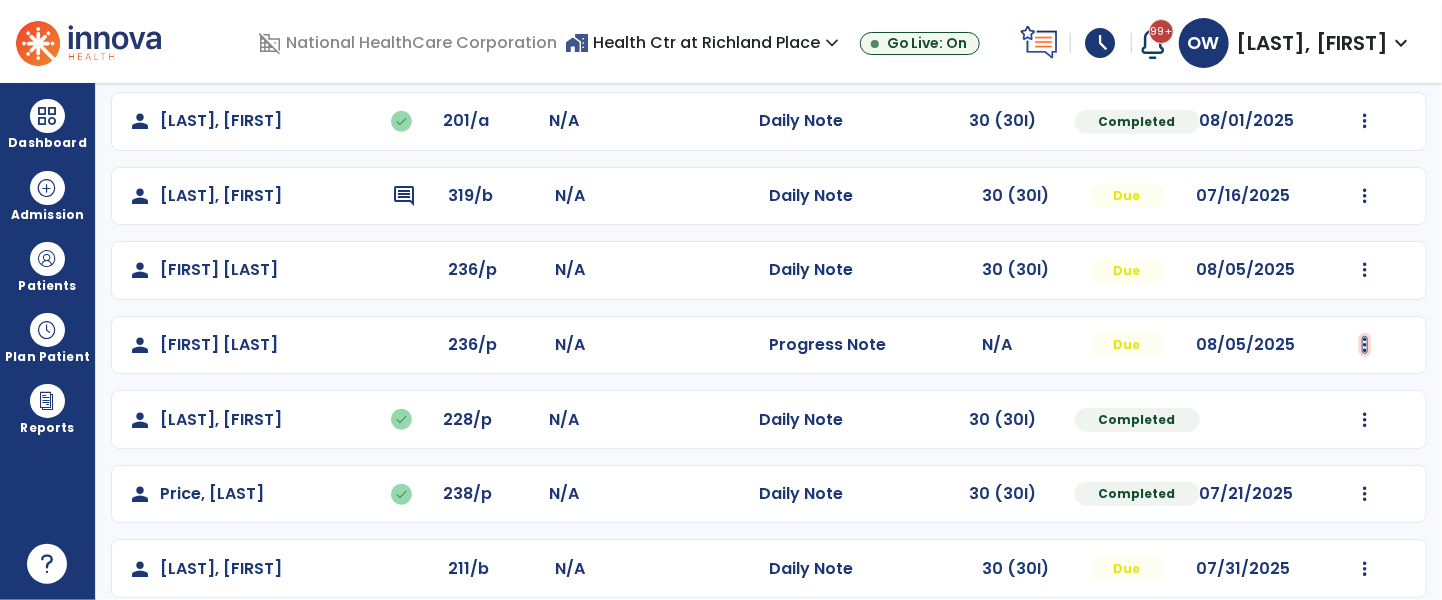 click at bounding box center (1365, -275) 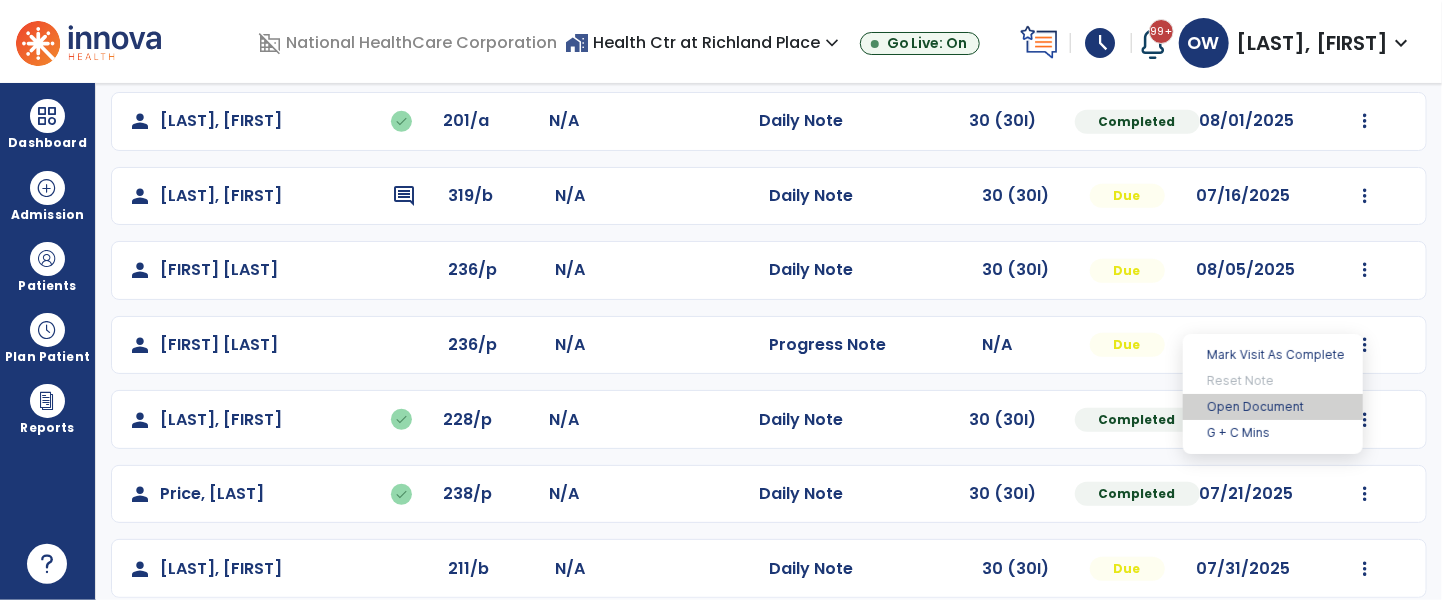 click on "Open Document" at bounding box center [1273, 407] 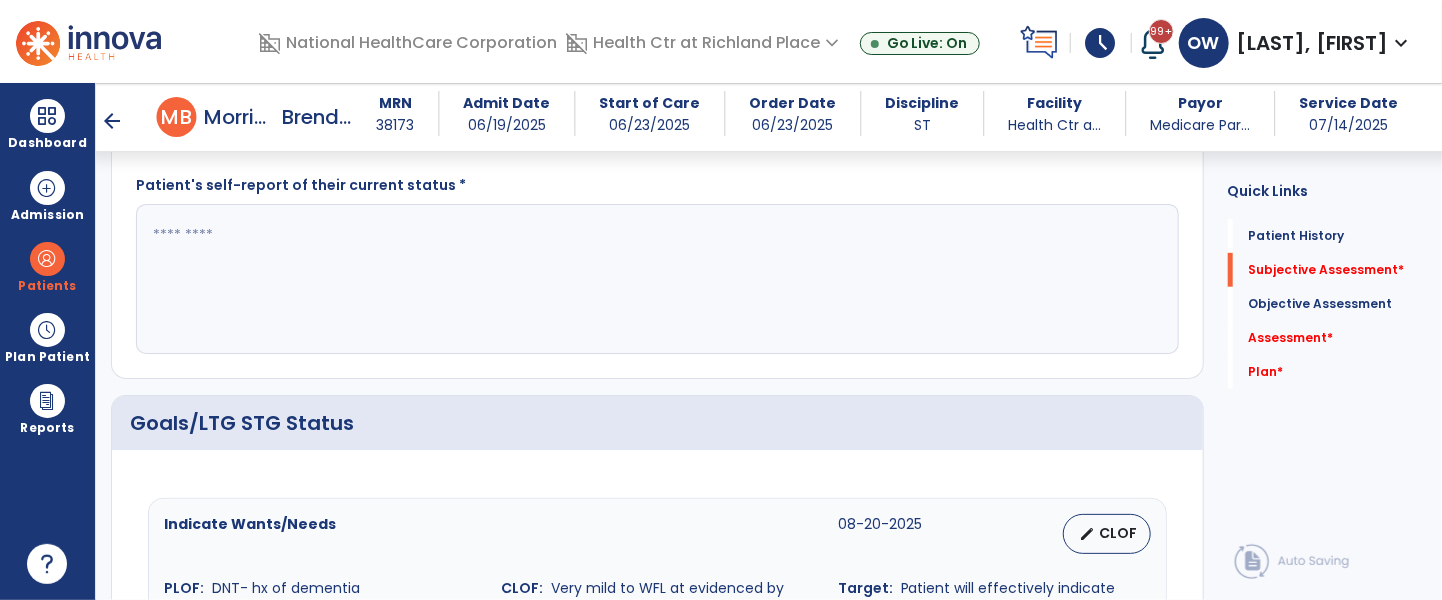 scroll, scrollTop: 418, scrollLeft: 0, axis: vertical 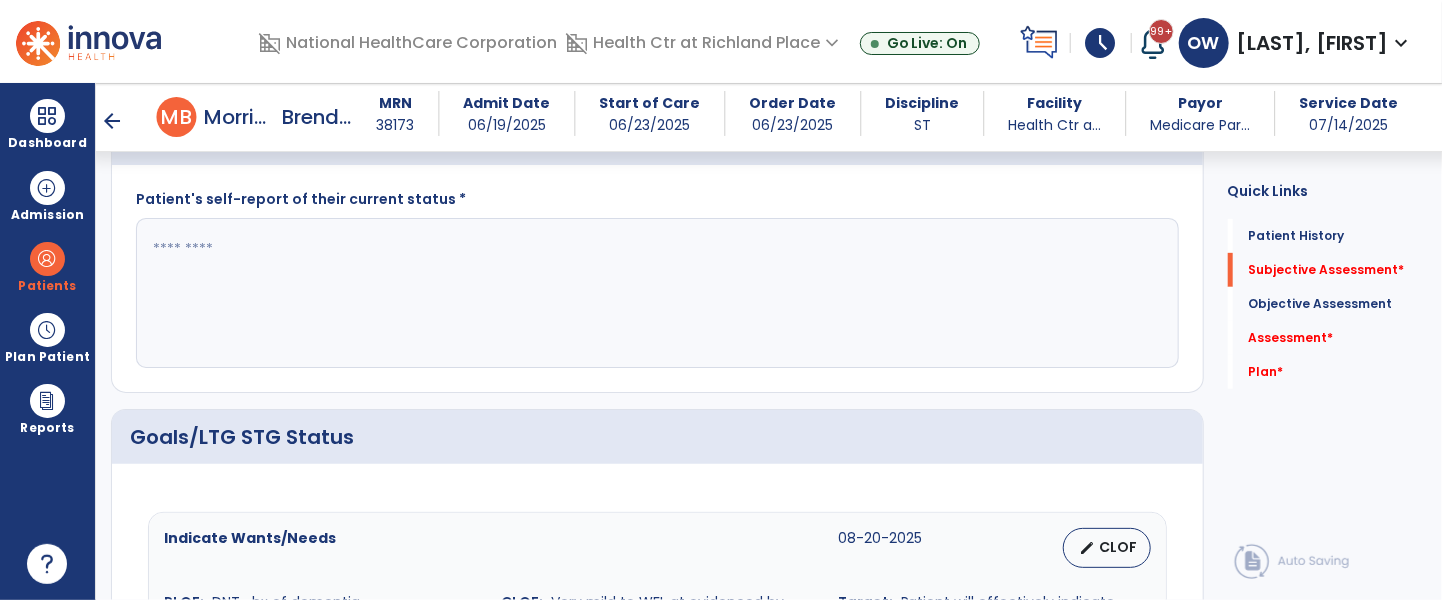 click on "Quick Links  Patient History   Patient History   Subjective Assessment   *  Subjective Assessment   *  Objective Assessment   Objective Assessment   Assessment   *  Assessment   *  Plan   *  Plan   *" 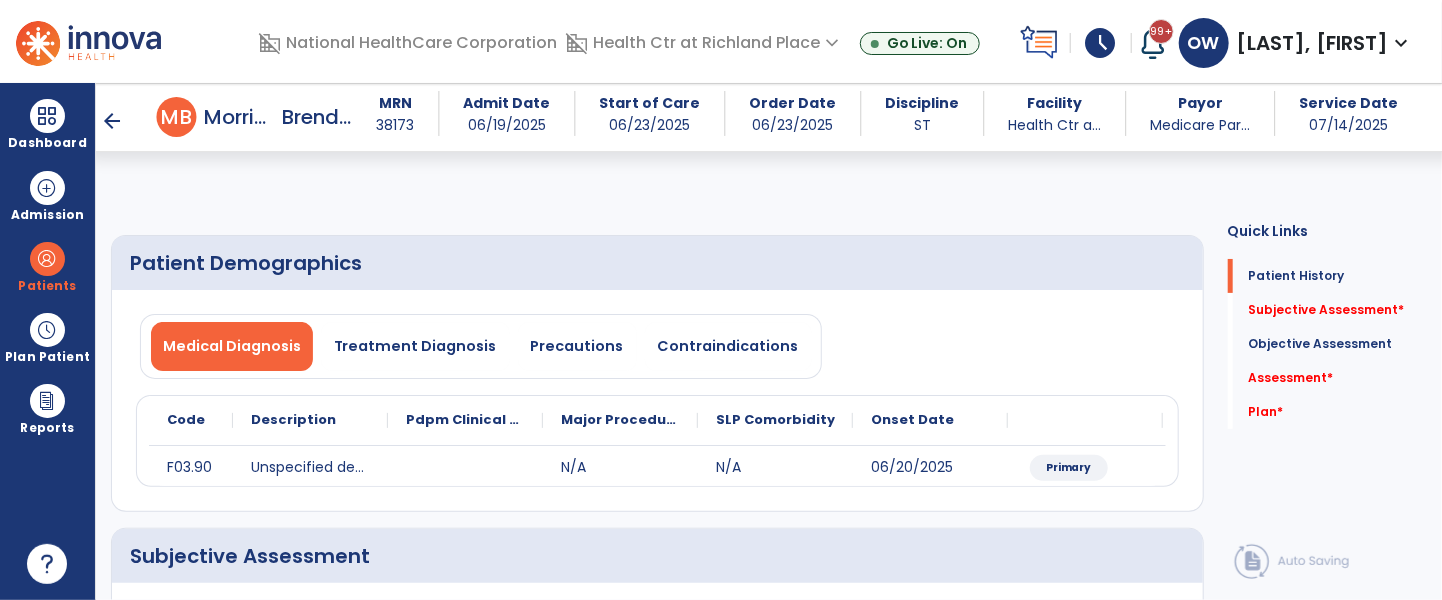 scroll, scrollTop: 212, scrollLeft: 0, axis: vertical 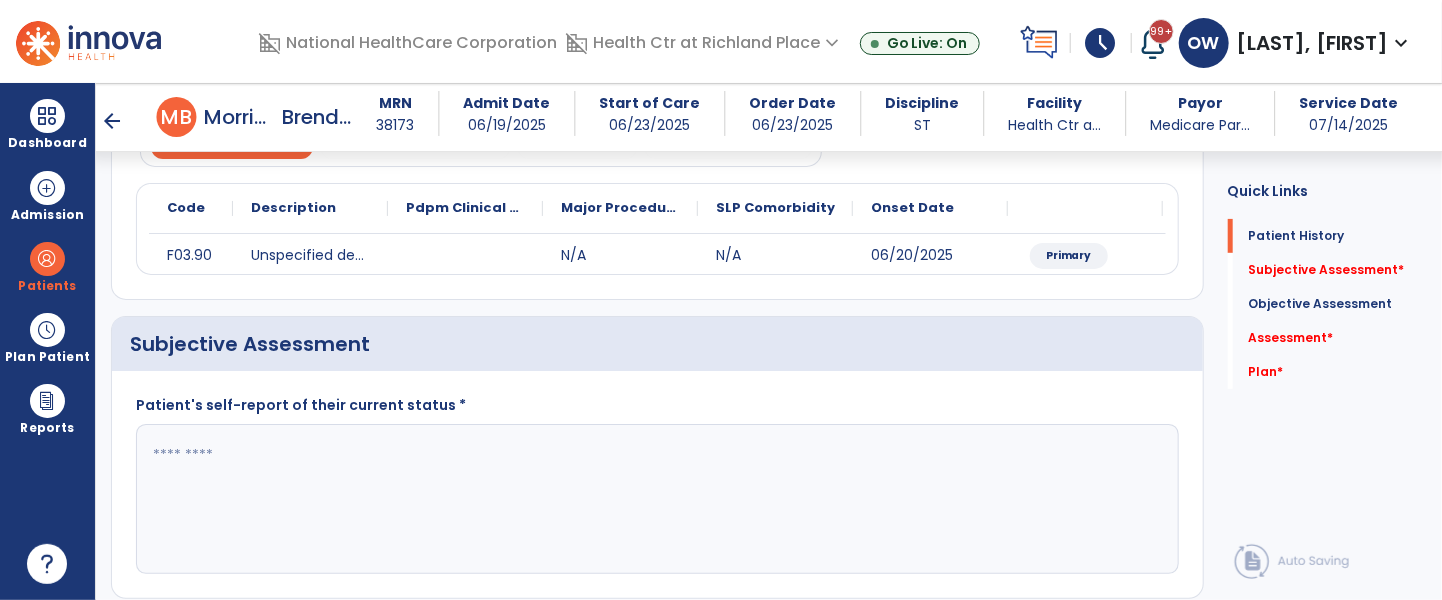 click 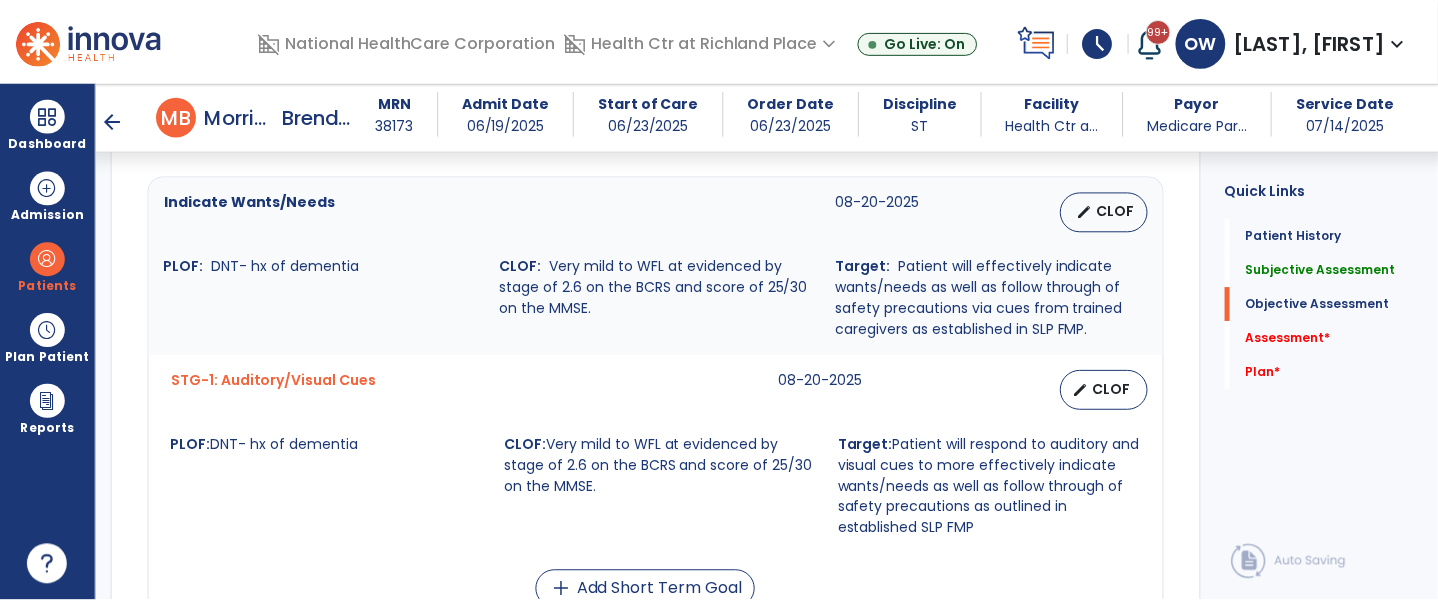 scroll, scrollTop: 752, scrollLeft: 0, axis: vertical 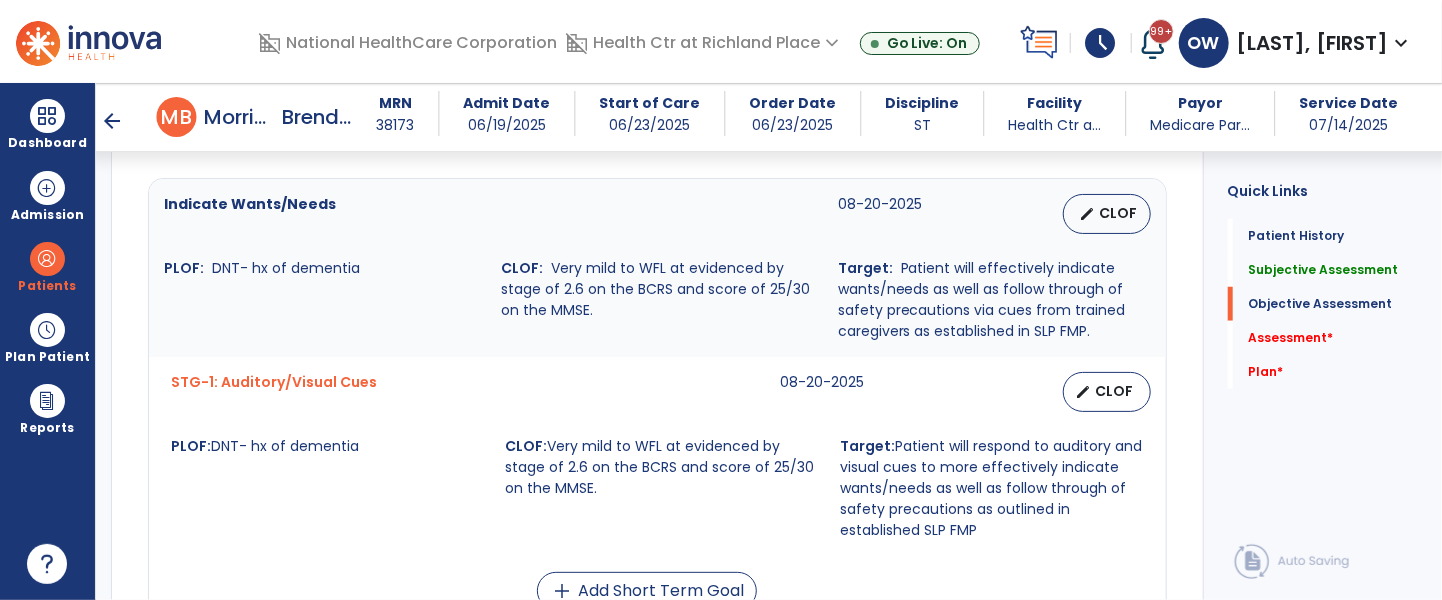 type on "**********" 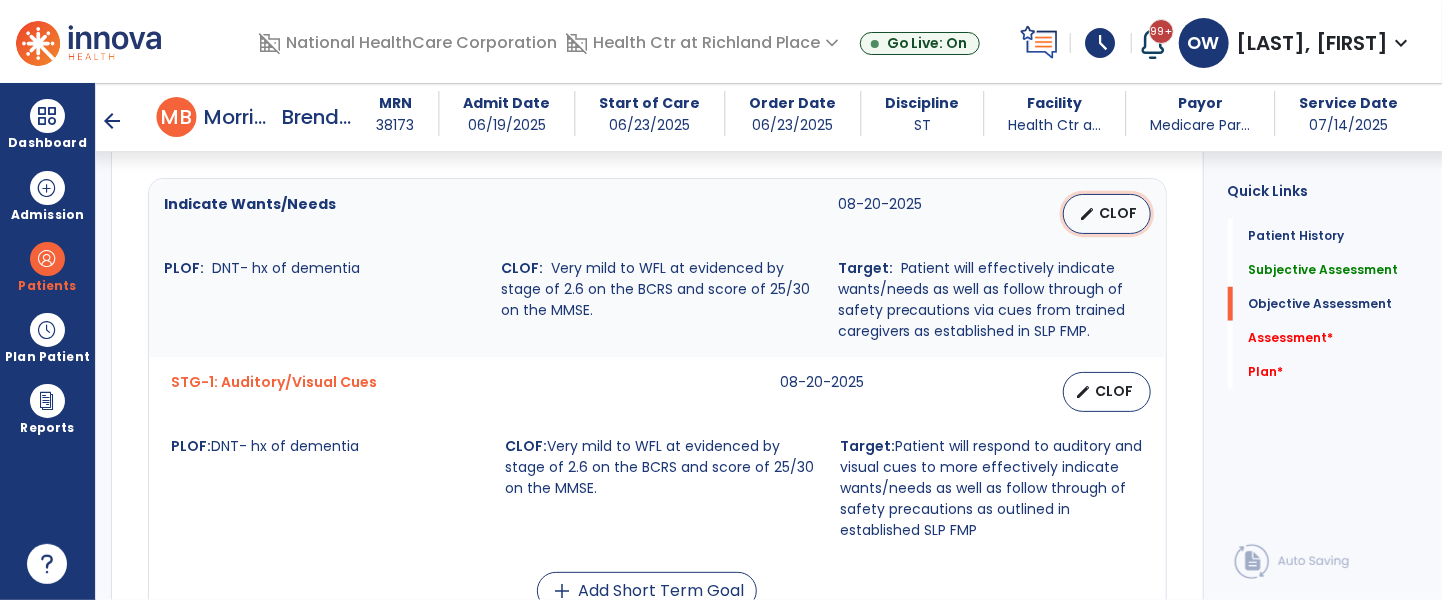 click on "edit   CLOF" at bounding box center [1107, 214] 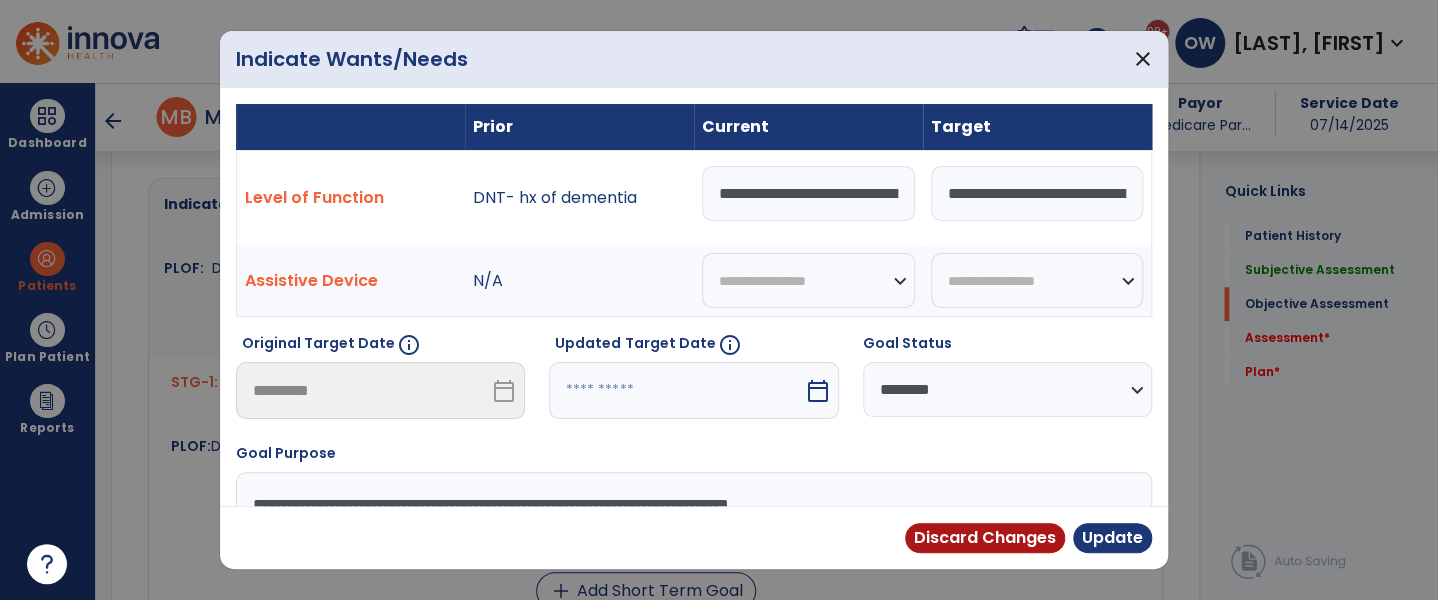 scroll, scrollTop: 752, scrollLeft: 0, axis: vertical 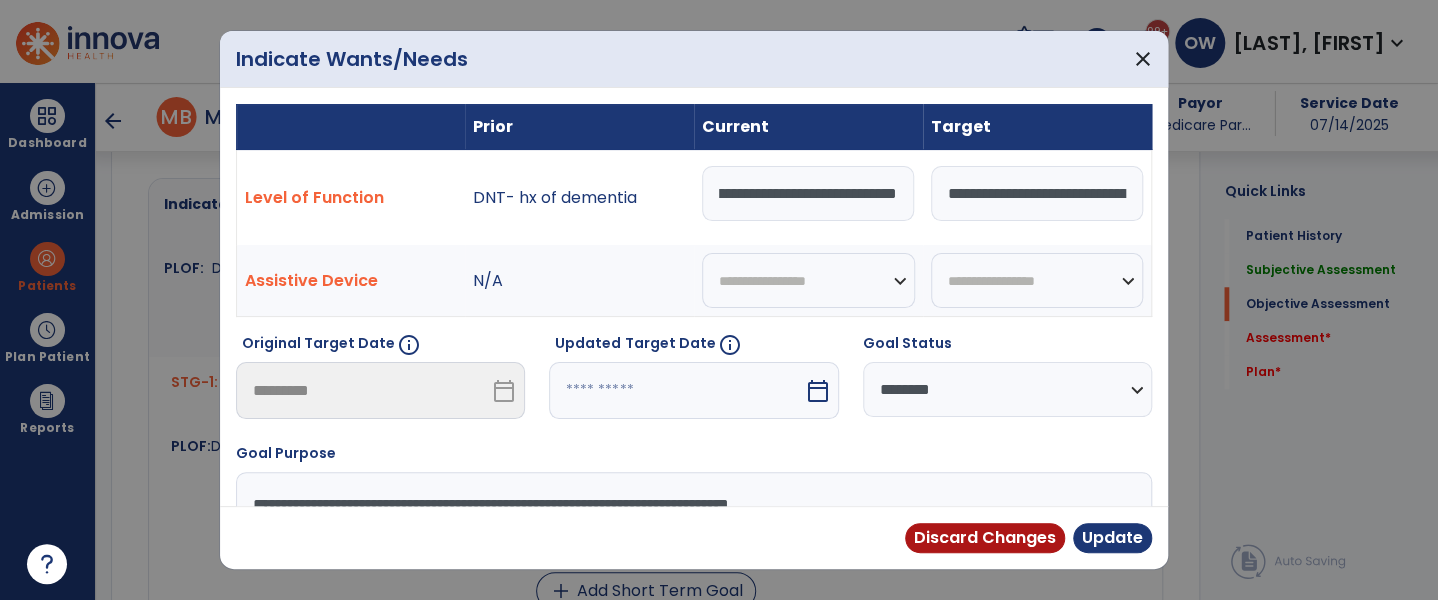 drag, startPoint x: 717, startPoint y: 199, endPoint x: 1168, endPoint y: 224, distance: 451.69238 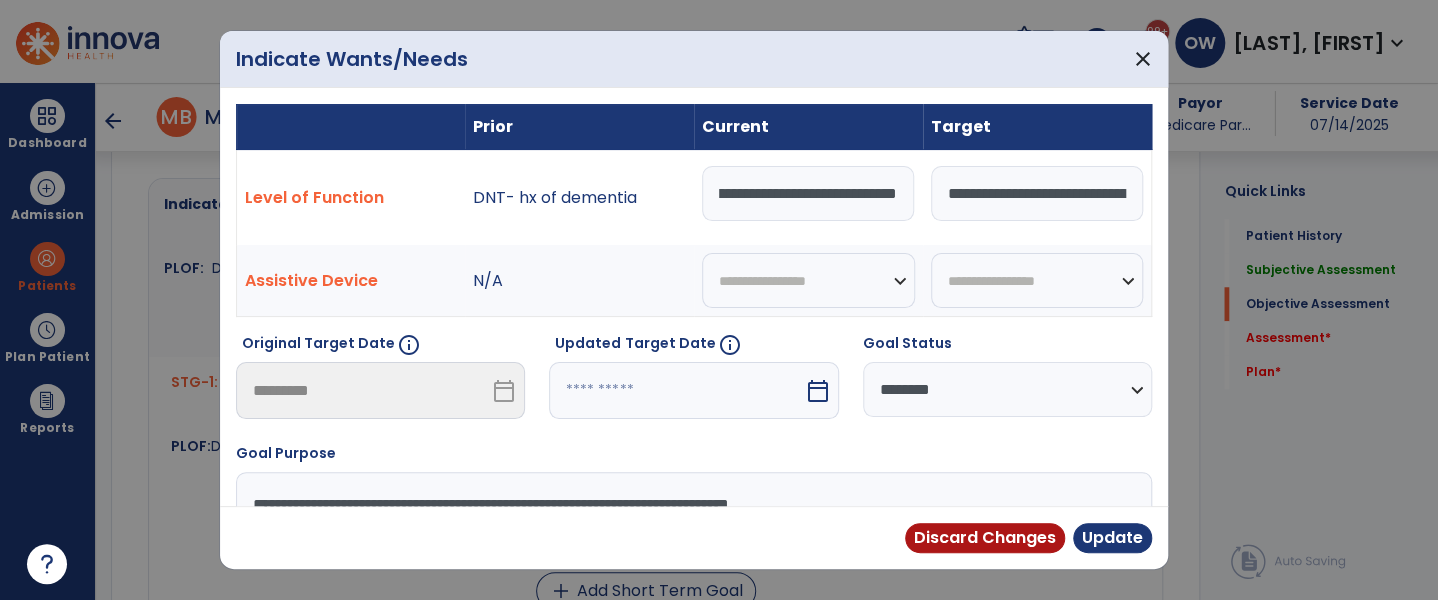 scroll, scrollTop: 0, scrollLeft: 300, axis: horizontal 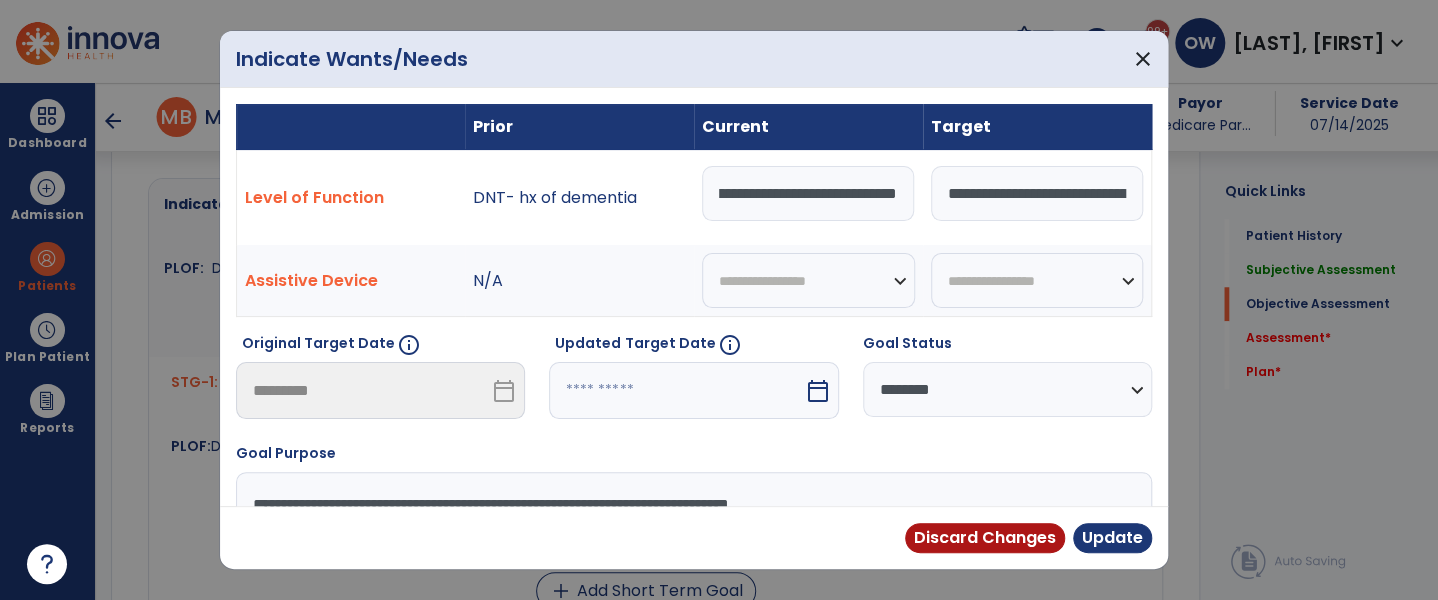 type on "**********" 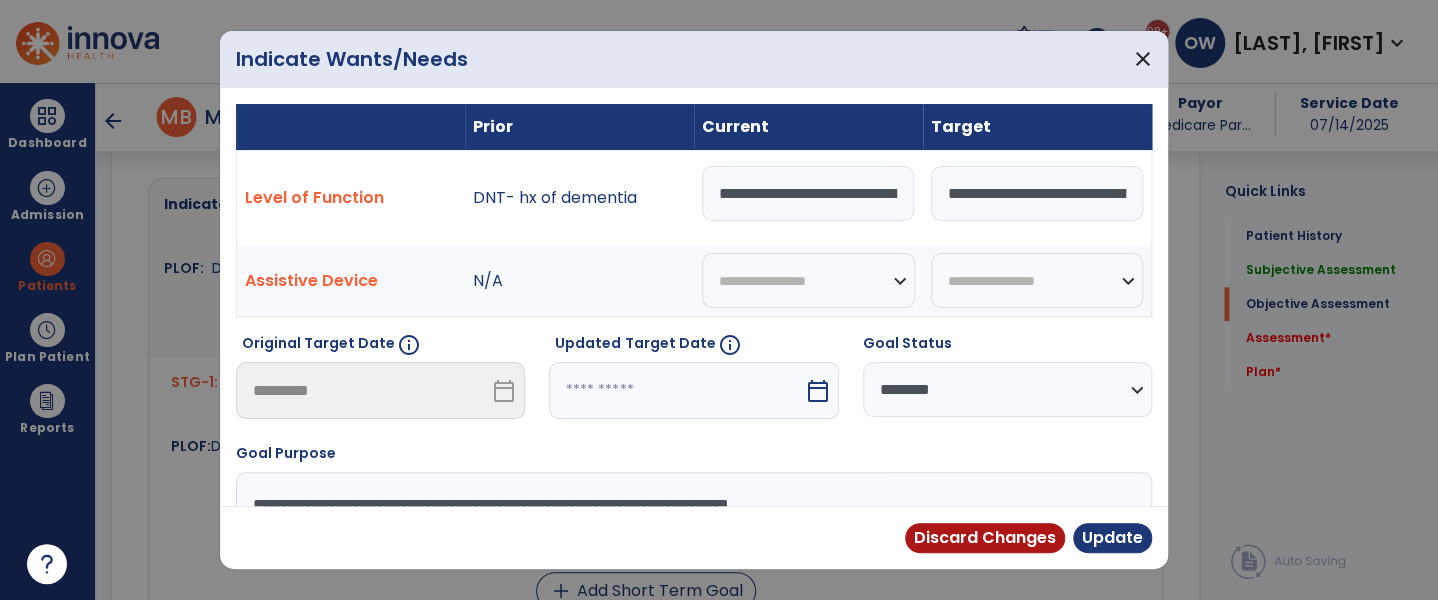 click at bounding box center (676, 390) 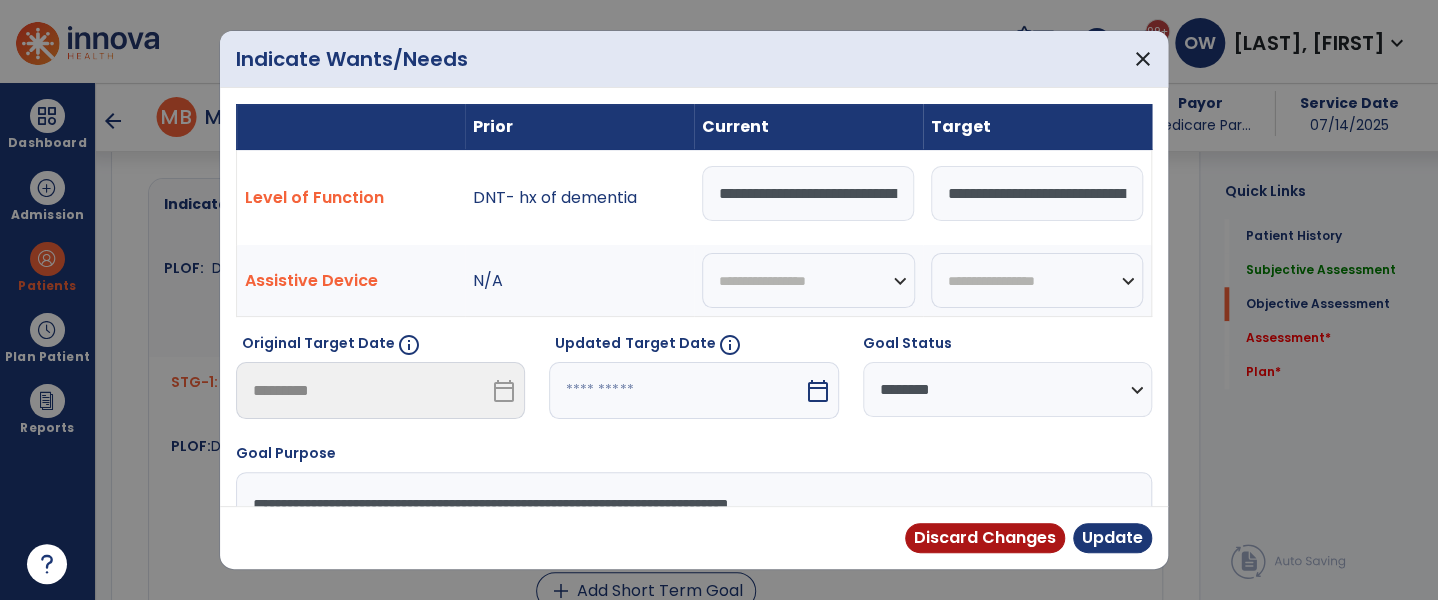 scroll, scrollTop: 208, scrollLeft: 0, axis: vertical 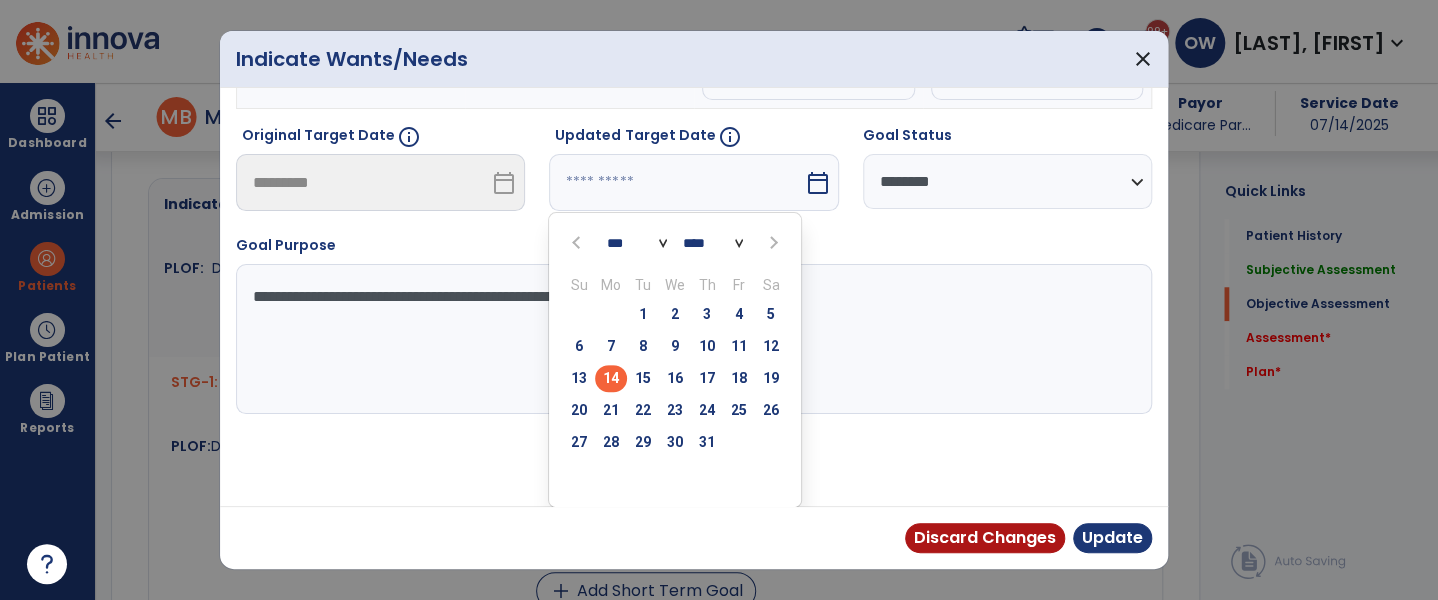 click at bounding box center [773, 243] 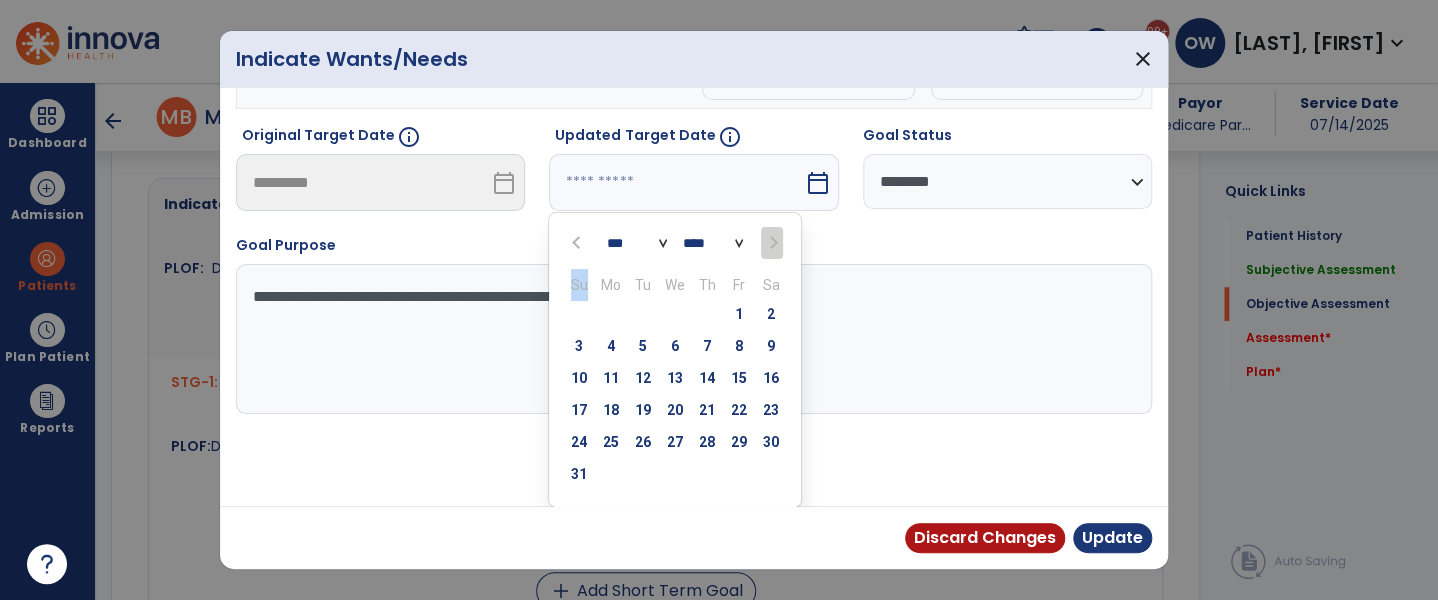 click at bounding box center [771, 243] 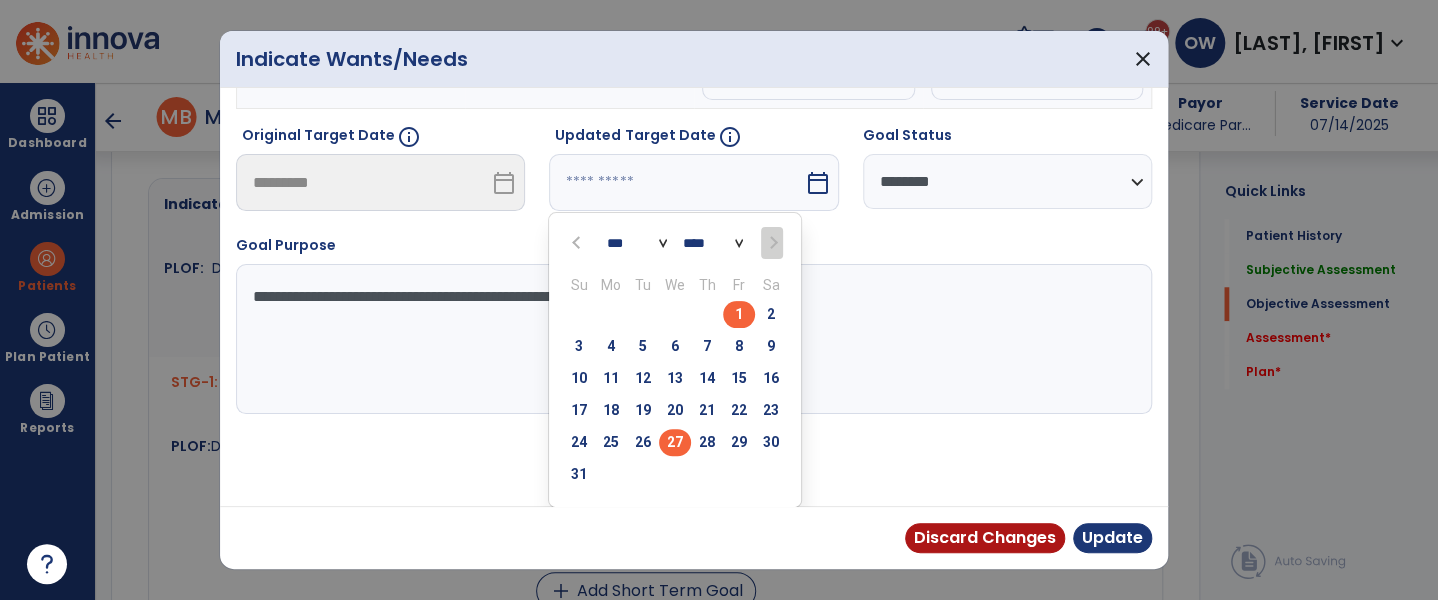 click on "27" at bounding box center (675, 442) 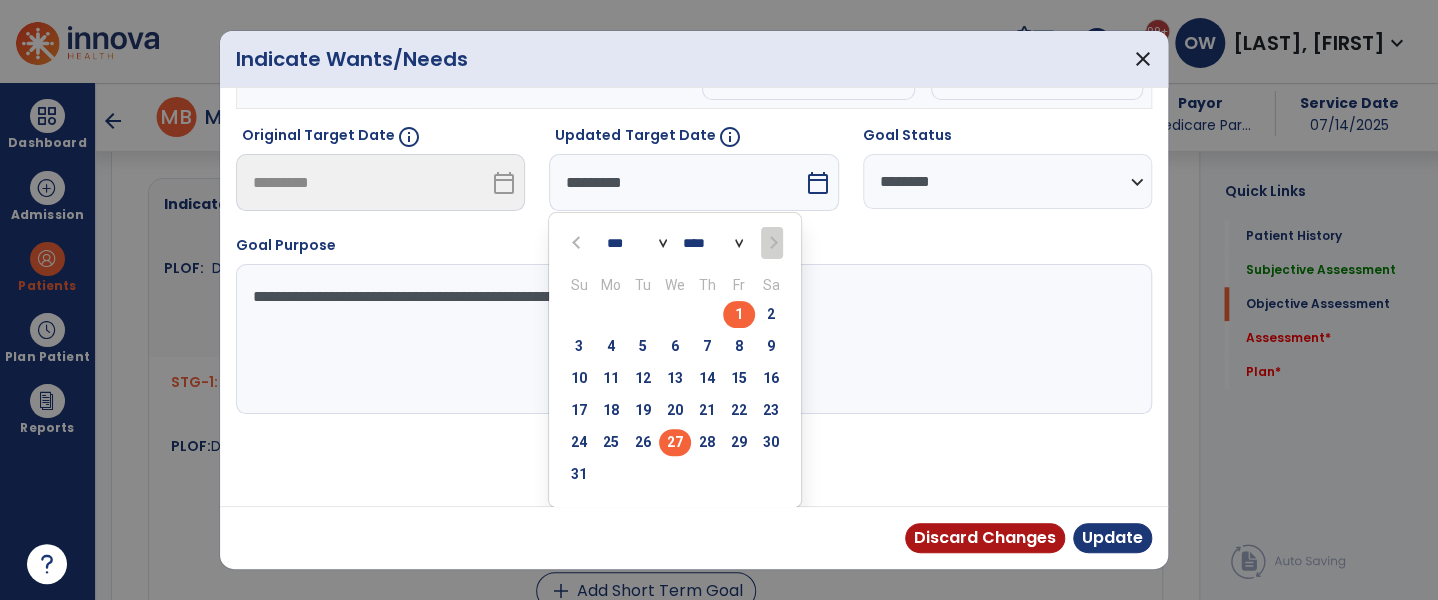 scroll, scrollTop: 129, scrollLeft: 0, axis: vertical 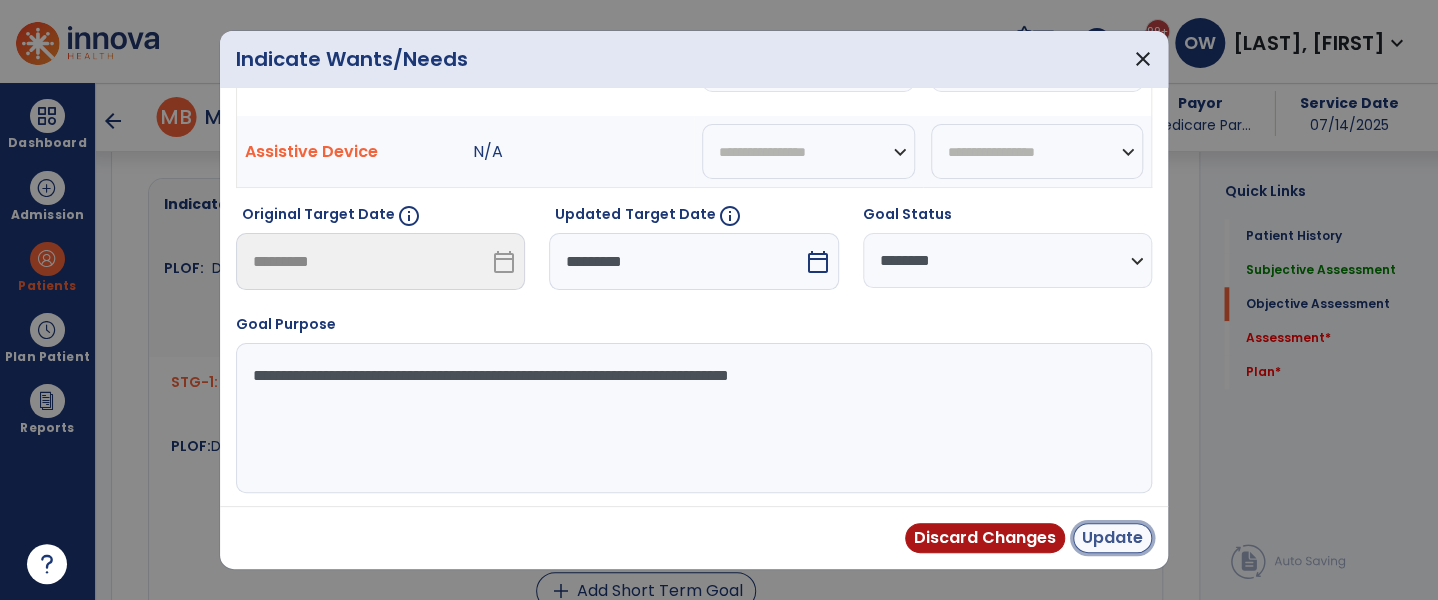 click on "Update" at bounding box center (1112, 538) 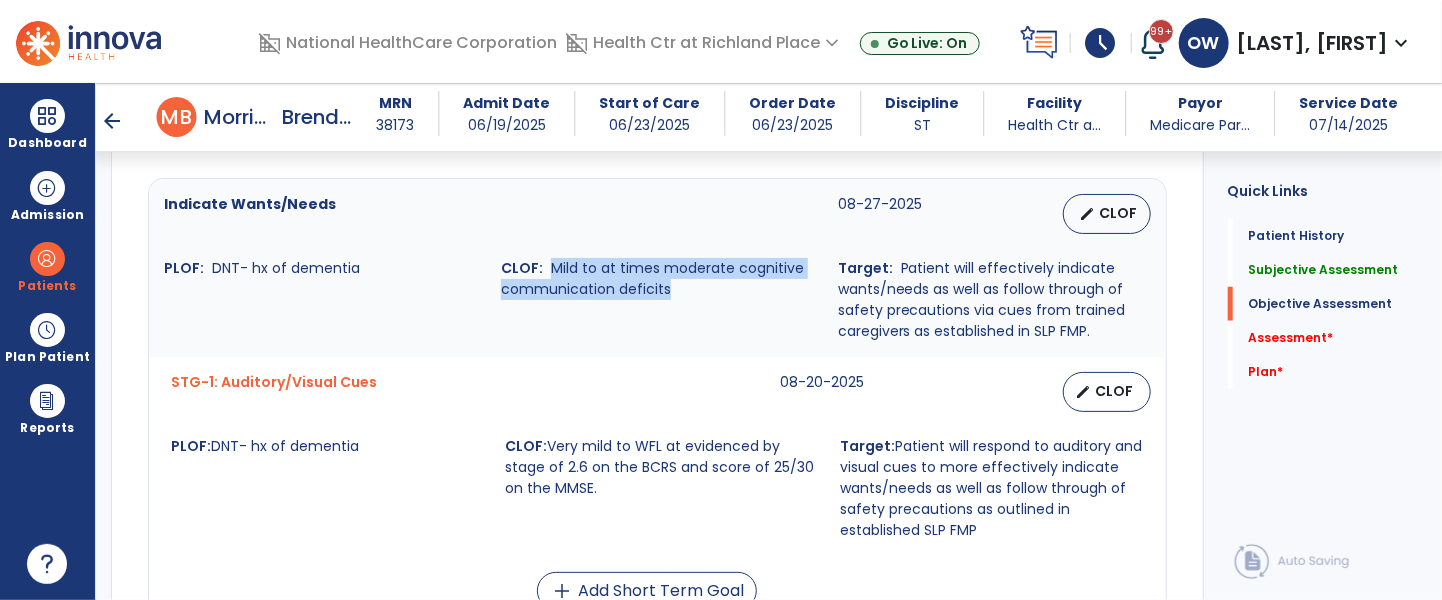 drag, startPoint x: 546, startPoint y: 263, endPoint x: 730, endPoint y: 295, distance: 186.76189 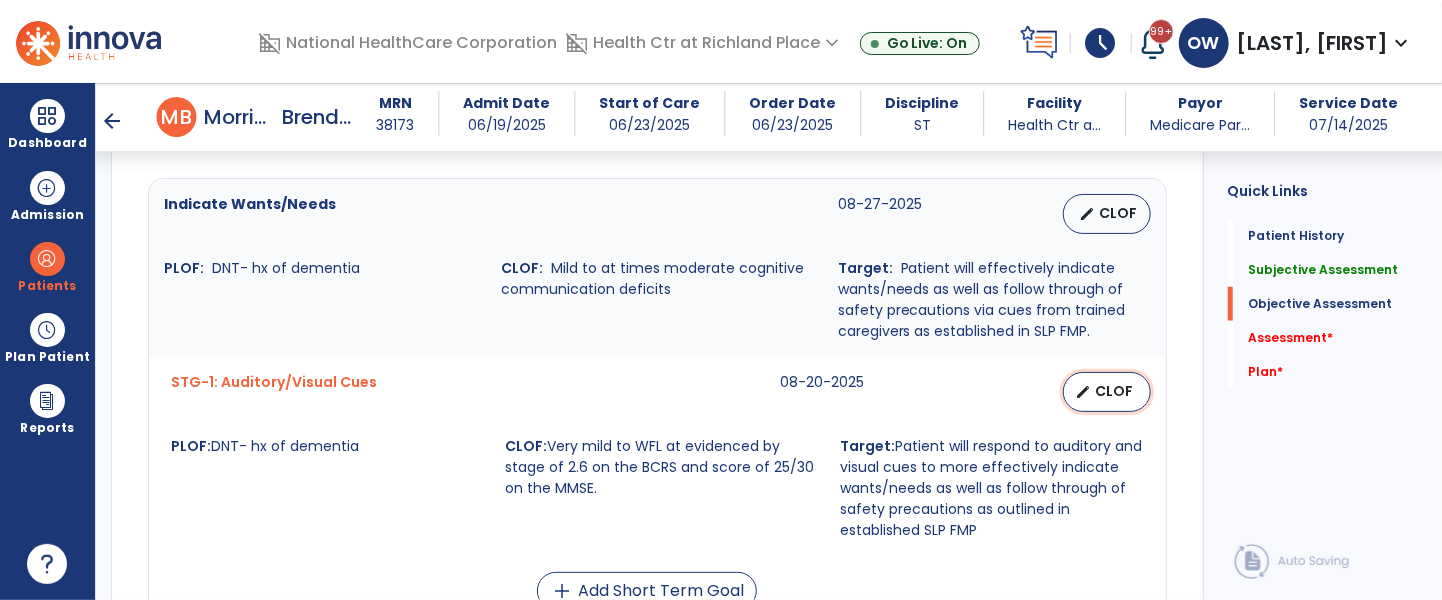 click on "edit" at bounding box center (1084, 392) 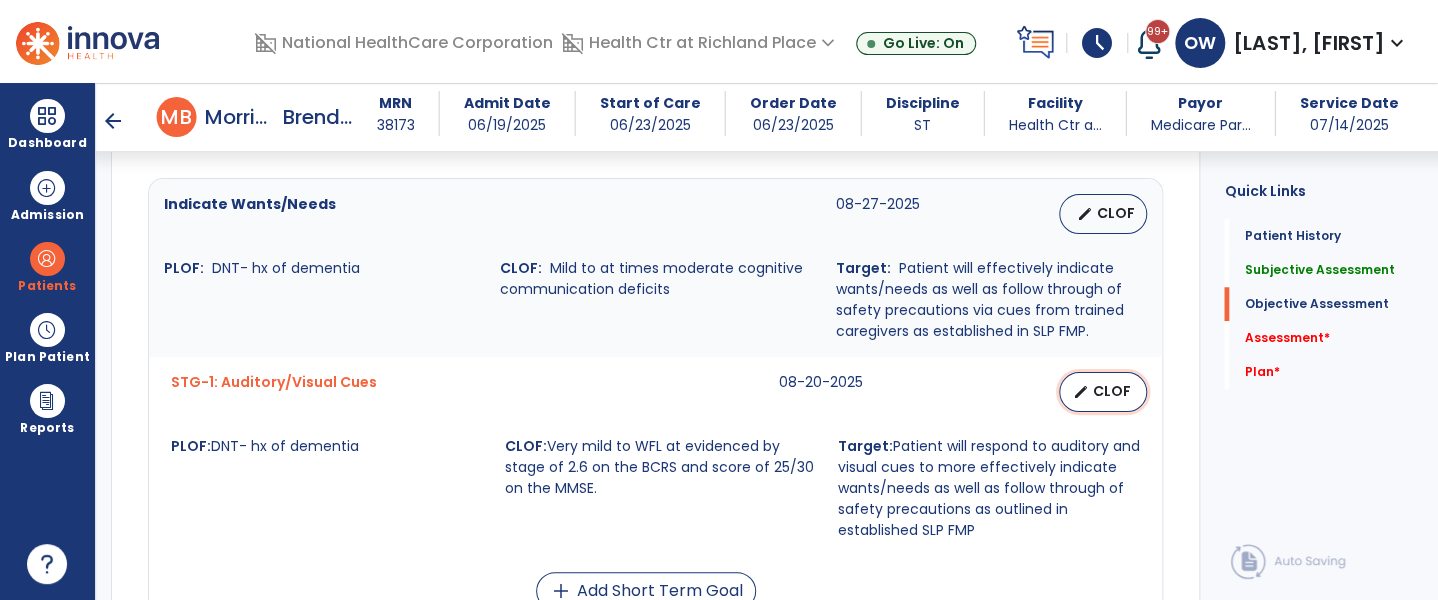select on "********" 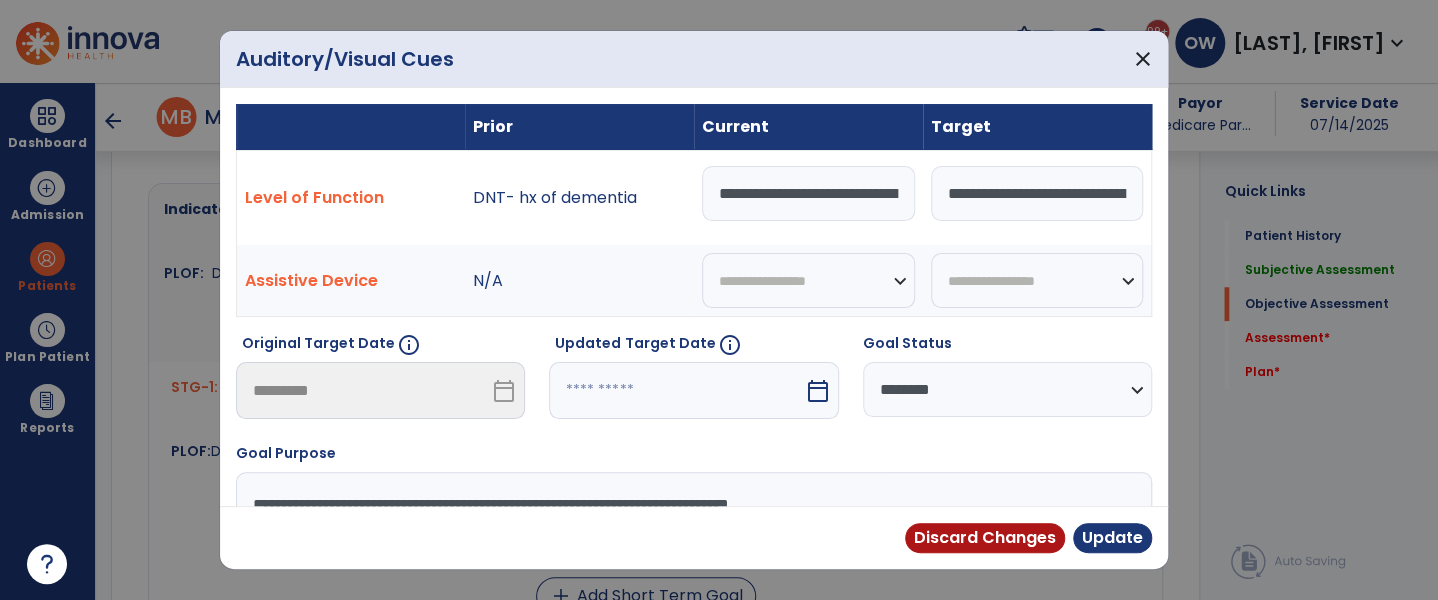 scroll, scrollTop: 752, scrollLeft: 0, axis: vertical 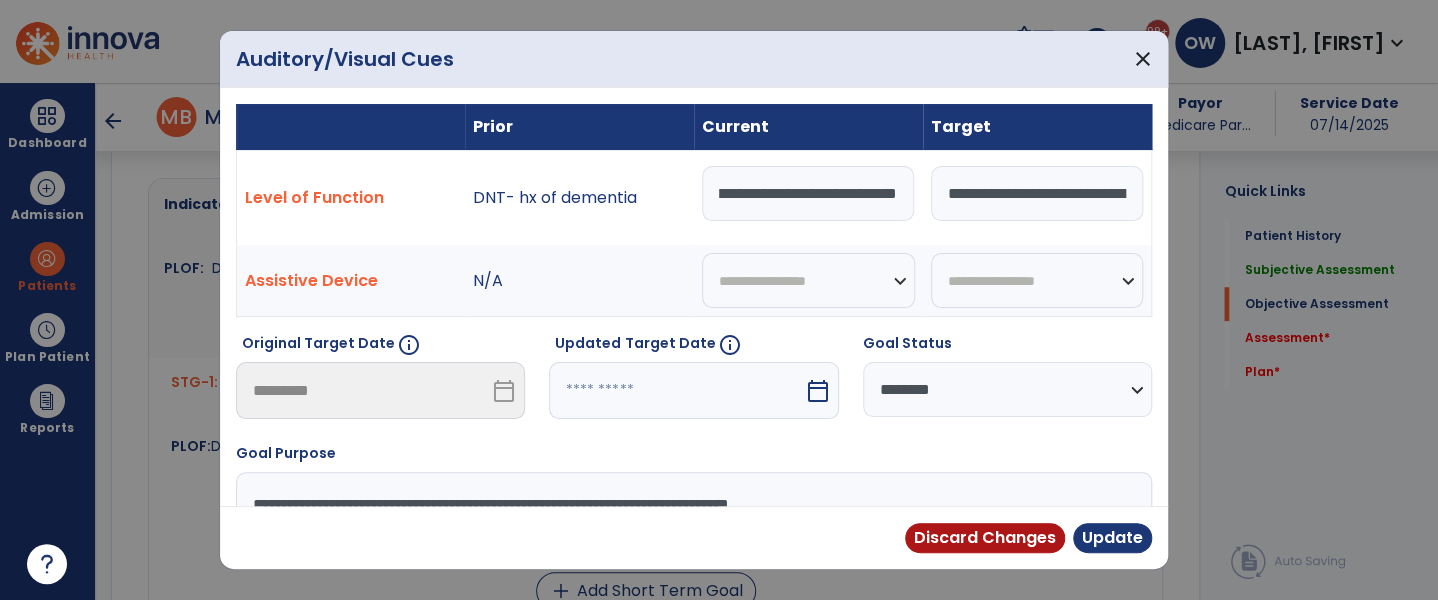drag, startPoint x: 709, startPoint y: 191, endPoint x: 1144, endPoint y: 243, distance: 438.09702 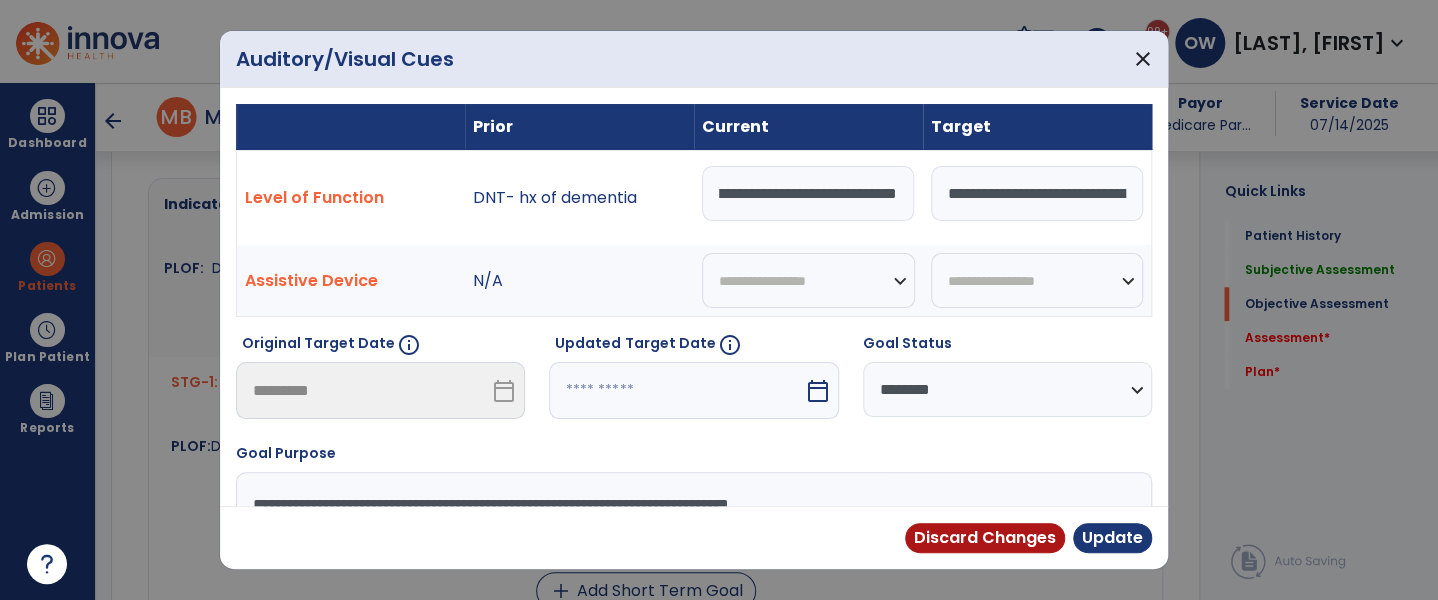 scroll, scrollTop: 0, scrollLeft: 0, axis: both 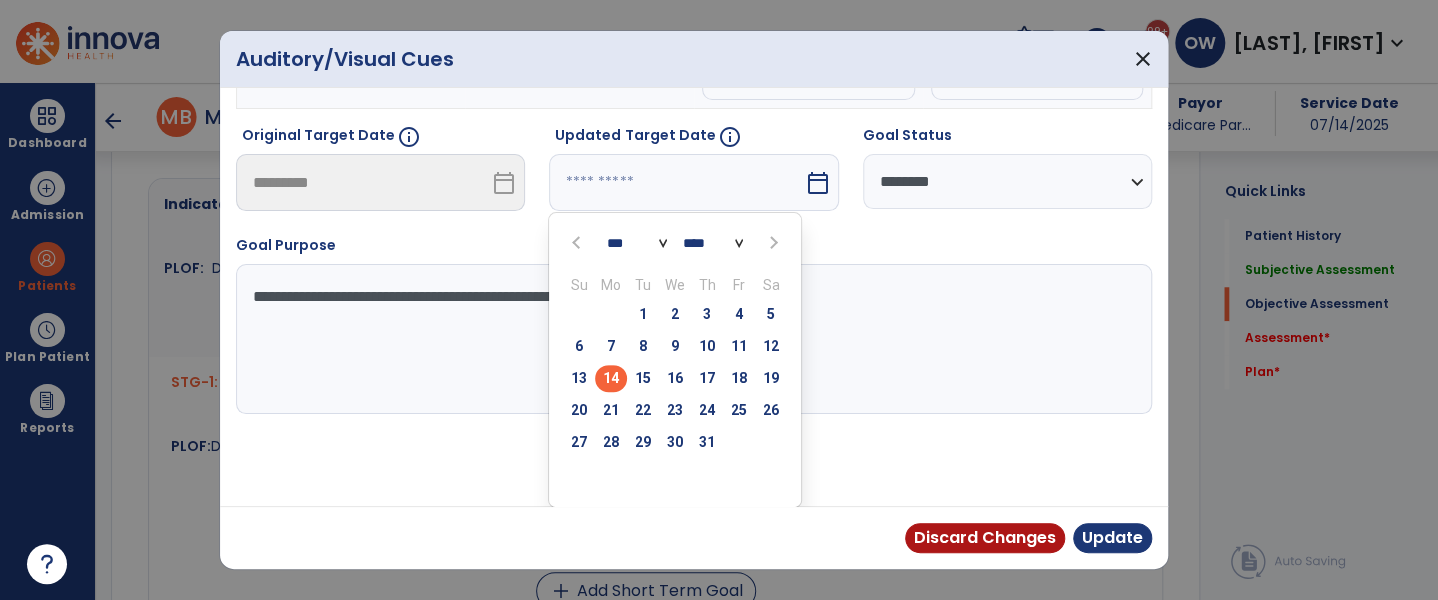 click at bounding box center (771, 242) 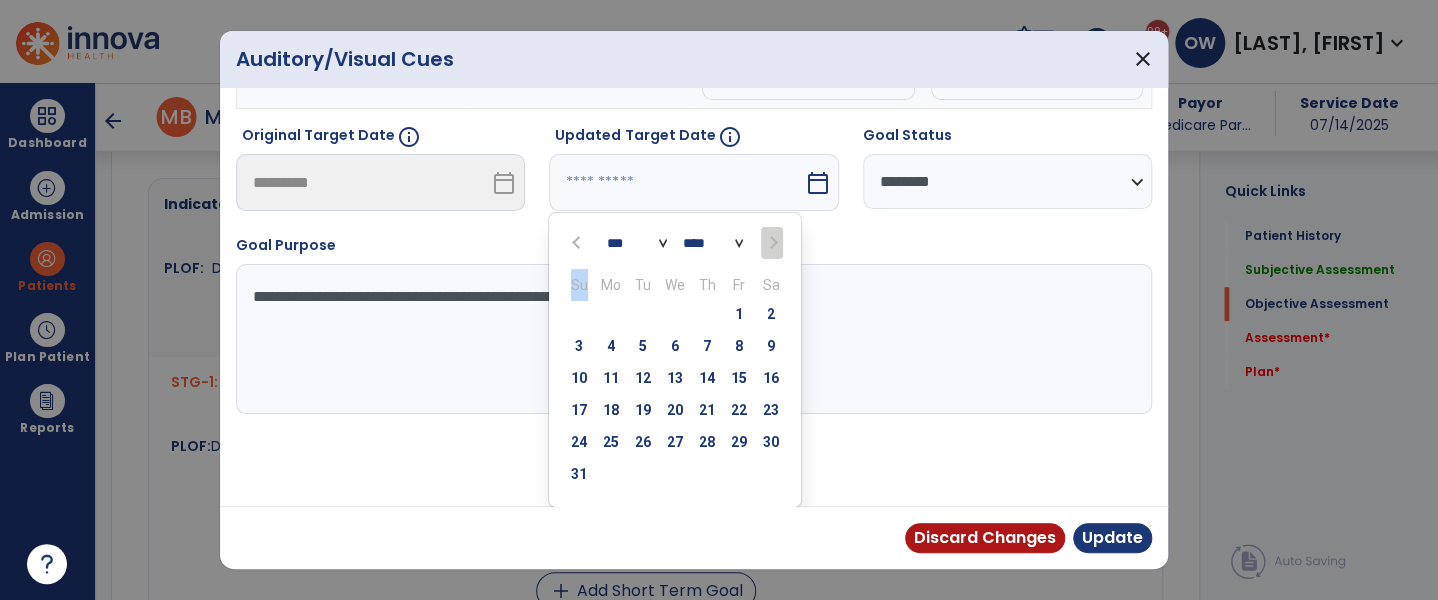 click at bounding box center (771, 243) 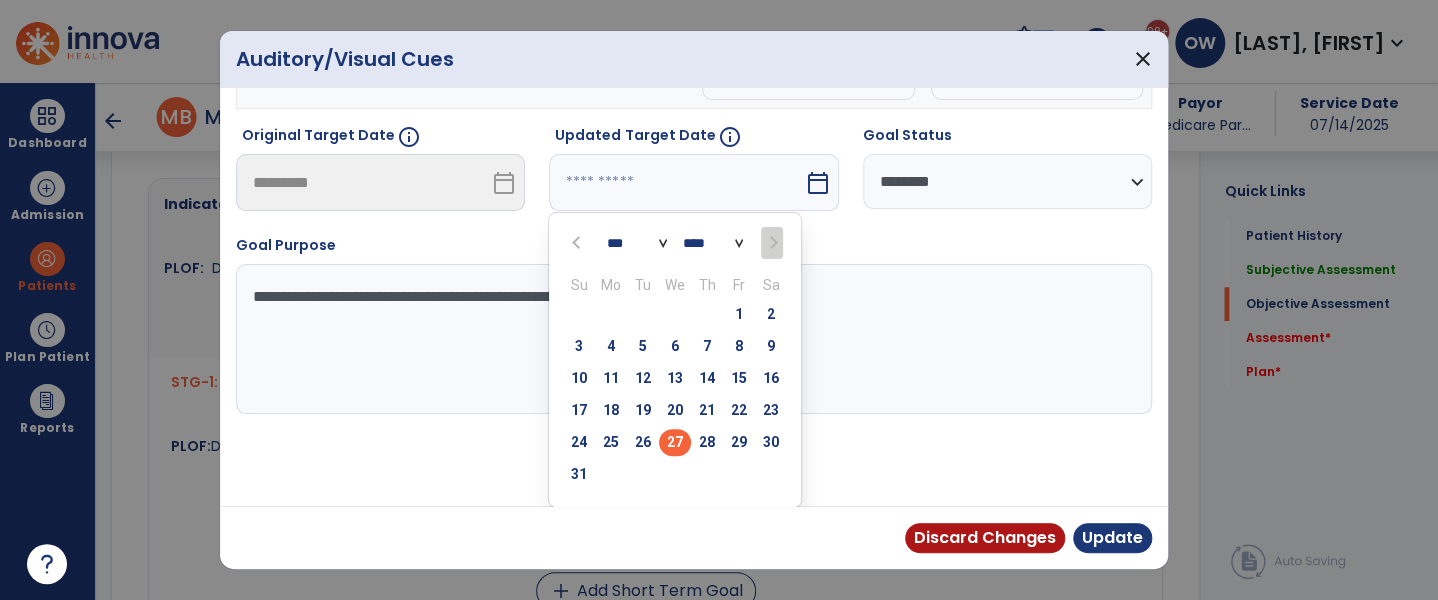 click on "27" at bounding box center [675, 442] 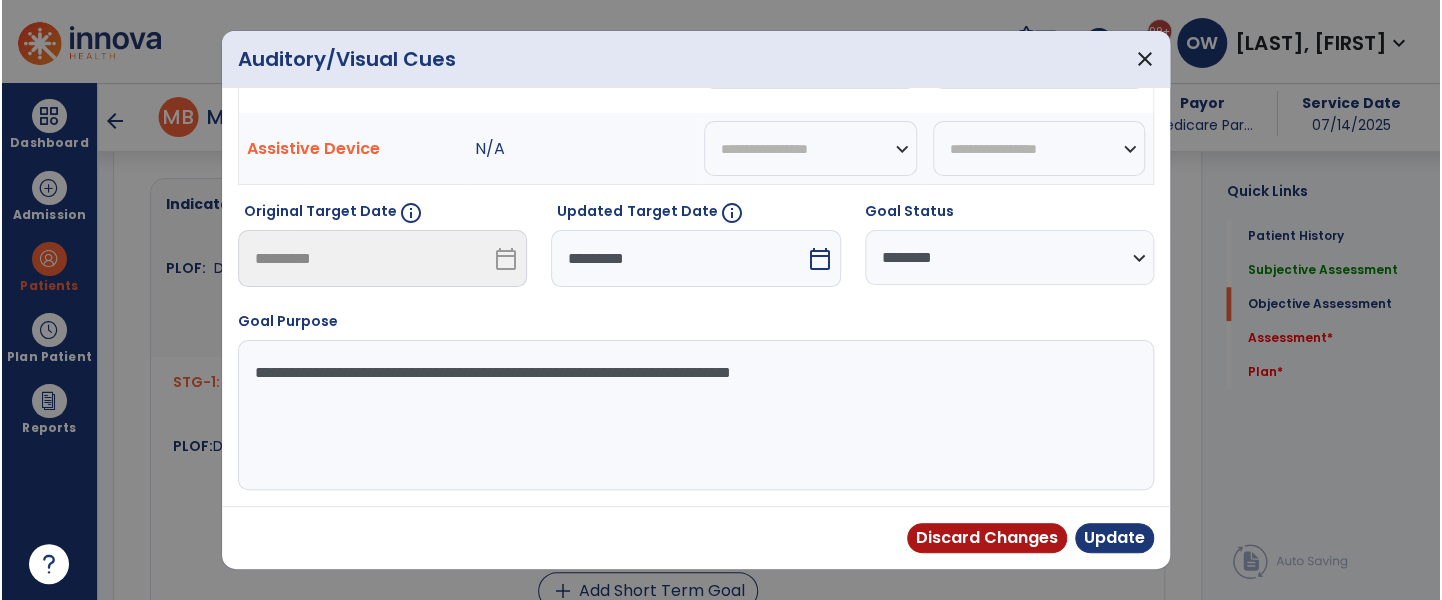 scroll, scrollTop: 129, scrollLeft: 0, axis: vertical 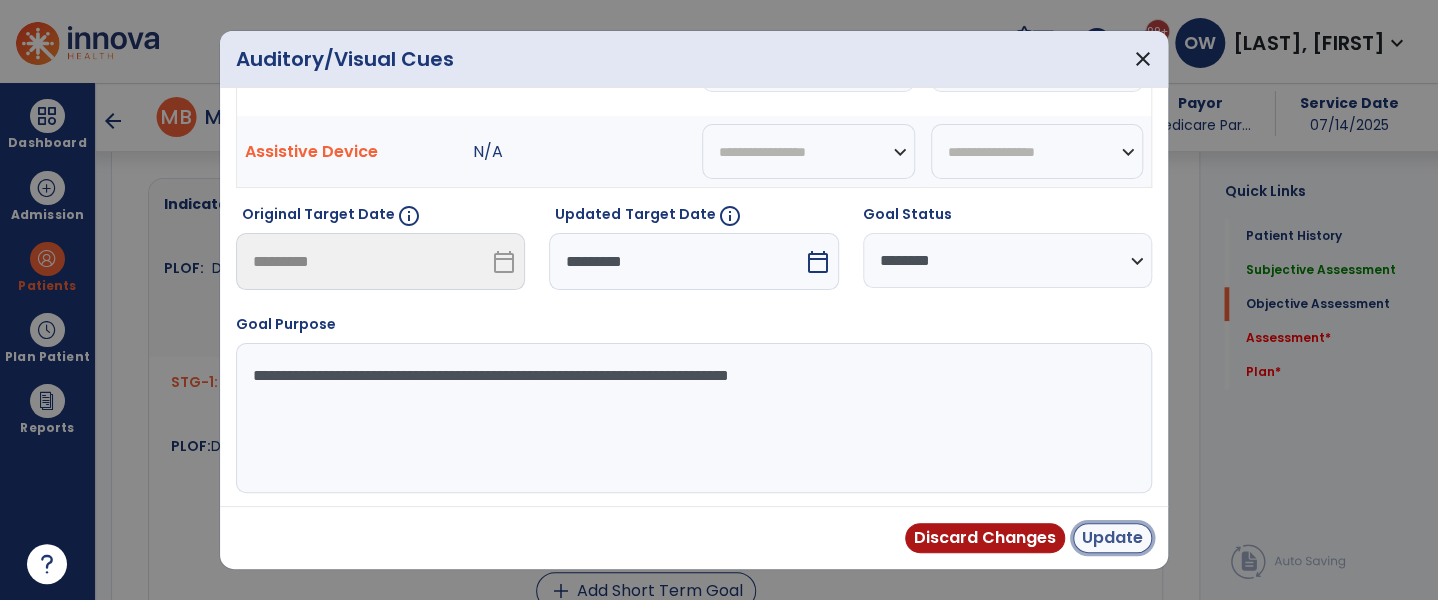 click on "Update" at bounding box center [1112, 538] 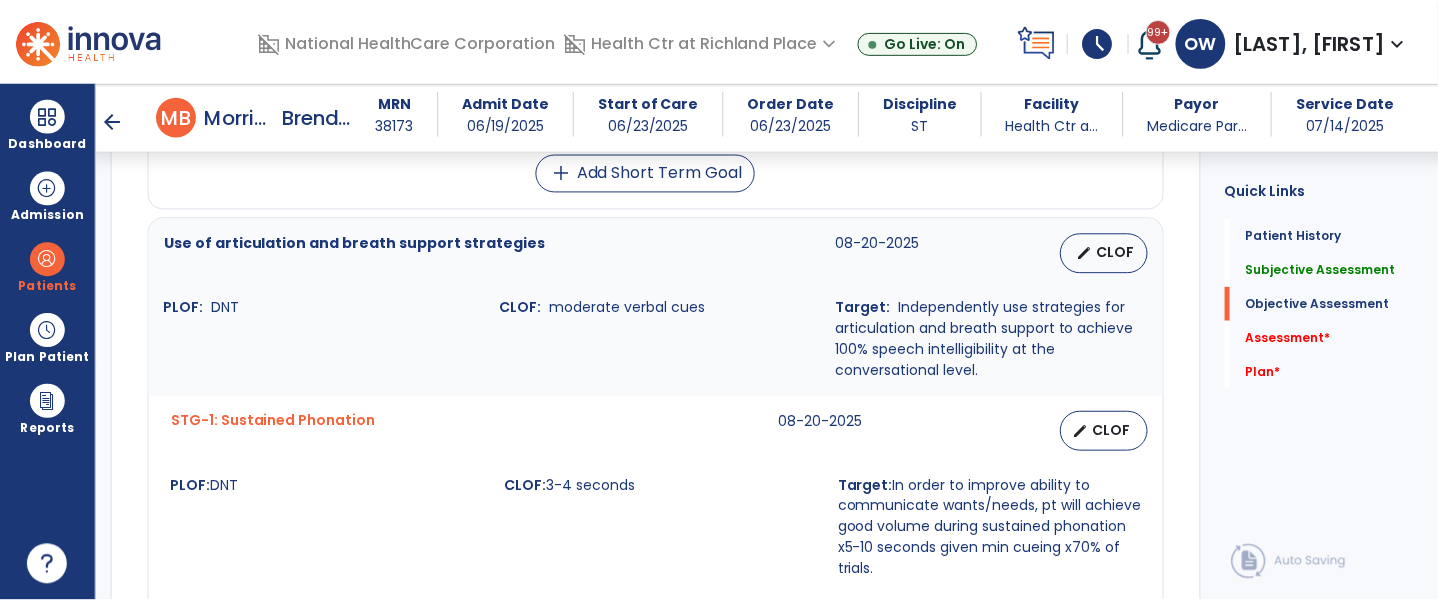 scroll, scrollTop: 1168, scrollLeft: 0, axis: vertical 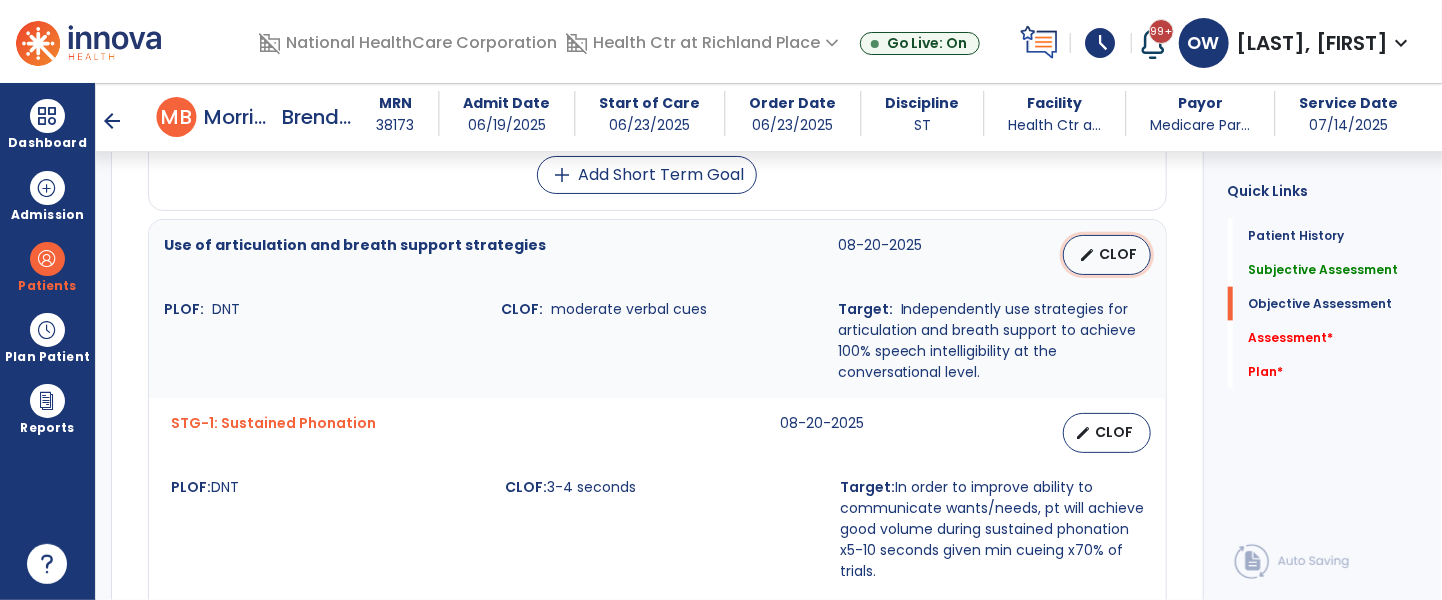 click on "CLOF" at bounding box center (1119, 254) 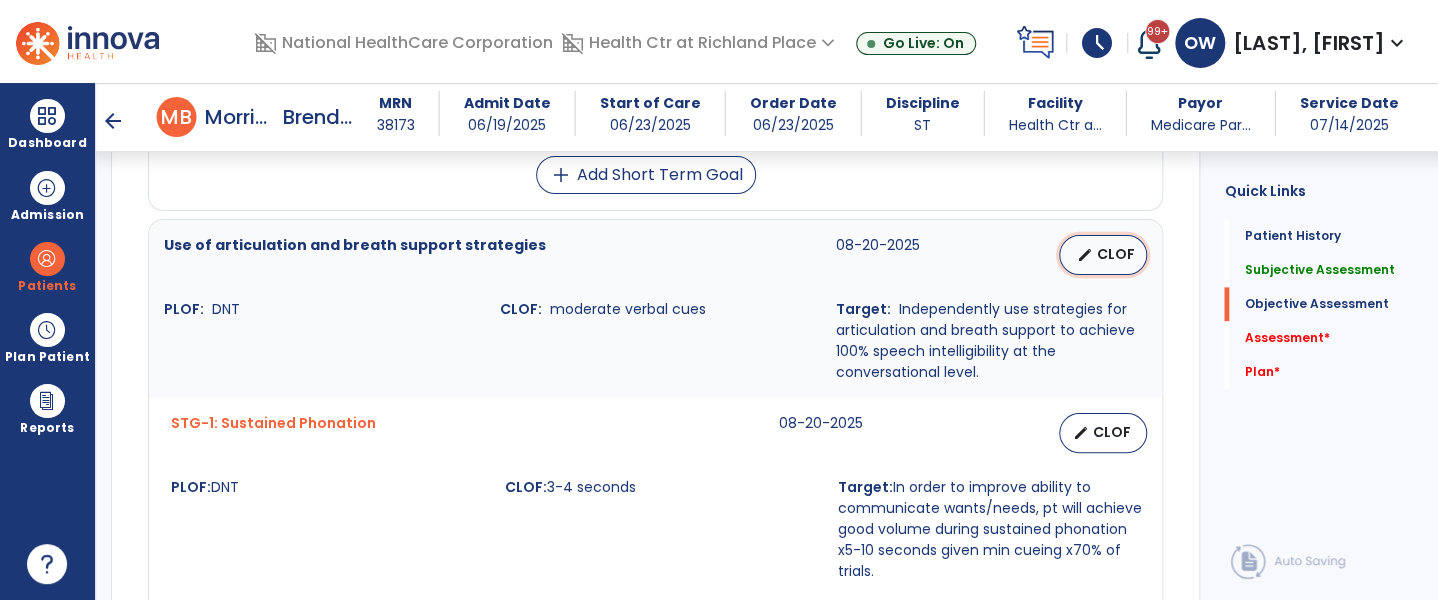 select on "********" 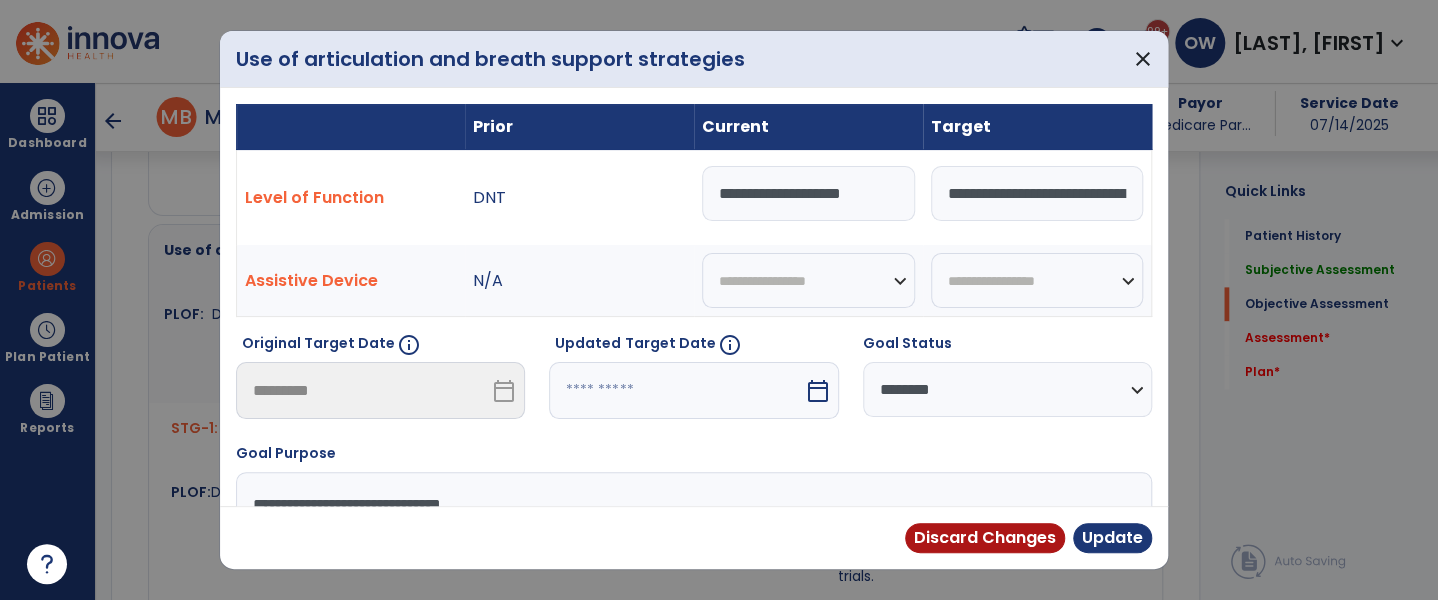 scroll, scrollTop: 1168, scrollLeft: 0, axis: vertical 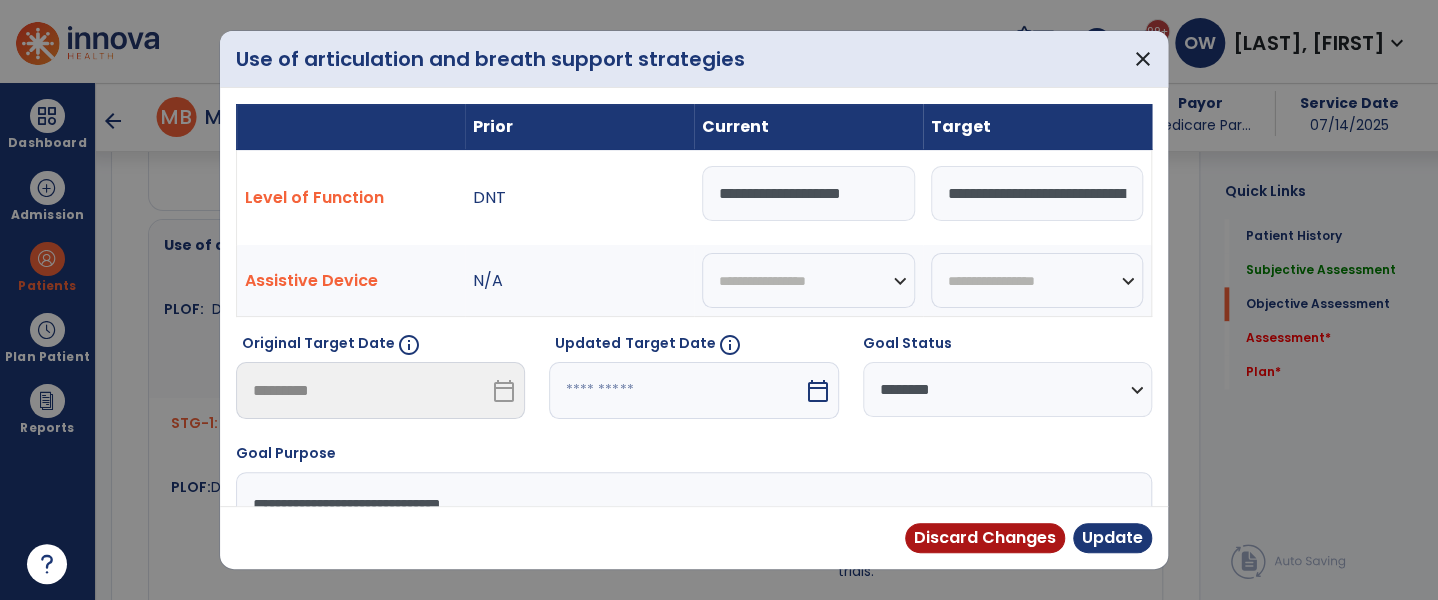 drag, startPoint x: 708, startPoint y: 195, endPoint x: 1176, endPoint y: 207, distance: 468.1538 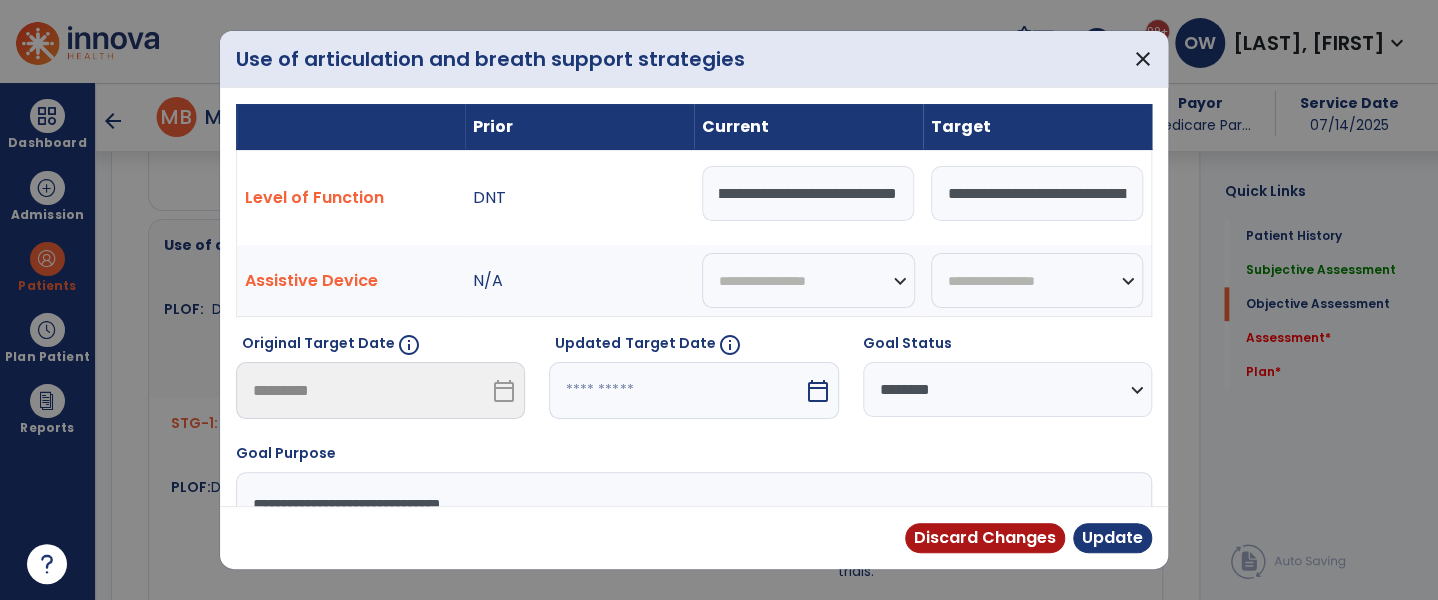 scroll, scrollTop: 0, scrollLeft: 620, axis: horizontal 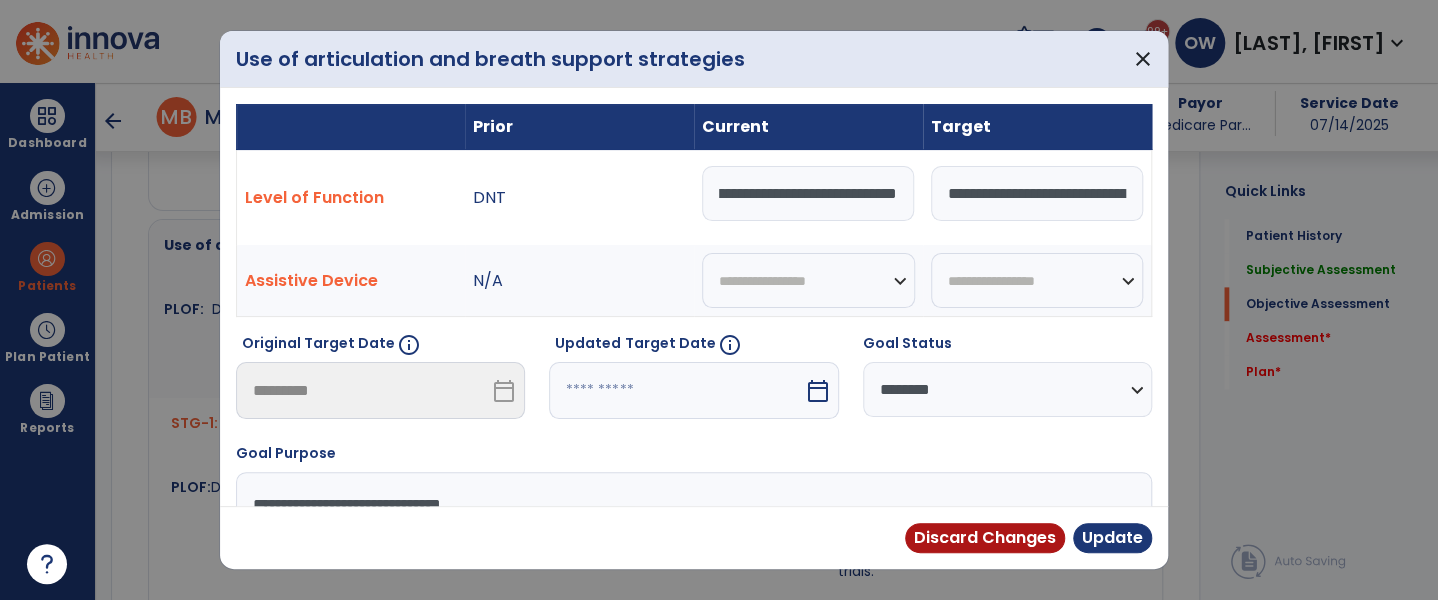 click at bounding box center [676, 390] 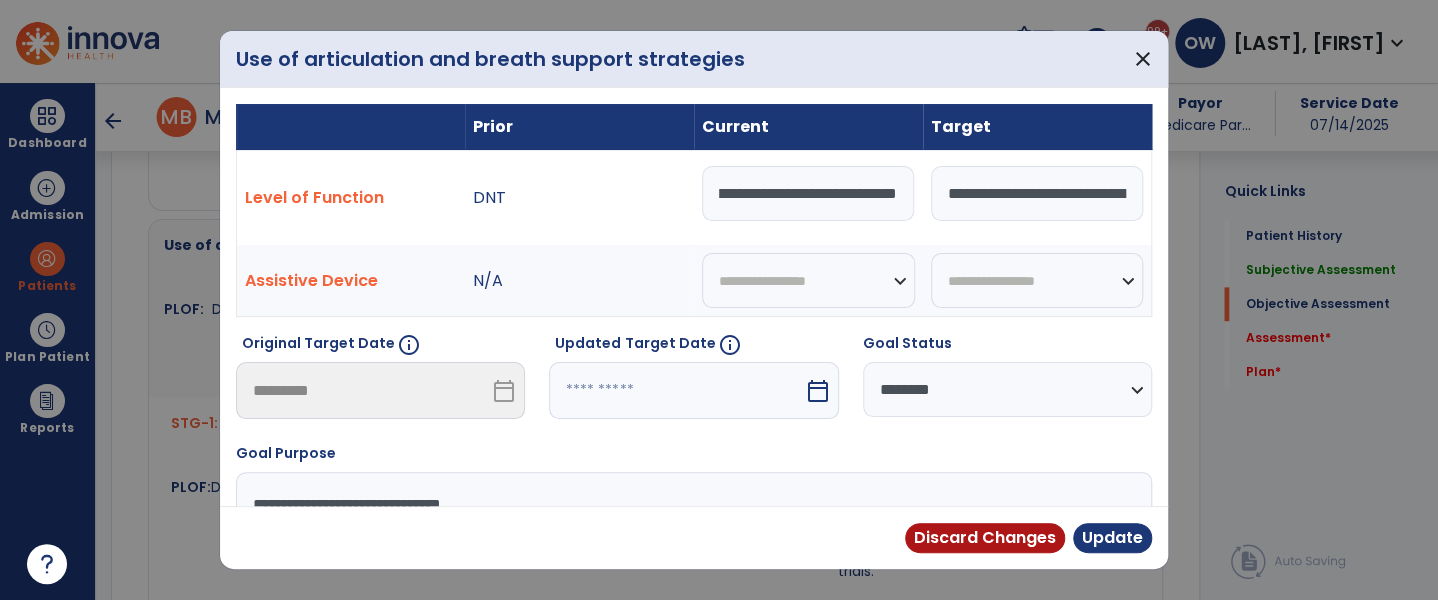 scroll, scrollTop: 0, scrollLeft: 0, axis: both 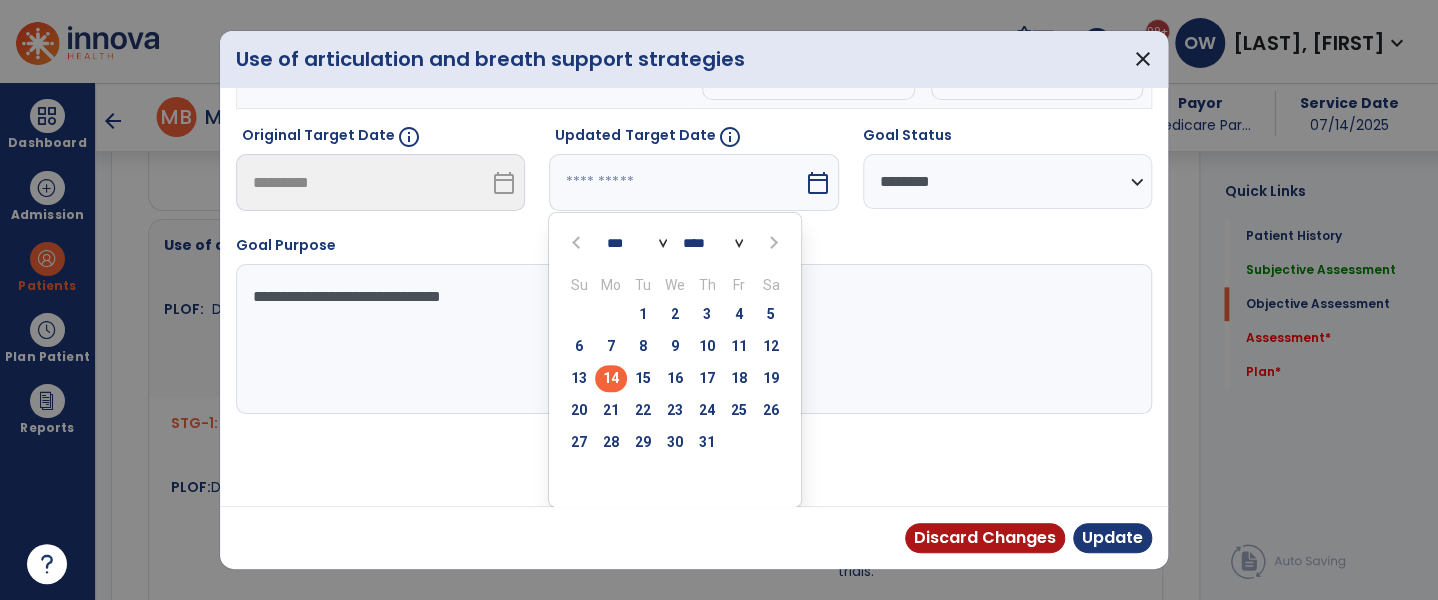 click at bounding box center [773, 243] 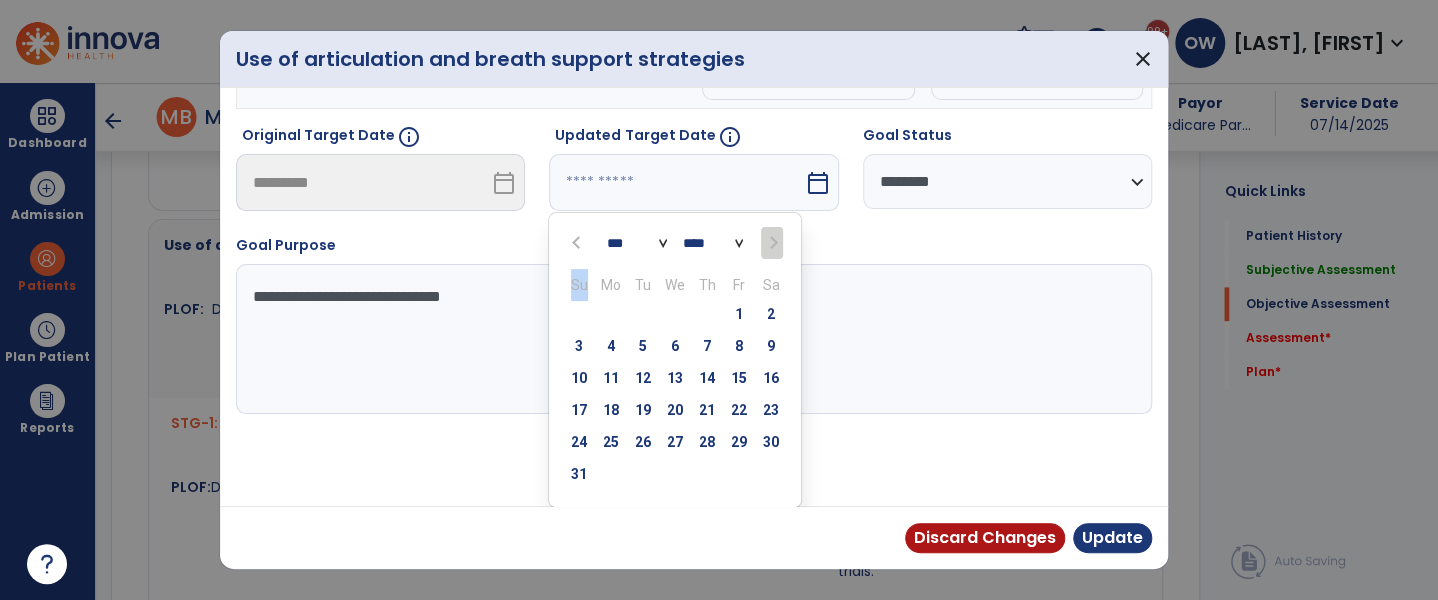 click at bounding box center [771, 243] 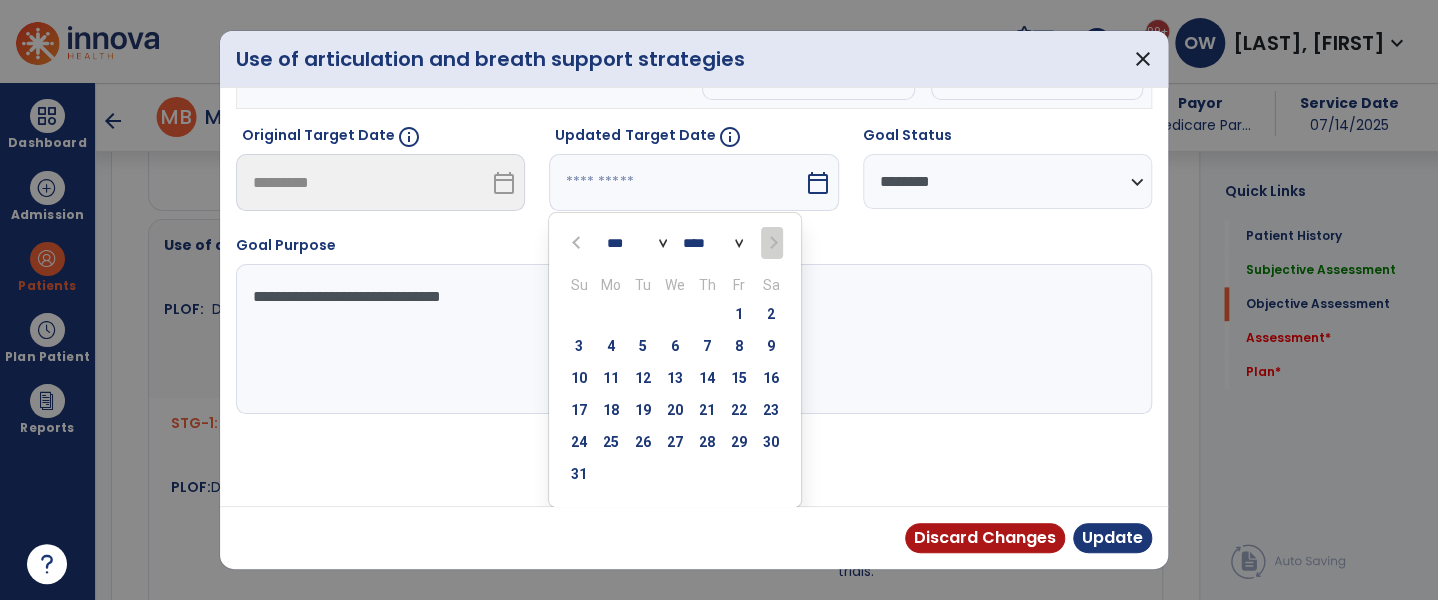 click on "20" at bounding box center (675, 413) 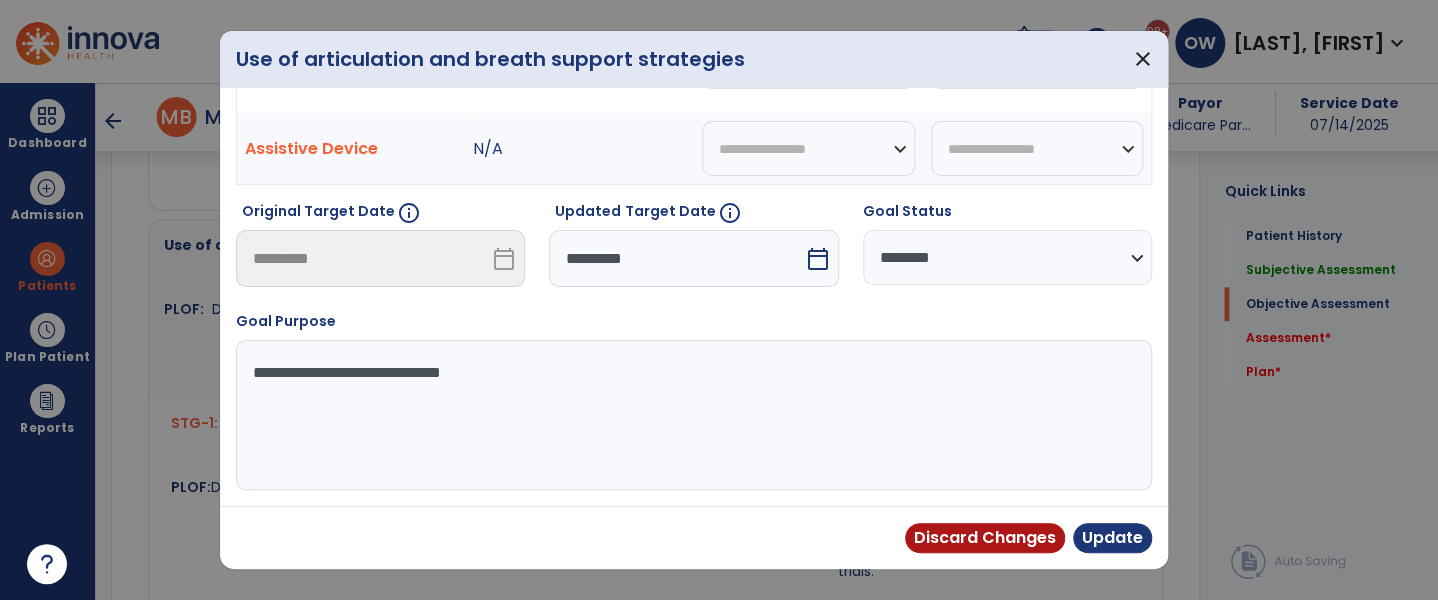scroll, scrollTop: 129, scrollLeft: 0, axis: vertical 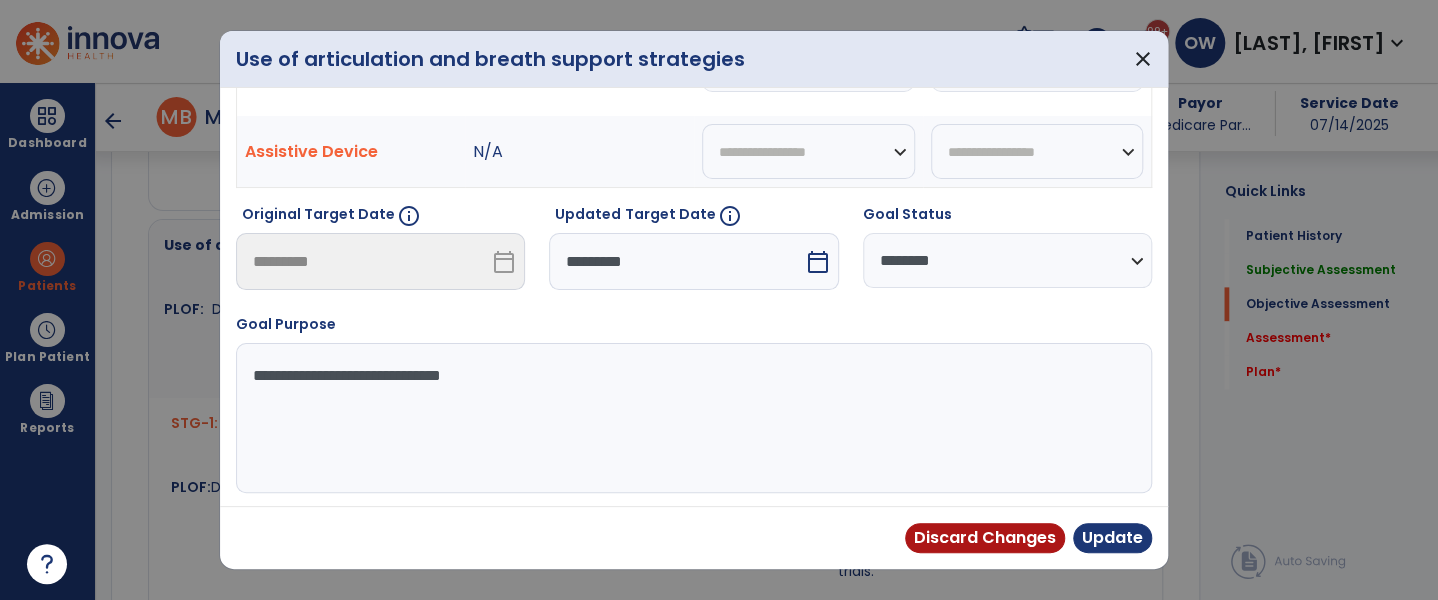 click on "*********" at bounding box center (676, 261) 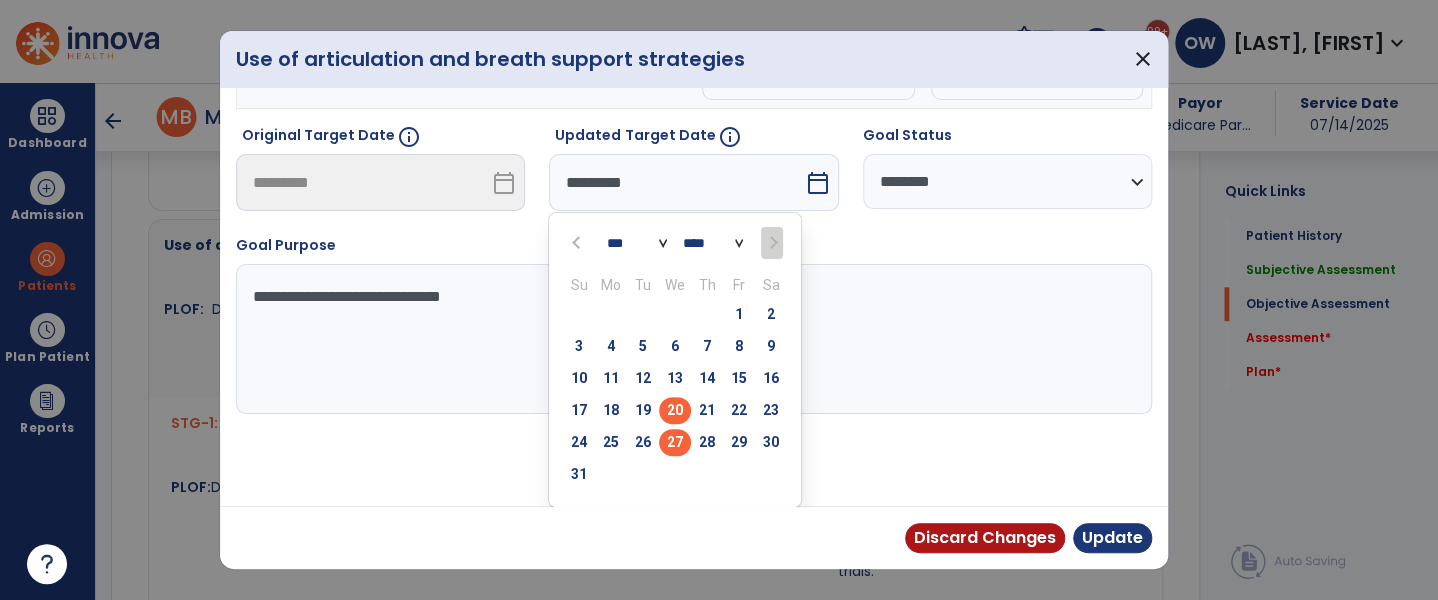 click on "27" at bounding box center [675, 442] 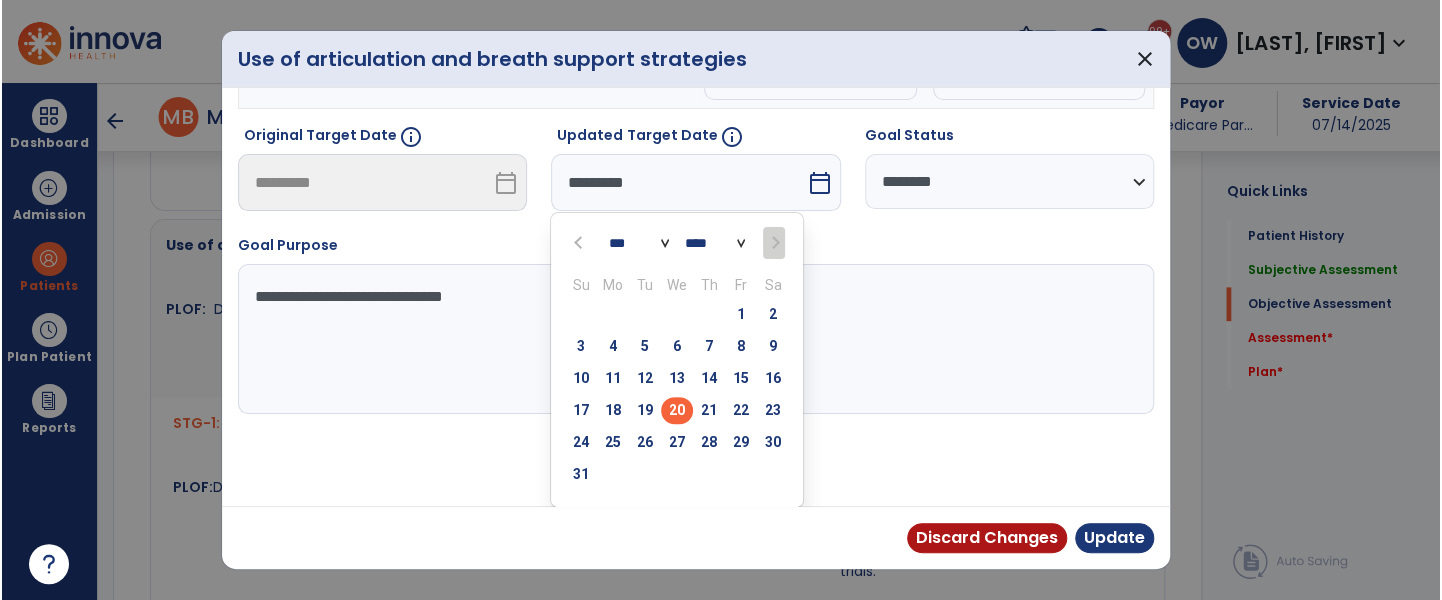 scroll, scrollTop: 129, scrollLeft: 0, axis: vertical 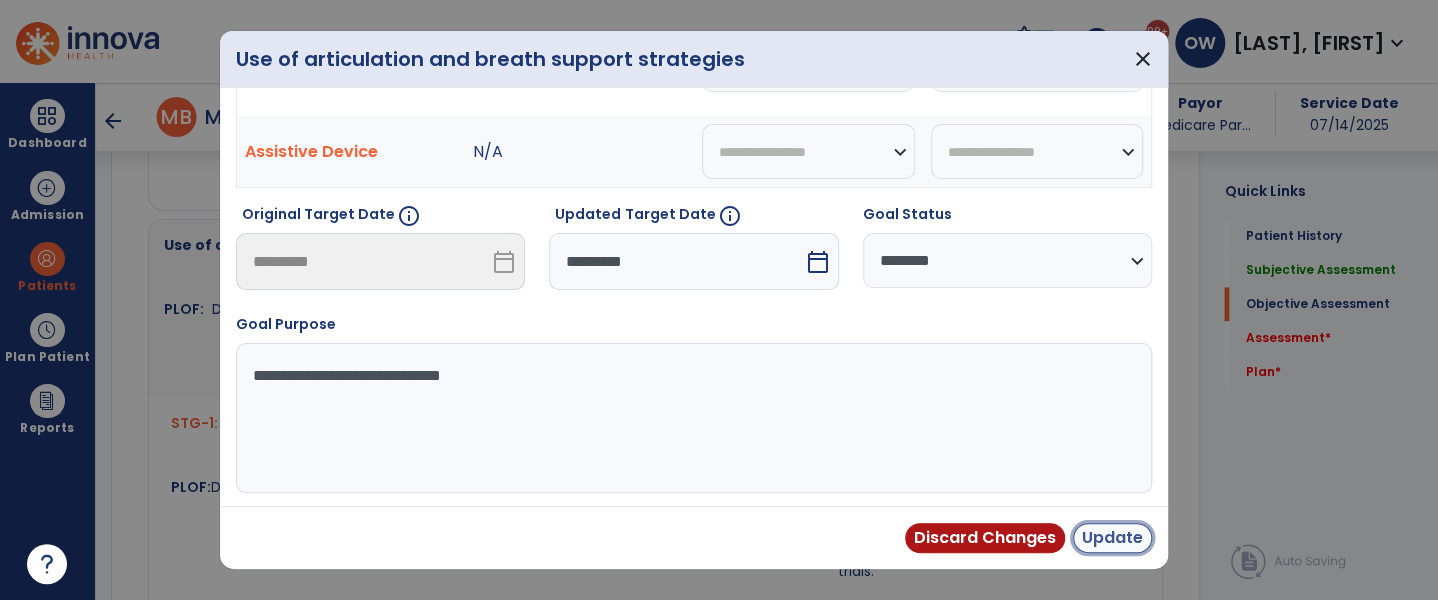click on "Update" at bounding box center [1112, 538] 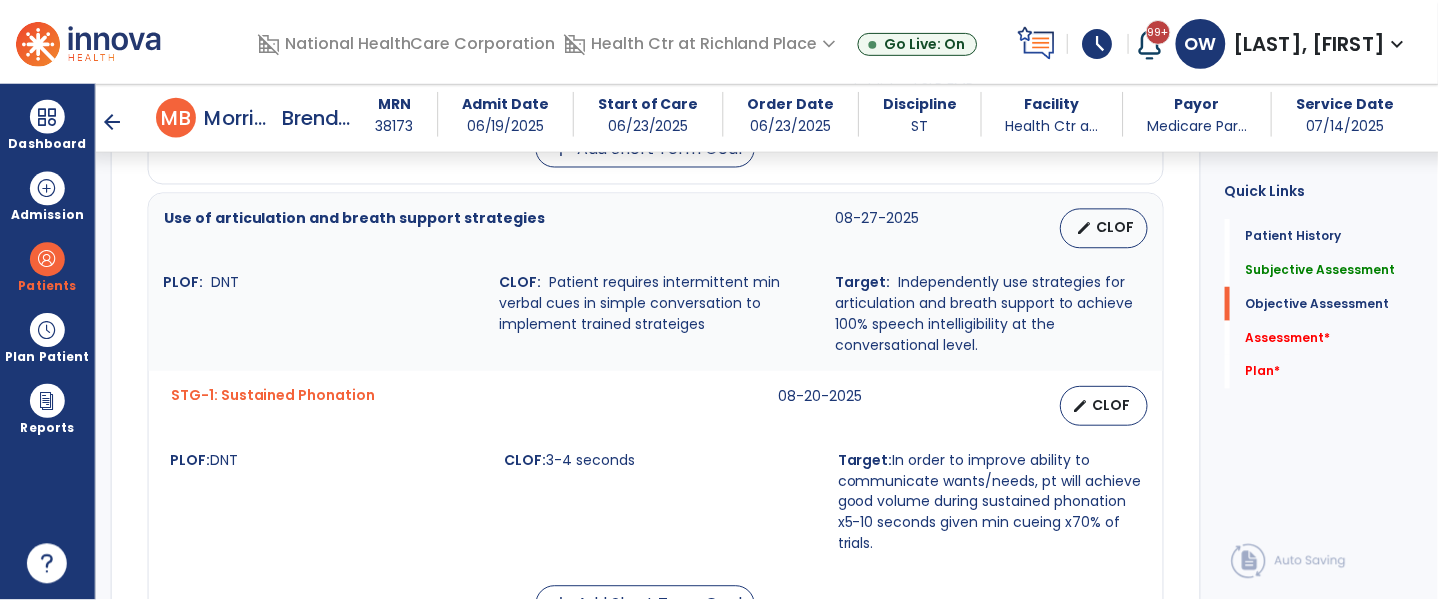 scroll, scrollTop: 1196, scrollLeft: 0, axis: vertical 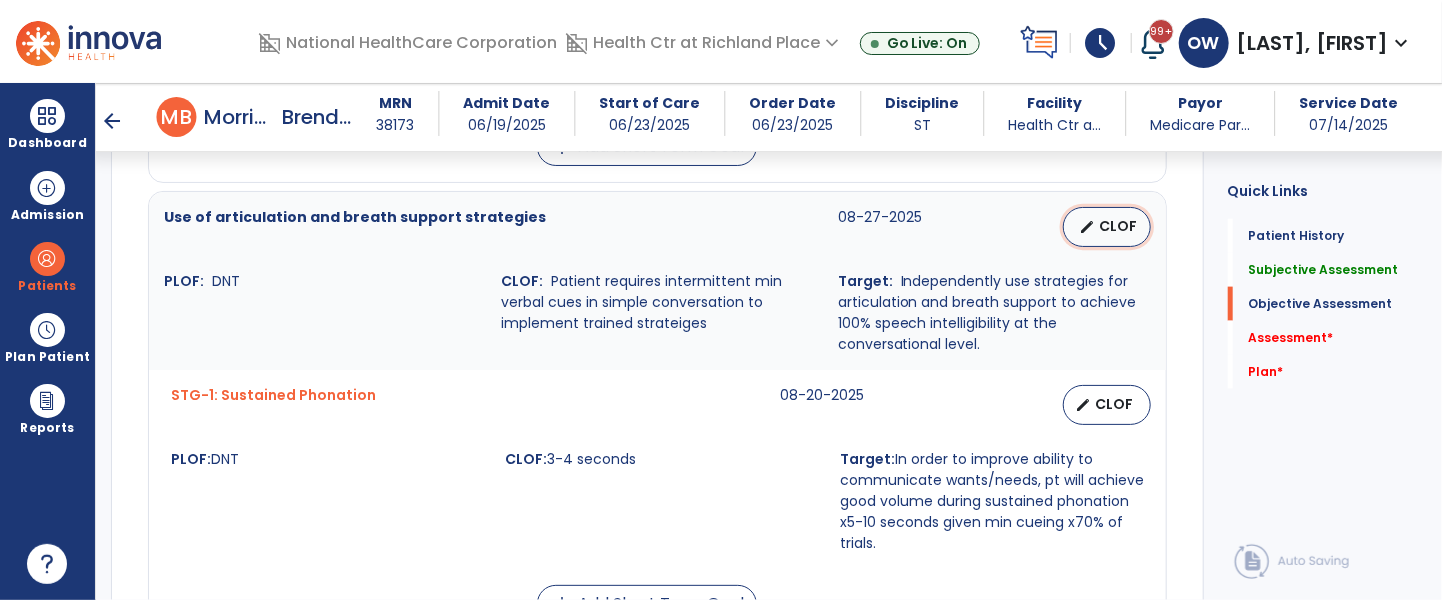 click on "edit   CLOF" at bounding box center [1107, 227] 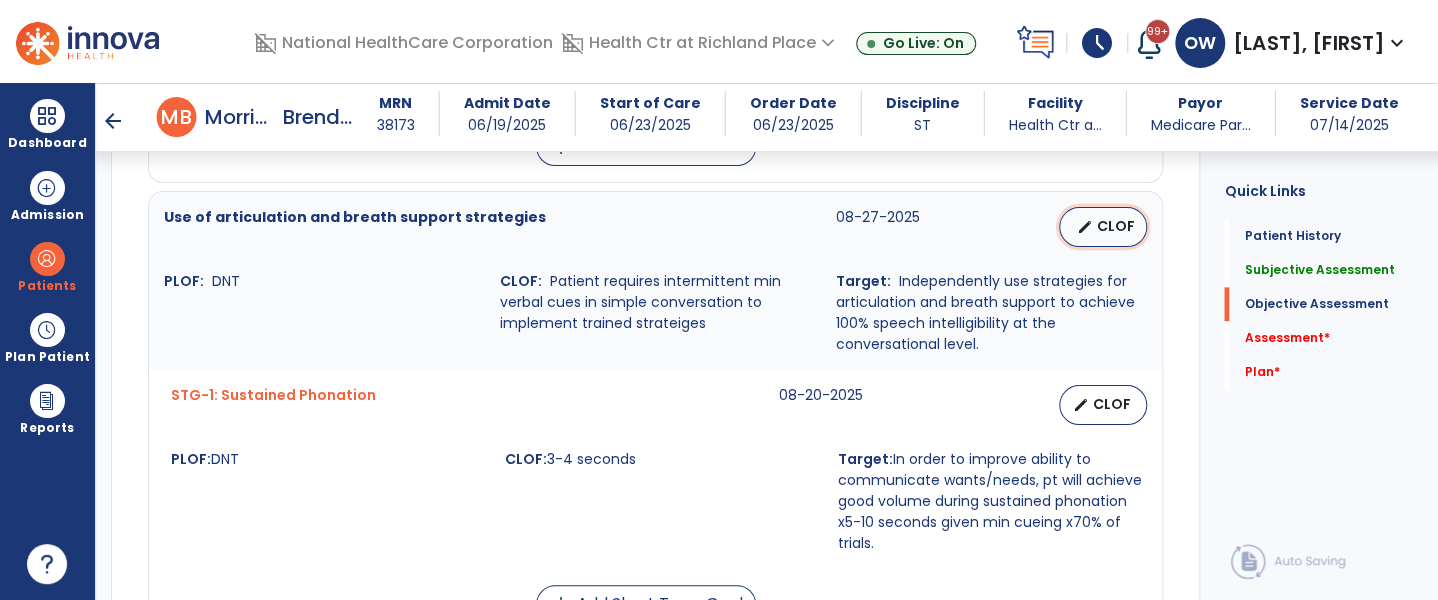 select on "********" 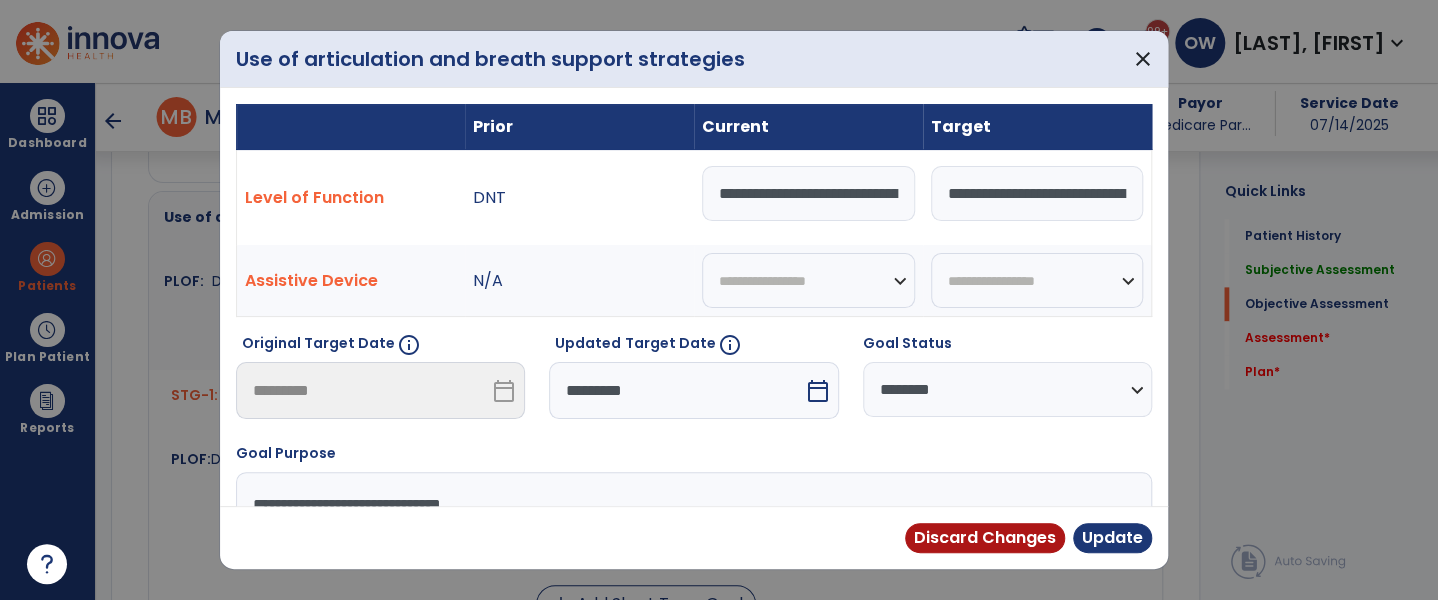 scroll, scrollTop: 1196, scrollLeft: 0, axis: vertical 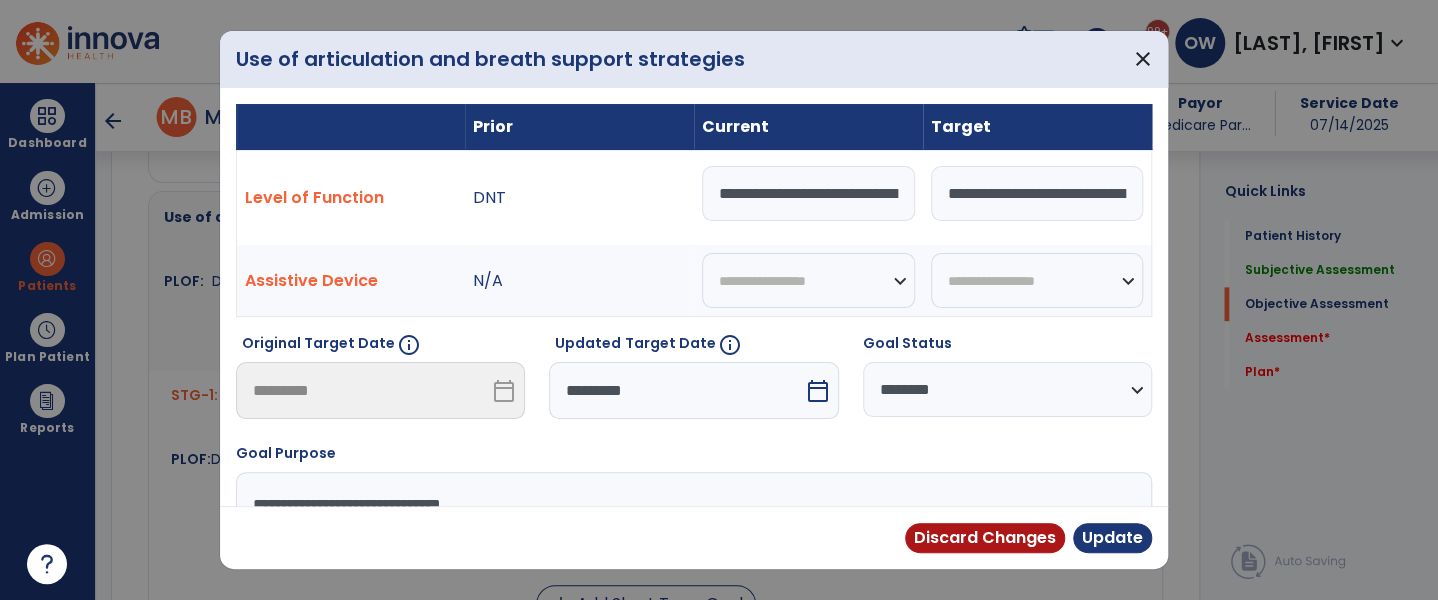 click on "**********" at bounding box center (808, 193) 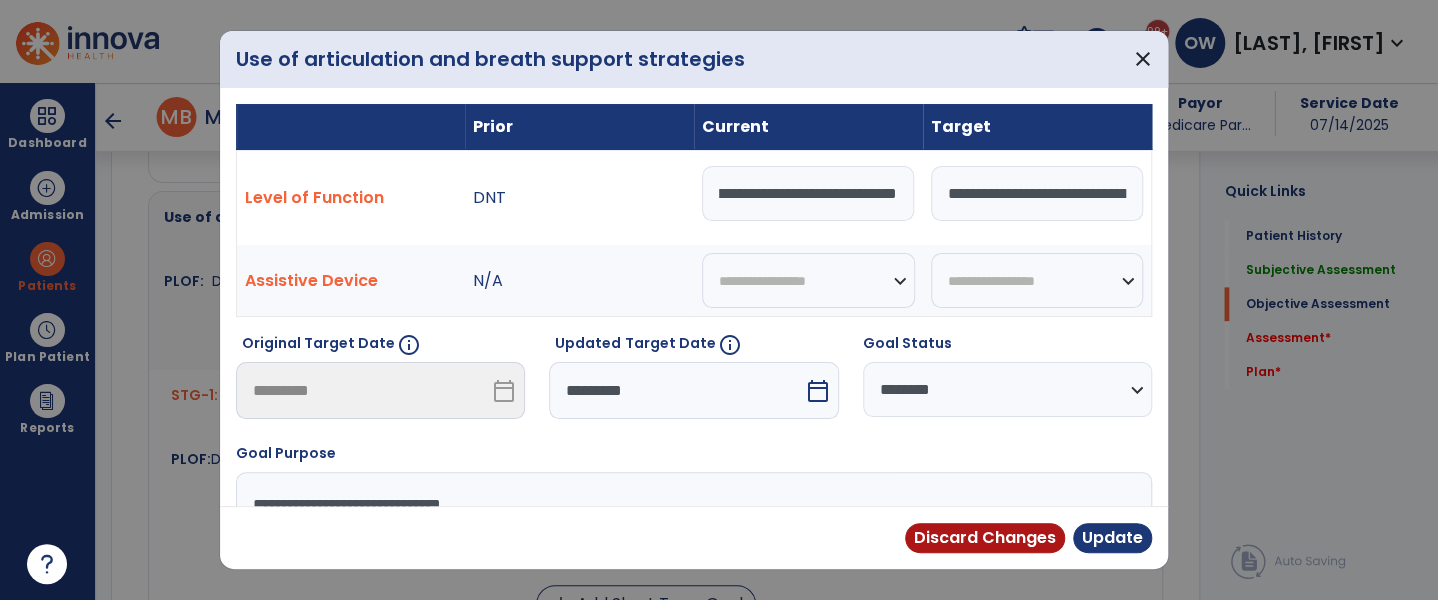 scroll, scrollTop: 0, scrollLeft: 644, axis: horizontal 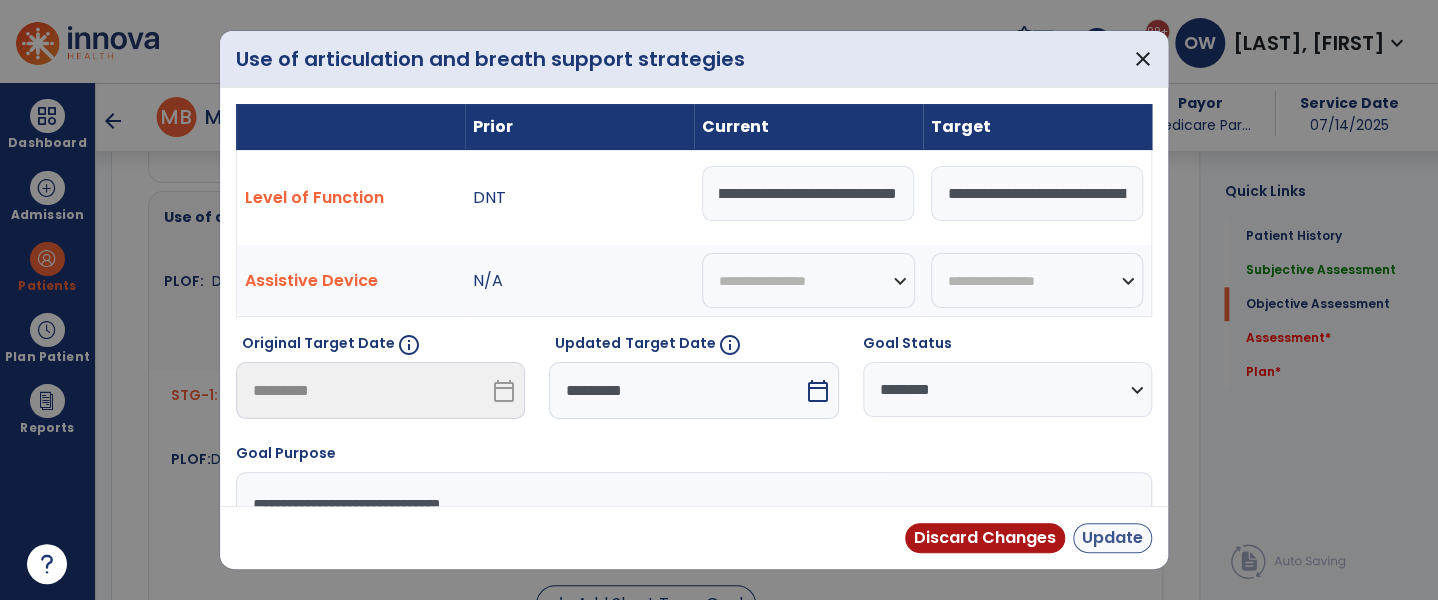 type on "**********" 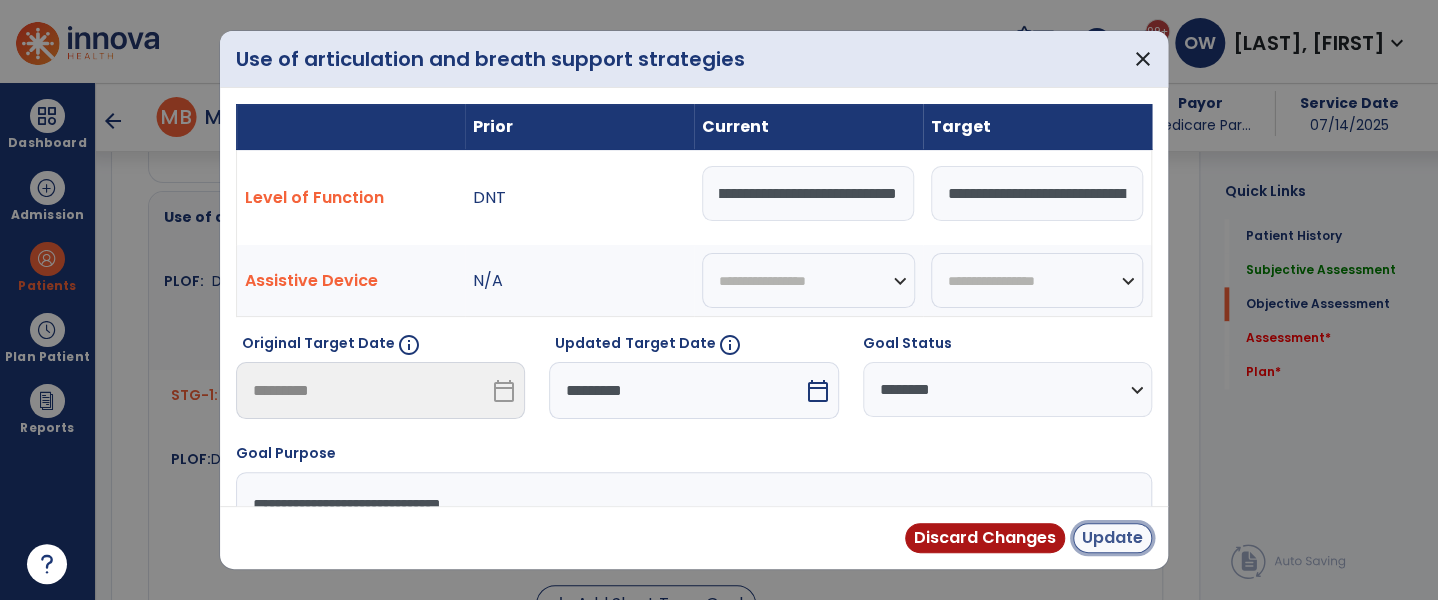 click on "Update" at bounding box center (1112, 538) 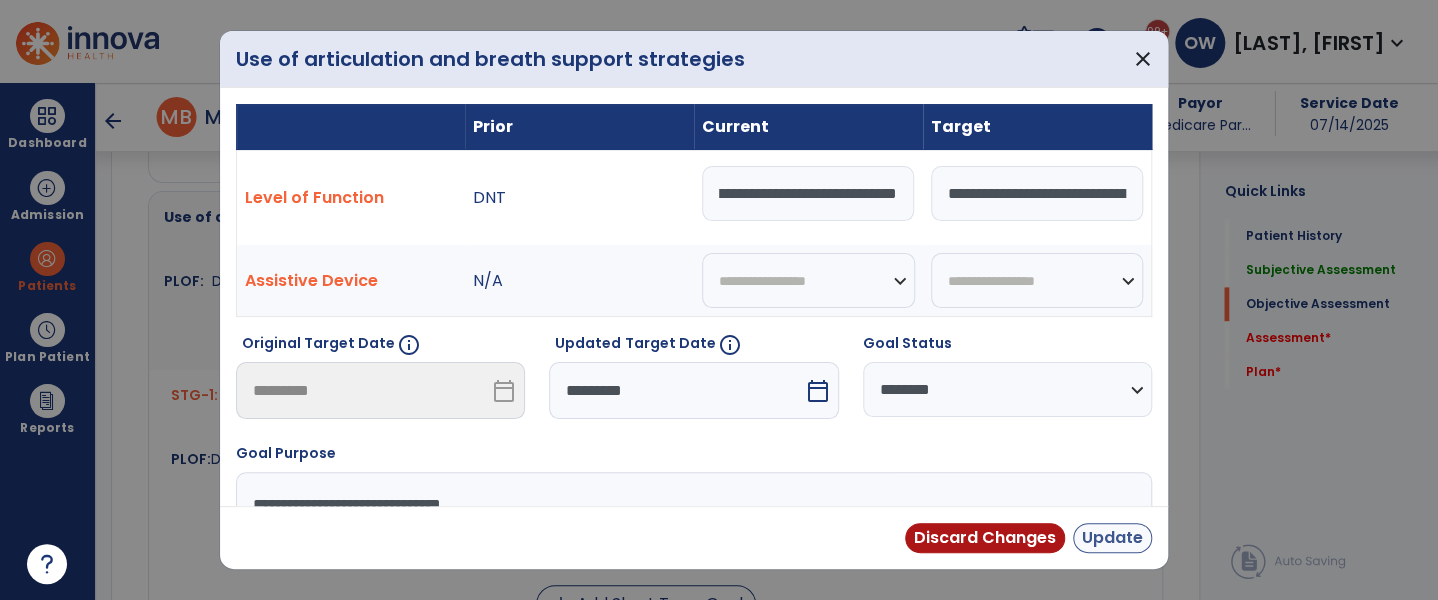 scroll, scrollTop: 0, scrollLeft: 0, axis: both 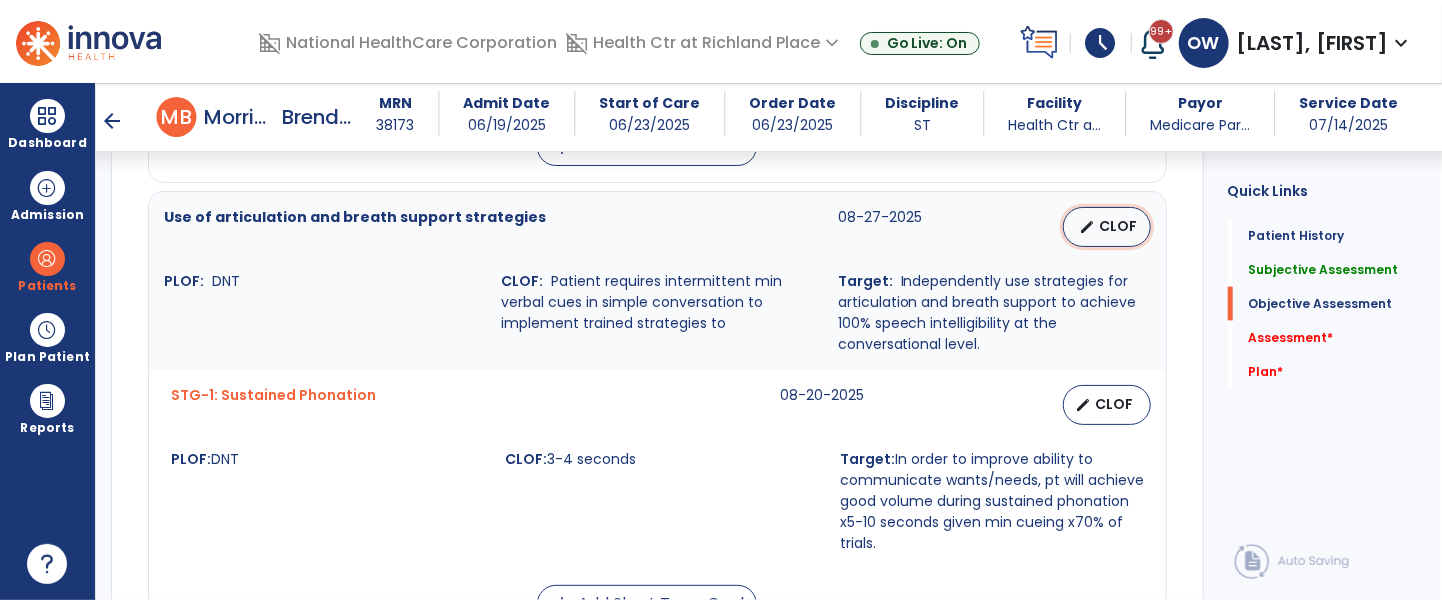 click on "CLOF" at bounding box center (1119, 226) 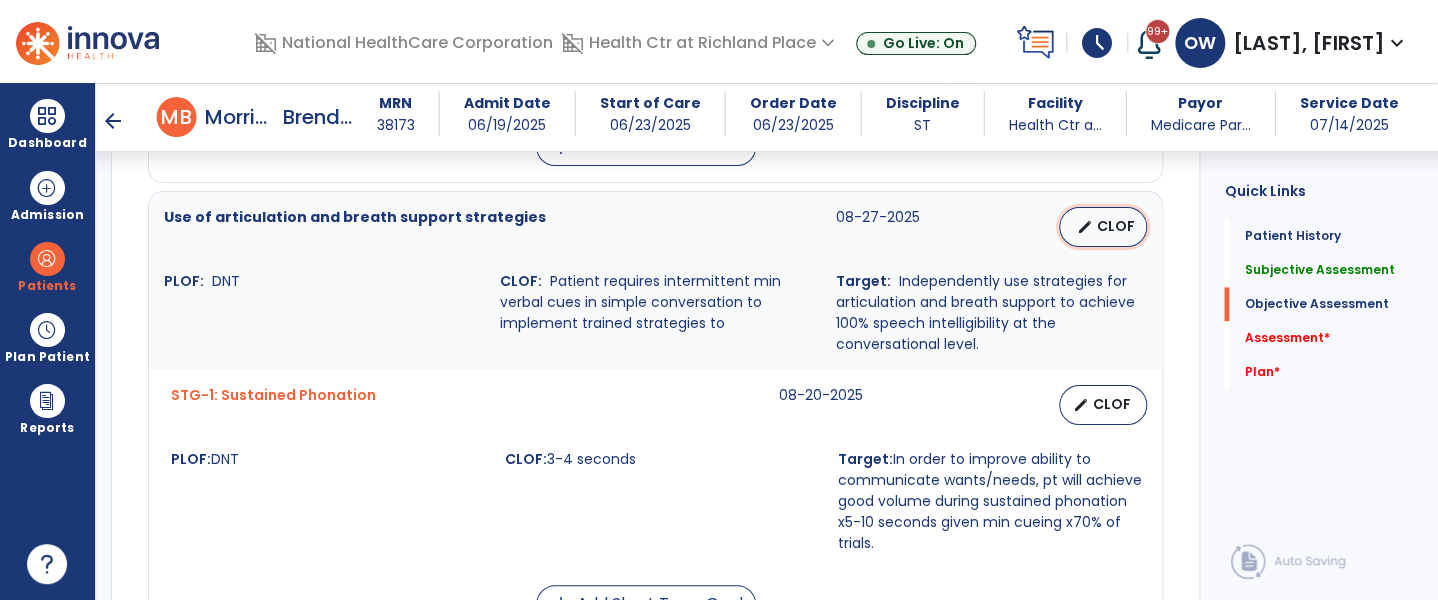 select on "********" 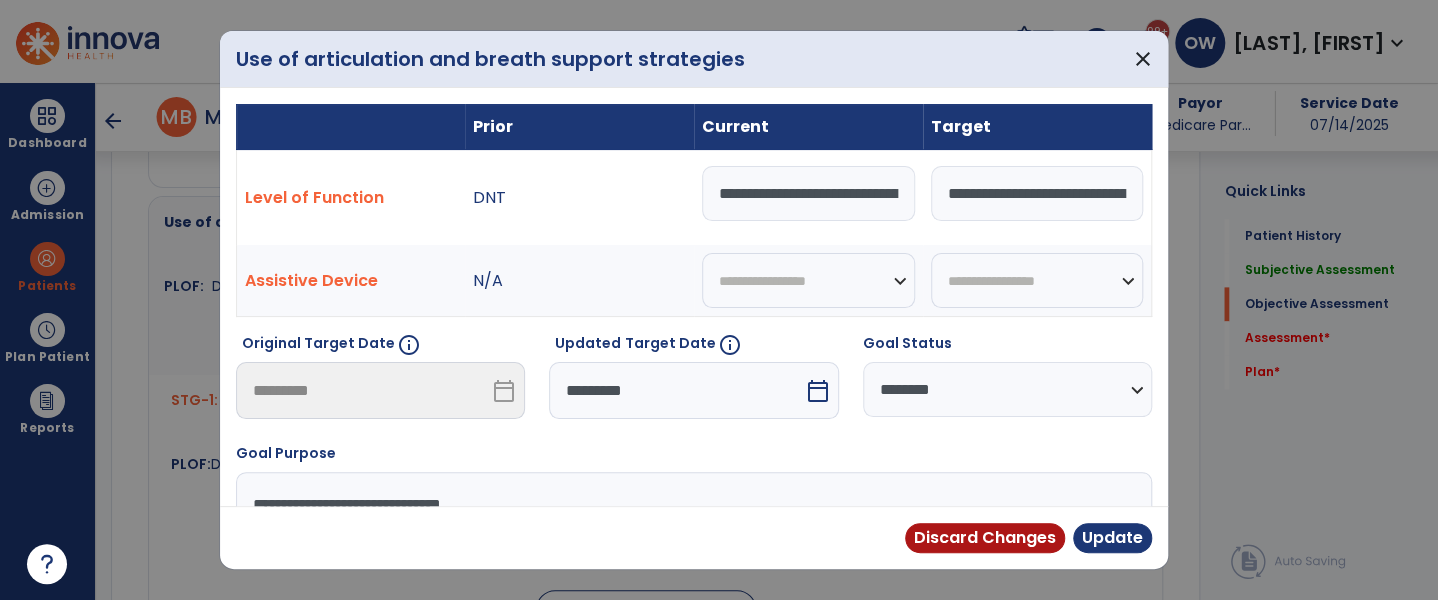 scroll, scrollTop: 1196, scrollLeft: 0, axis: vertical 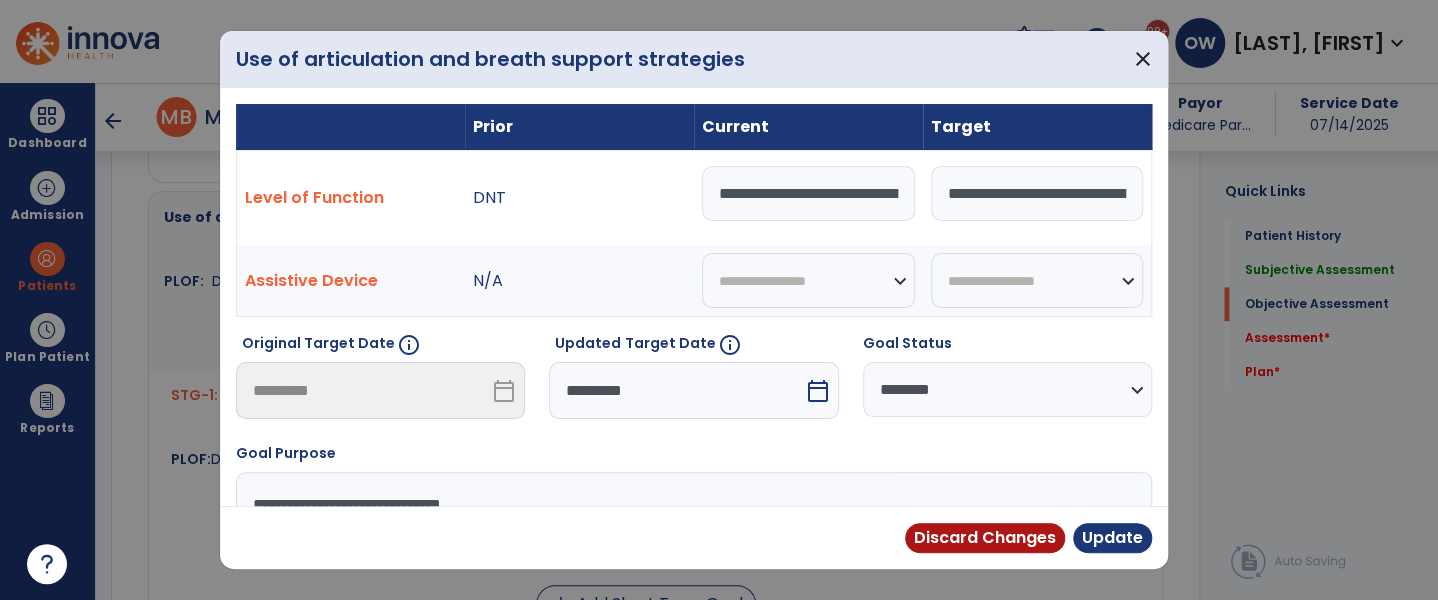 click on "**********" at bounding box center [808, 193] 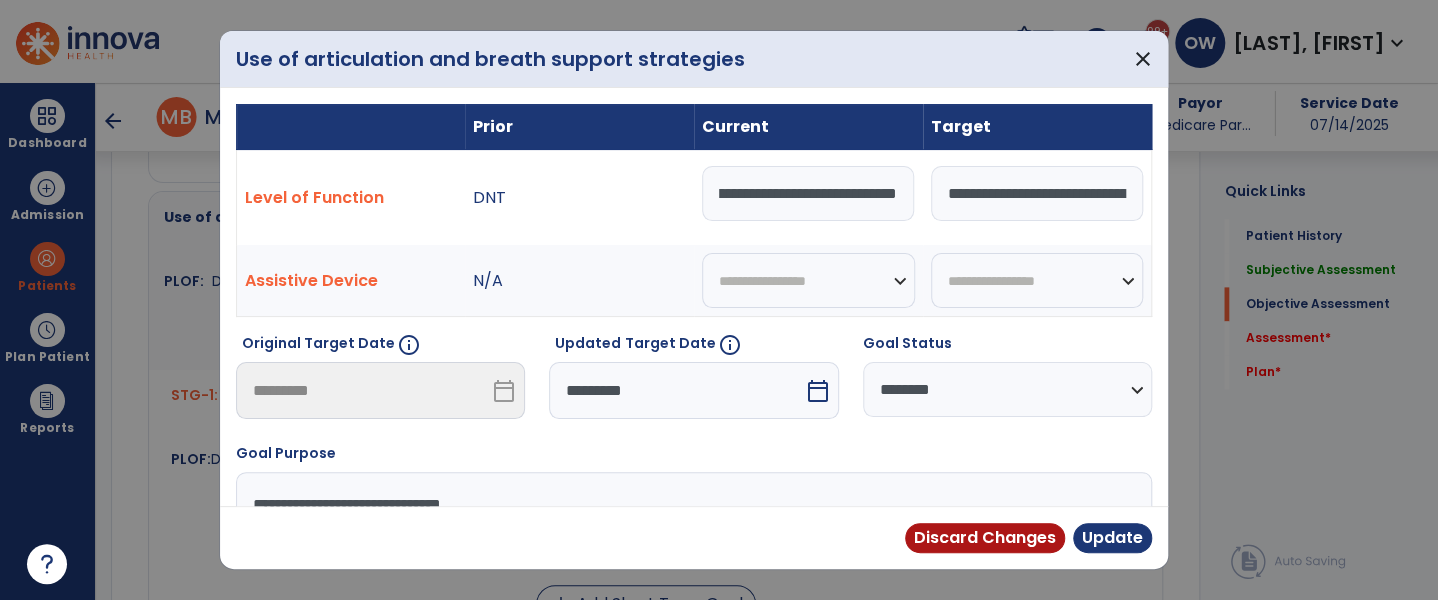 scroll, scrollTop: 0, scrollLeft: 986, axis: horizontal 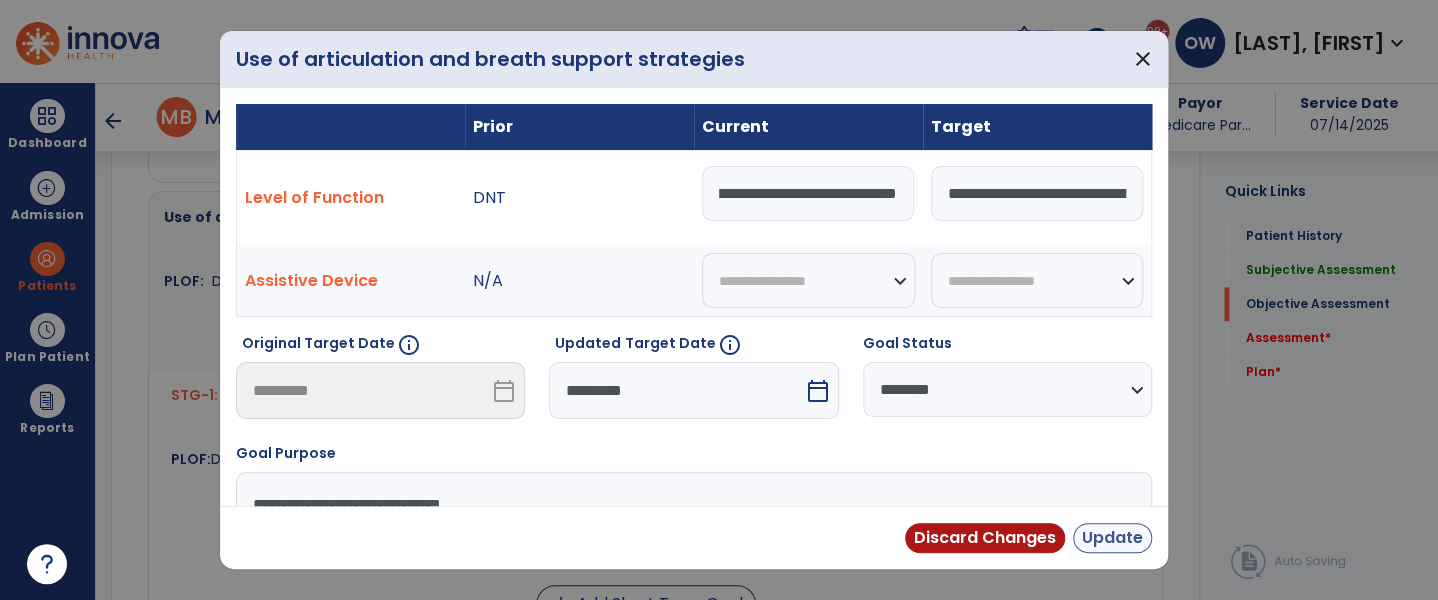 type on "**********" 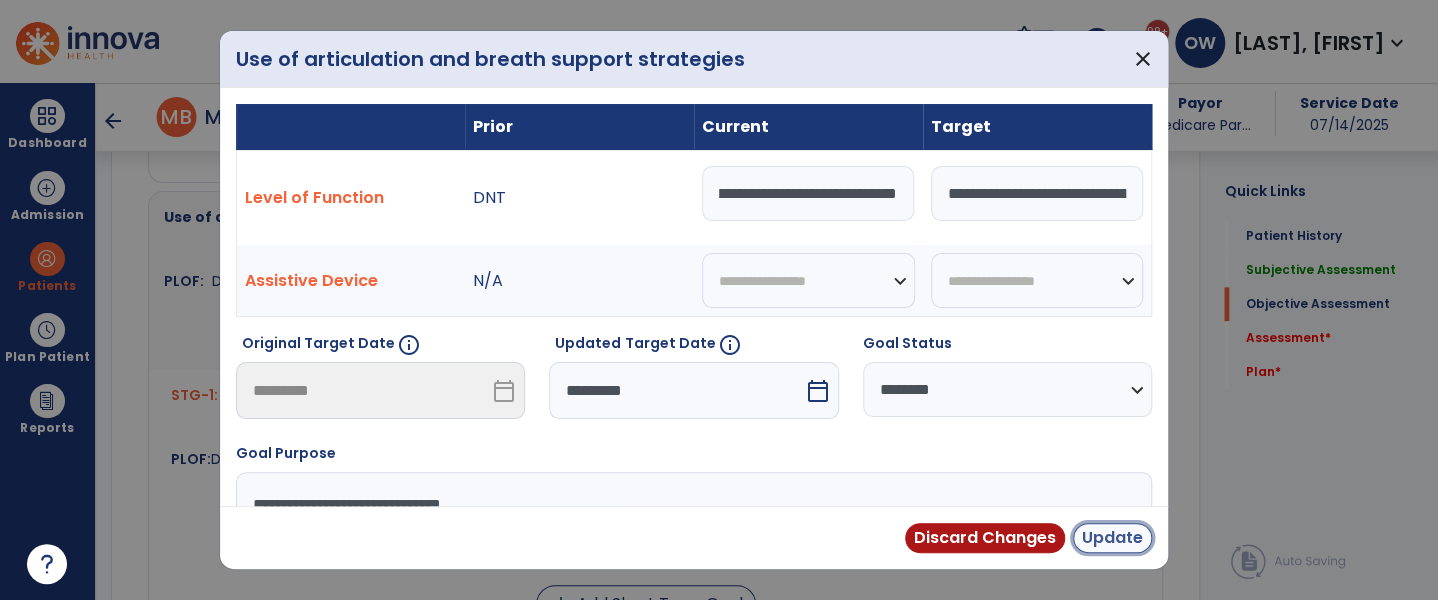 click on "Update" at bounding box center (1112, 538) 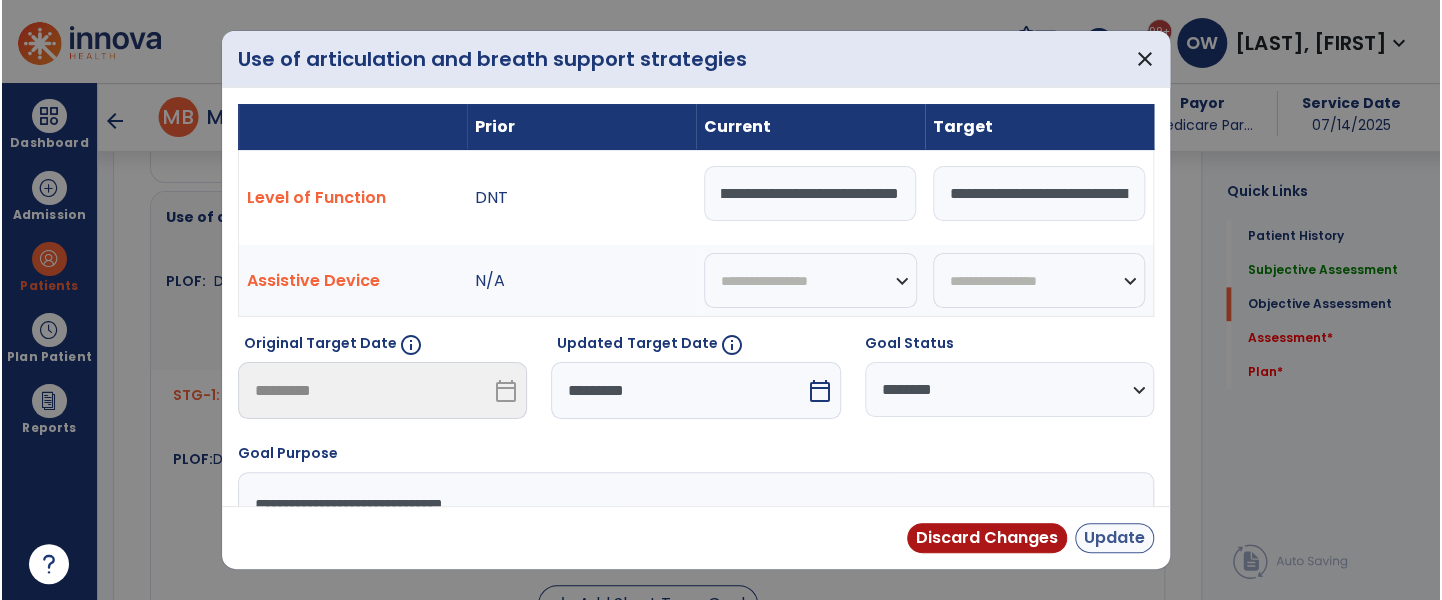 scroll, scrollTop: 0, scrollLeft: 0, axis: both 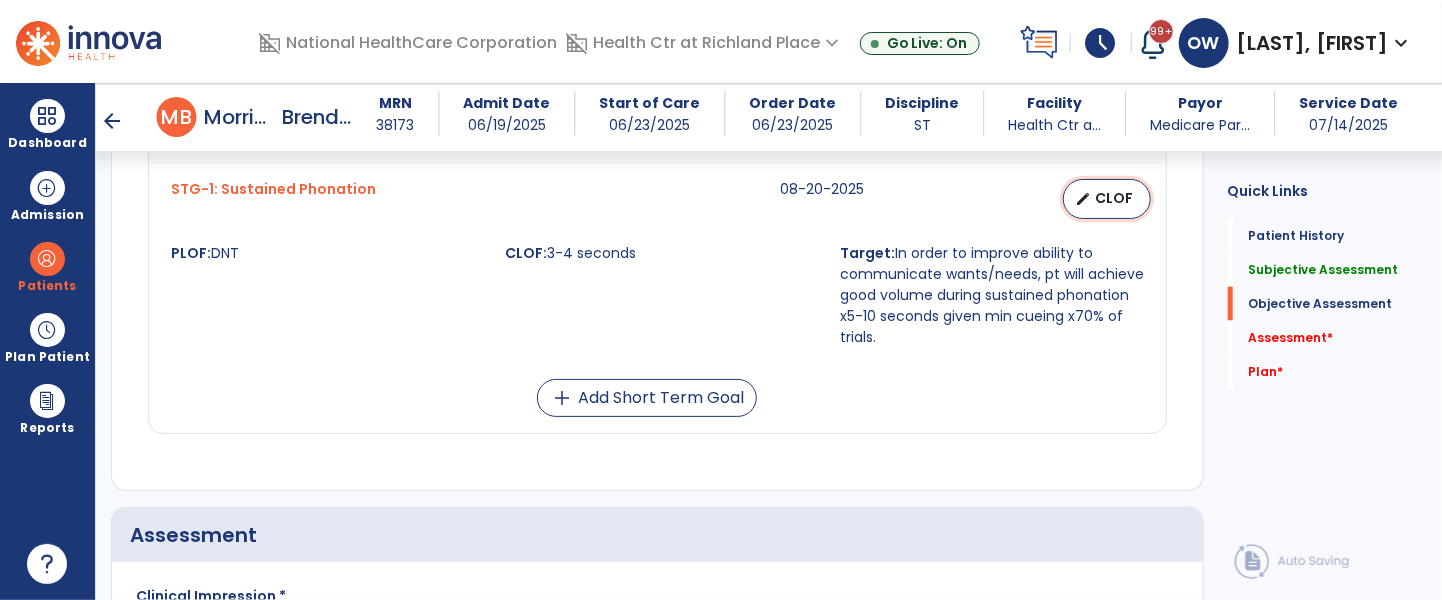 click on "edit   CLOF" at bounding box center [1107, 199] 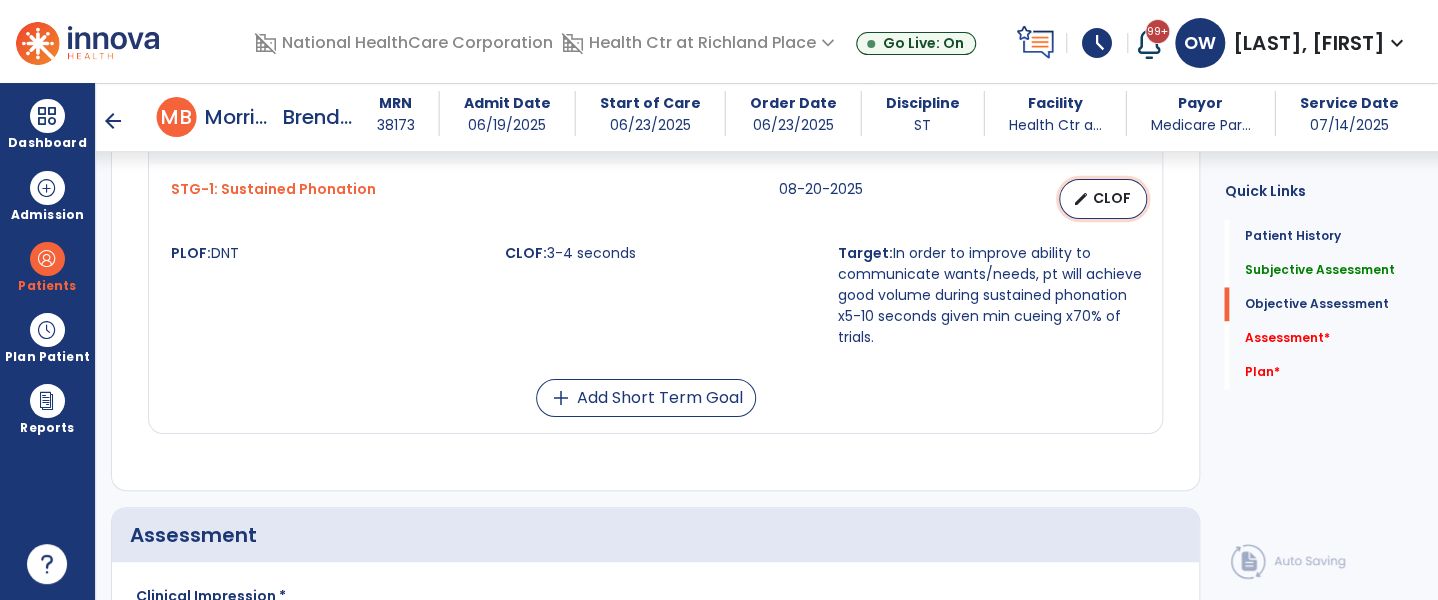 scroll, scrollTop: 1402, scrollLeft: 0, axis: vertical 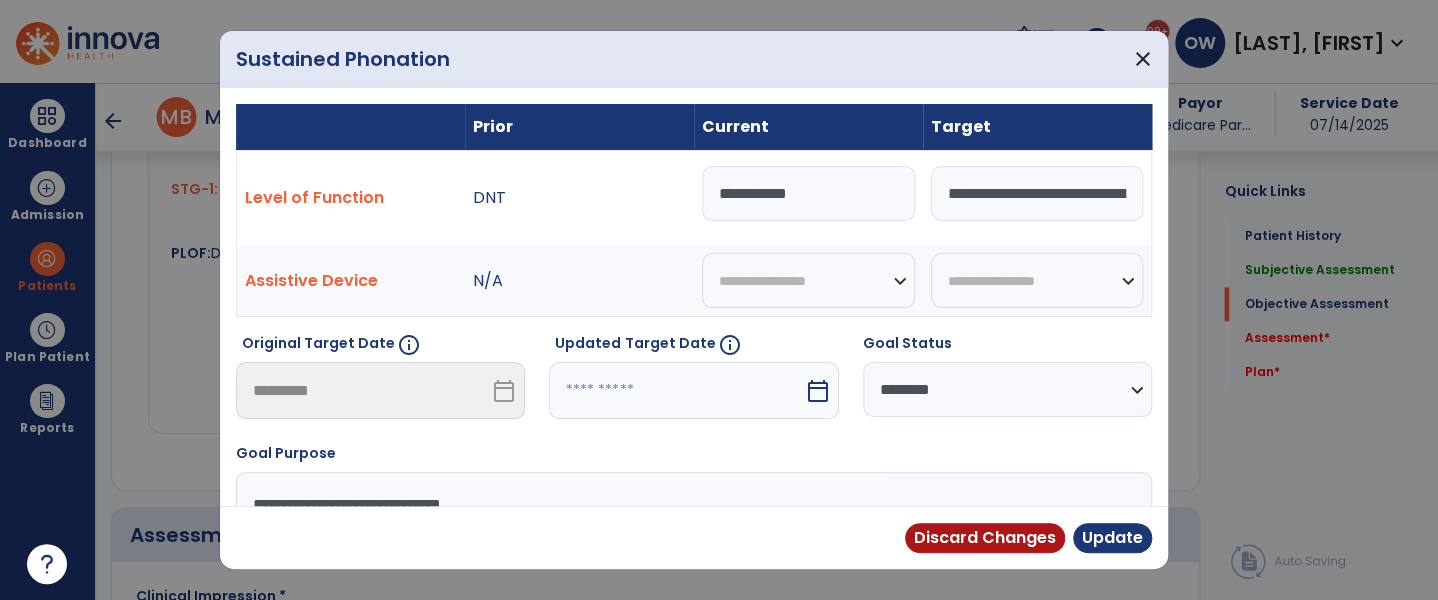 drag, startPoint x: 873, startPoint y: 215, endPoint x: 643, endPoint y: 210, distance: 230.05434 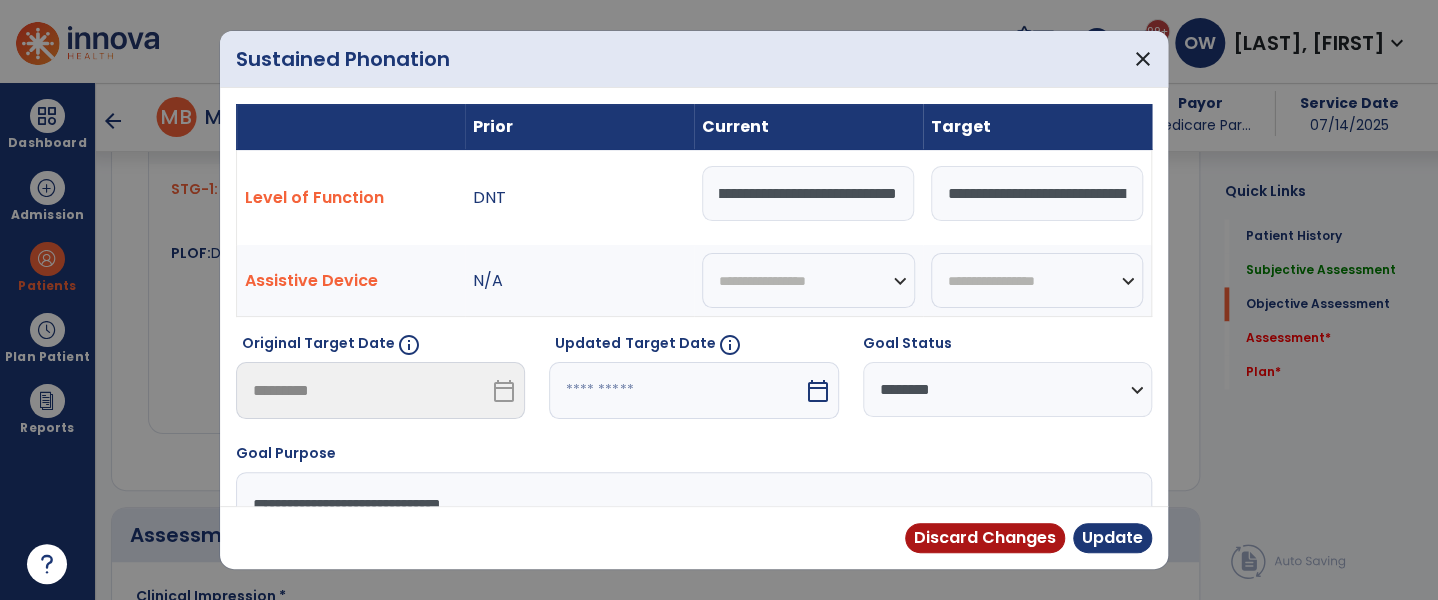scroll, scrollTop: 0, scrollLeft: 260, axis: horizontal 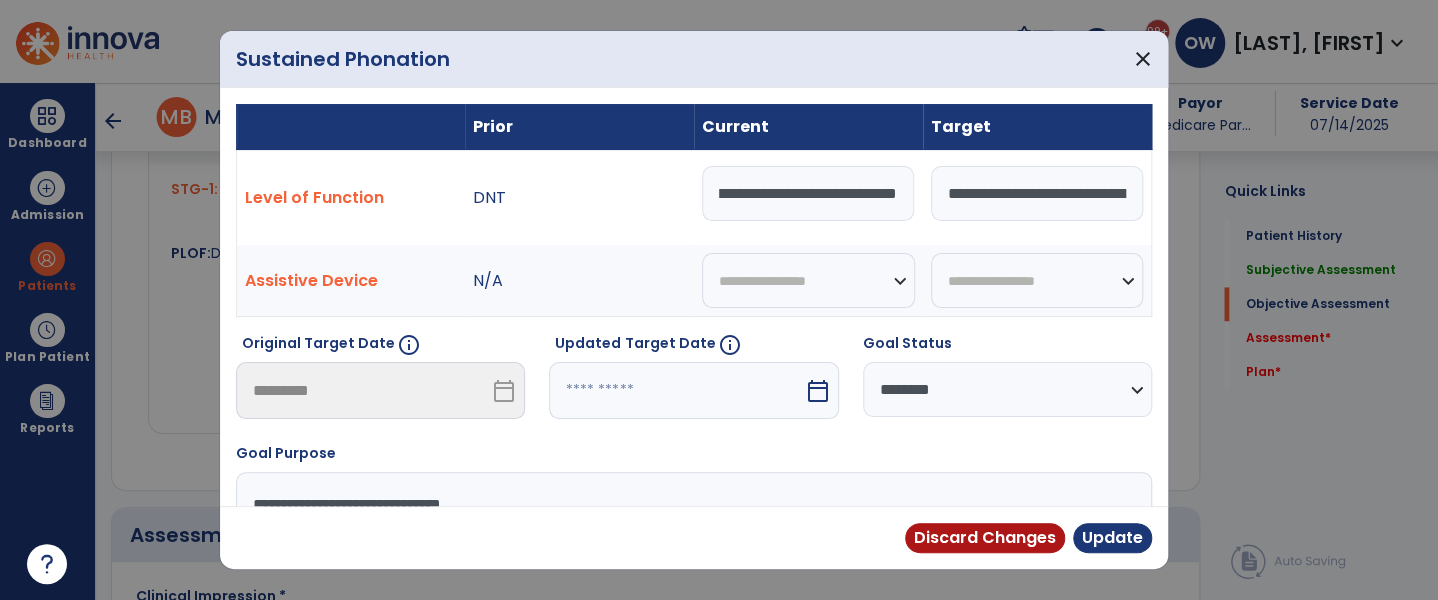type on "**********" 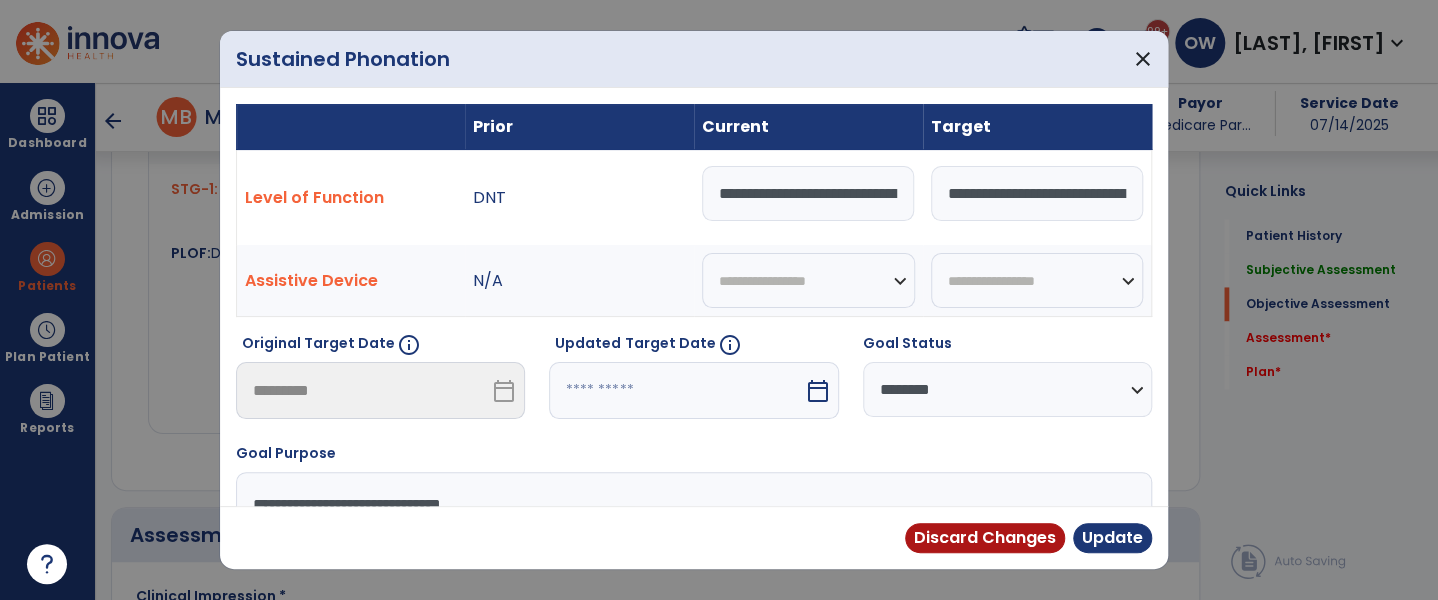 click at bounding box center (676, 390) 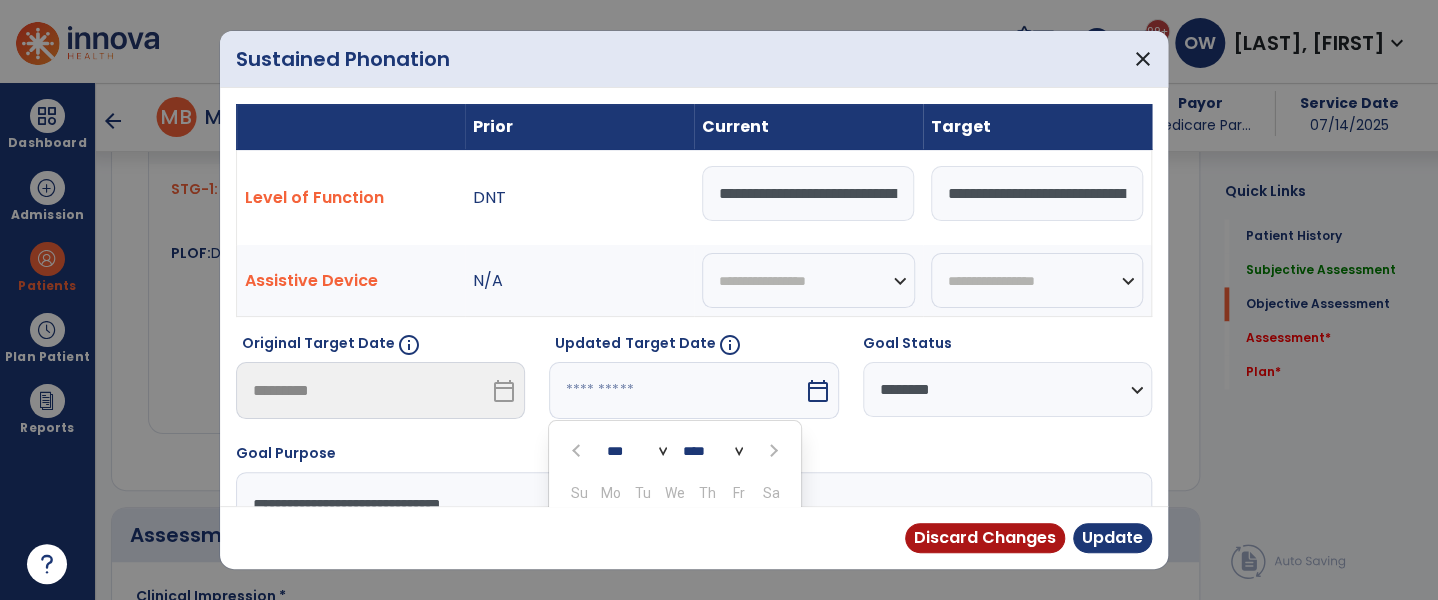 scroll, scrollTop: 208, scrollLeft: 0, axis: vertical 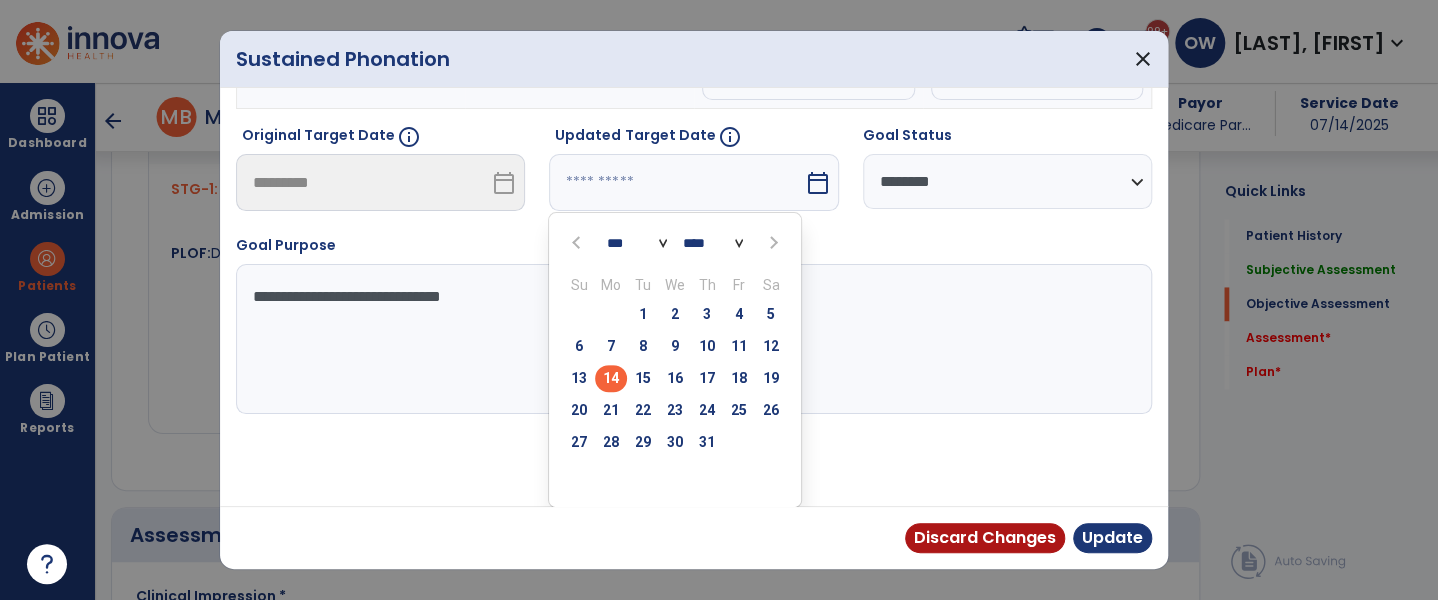 click at bounding box center [773, 243] 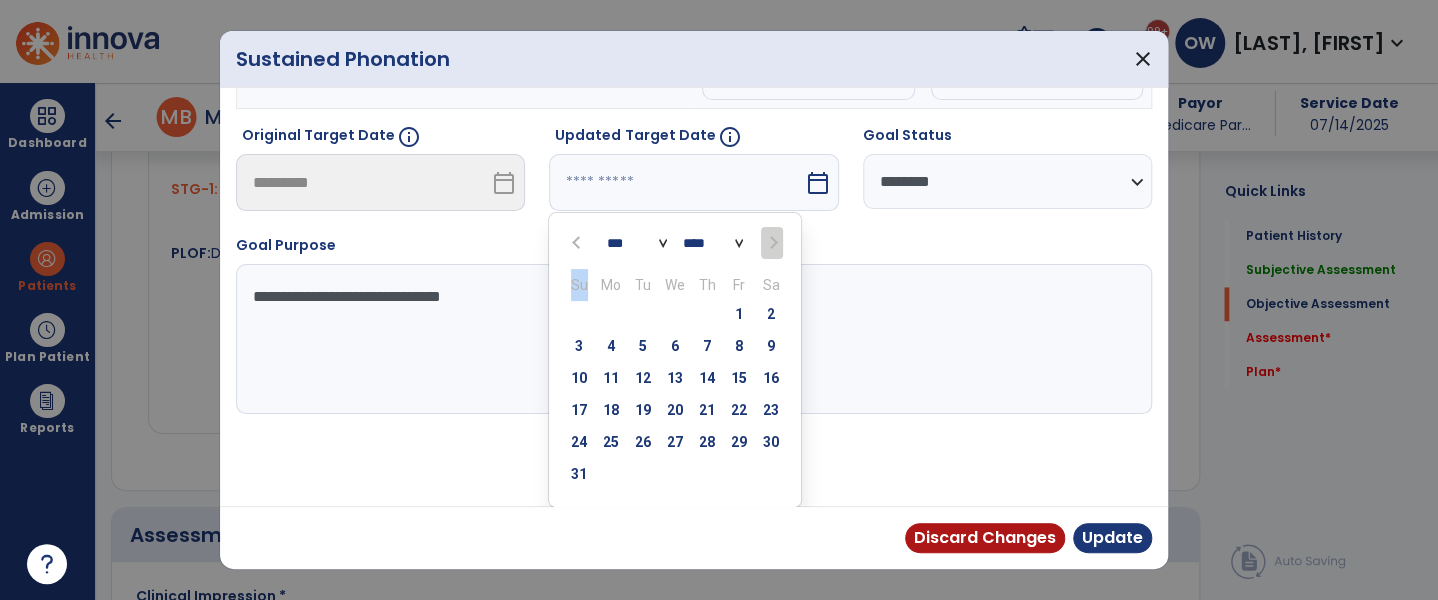 click at bounding box center (771, 243) 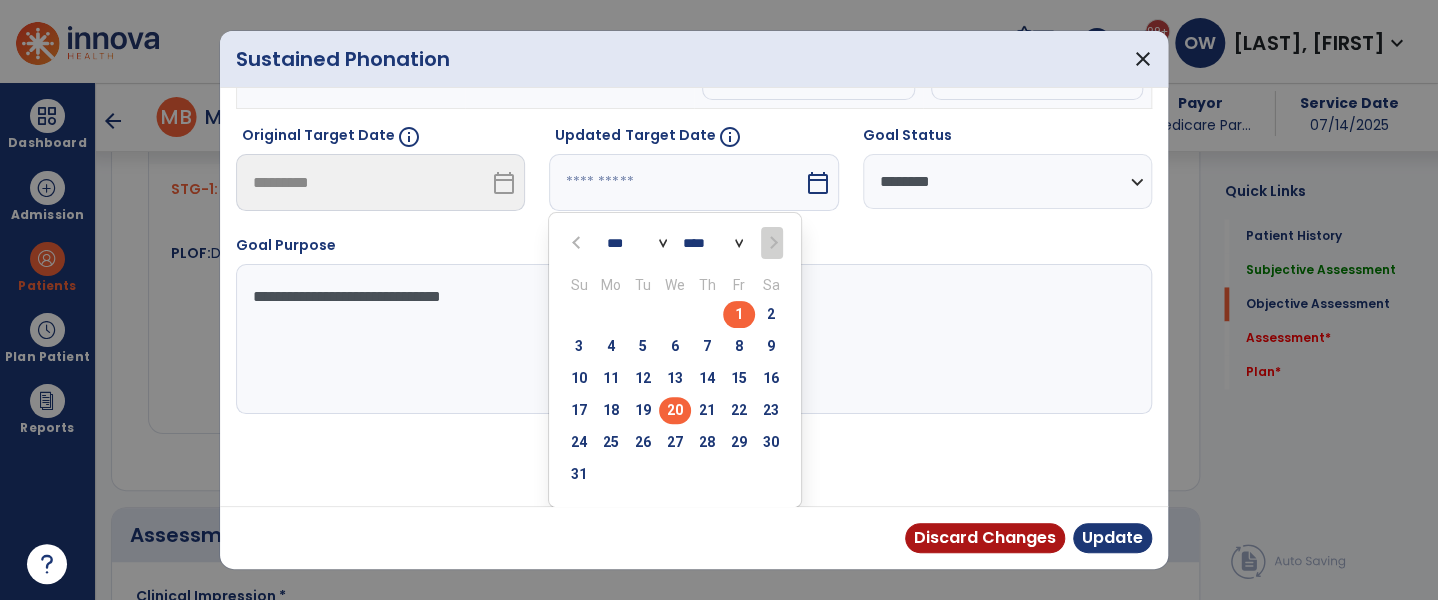click on "20" at bounding box center [675, 410] 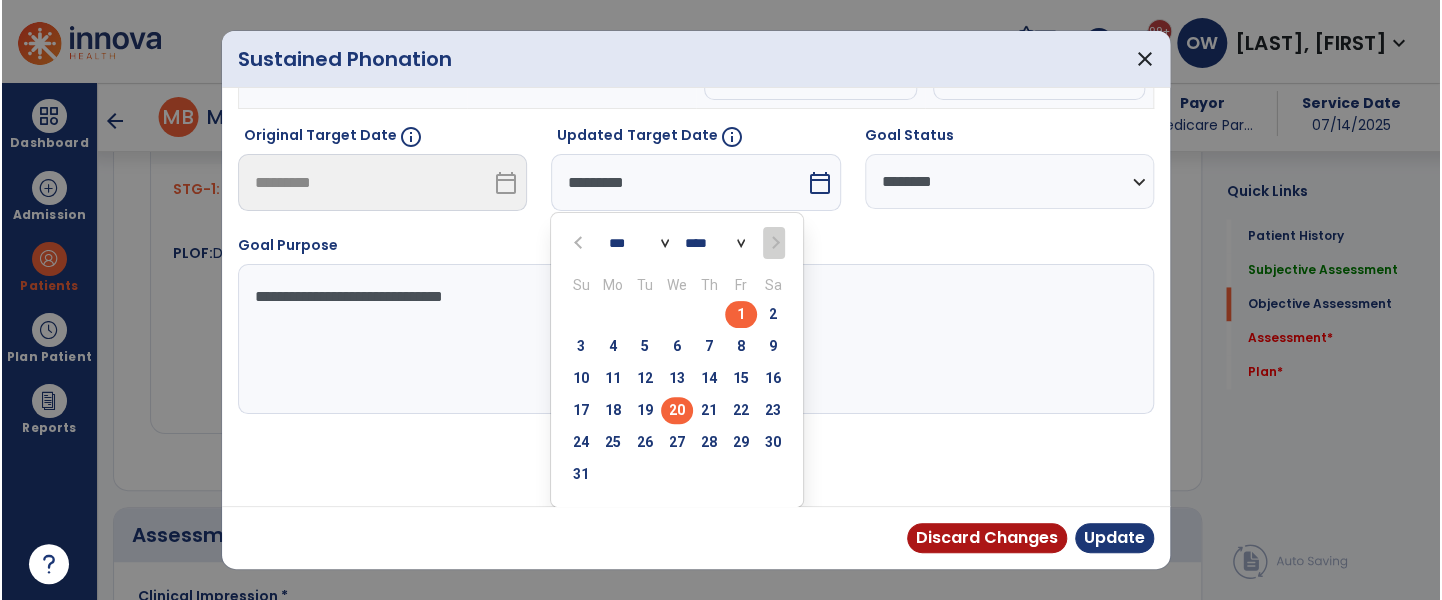 scroll, scrollTop: 129, scrollLeft: 0, axis: vertical 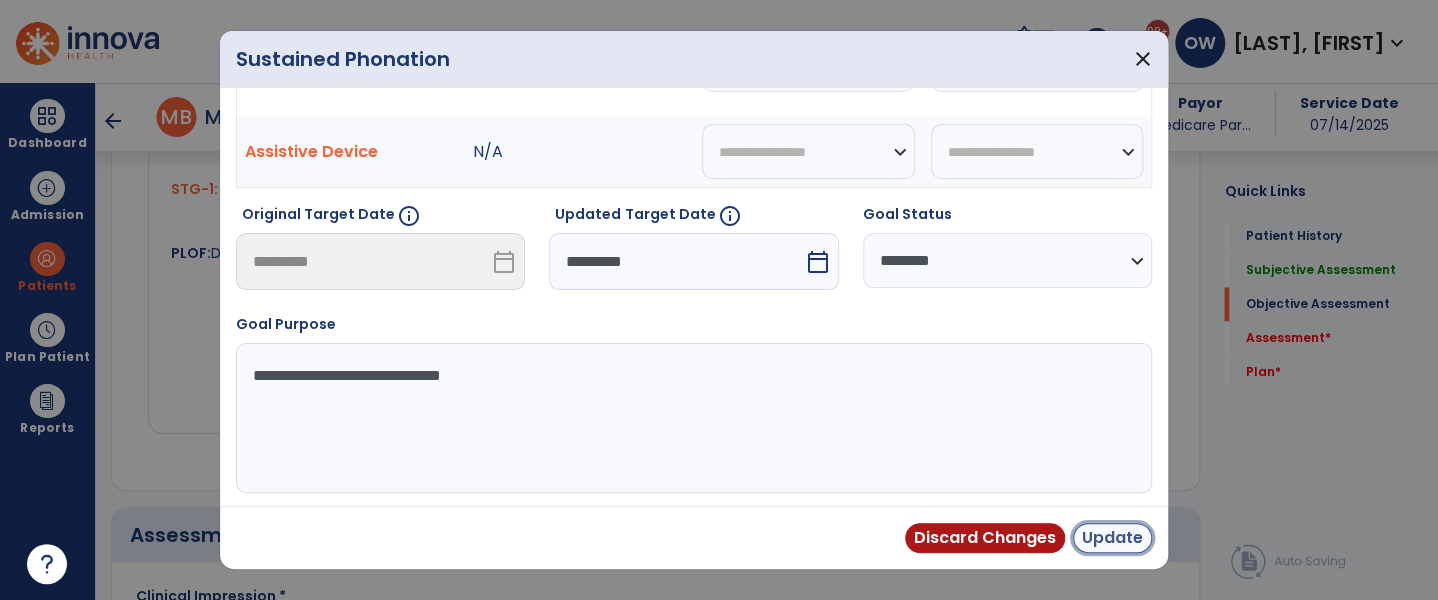 click on "Update" at bounding box center (1112, 538) 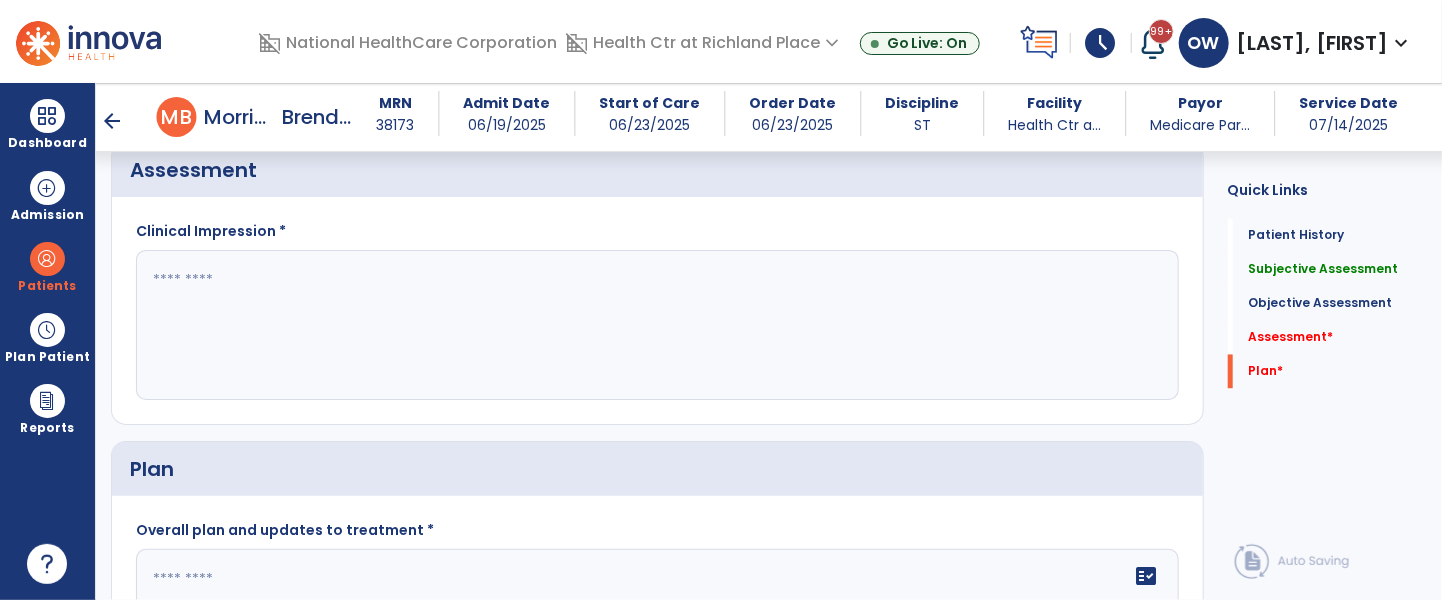 scroll, scrollTop: 1772, scrollLeft: 0, axis: vertical 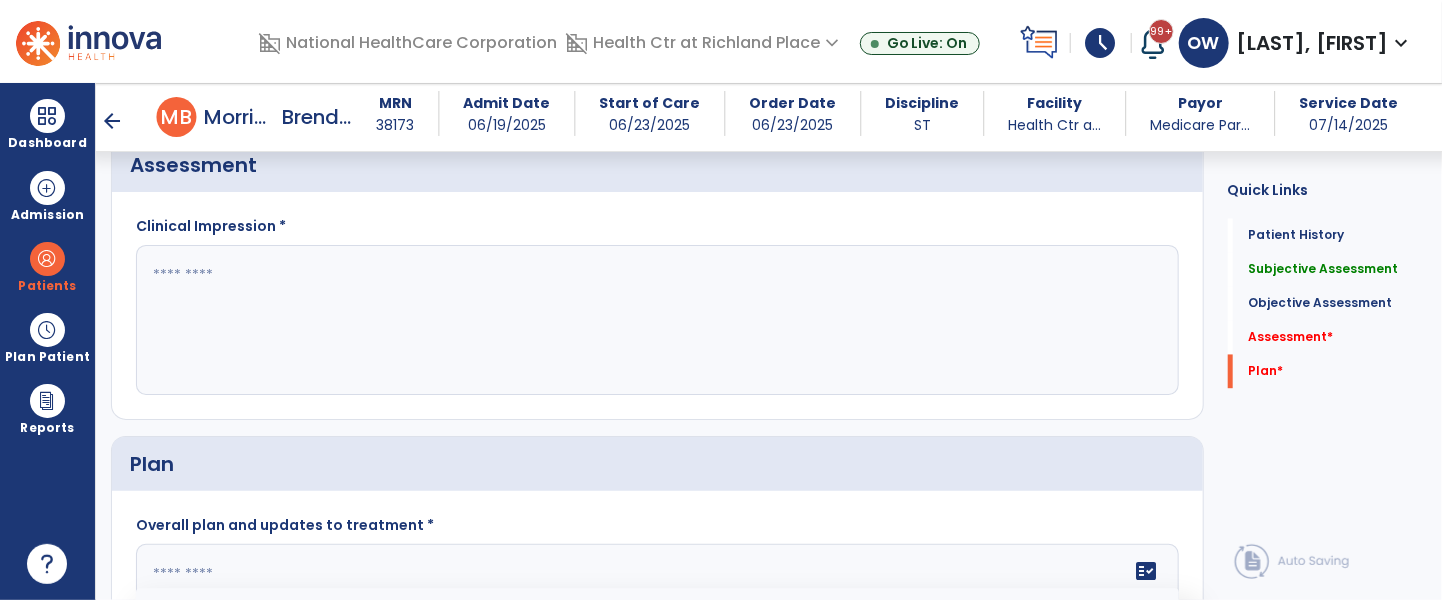 click 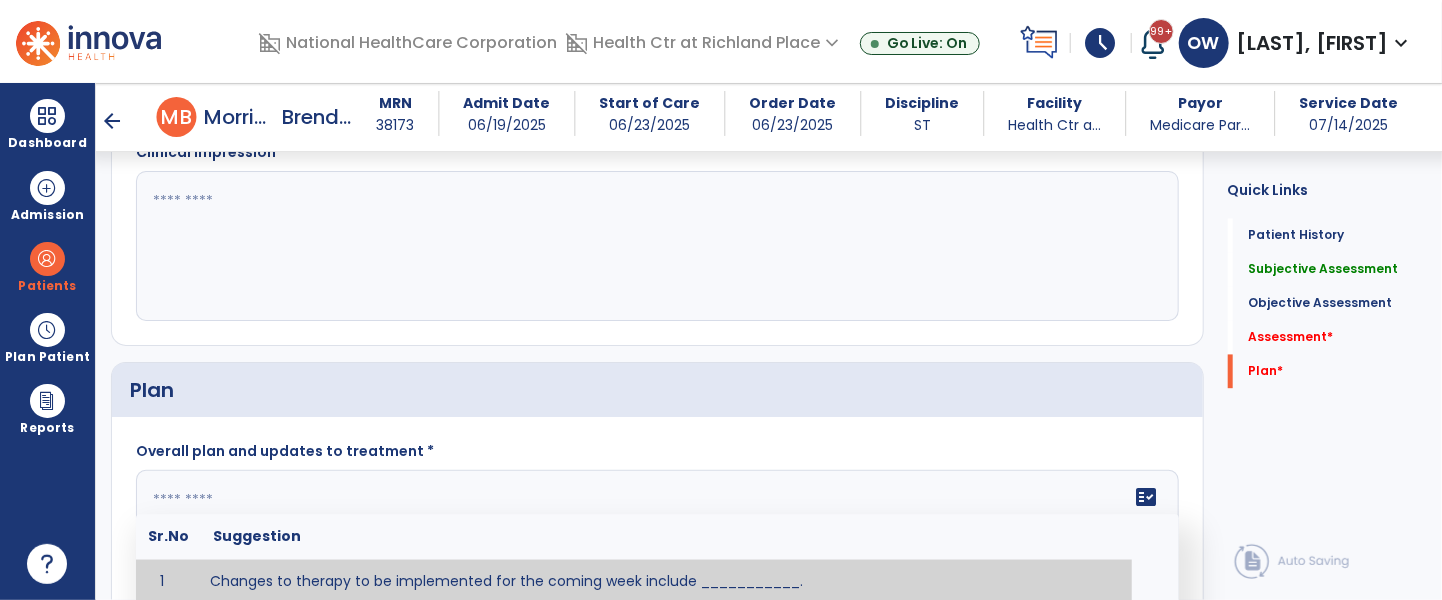 paste on "**********" 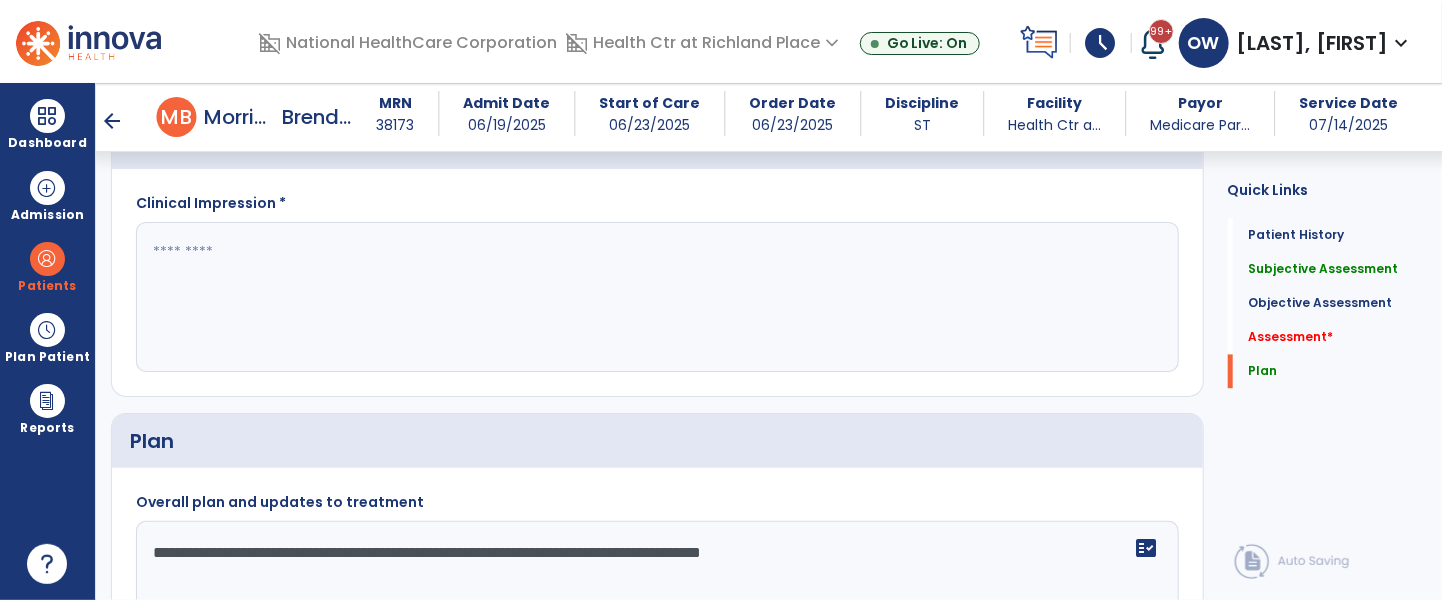 scroll, scrollTop: 1799, scrollLeft: 0, axis: vertical 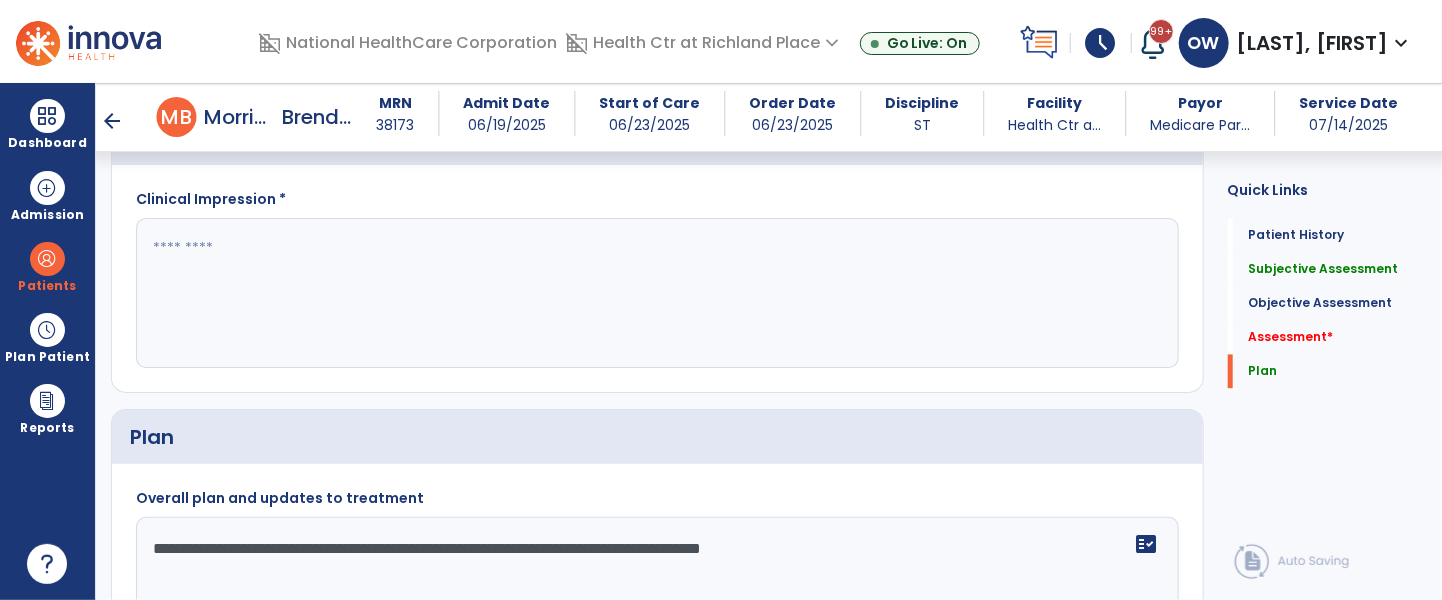 type on "**********" 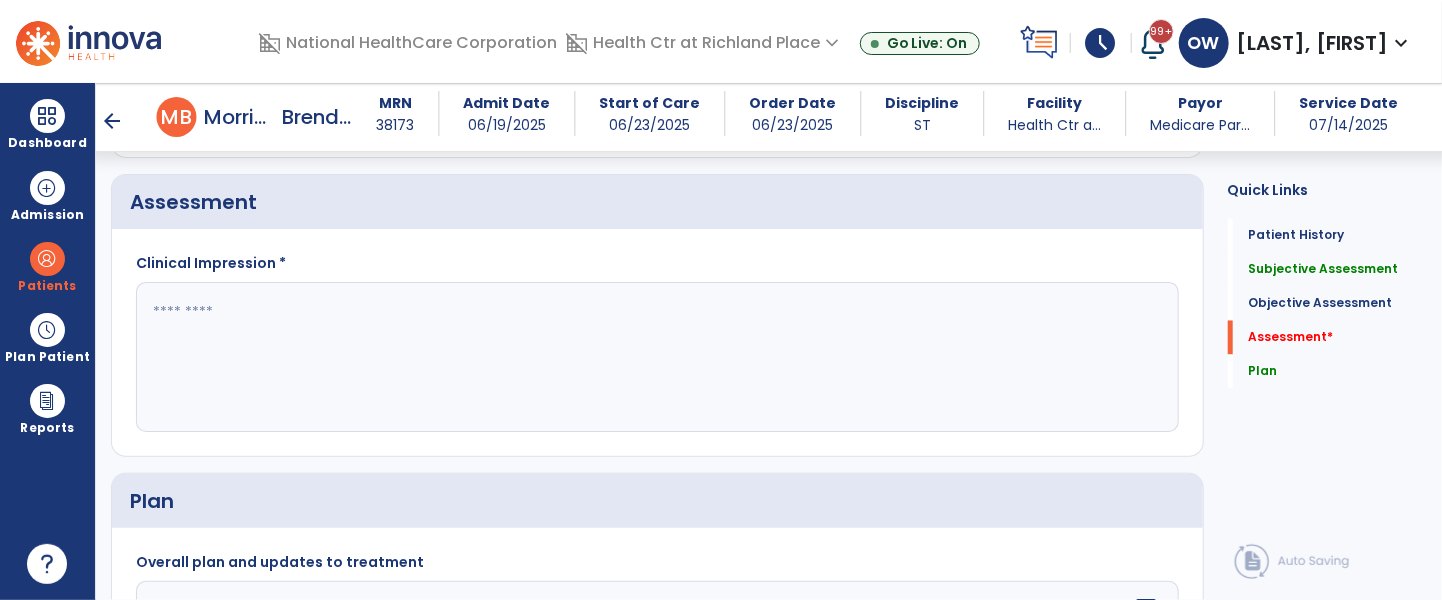 scroll, scrollTop: 1735, scrollLeft: 0, axis: vertical 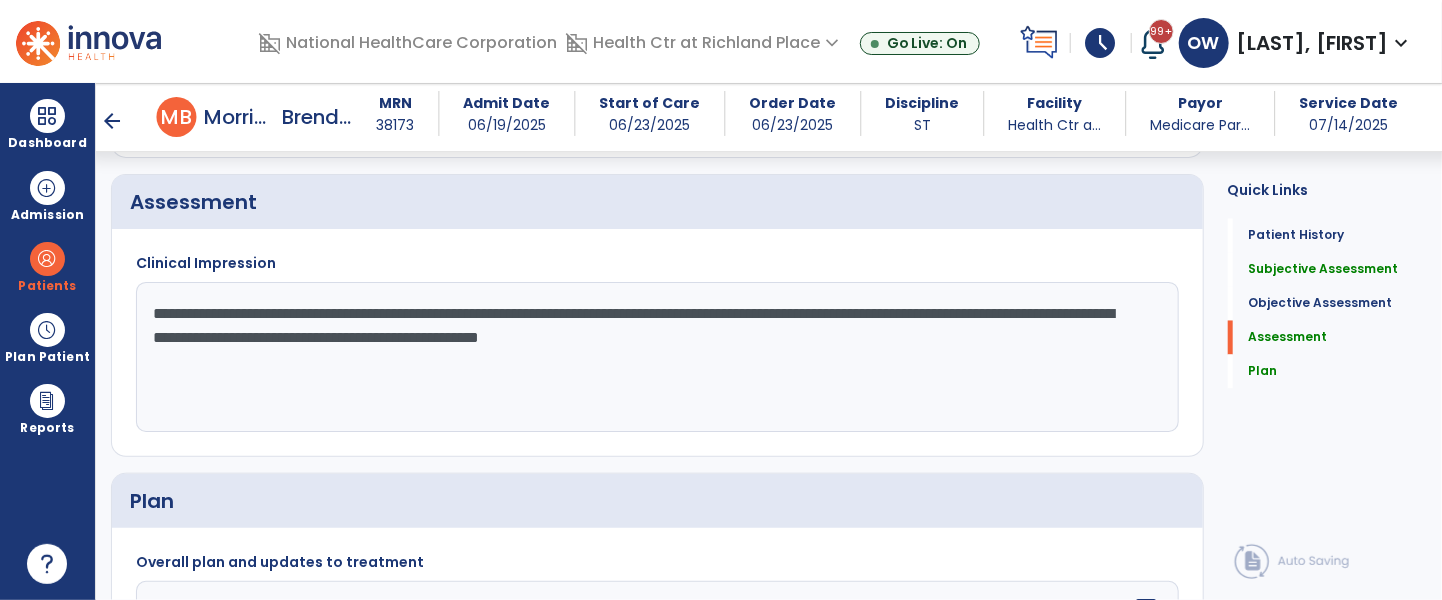 click on "**********" 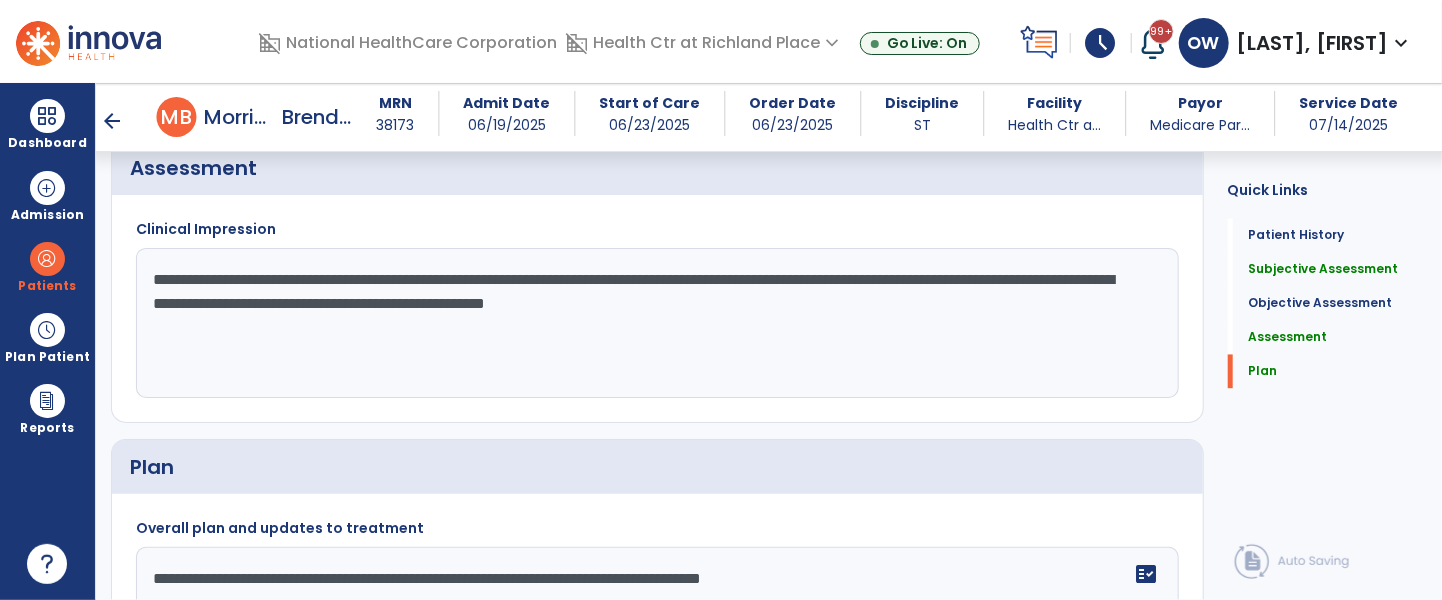 scroll, scrollTop: 1776, scrollLeft: 0, axis: vertical 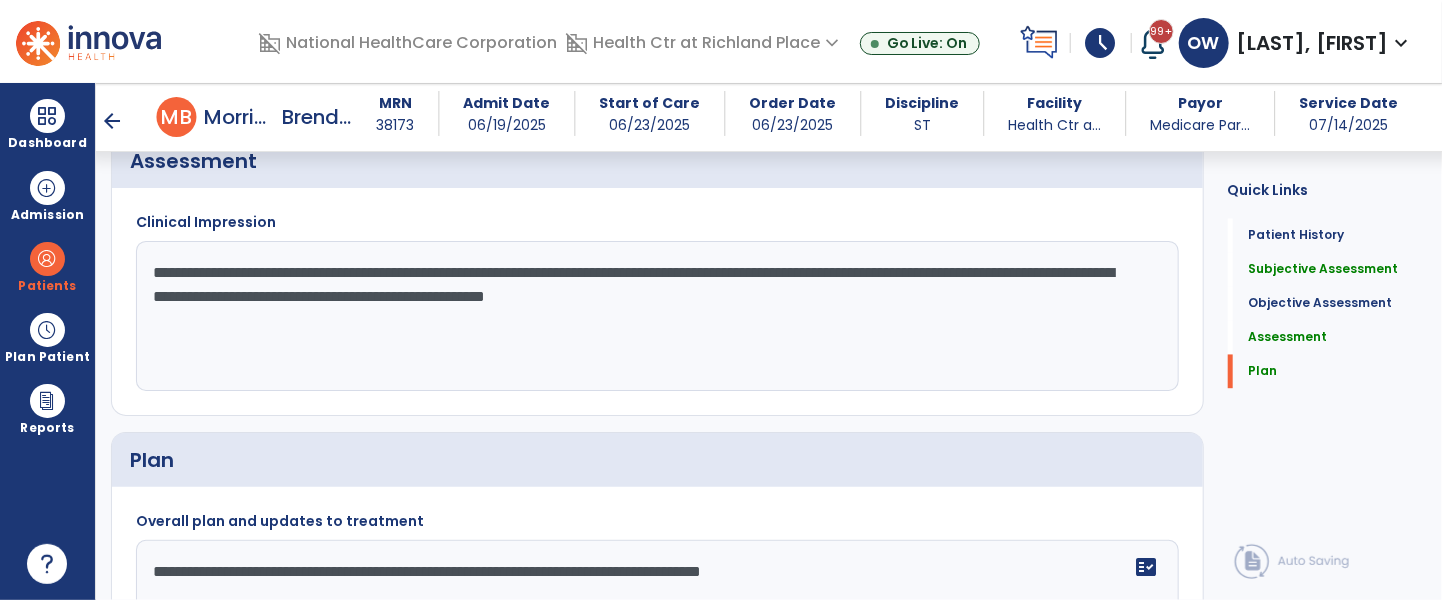 click on "**********" 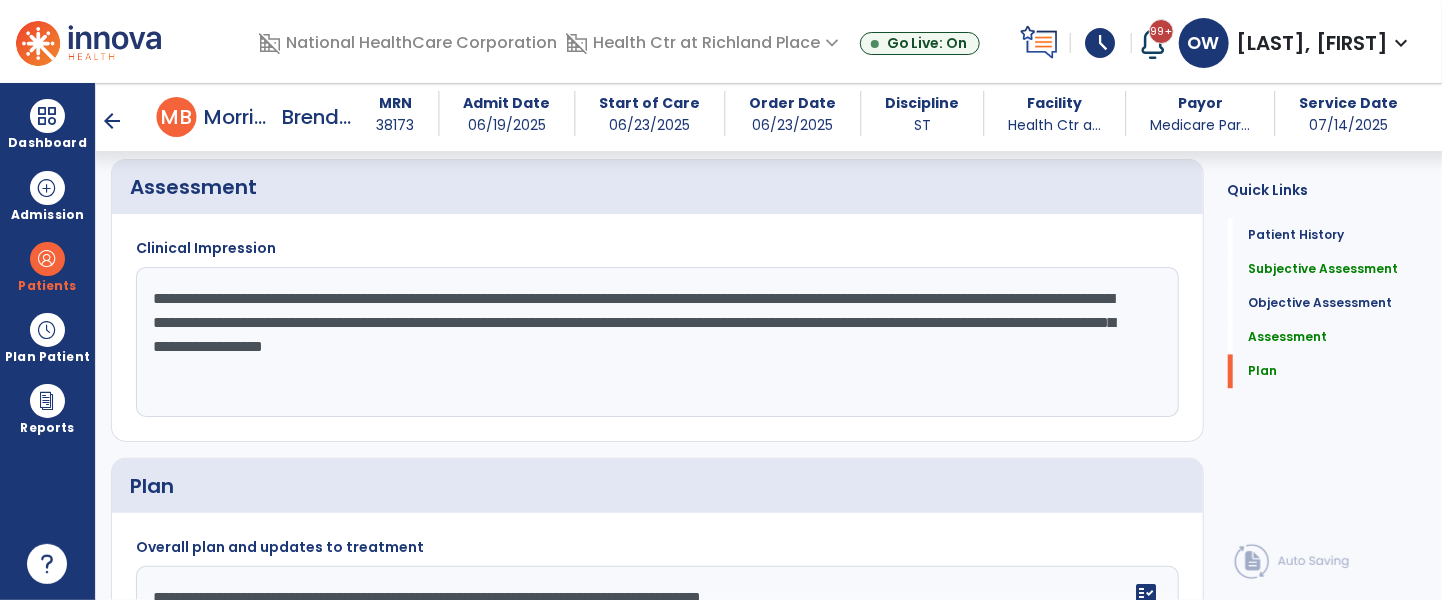 scroll, scrollTop: 1797, scrollLeft: 0, axis: vertical 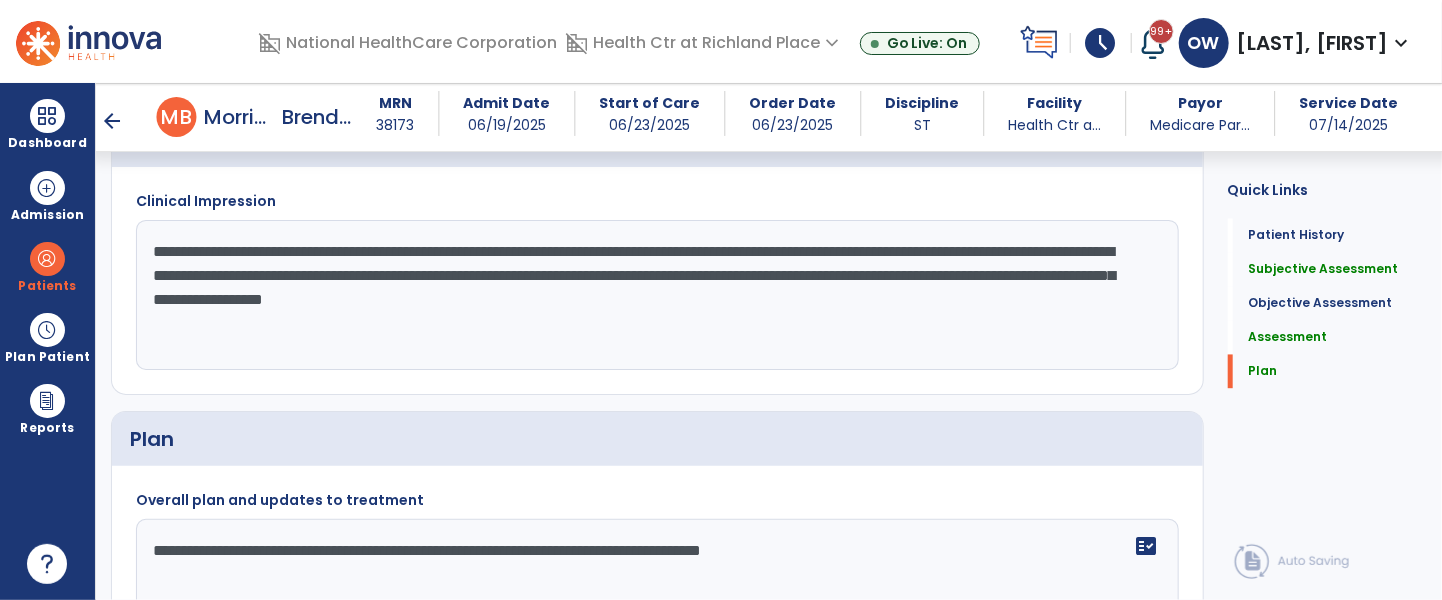 click on "**********" 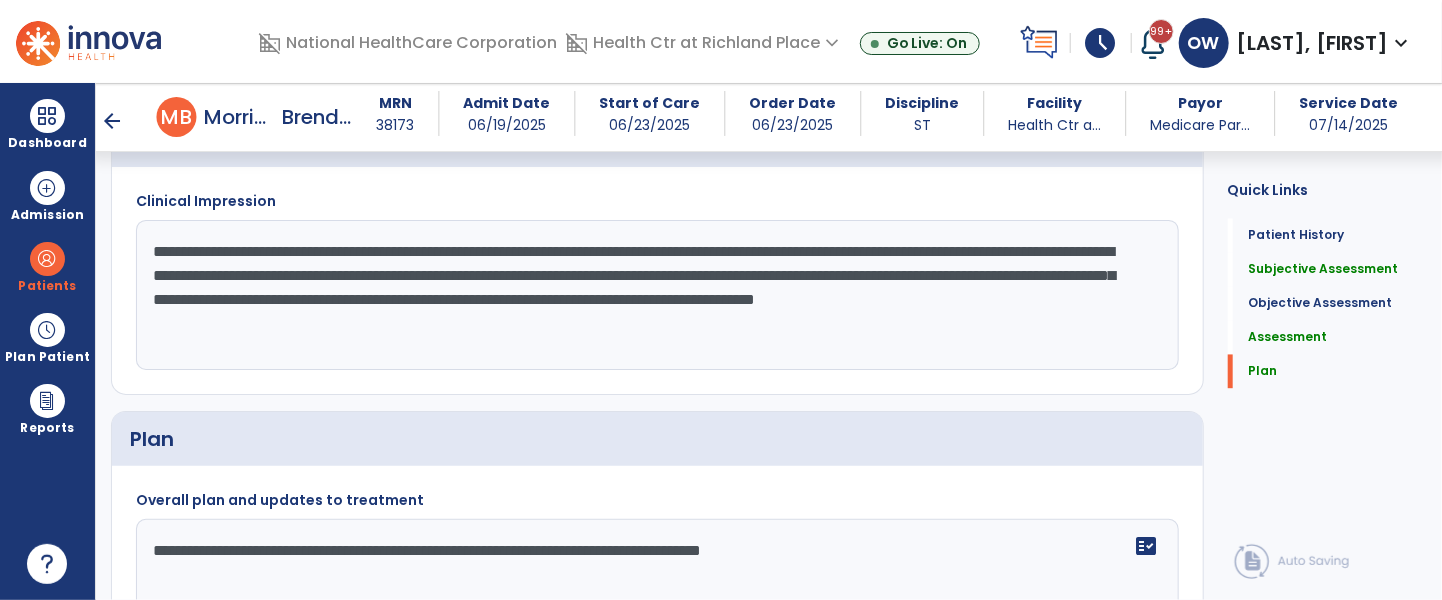 click on "**********" 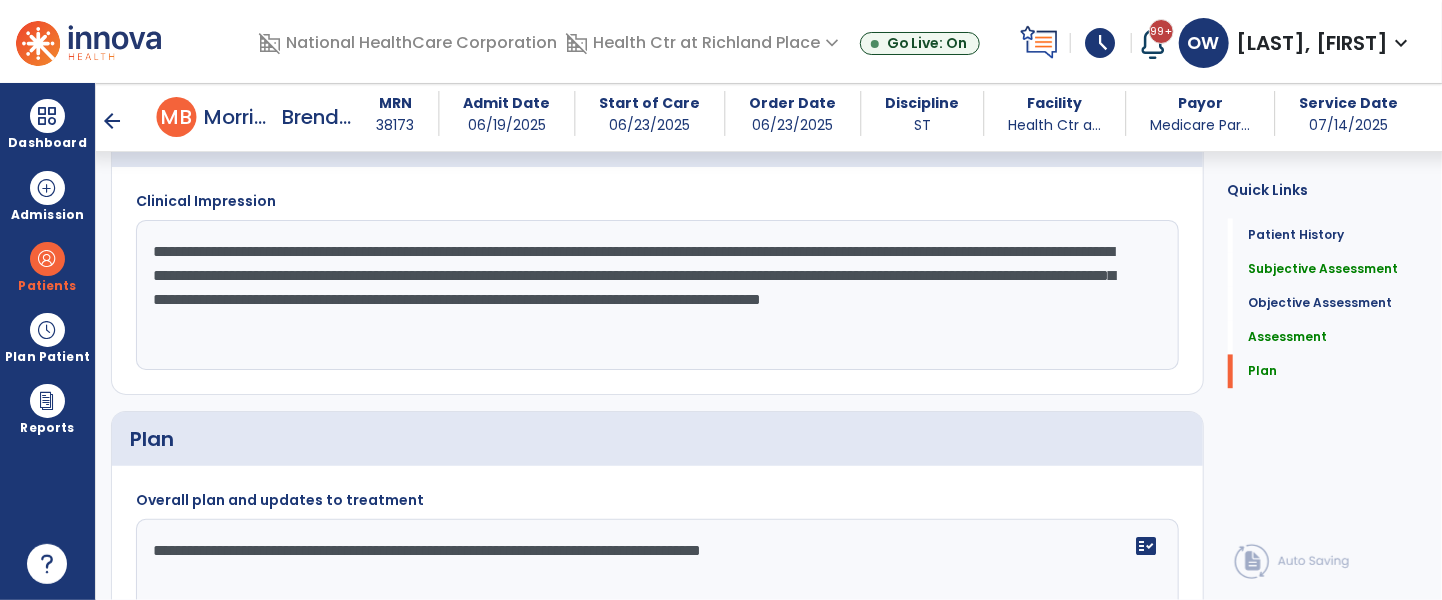 click on "**********" 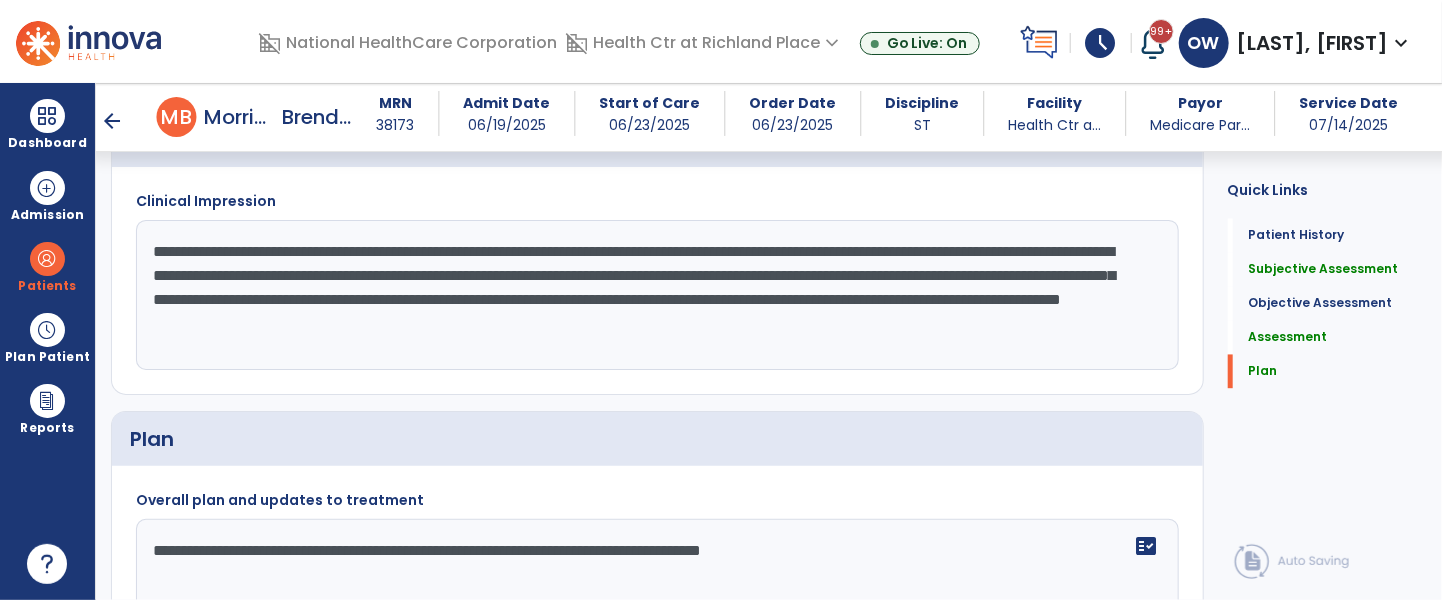 click on "**********" 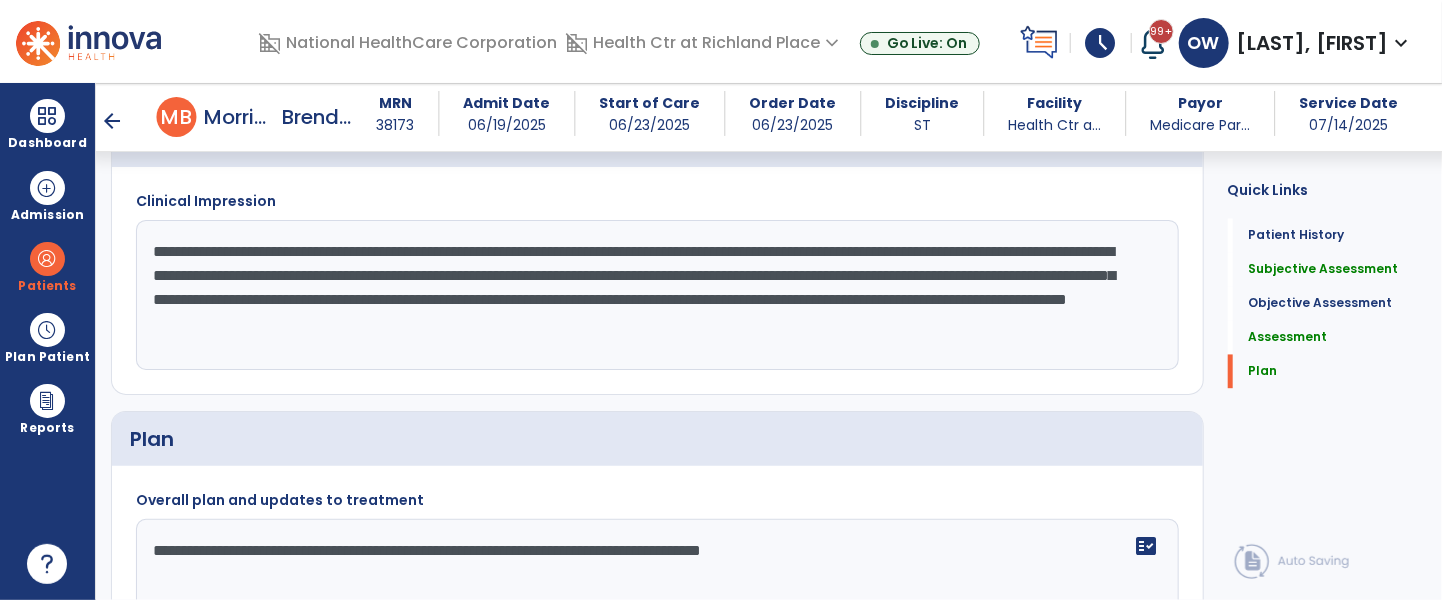 click on "**********" 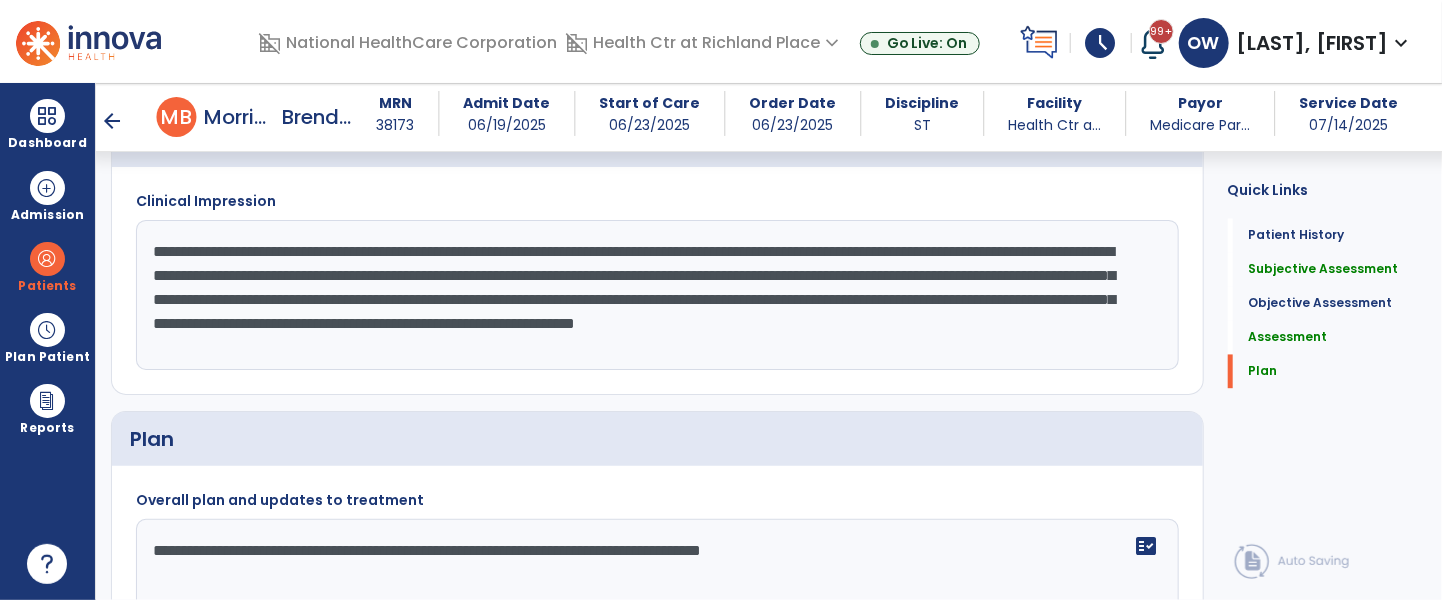 click on "**********" 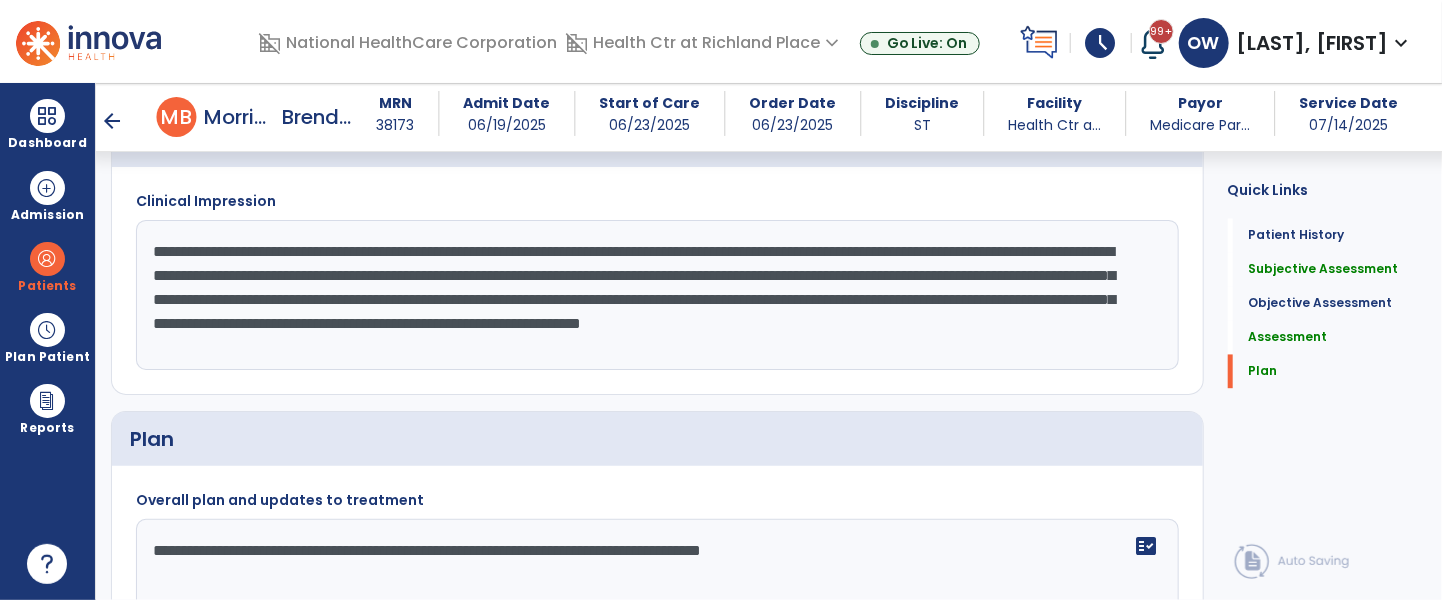 scroll, scrollTop: 4, scrollLeft: 0, axis: vertical 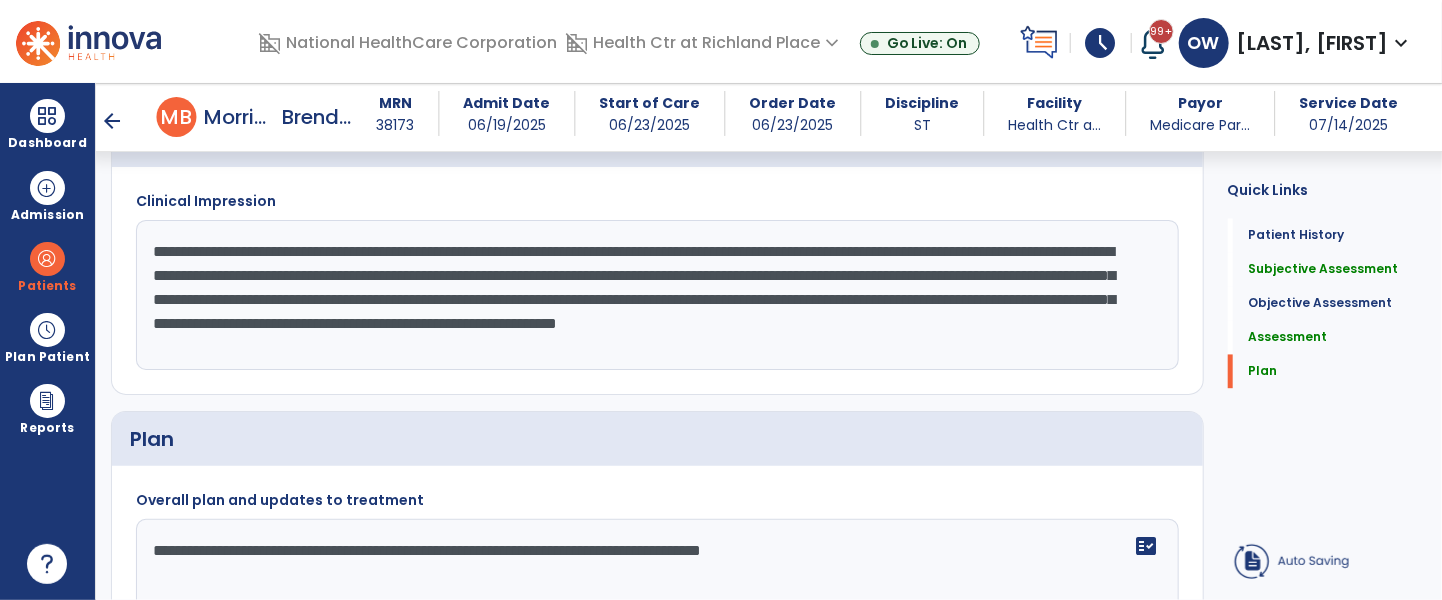 click on "**********" 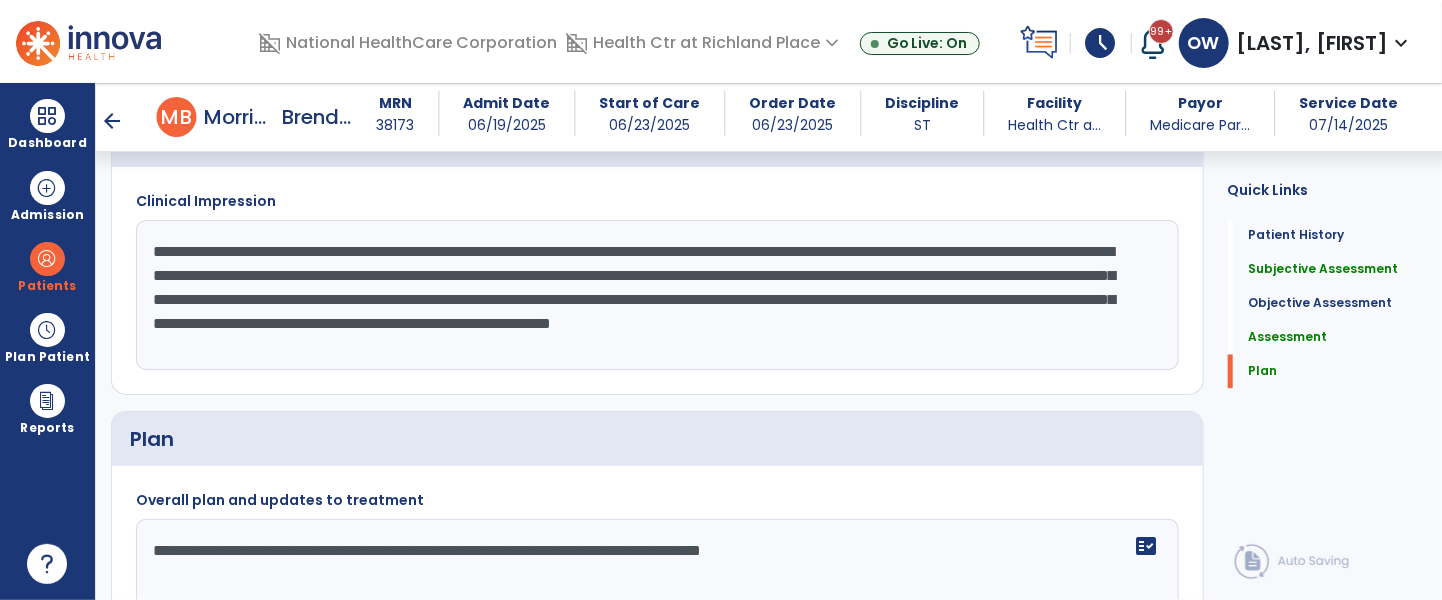 scroll, scrollTop: 0, scrollLeft: 0, axis: both 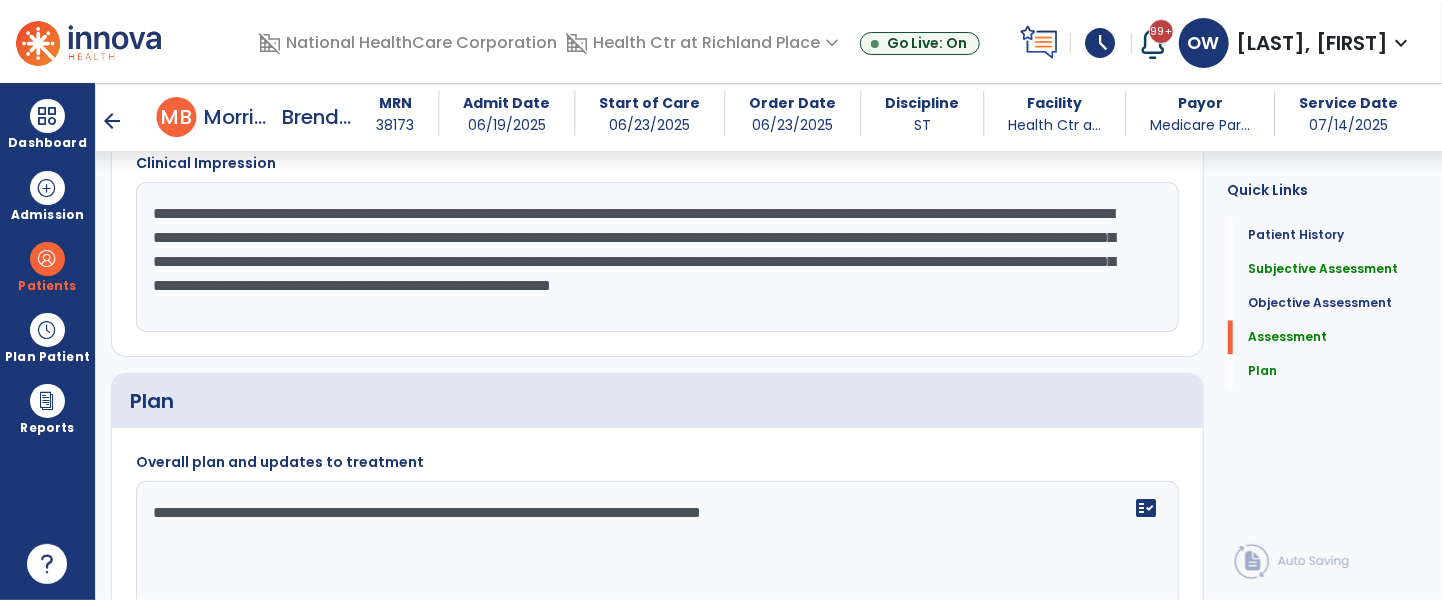 click on "**********" 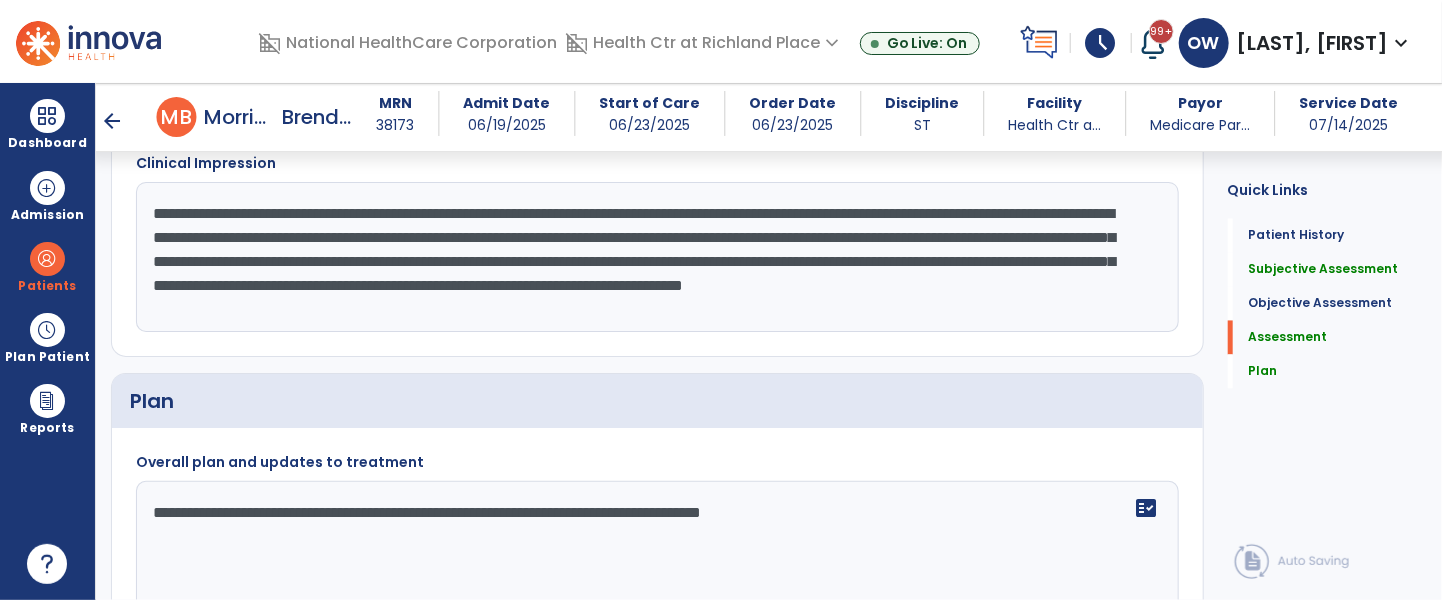 click on "**********" 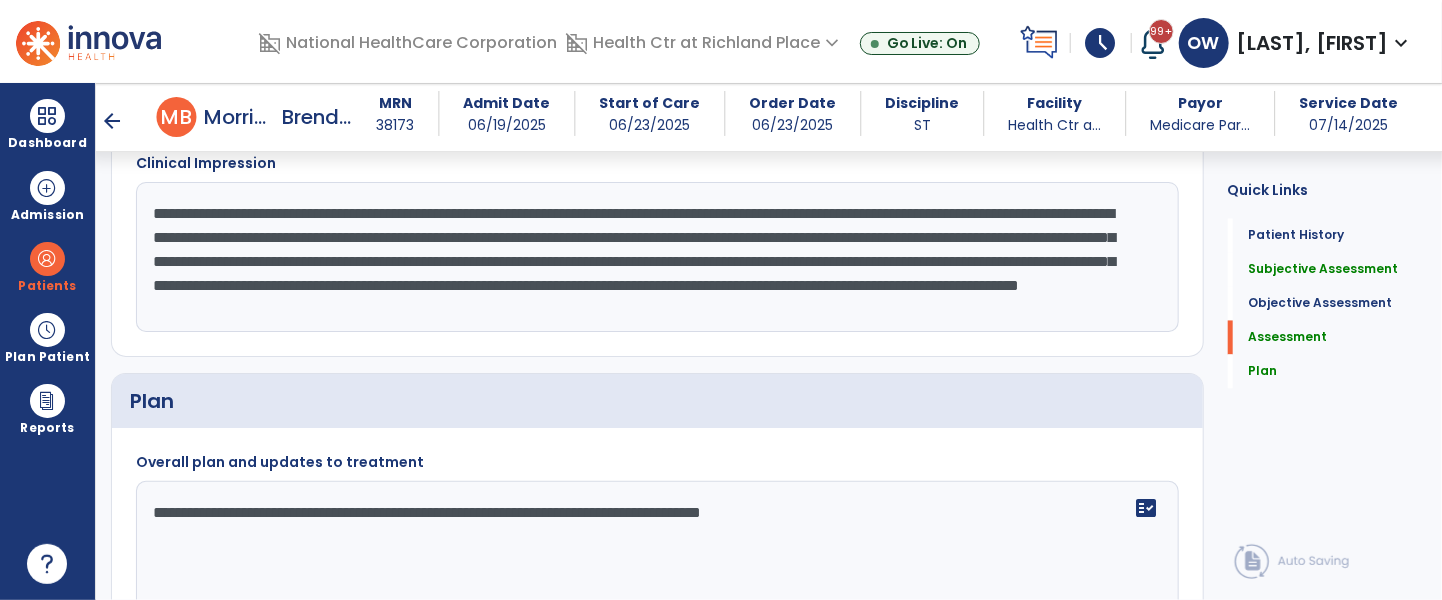click on "**********" 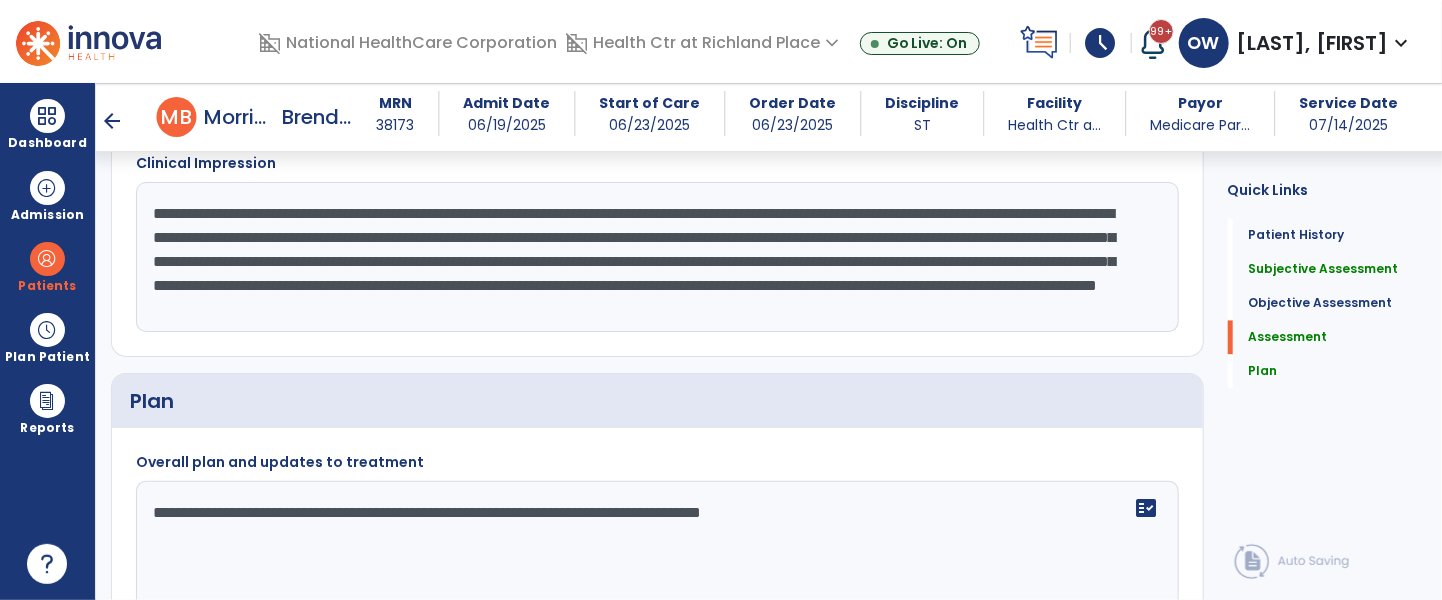 click on "**********" 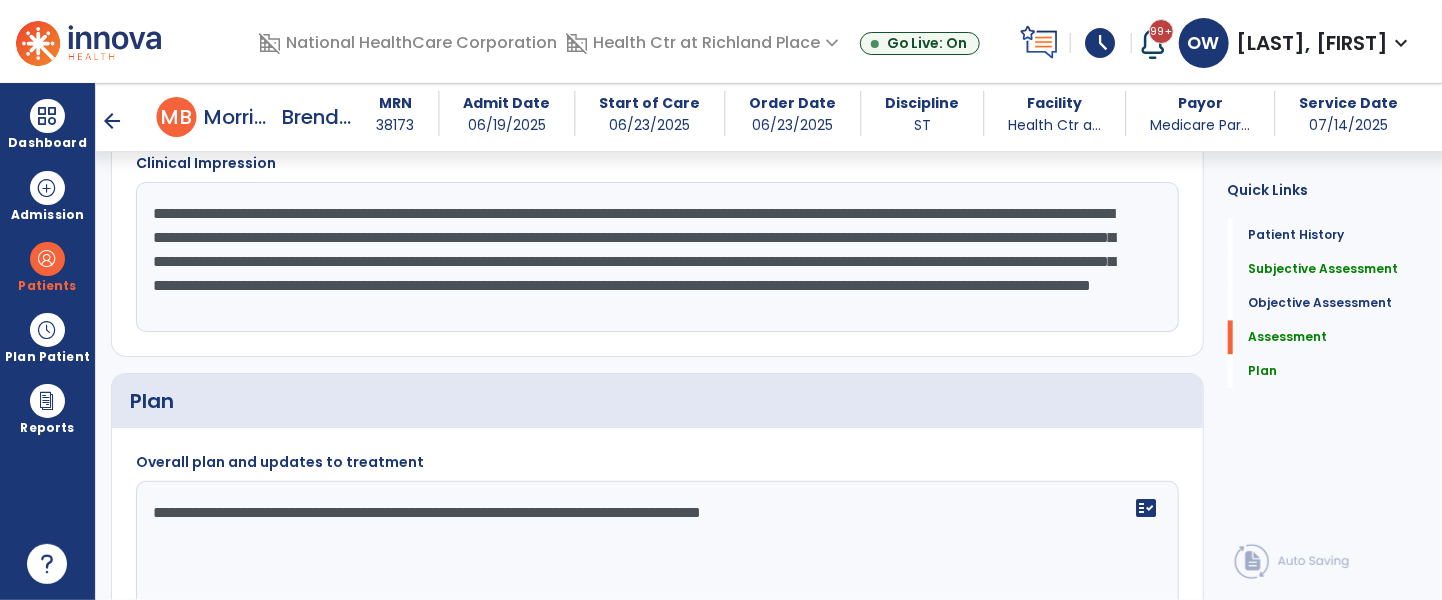 scroll, scrollTop: 24, scrollLeft: 0, axis: vertical 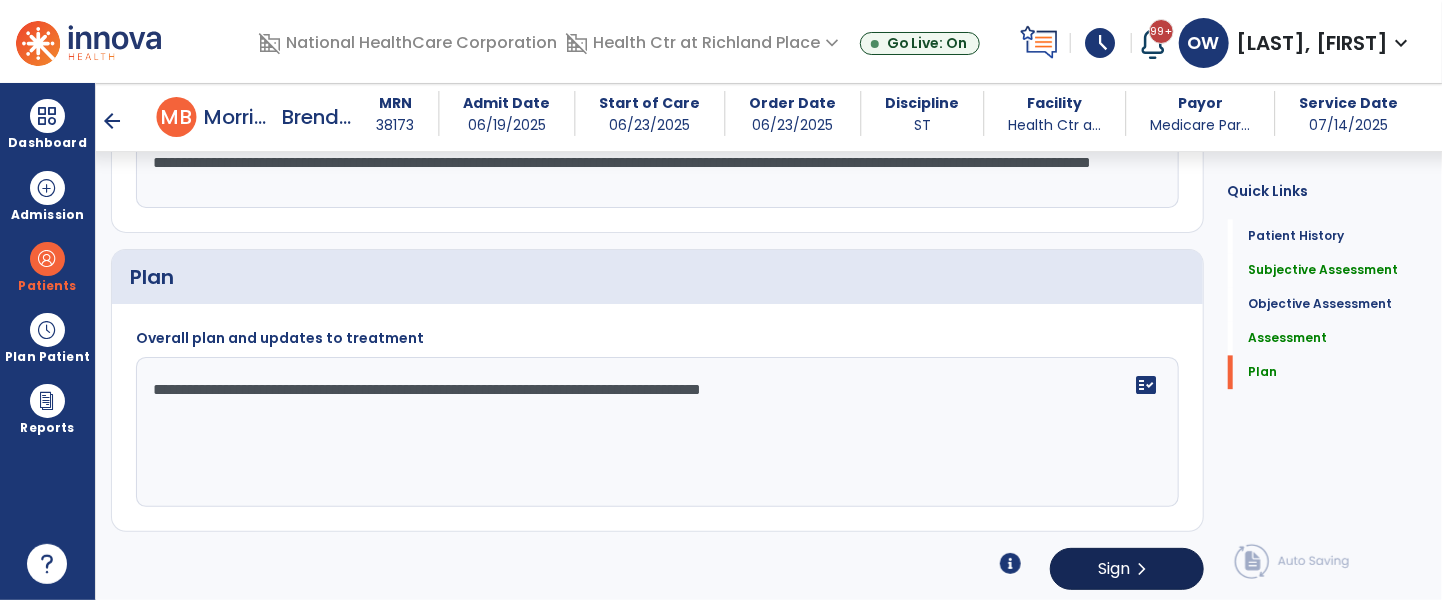 type on "**********" 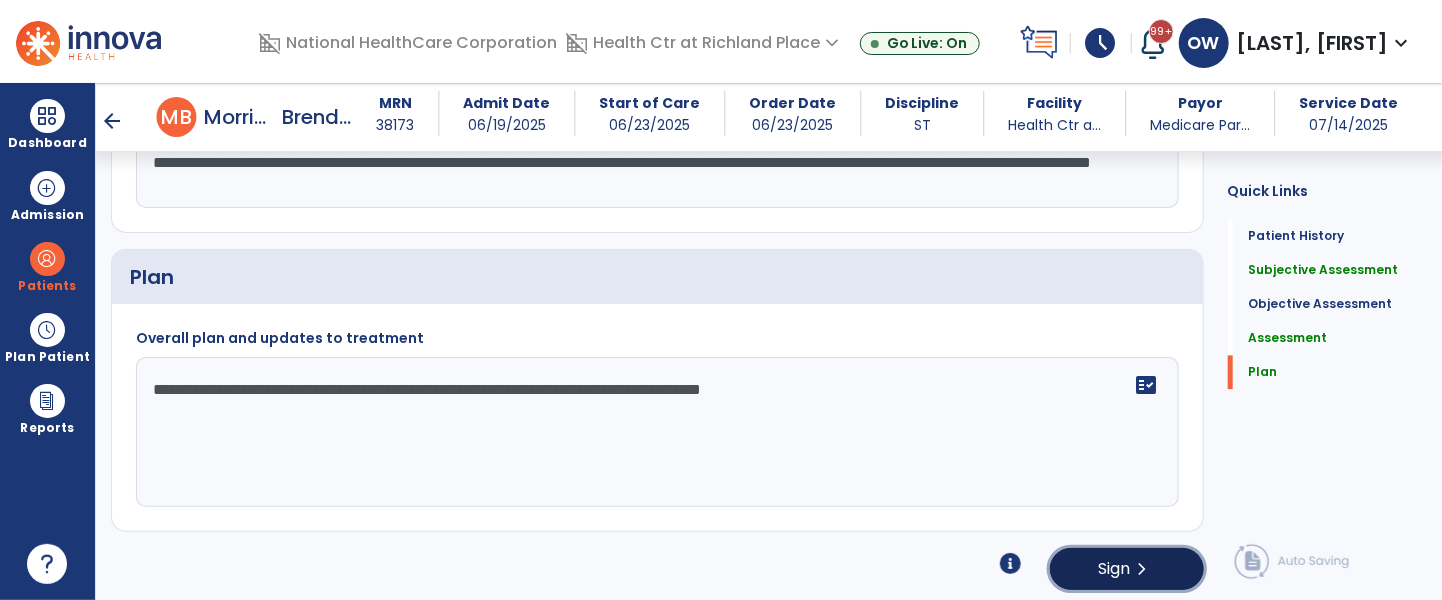 click on "Sign  chevron_right" 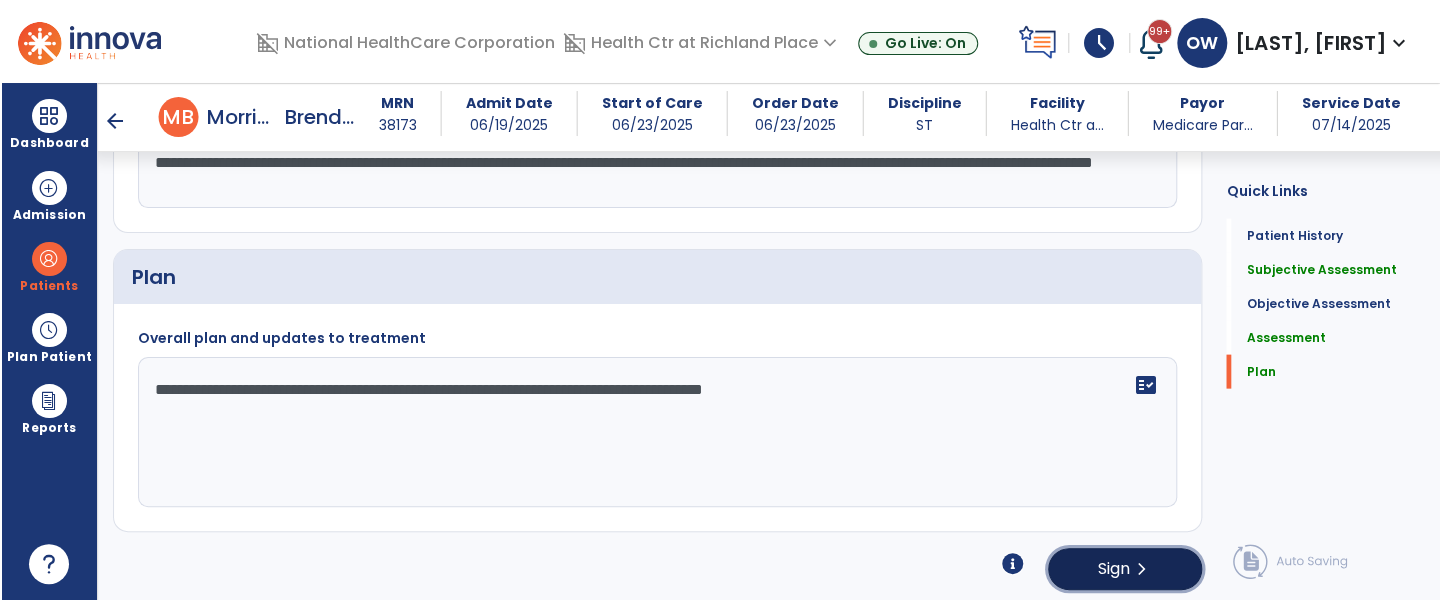 scroll, scrollTop: 1959, scrollLeft: 0, axis: vertical 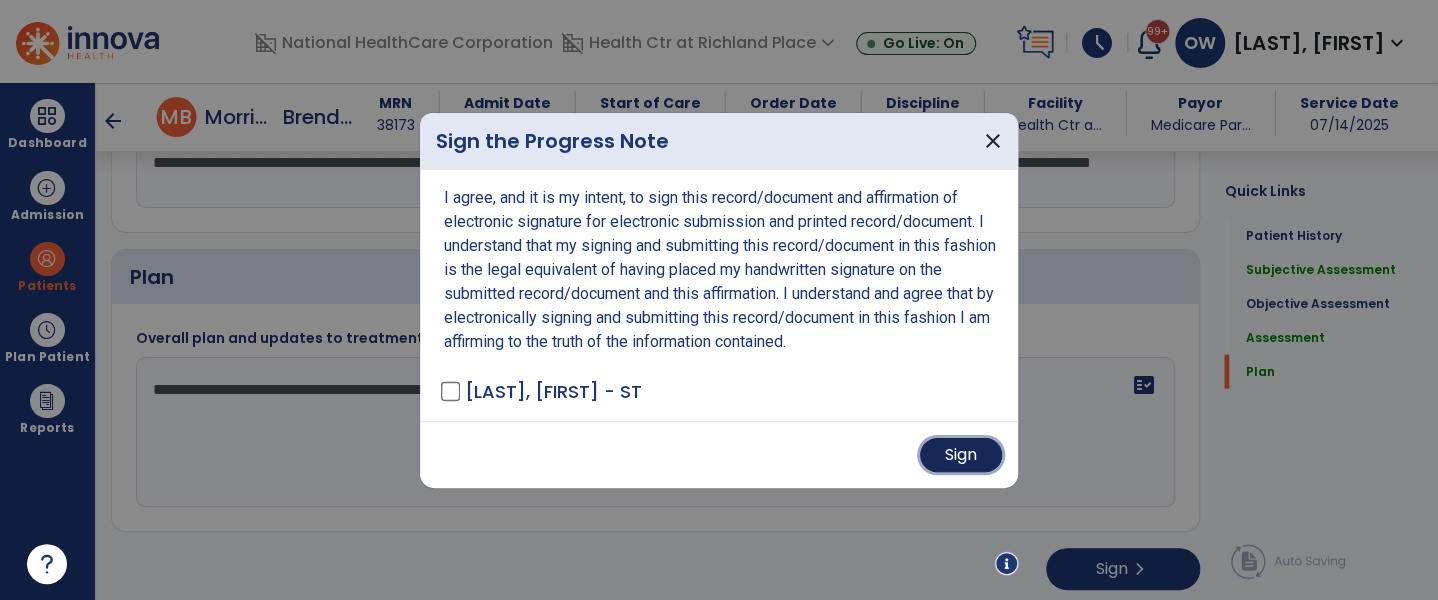 click on "Sign" at bounding box center (961, 455) 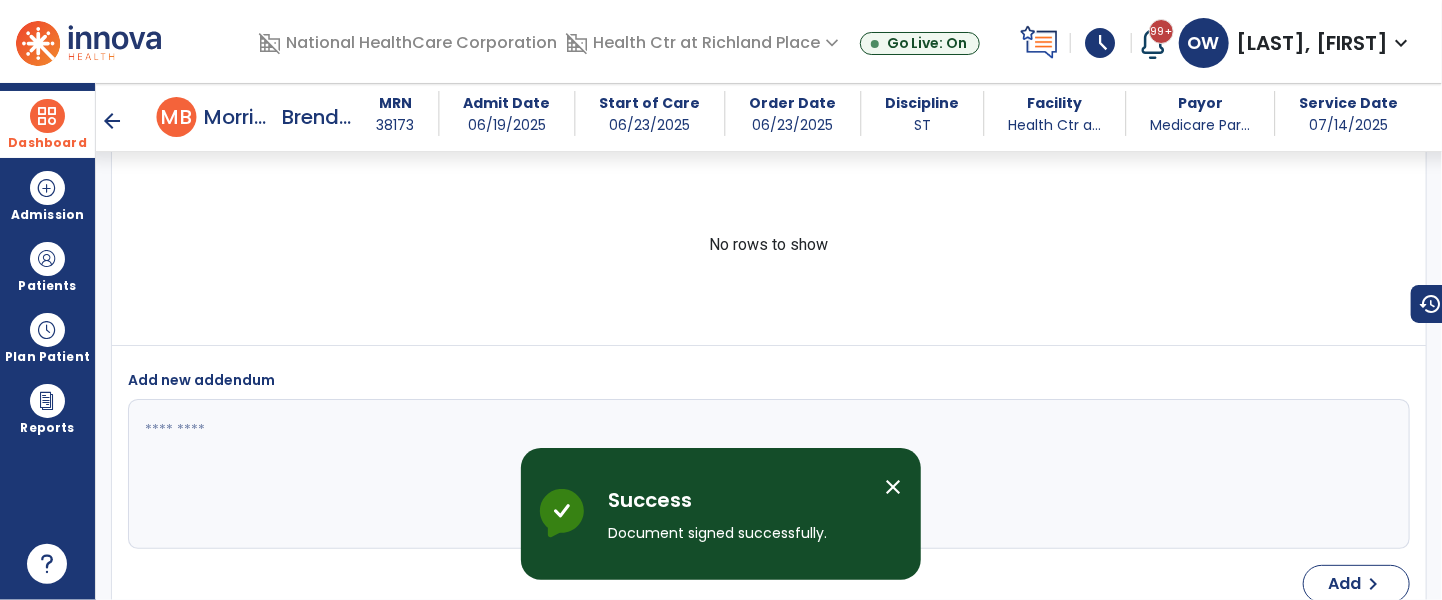 click at bounding box center [47, 116] 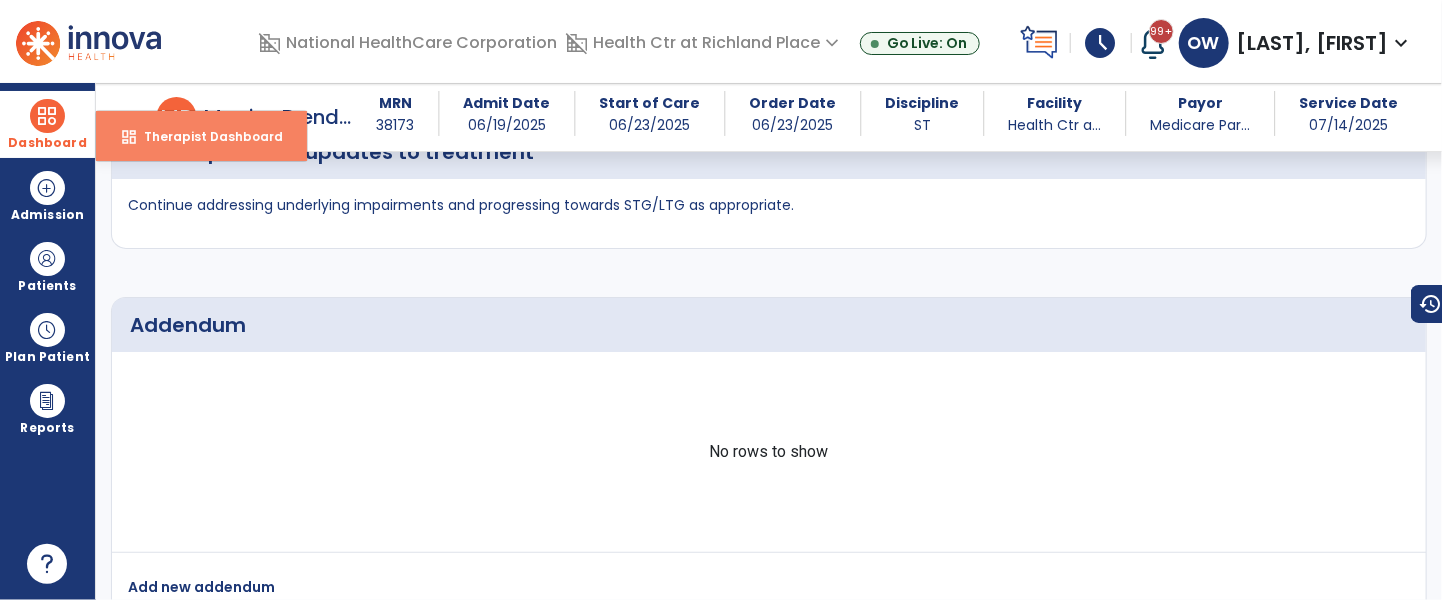 click on "dashboard" at bounding box center (129, 137) 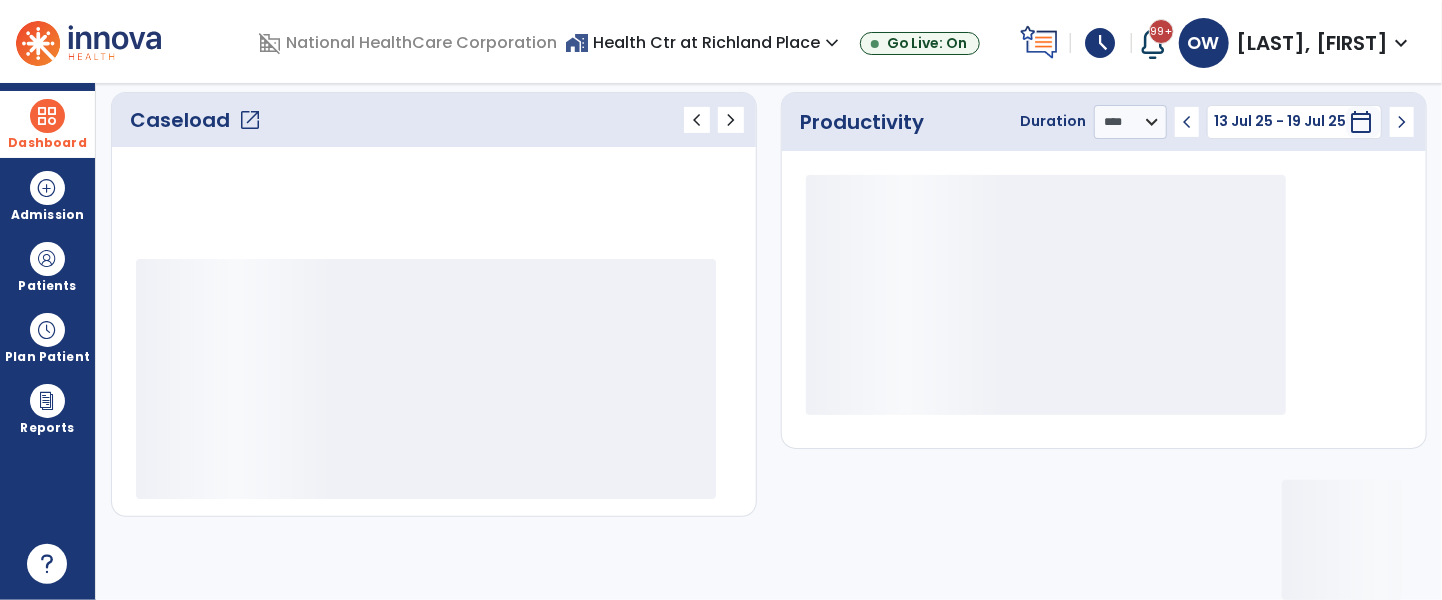 scroll, scrollTop: 274, scrollLeft: 0, axis: vertical 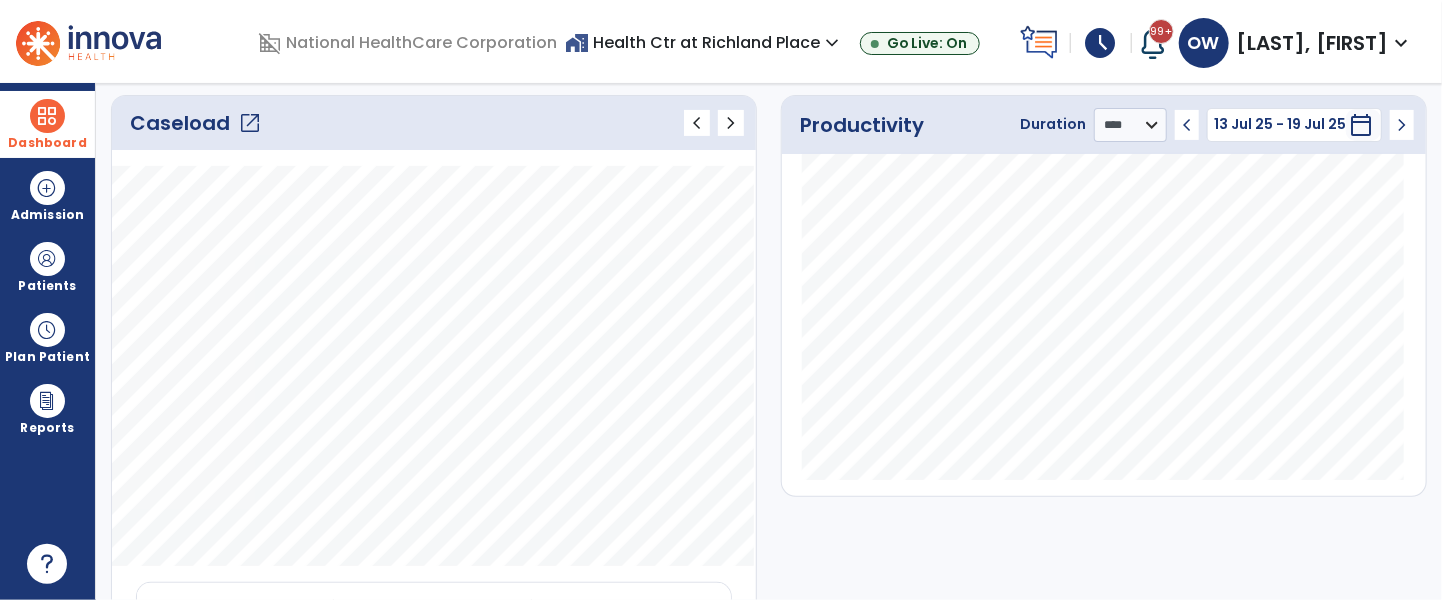 click on "open_in_new" 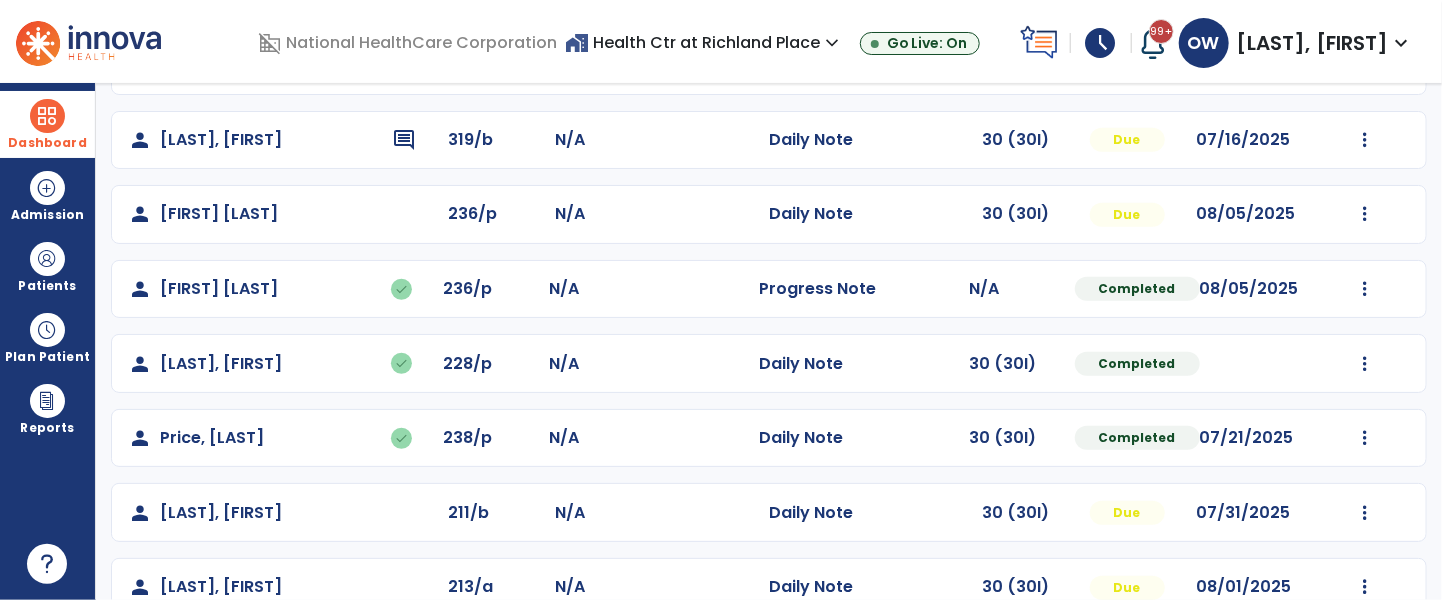 scroll, scrollTop: 638, scrollLeft: 0, axis: vertical 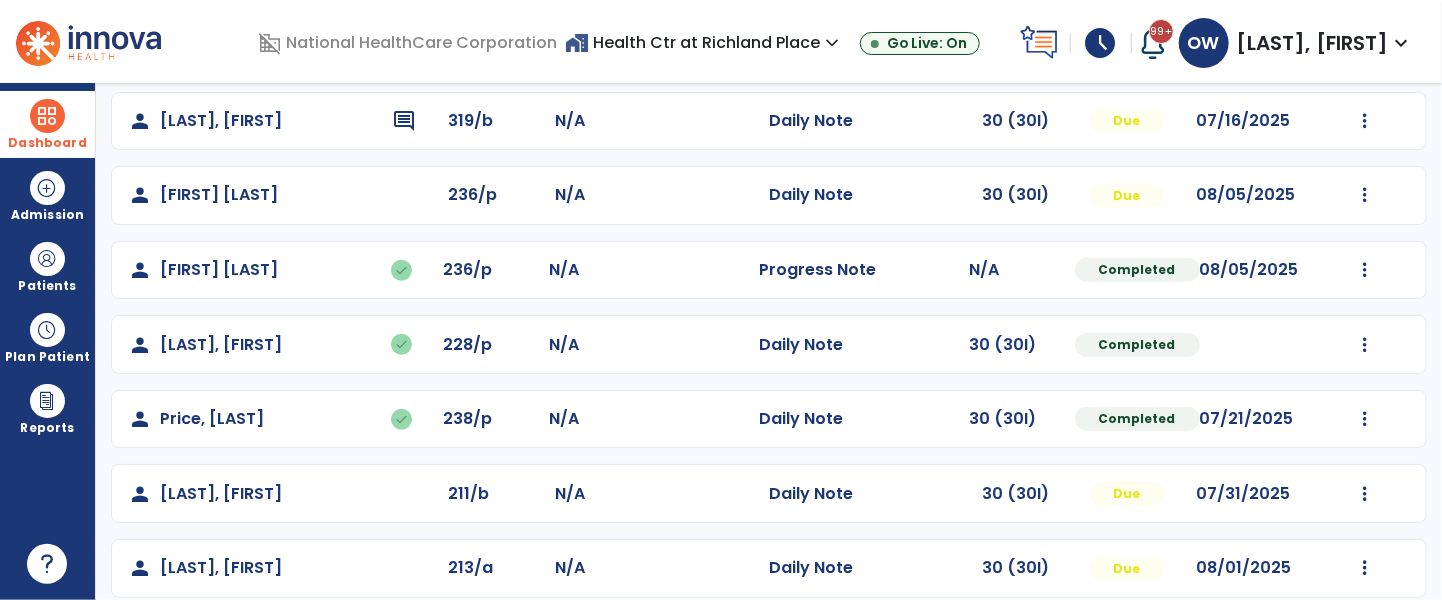 click on "Mark Visit As Complete   Reset Note   Open Document   G + C Mins" 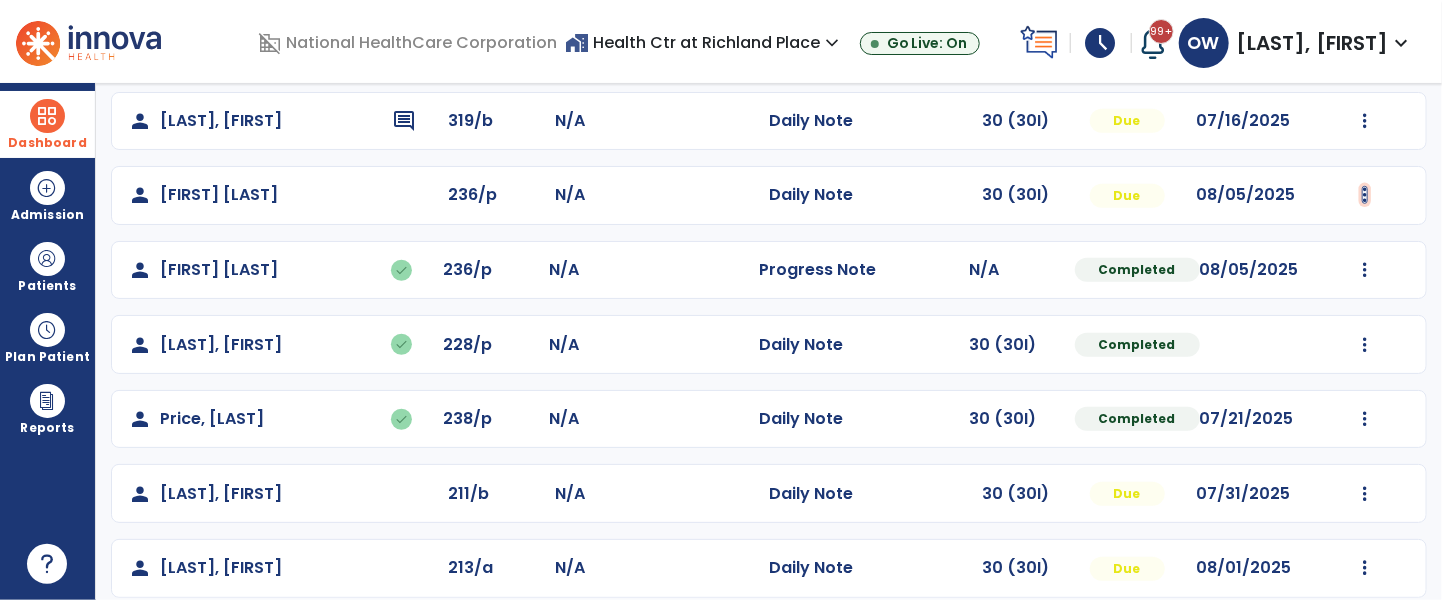 click at bounding box center [1365, -350] 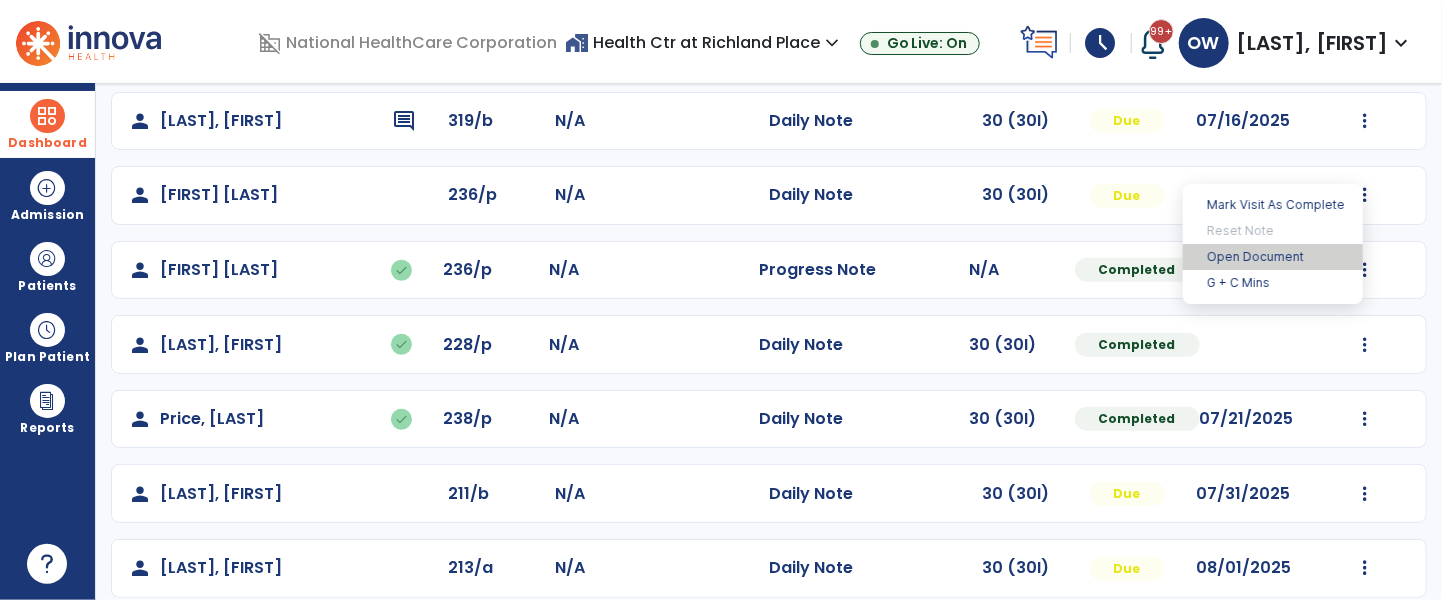 click on "Open Document" at bounding box center [1273, 257] 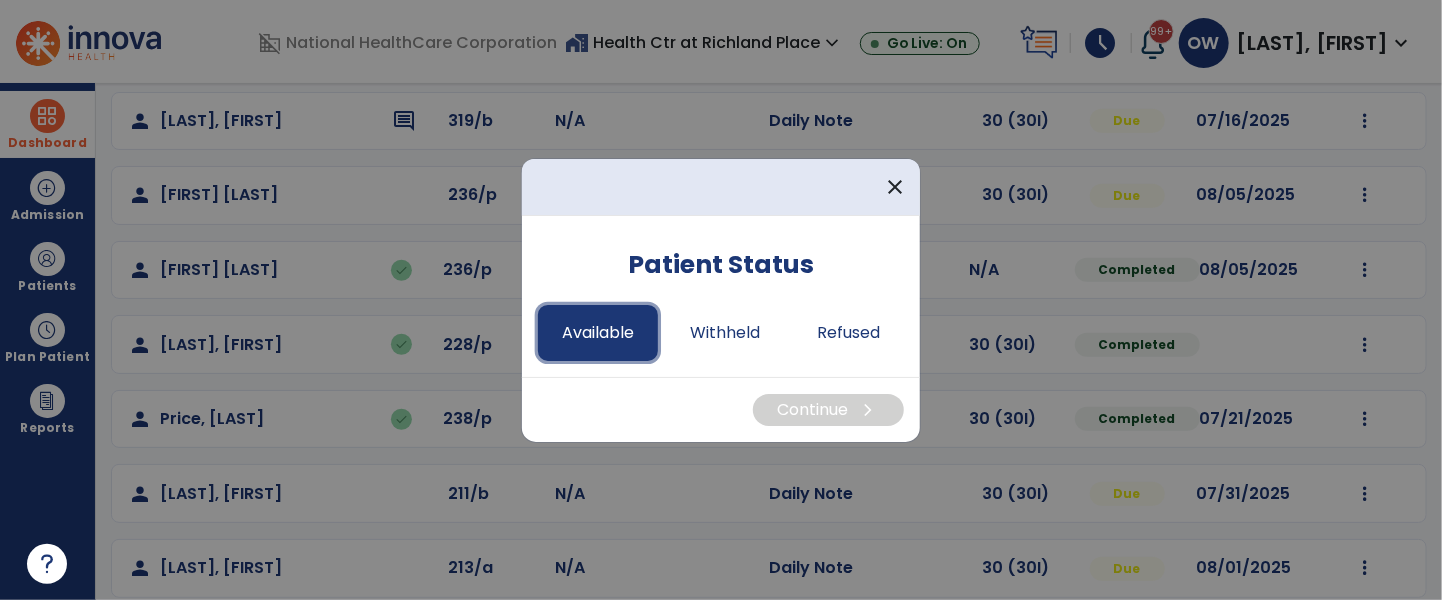 click on "Available" at bounding box center (598, 333) 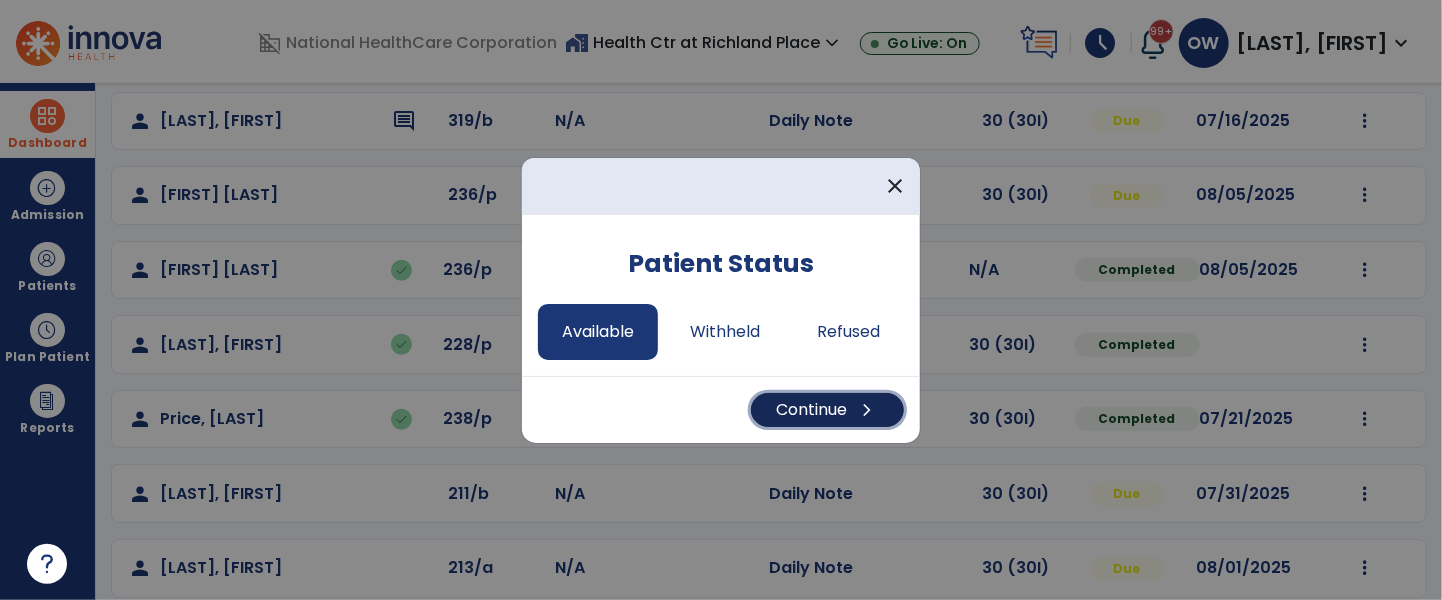 click on "Continue   chevron_right" at bounding box center (827, 410) 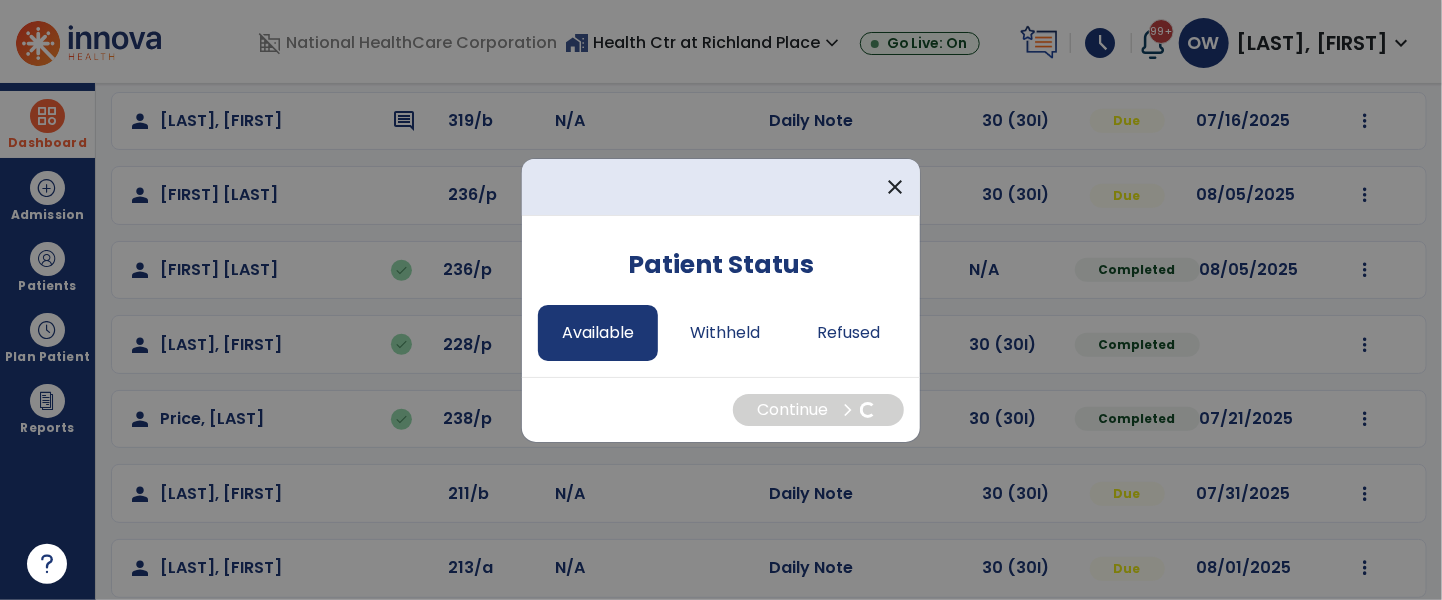 select on "*" 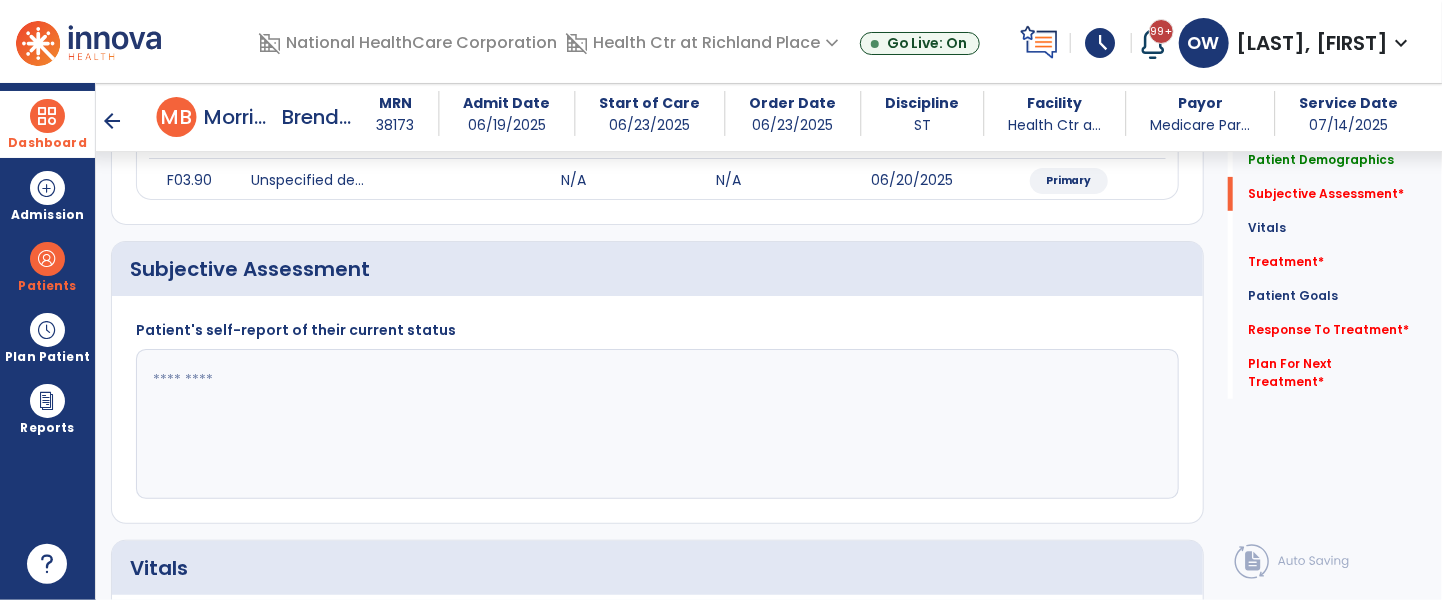 scroll, scrollTop: 253, scrollLeft: 0, axis: vertical 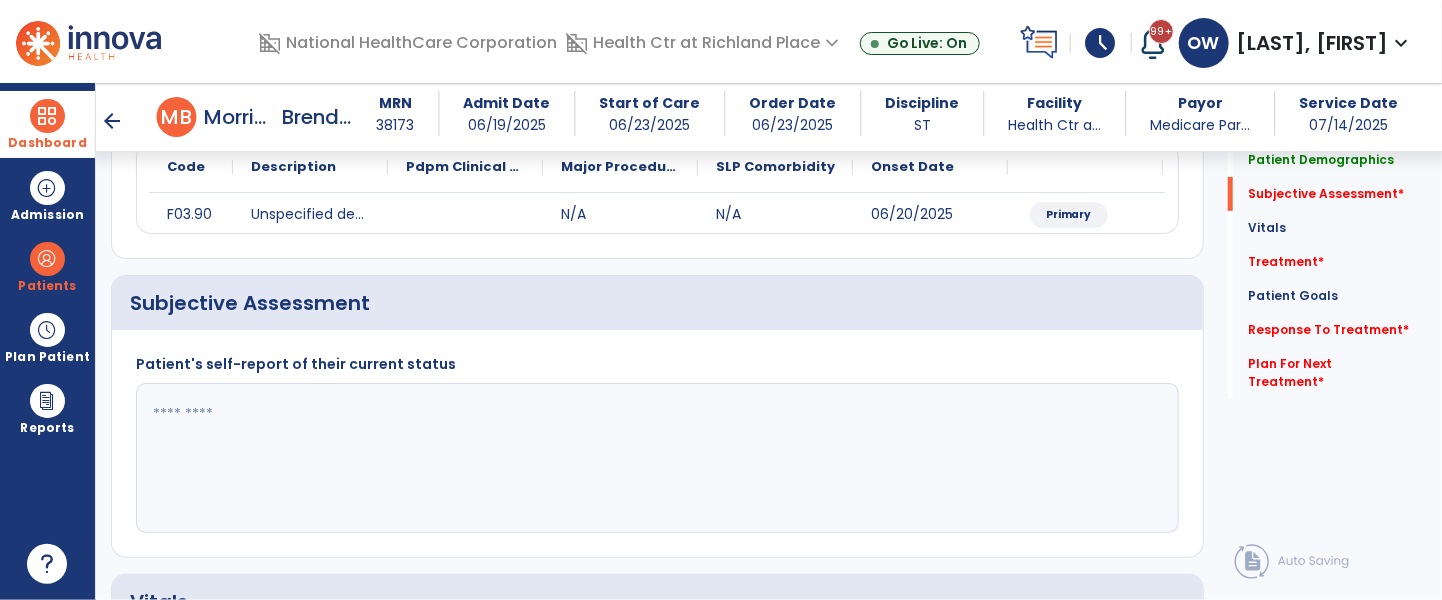 click 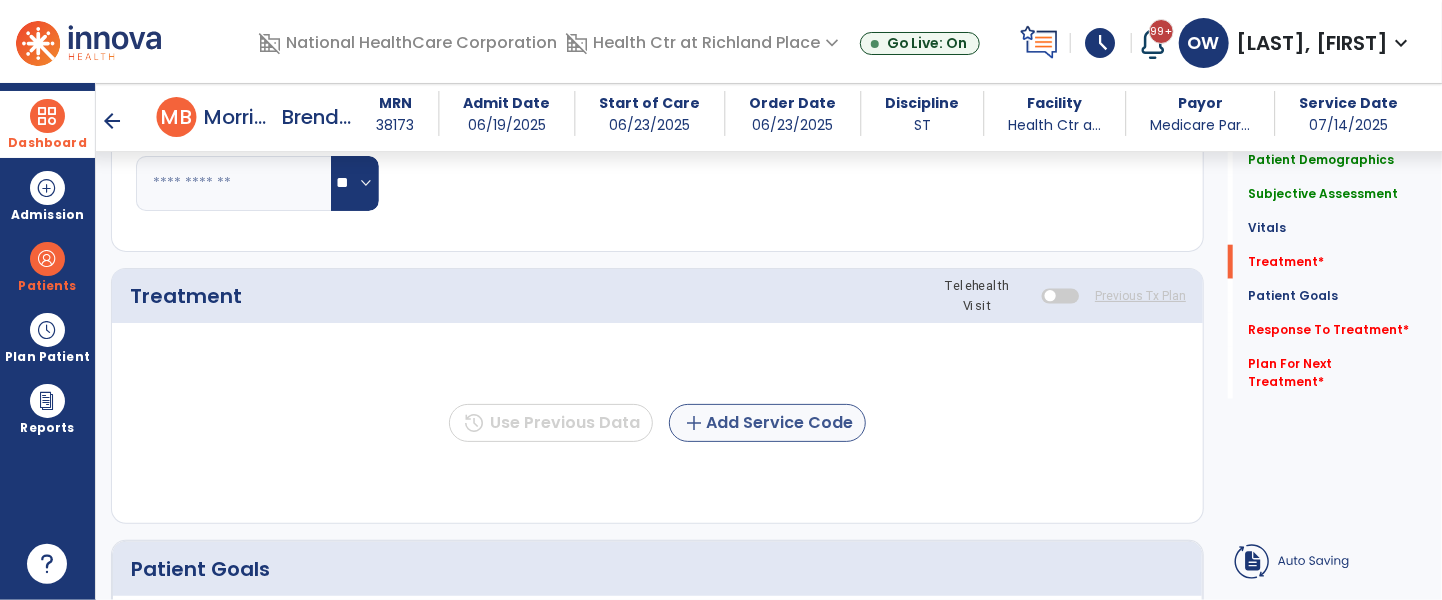 type on "**********" 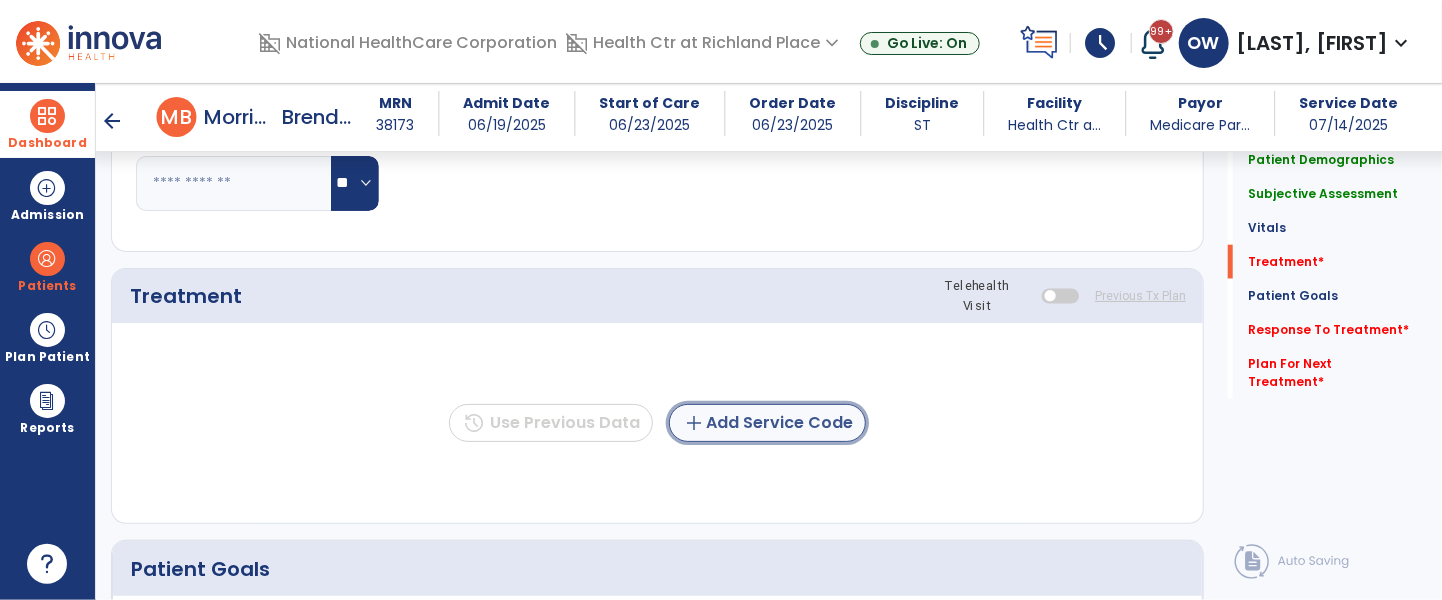 click on "add  Add Service Code" 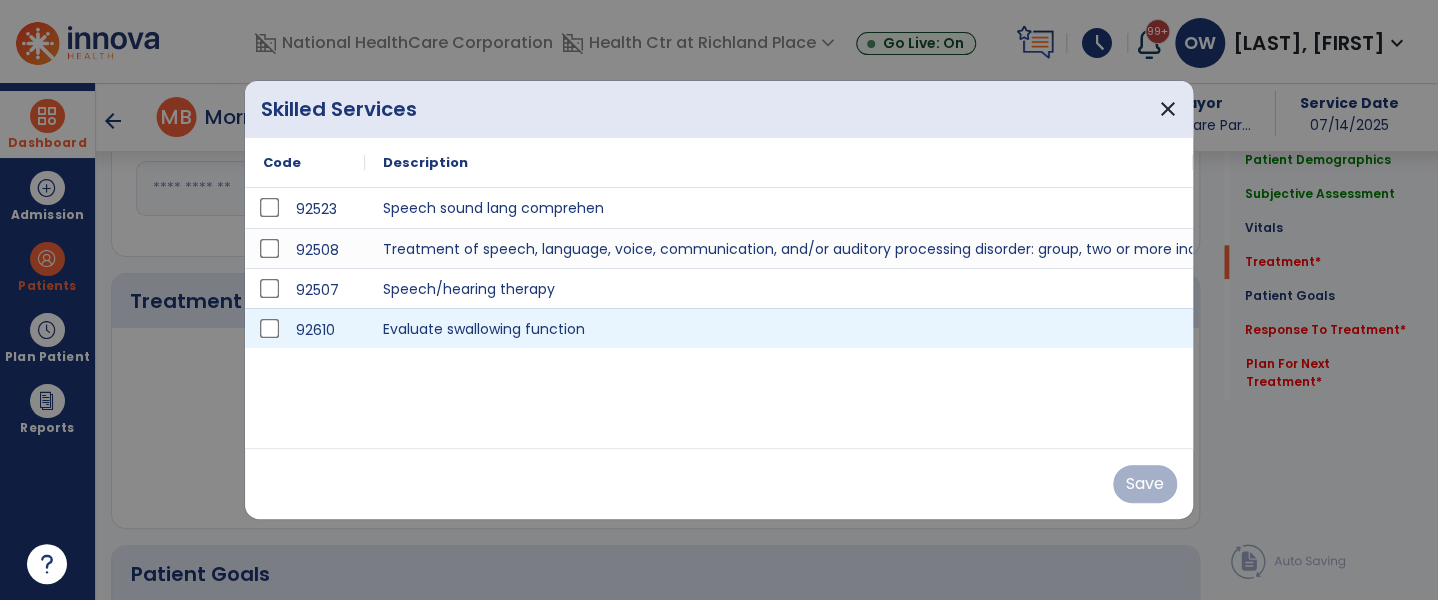 scroll, scrollTop: 981, scrollLeft: 0, axis: vertical 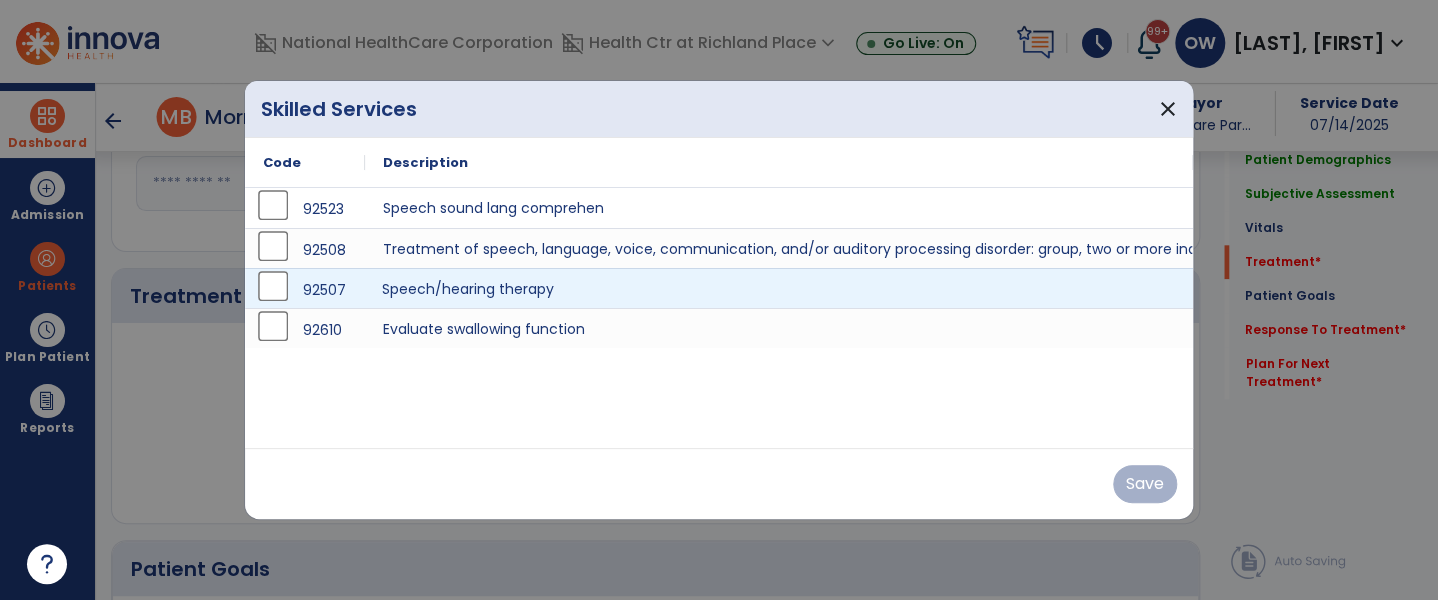 click on "Speech/hearing therapy" at bounding box center [779, 288] 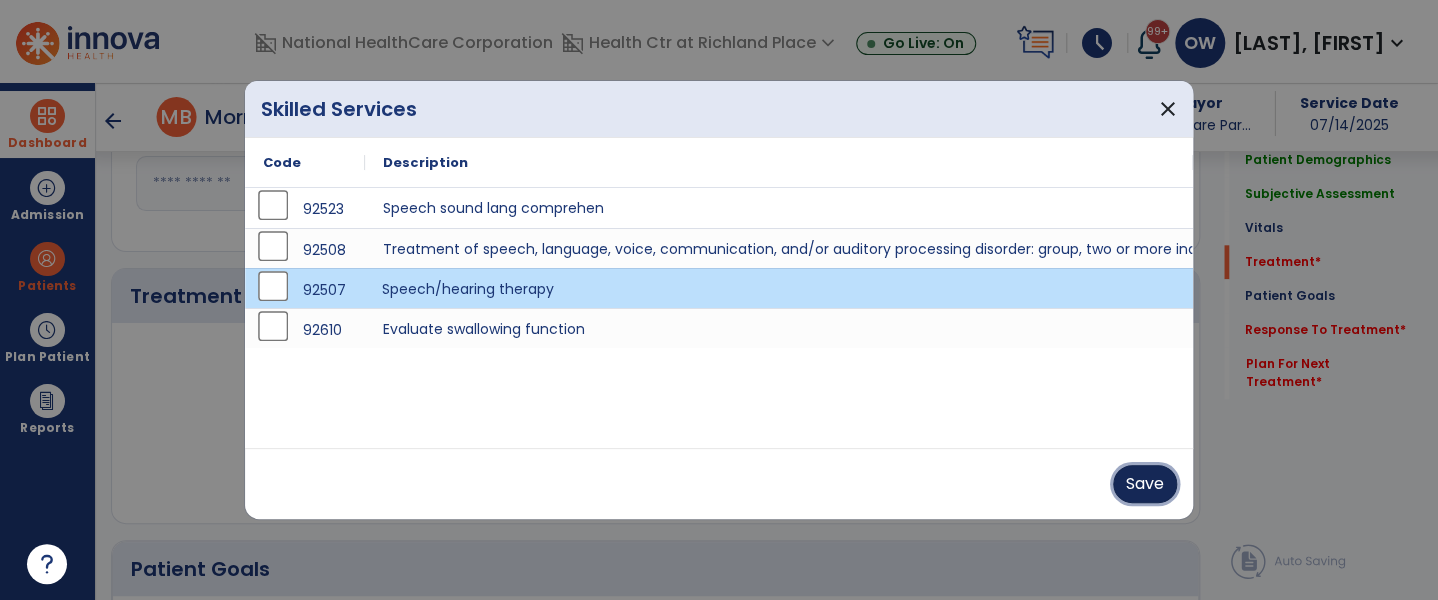 click on "Save" at bounding box center (1145, 484) 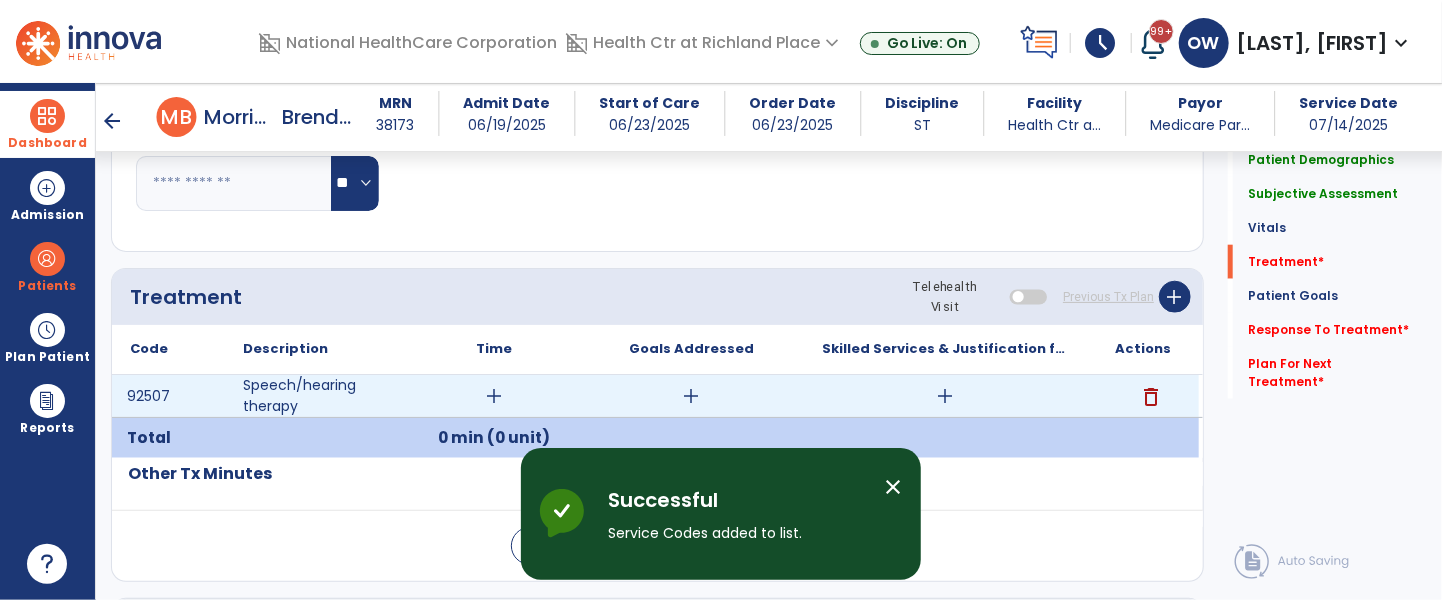 click on "add" at bounding box center (494, 396) 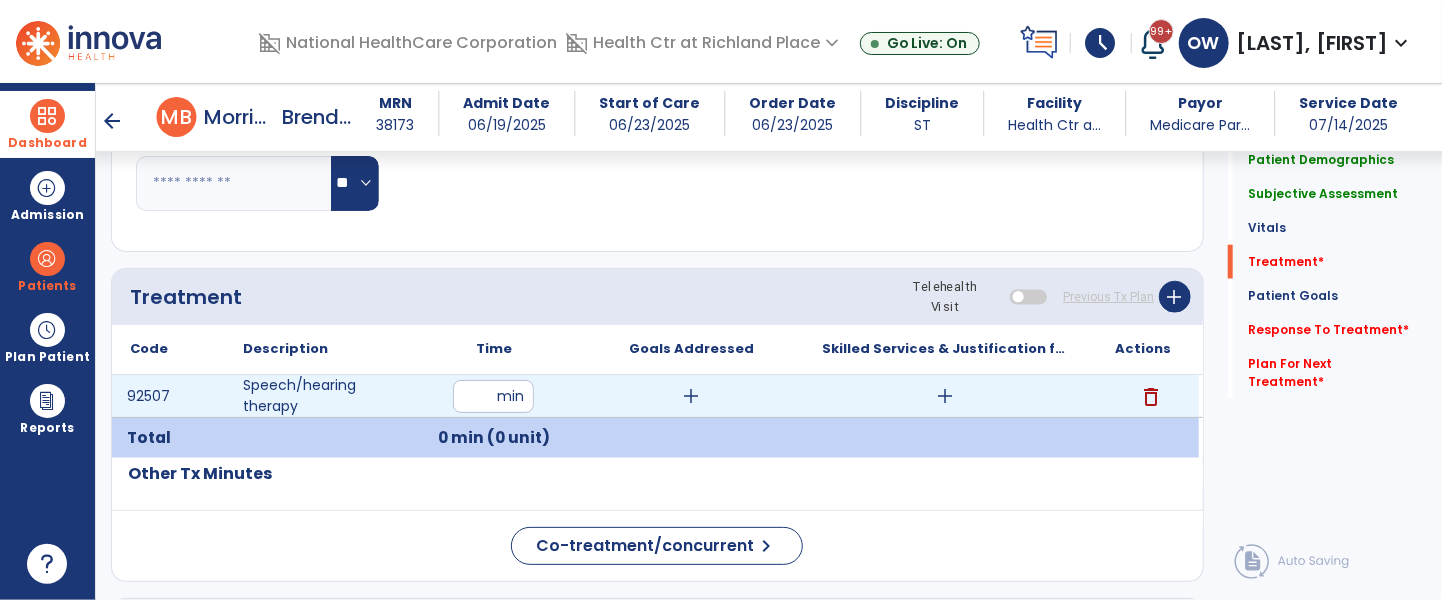 type on "**" 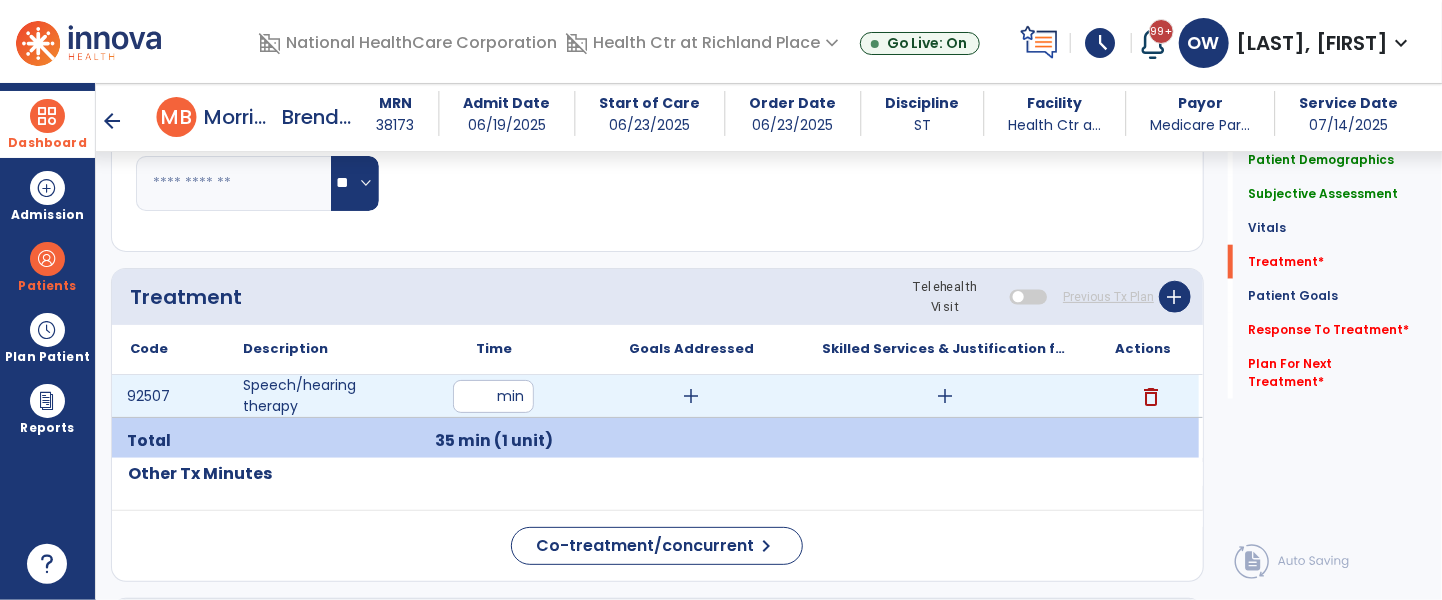 click on "add" at bounding box center (945, 396) 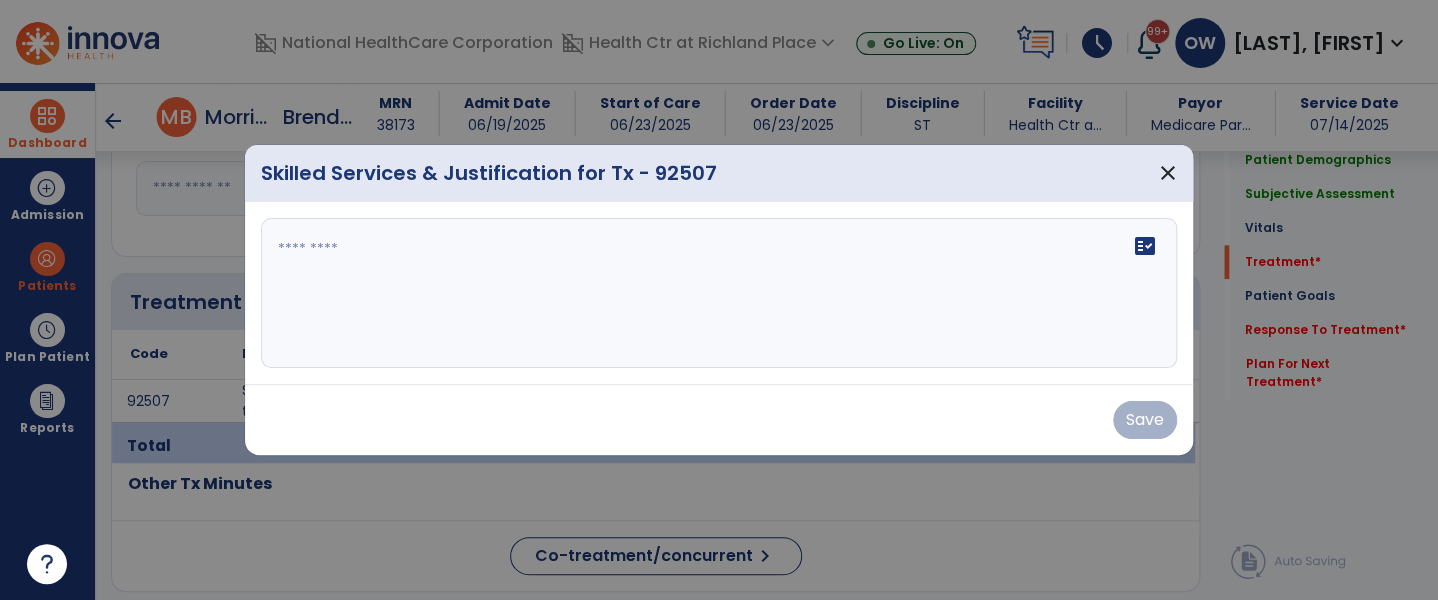 scroll, scrollTop: 981, scrollLeft: 0, axis: vertical 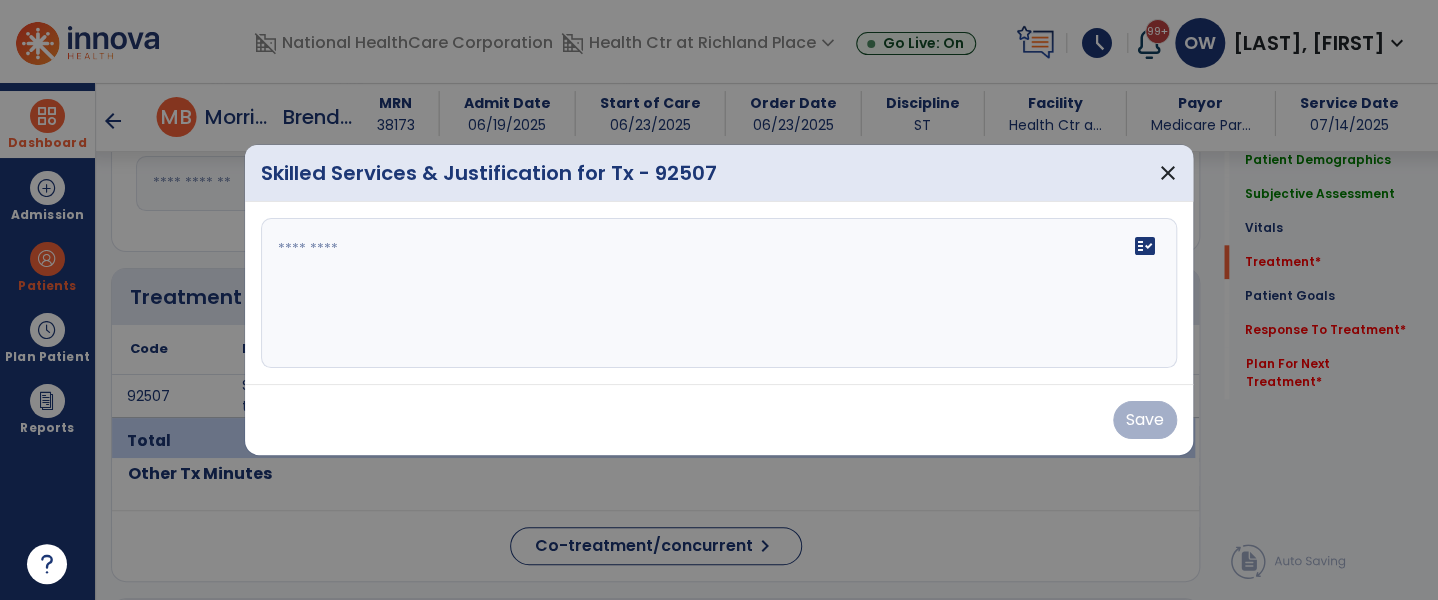 click on "fact_check" at bounding box center [719, 293] 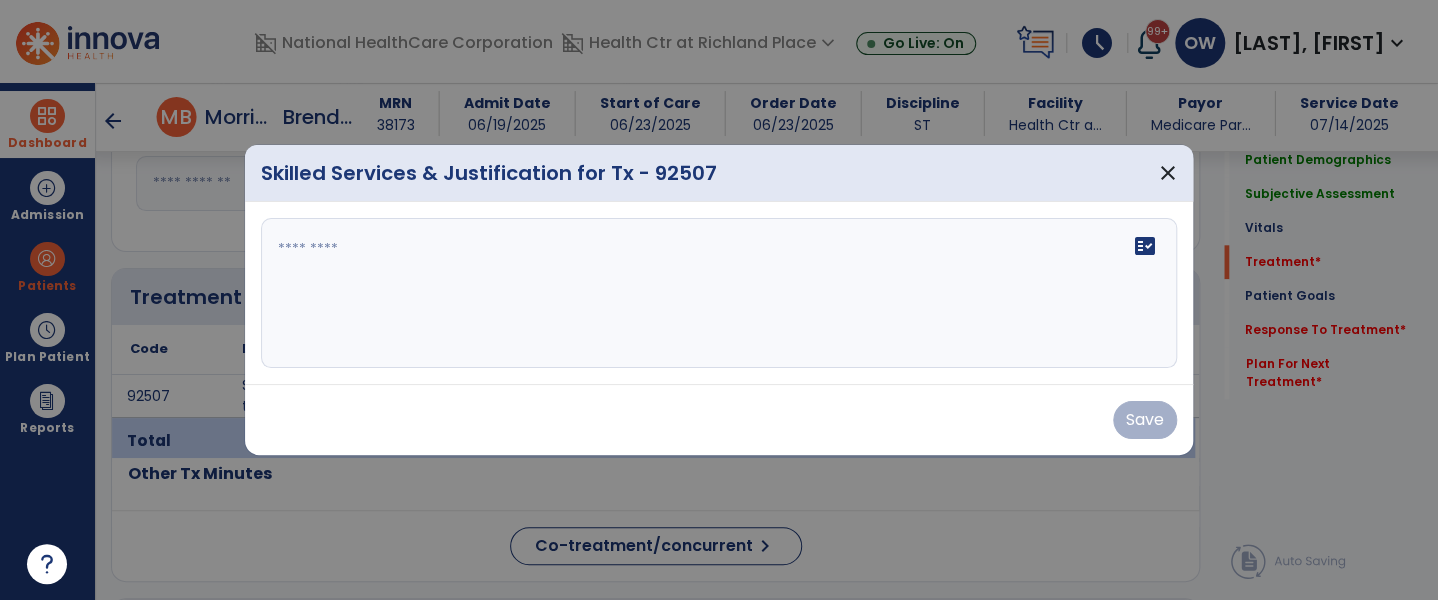 click on "fact_check" at bounding box center [719, 293] 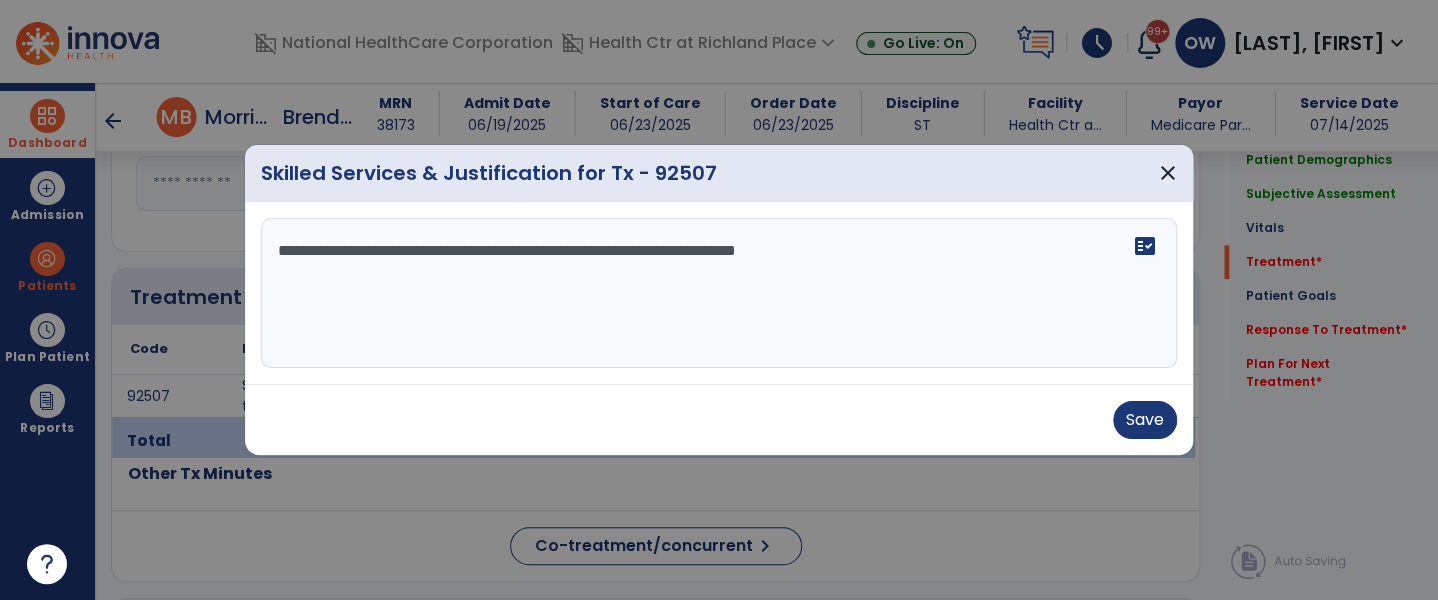 paste on "**********" 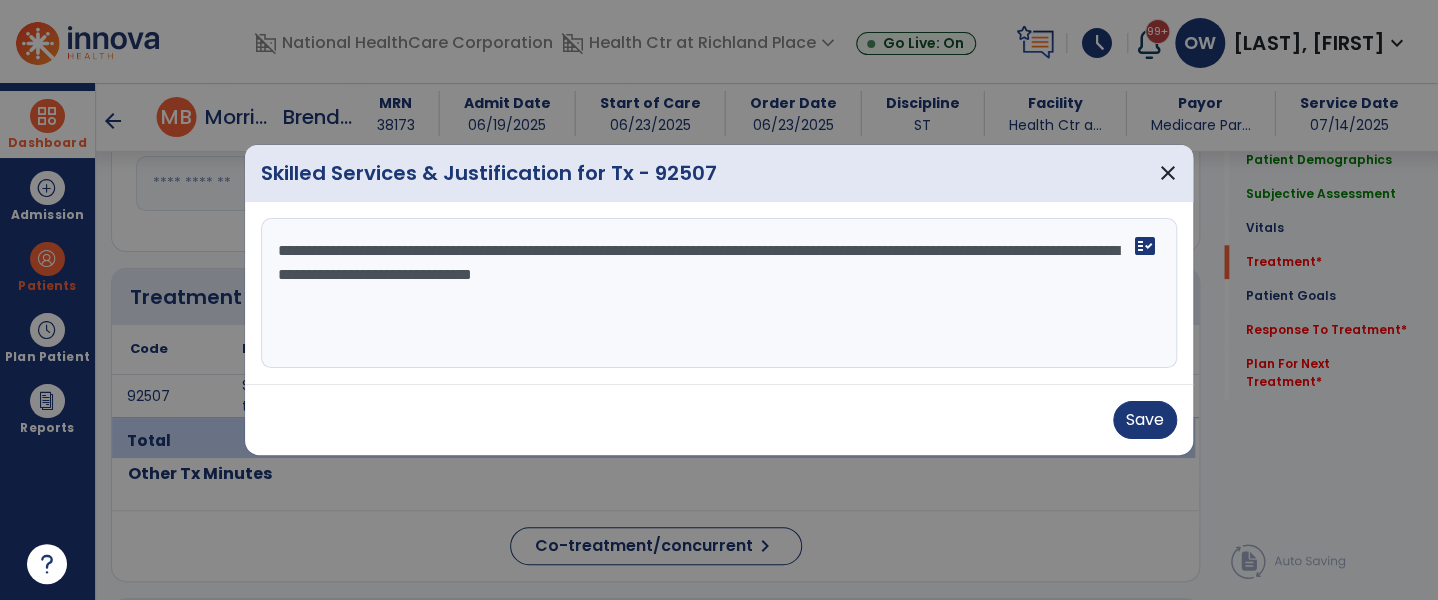 click on "**********" at bounding box center [719, 293] 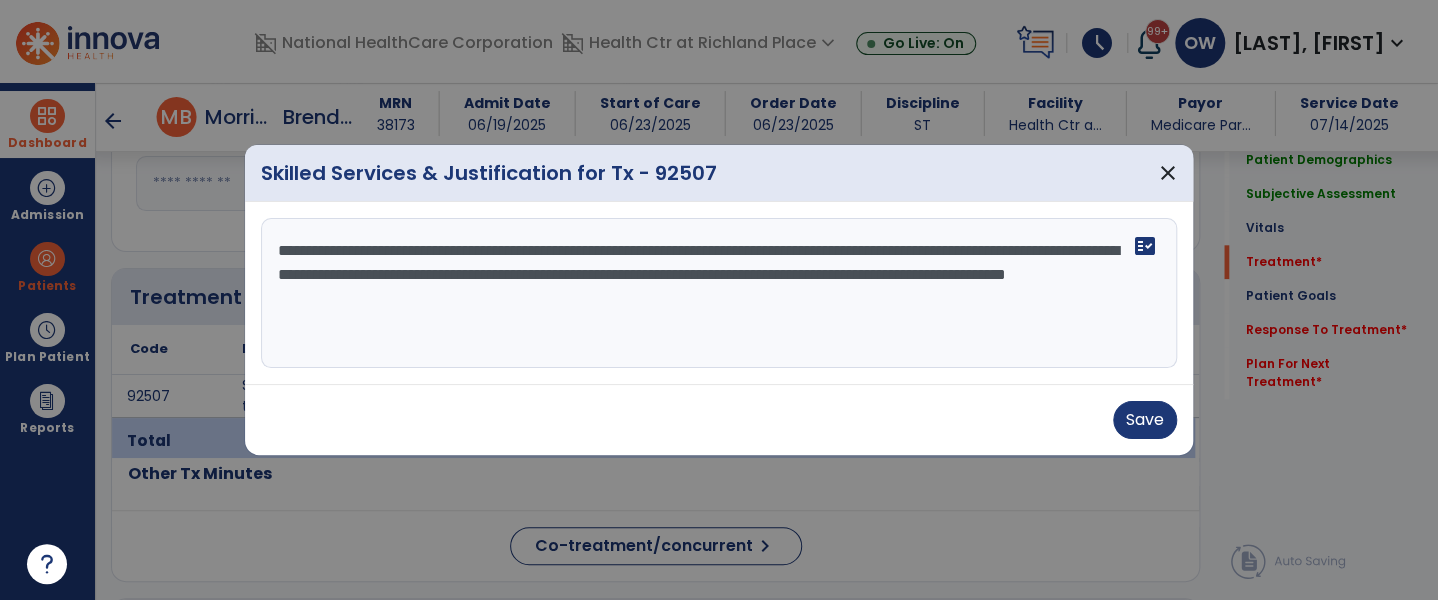 click on "**********" at bounding box center (719, 293) 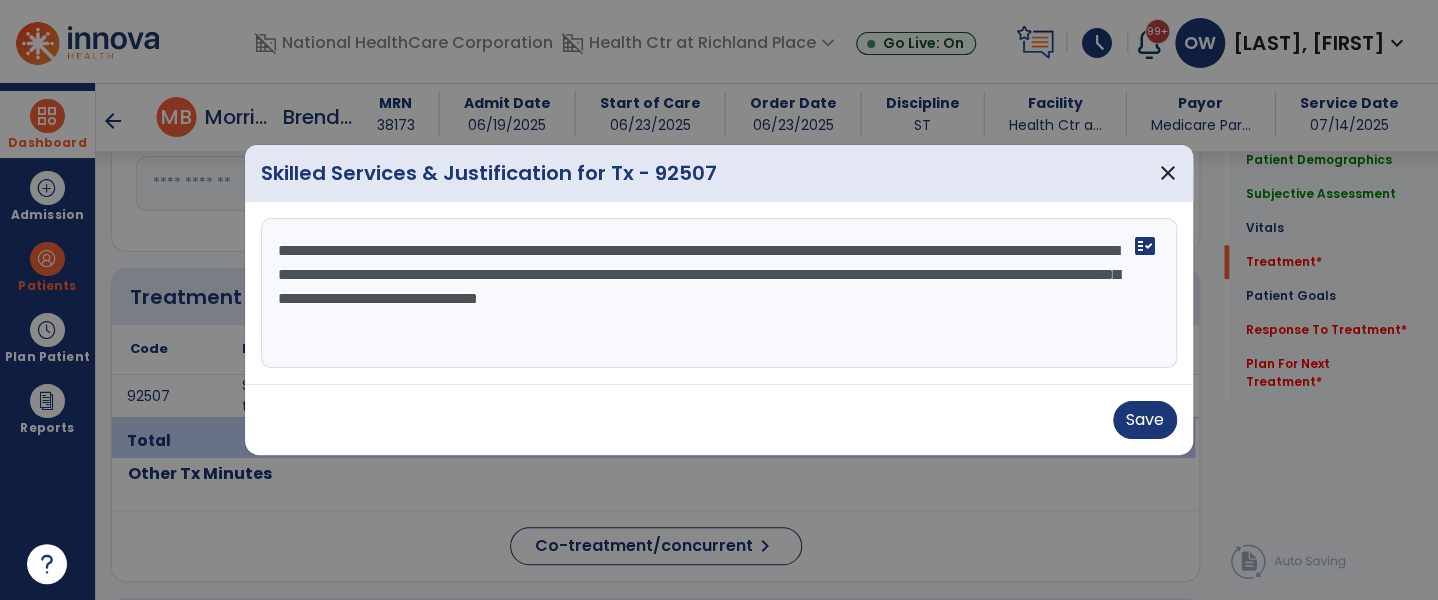 click on "**********" at bounding box center [719, 293] 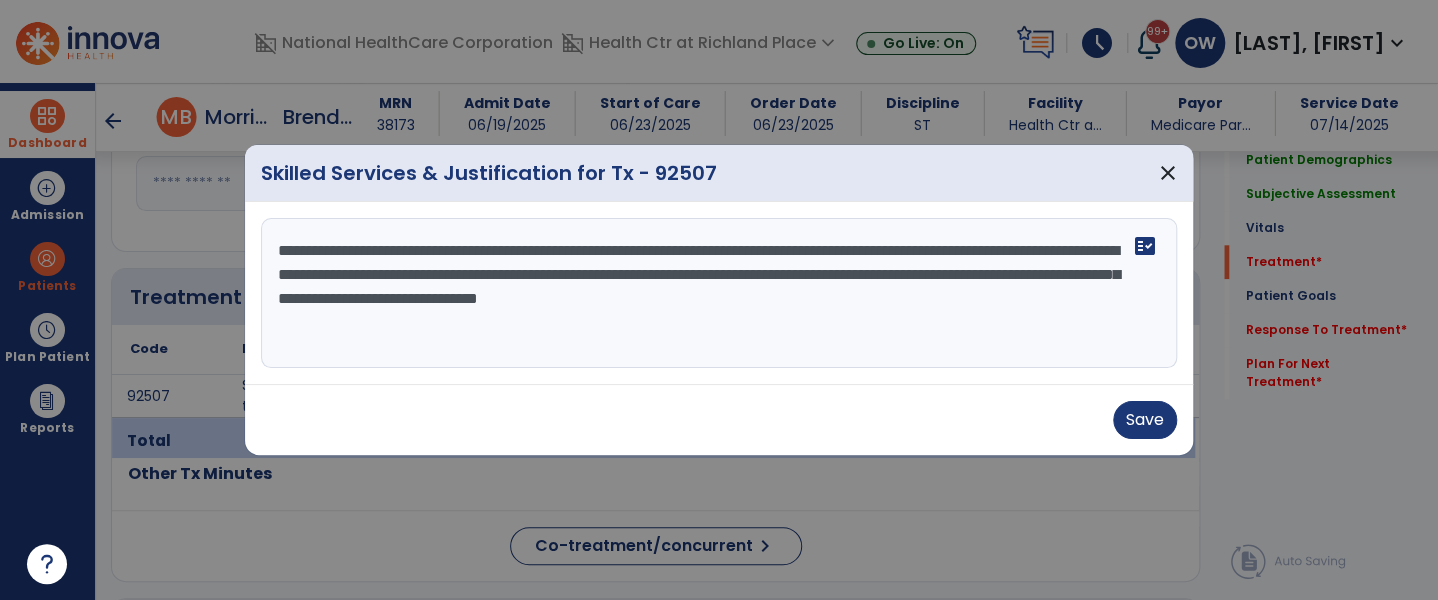 paste on "**********" 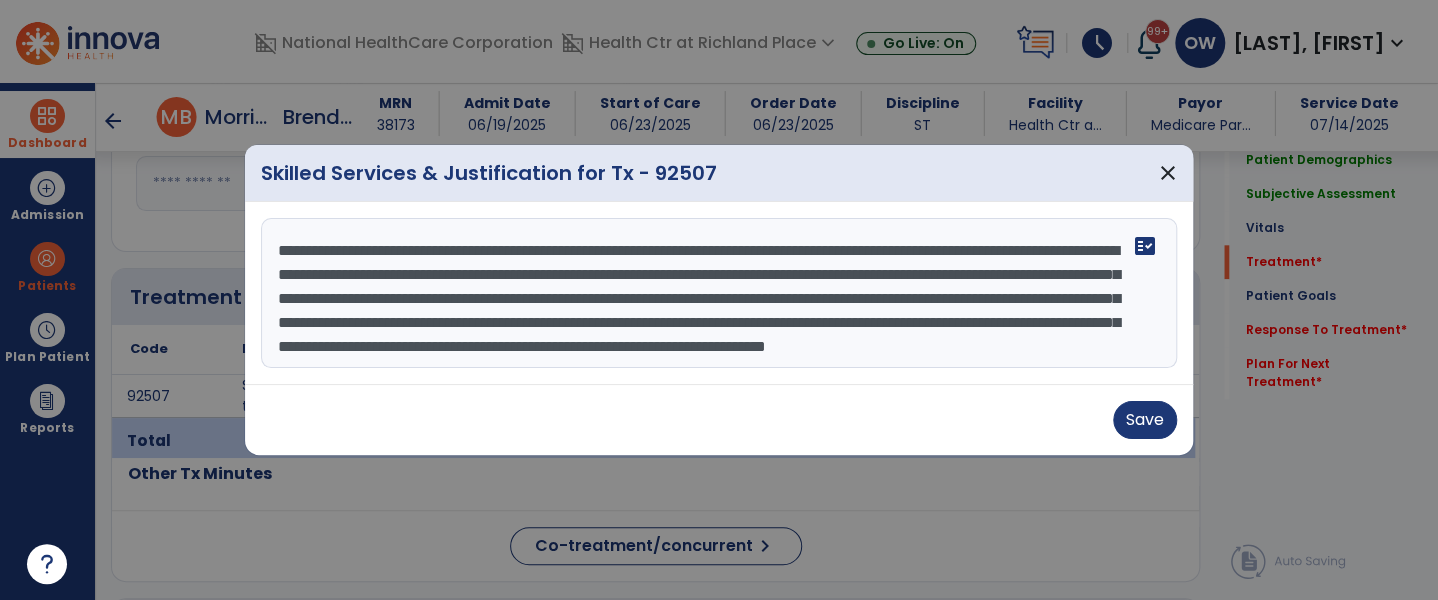 scroll, scrollTop: 64, scrollLeft: 0, axis: vertical 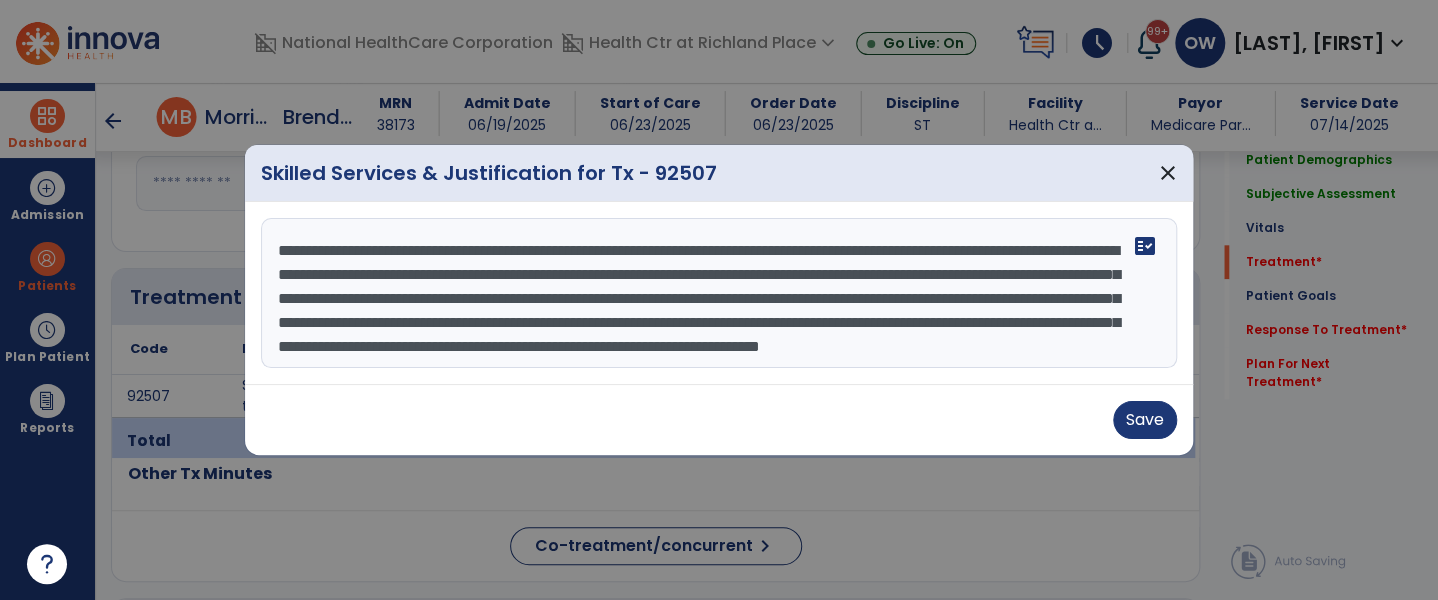 paste on "**********" 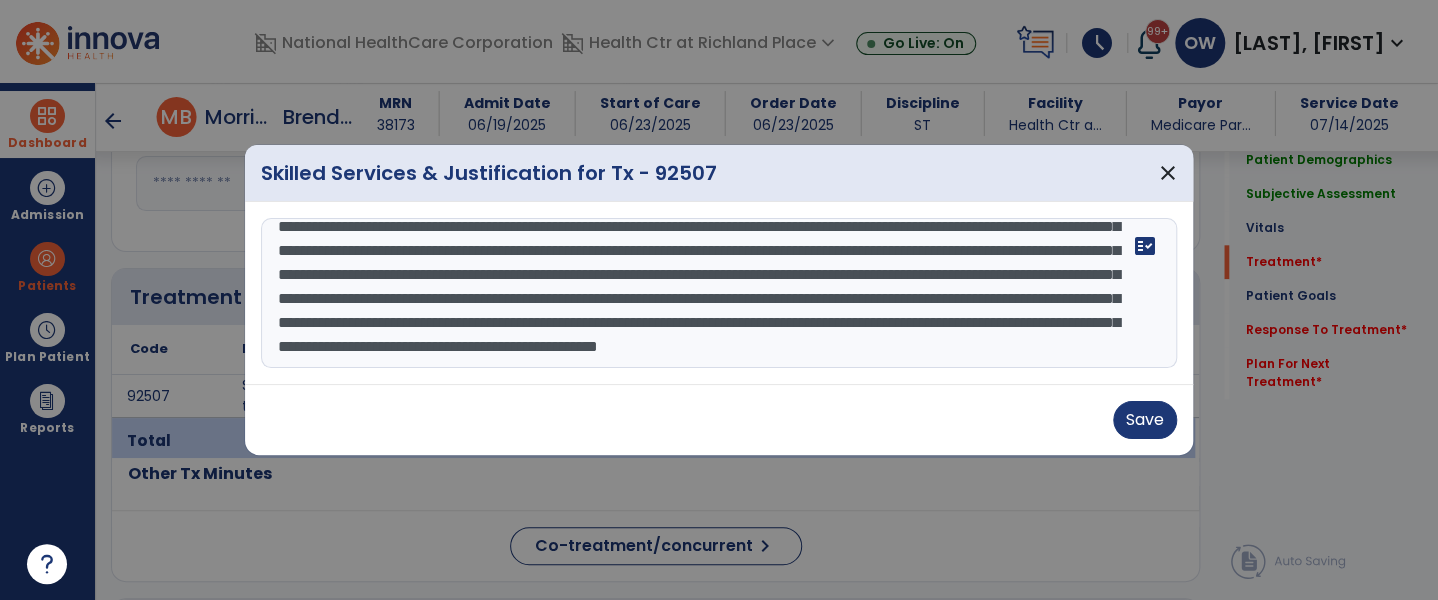 scroll, scrollTop: 112, scrollLeft: 0, axis: vertical 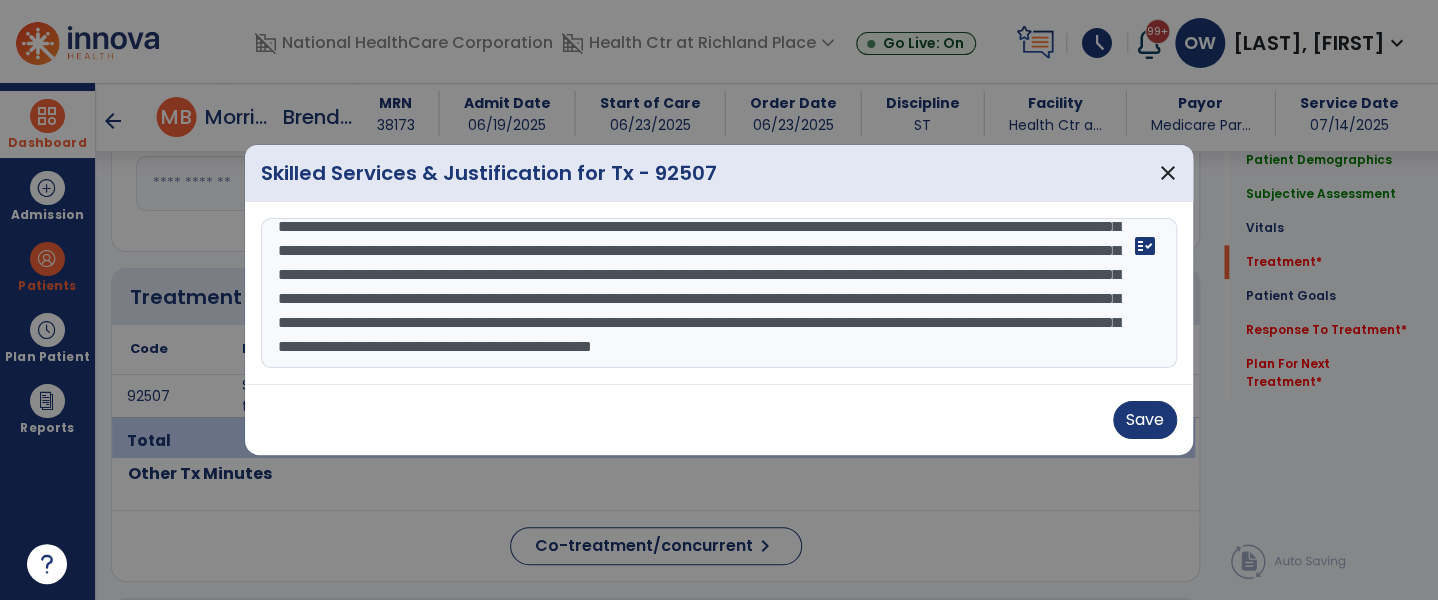 drag, startPoint x: 375, startPoint y: 303, endPoint x: 1013, endPoint y: 347, distance: 639.51544 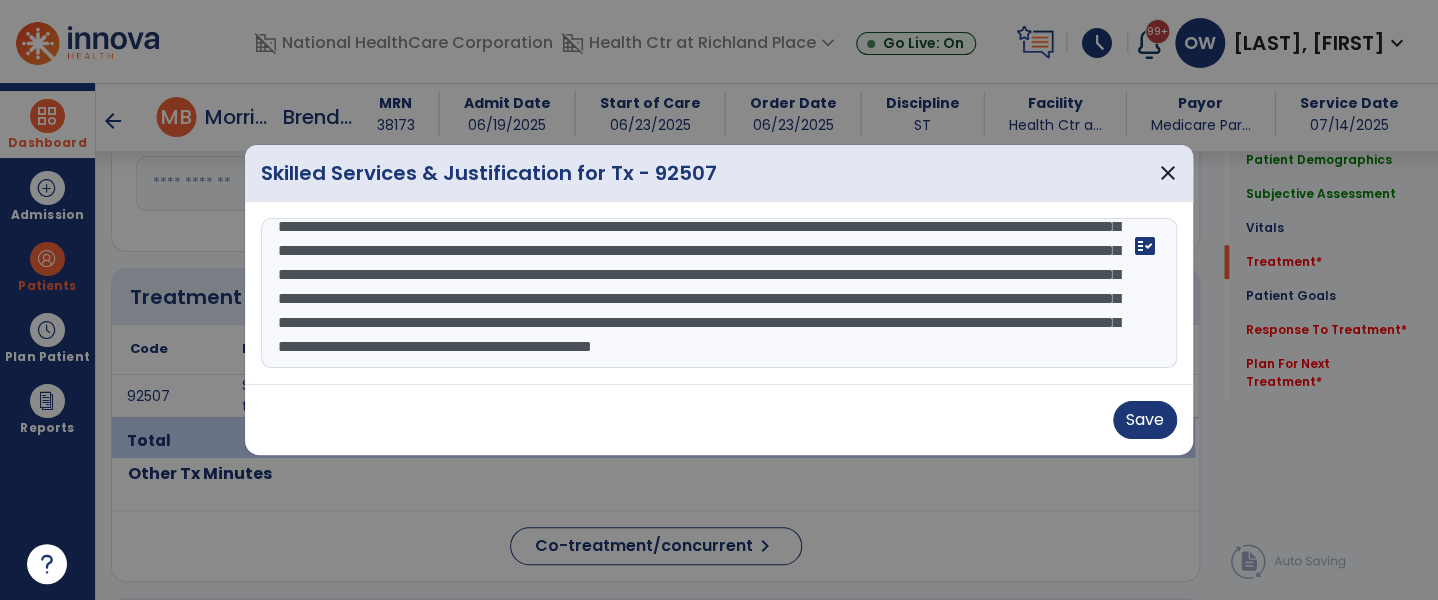 click on "**********" at bounding box center (719, 293) 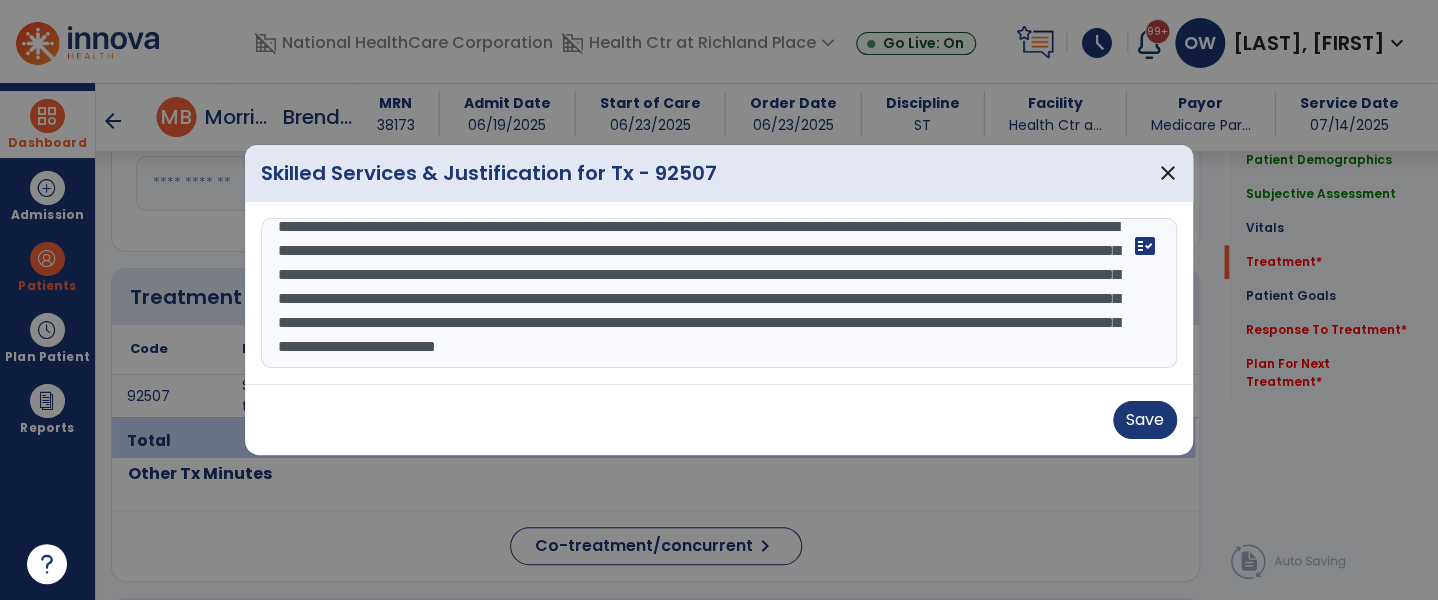 scroll, scrollTop: 72, scrollLeft: 0, axis: vertical 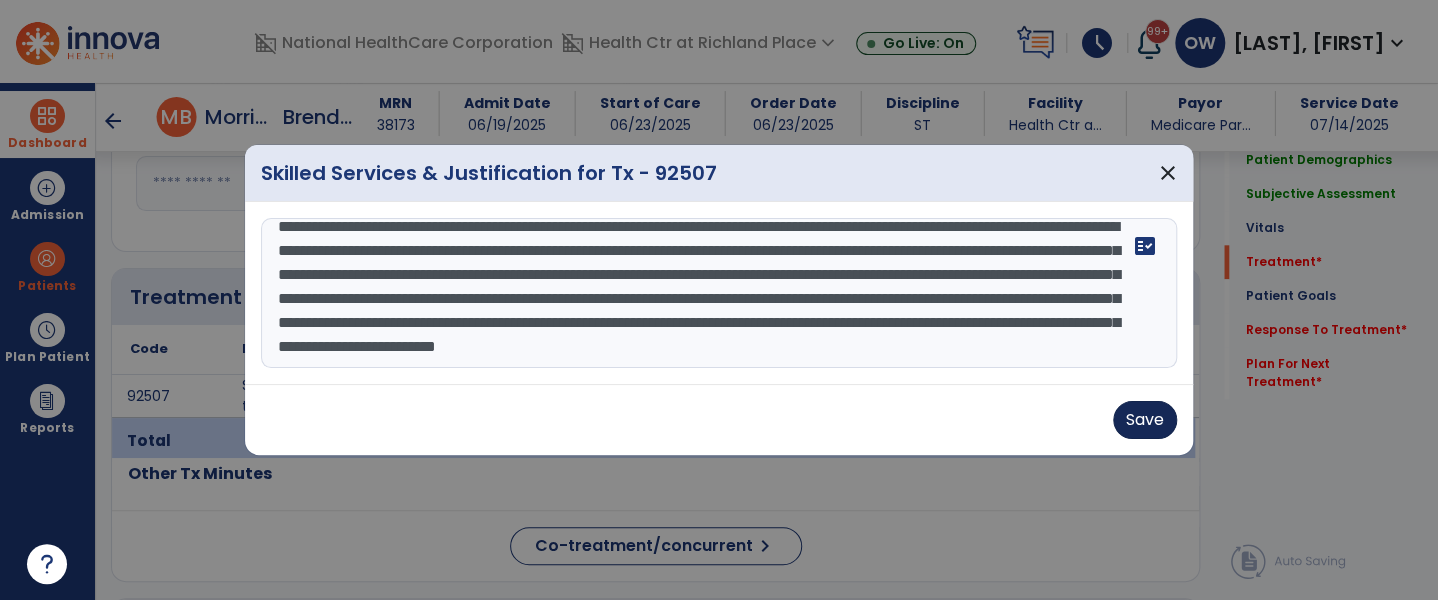 type on "**********" 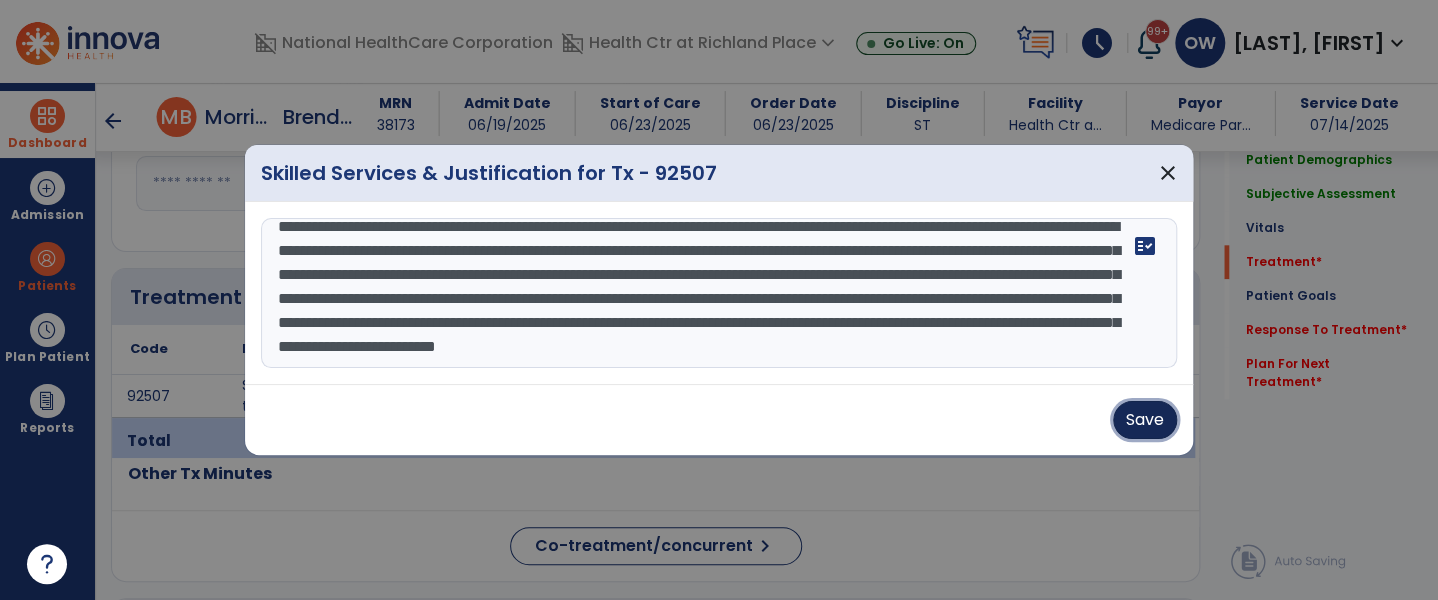 click on "Save" at bounding box center [1145, 420] 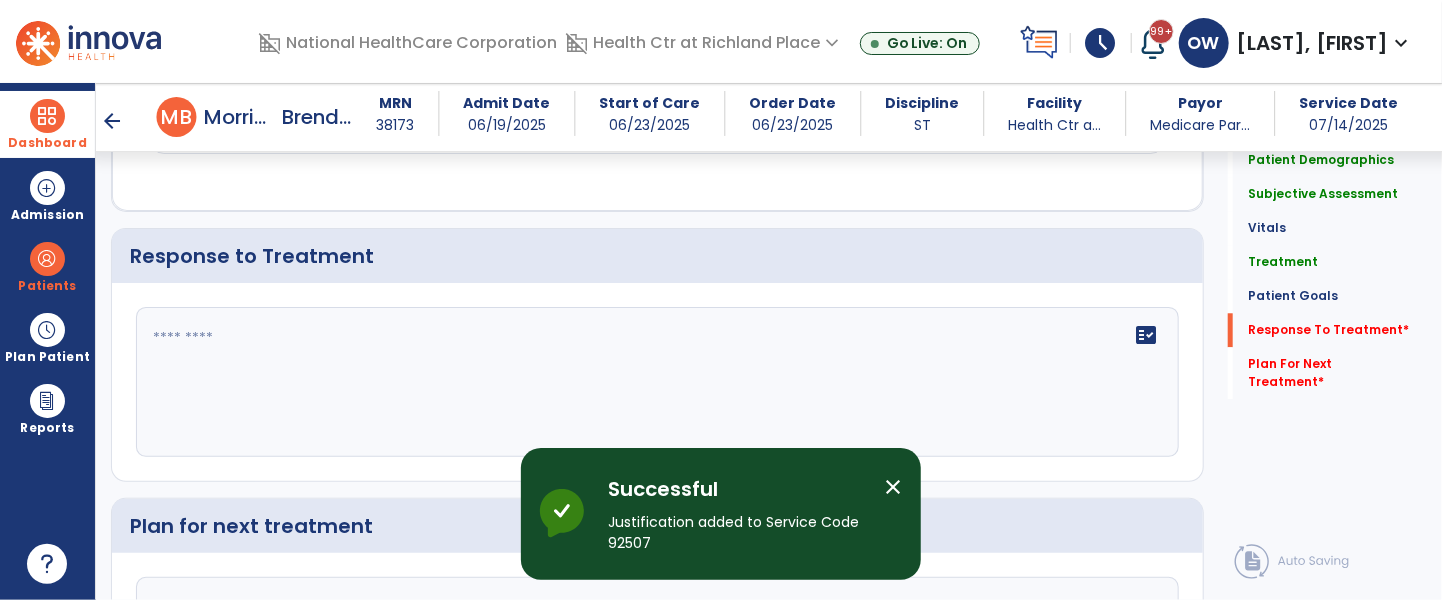 scroll, scrollTop: 2381, scrollLeft: 0, axis: vertical 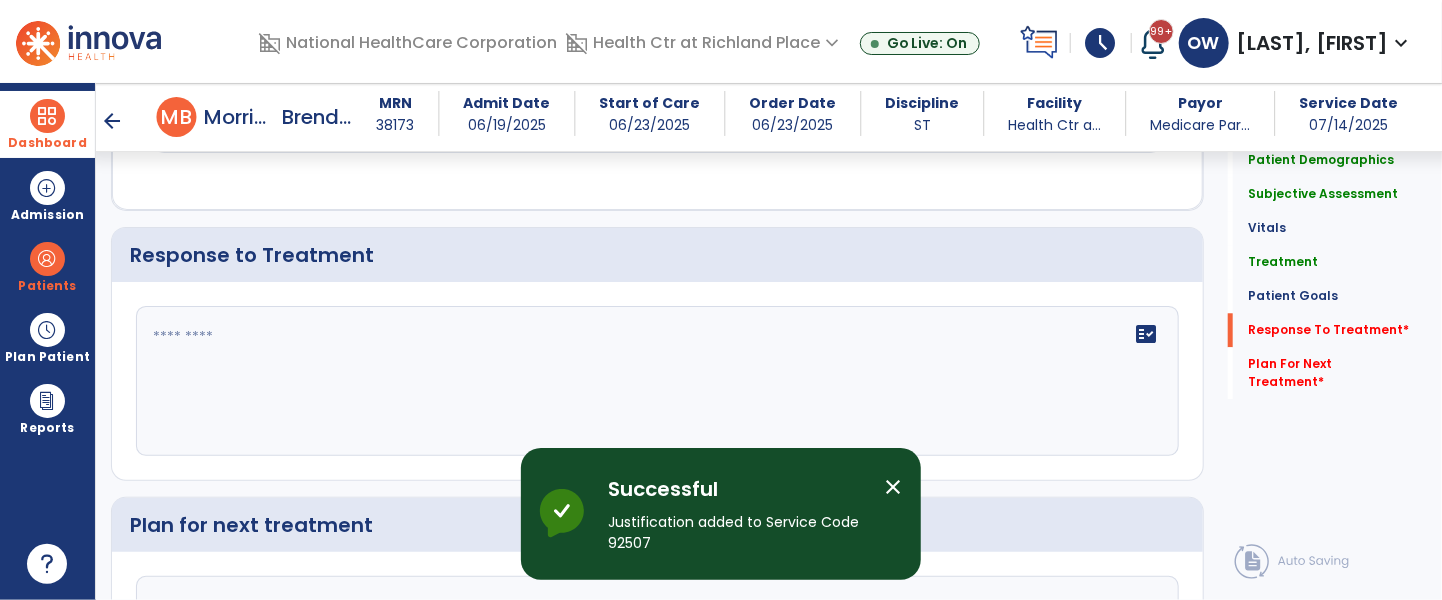 click on "fact_check" 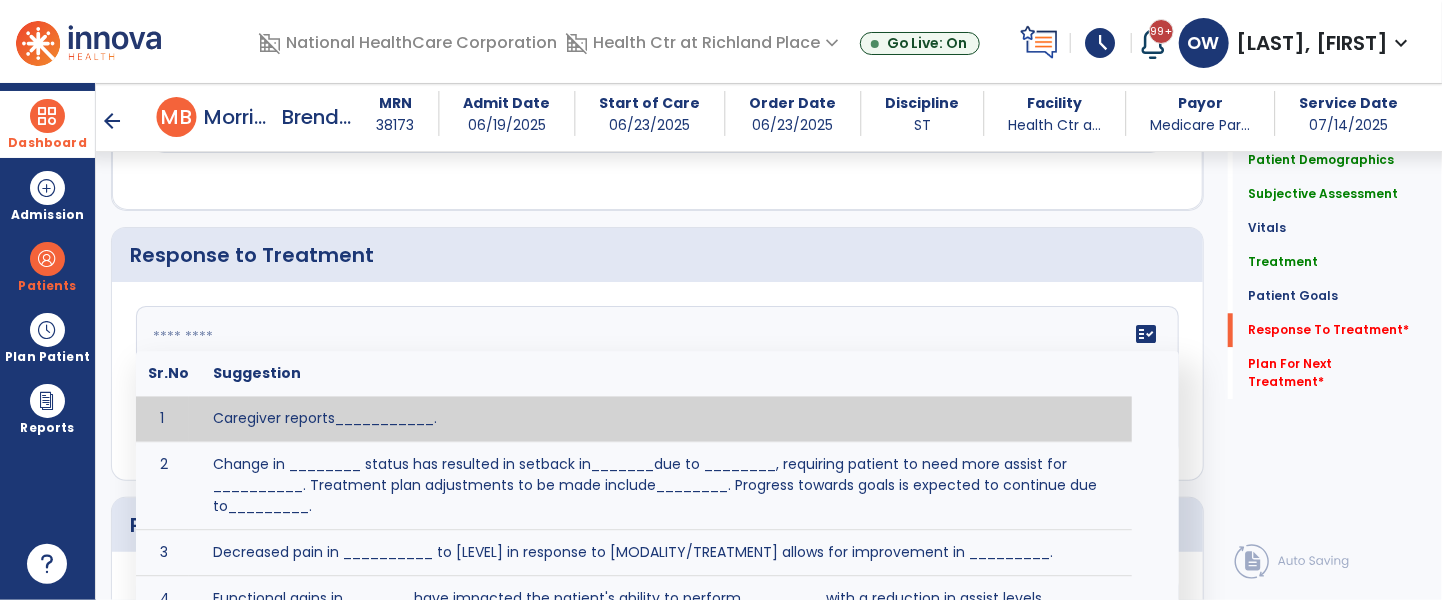 paste on "**********" 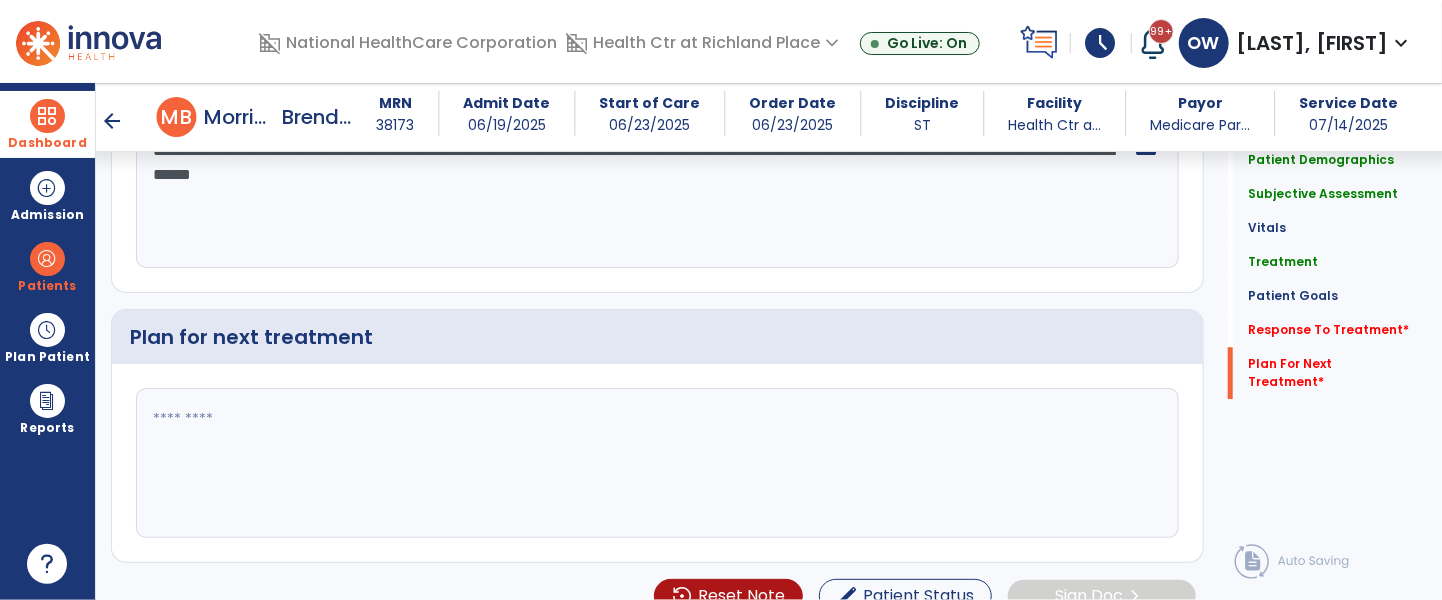 scroll, scrollTop: 2592, scrollLeft: 0, axis: vertical 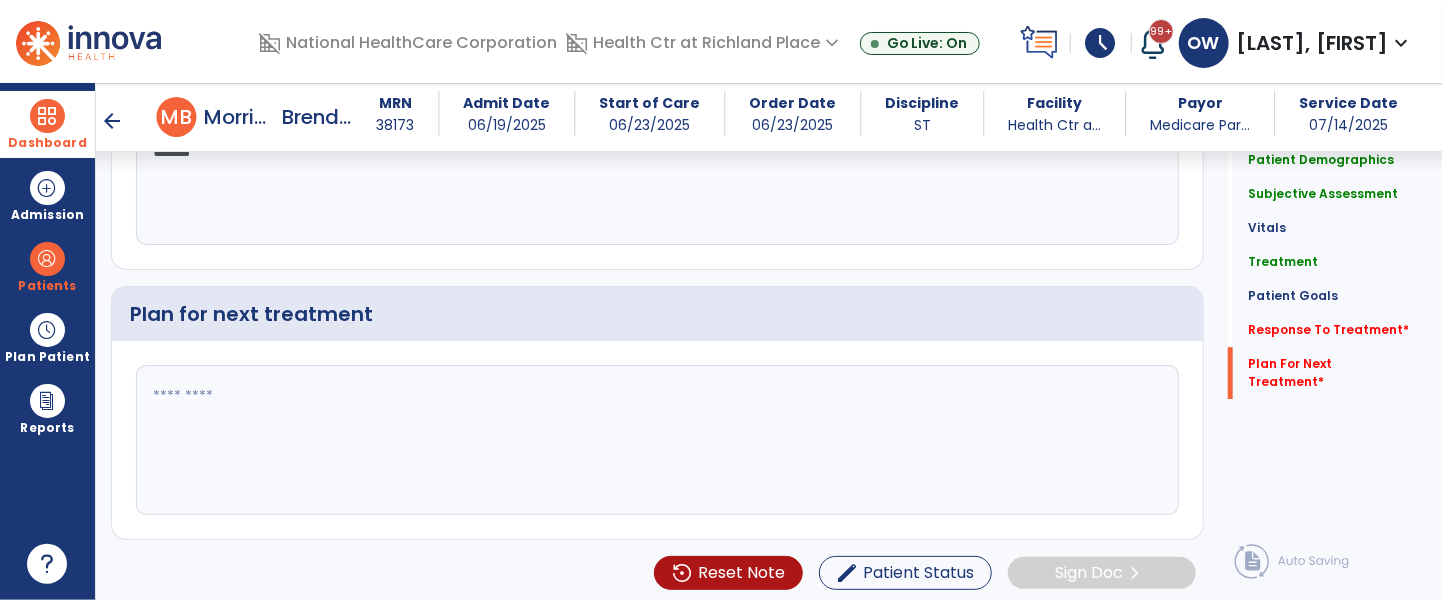 type on "**********" 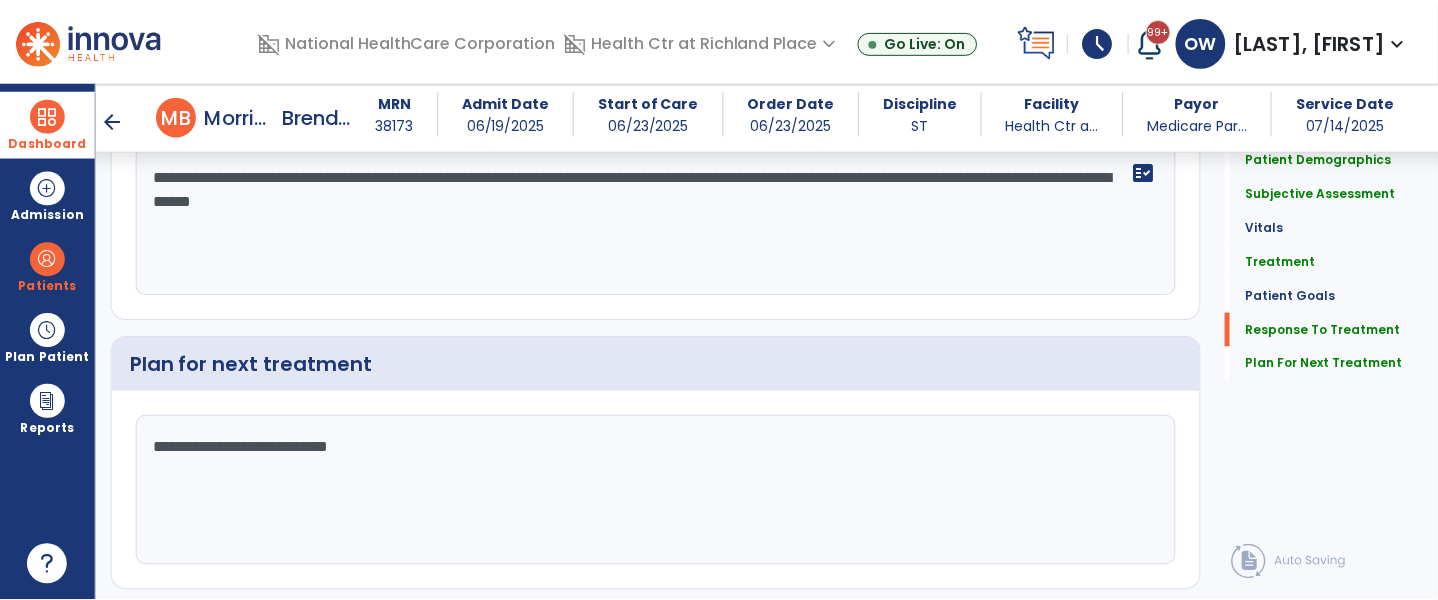 scroll, scrollTop: 2592, scrollLeft: 0, axis: vertical 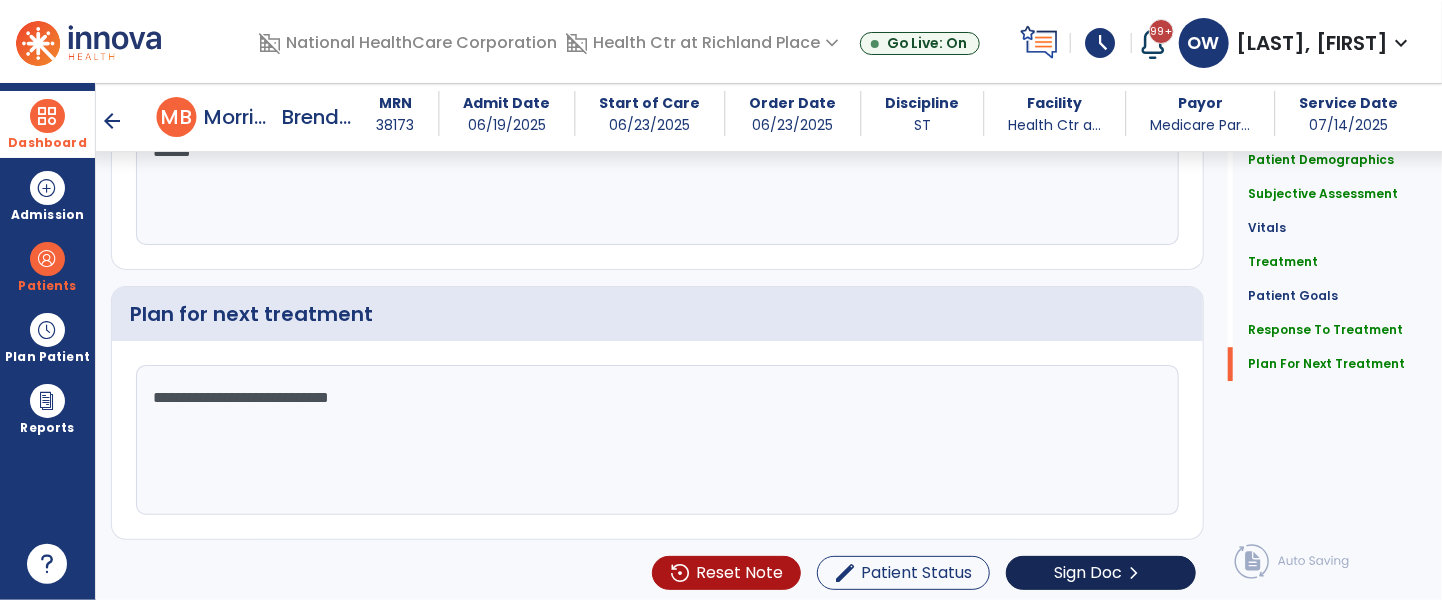 type on "**********" 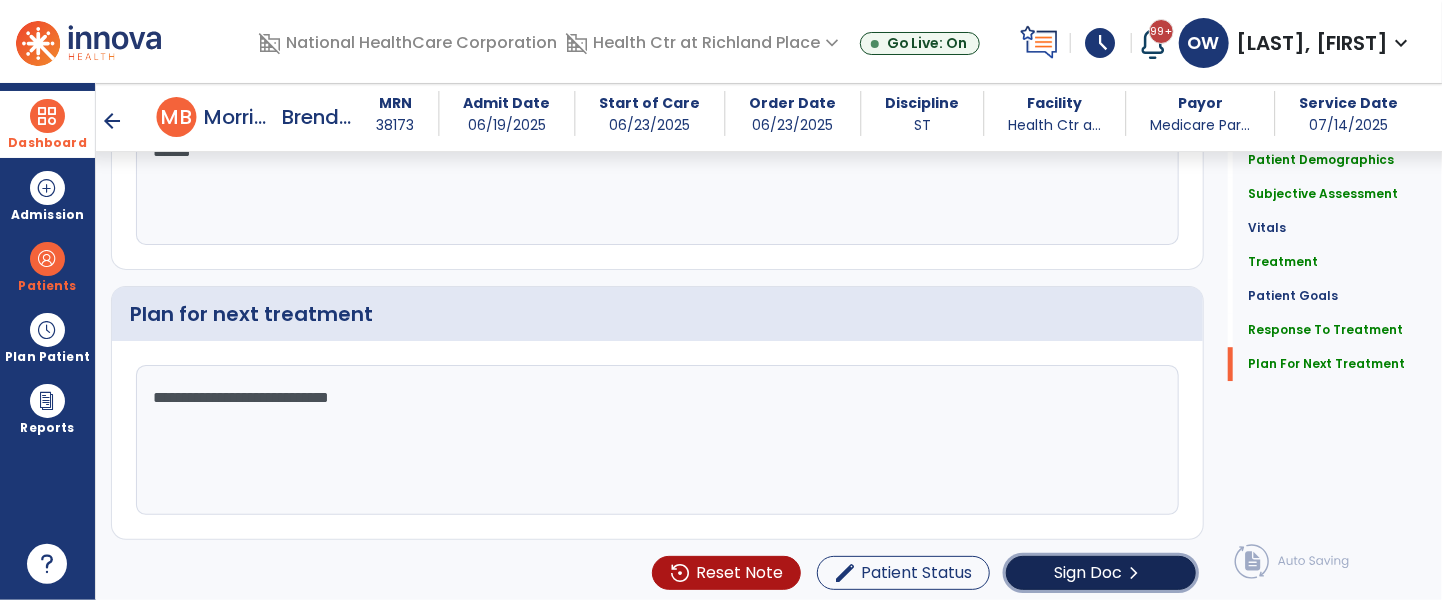 click on "Sign Doc" 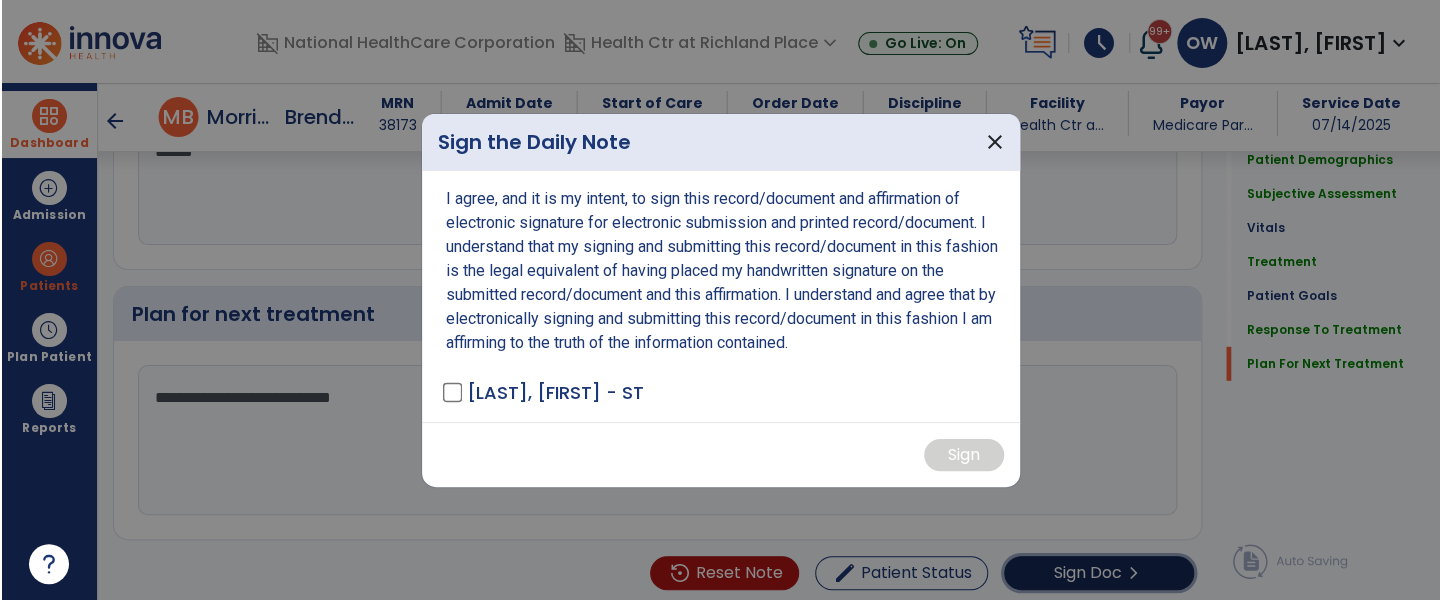 scroll, scrollTop: 2592, scrollLeft: 0, axis: vertical 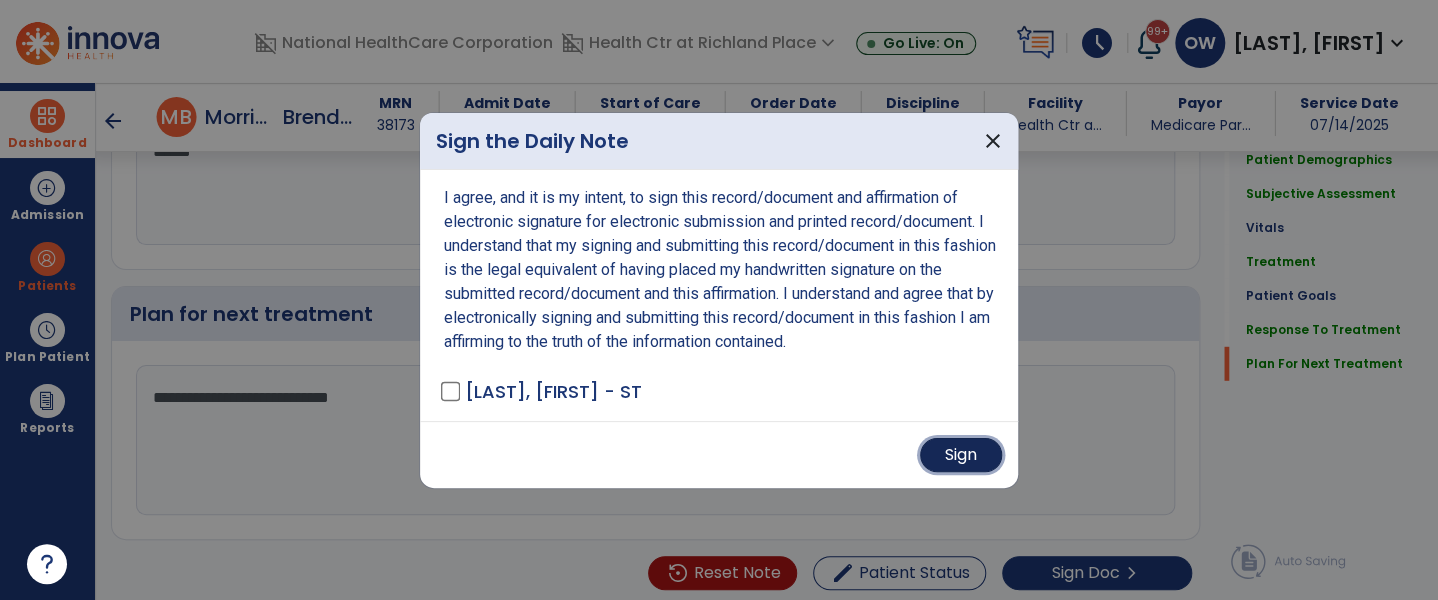 click on "Sign" at bounding box center (961, 455) 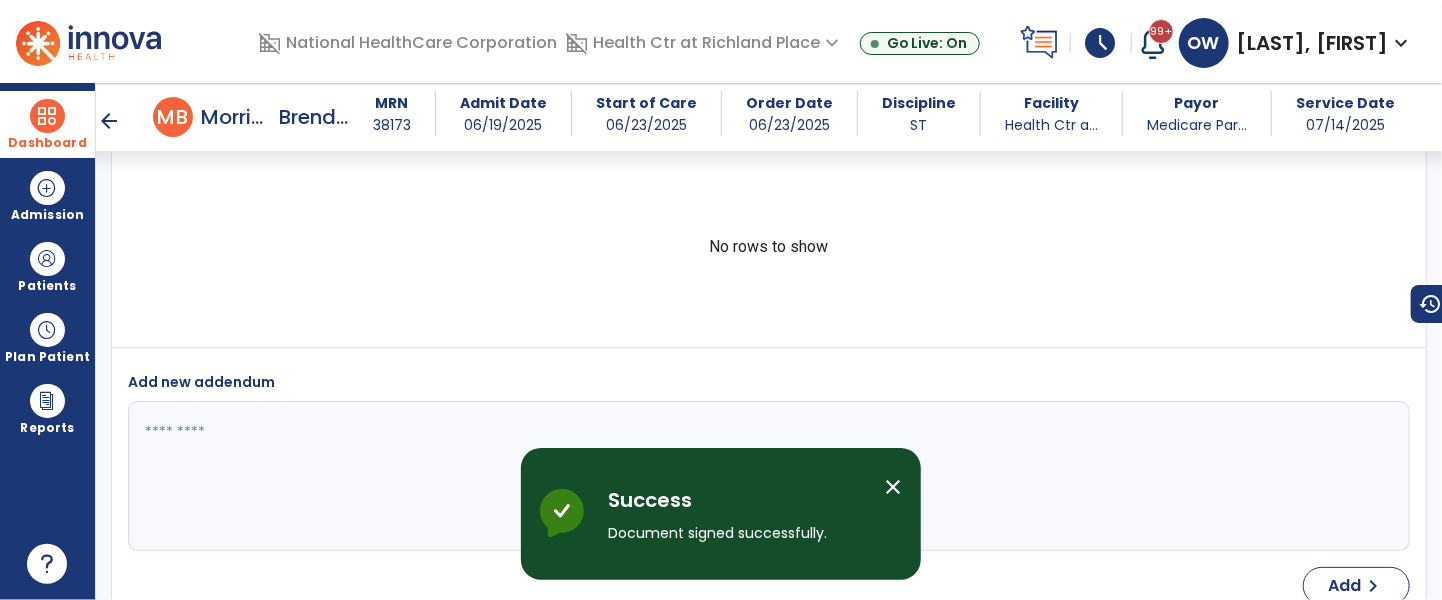 click on "Dashboard" at bounding box center [47, 124] 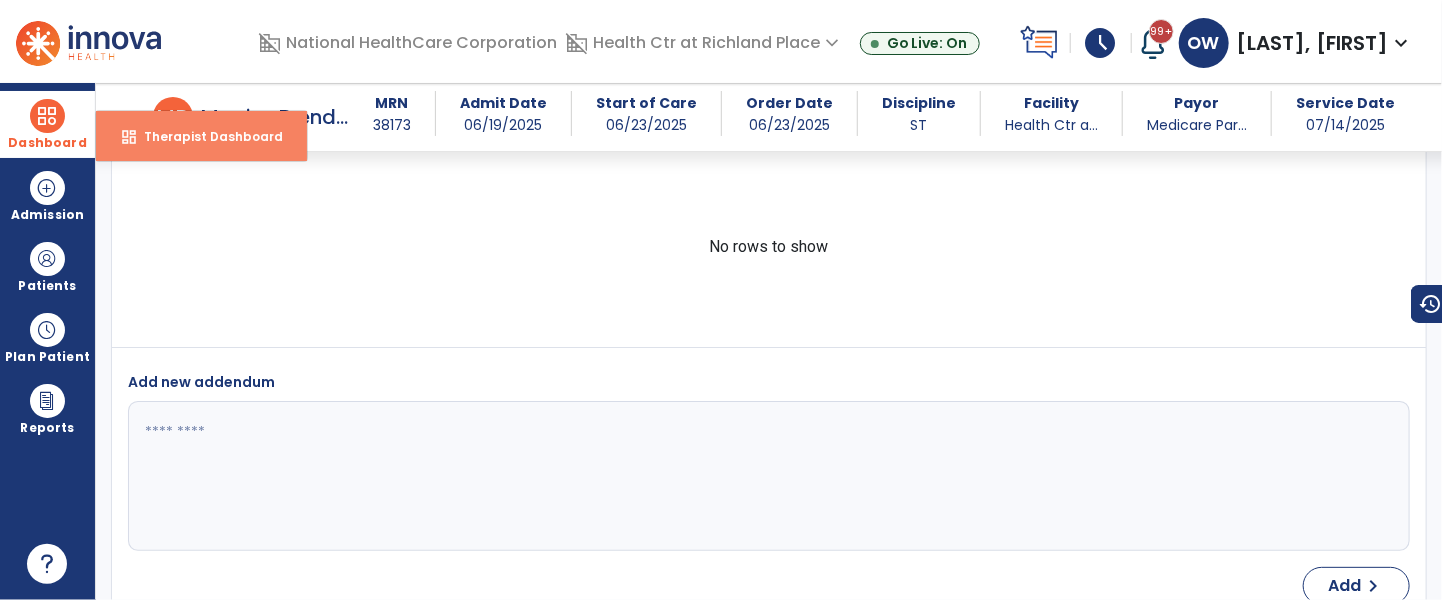 click on "Therapist Dashboard" at bounding box center (205, 136) 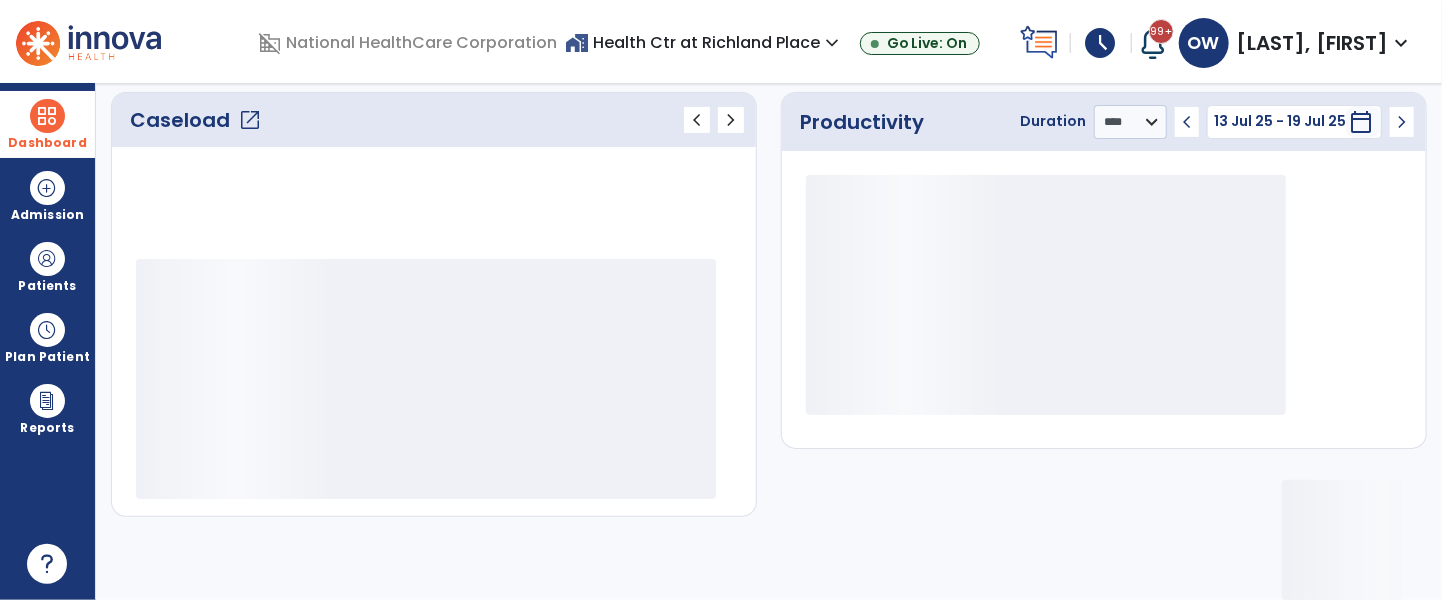 scroll, scrollTop: 274, scrollLeft: 0, axis: vertical 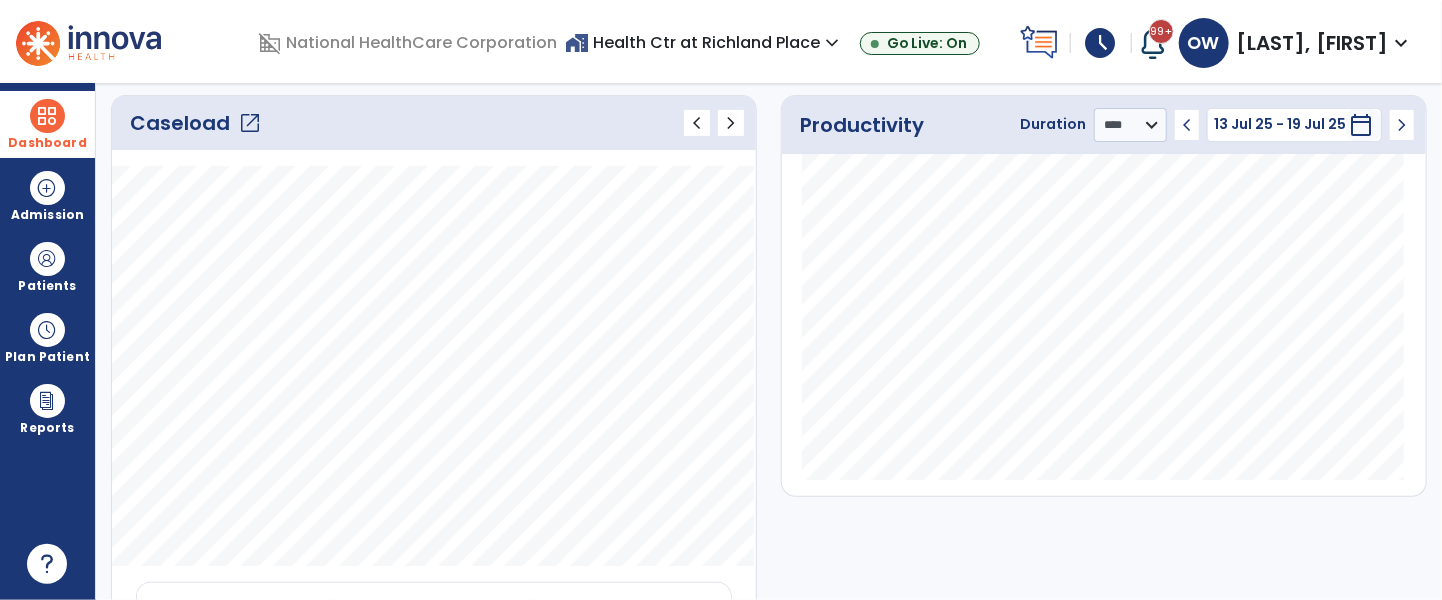 click on "Caseload   open_in_new" 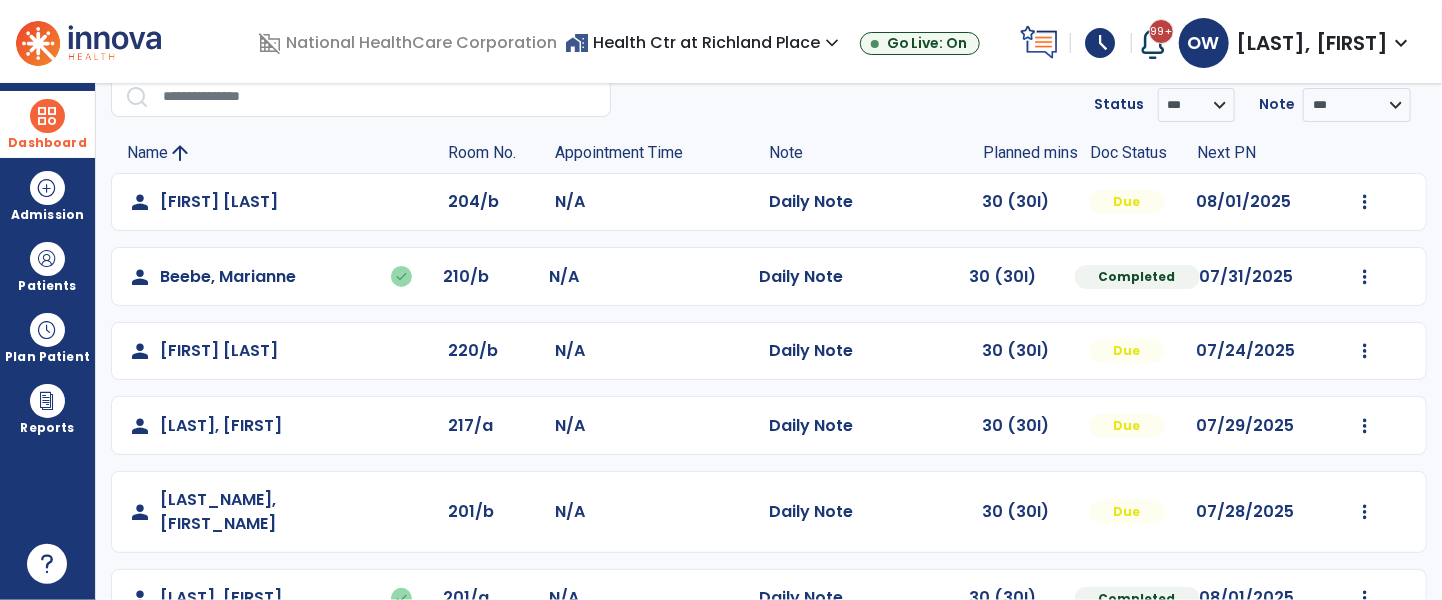 scroll, scrollTop: 92, scrollLeft: 0, axis: vertical 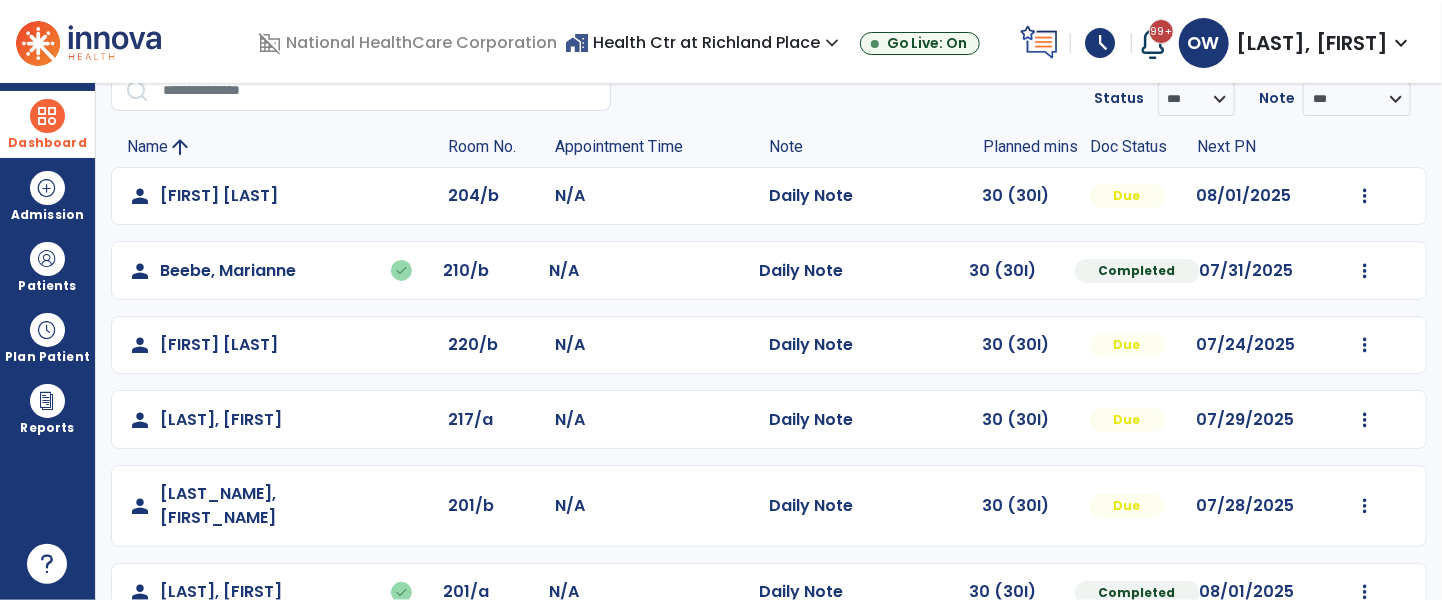 click at bounding box center (47, 116) 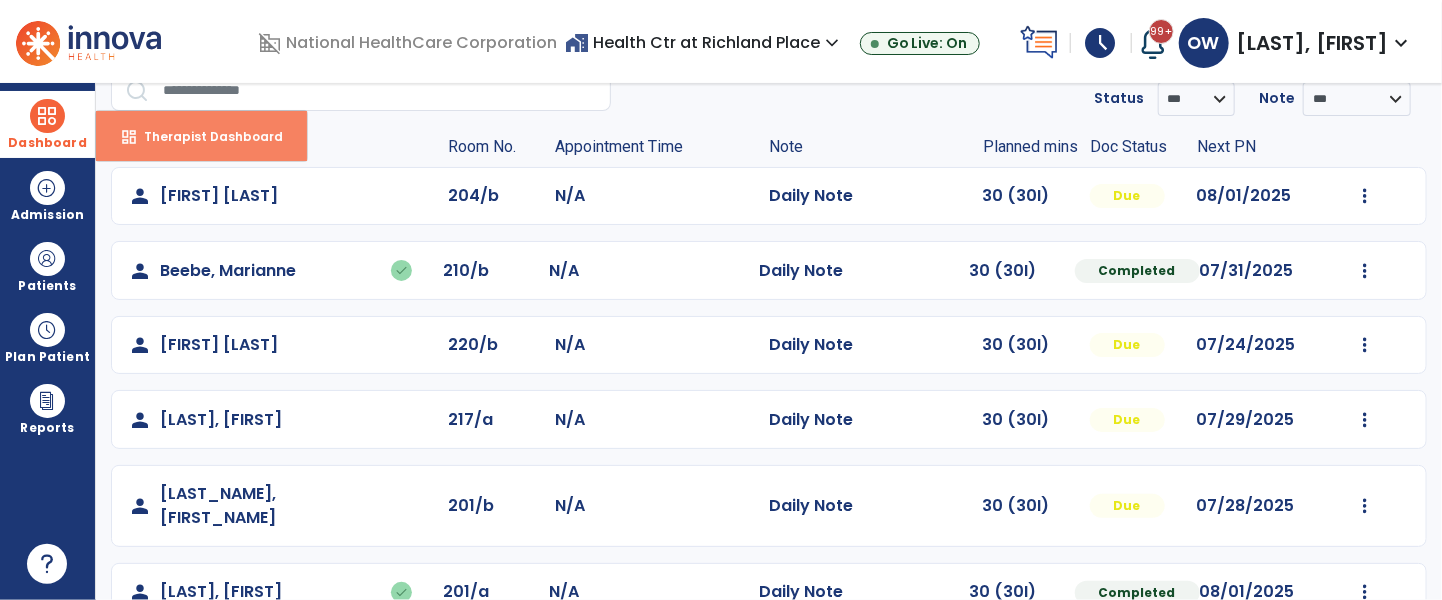 click on "Therapist Dashboard" at bounding box center (205, 136) 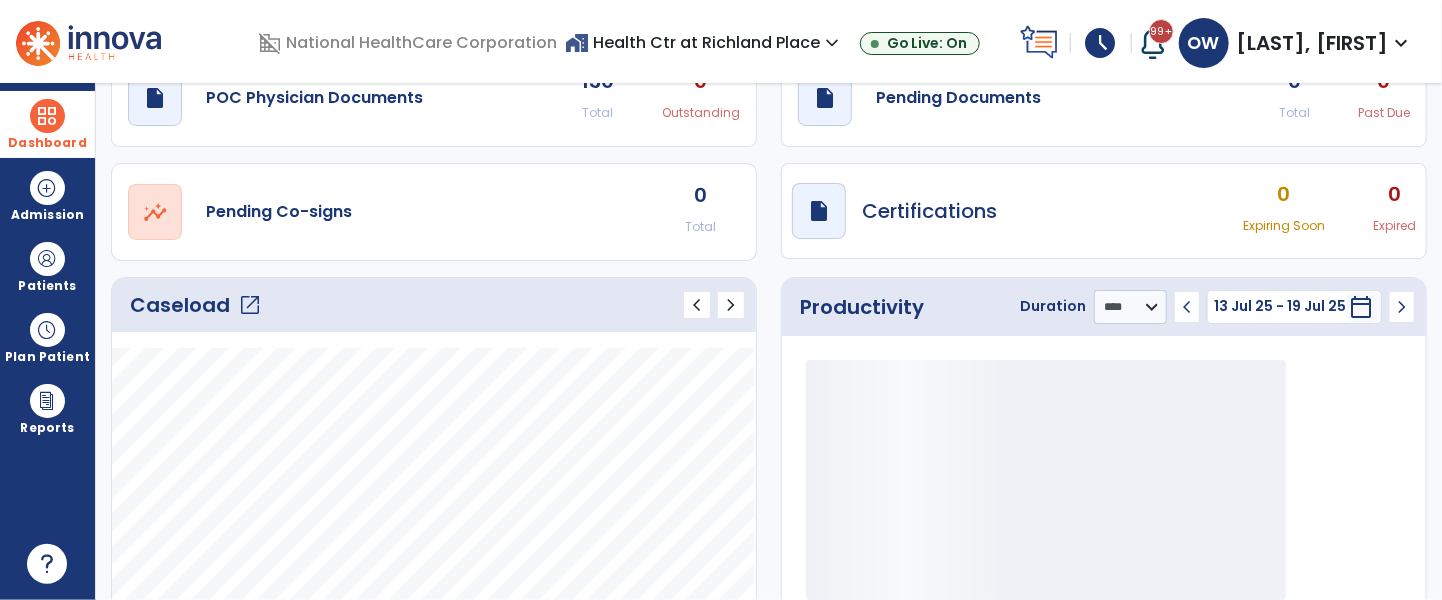 scroll, scrollTop: 204, scrollLeft: 0, axis: vertical 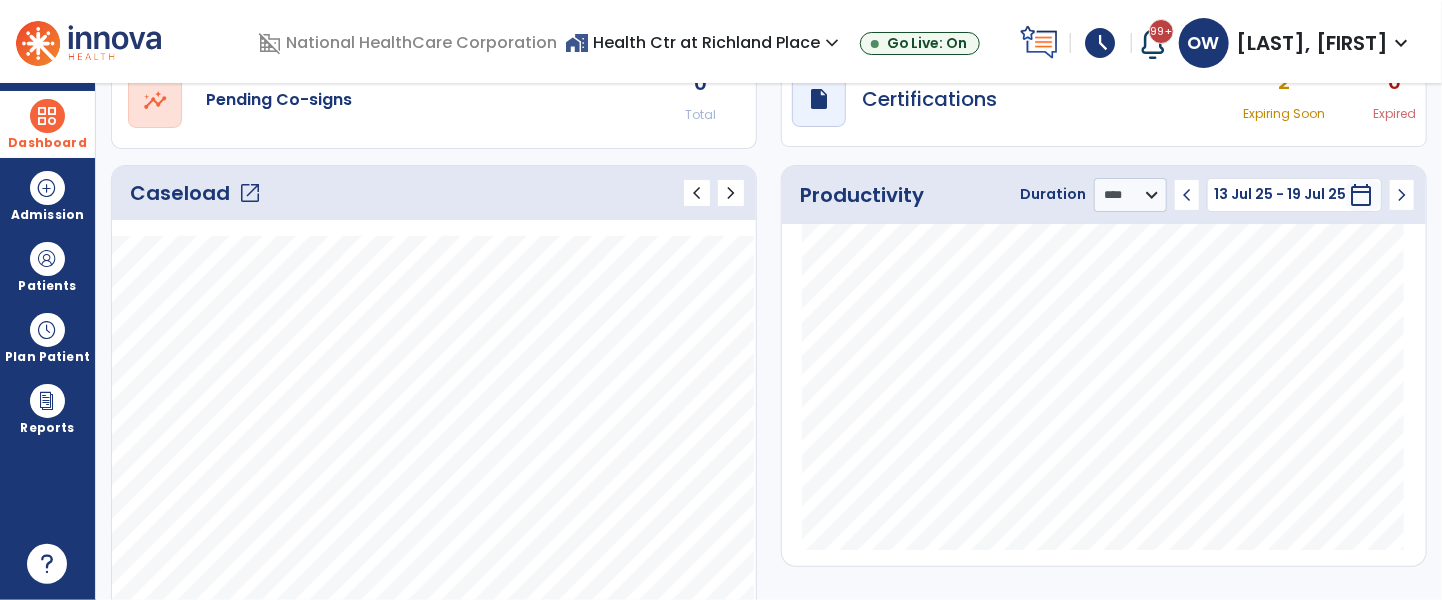 click on "open_in_new" 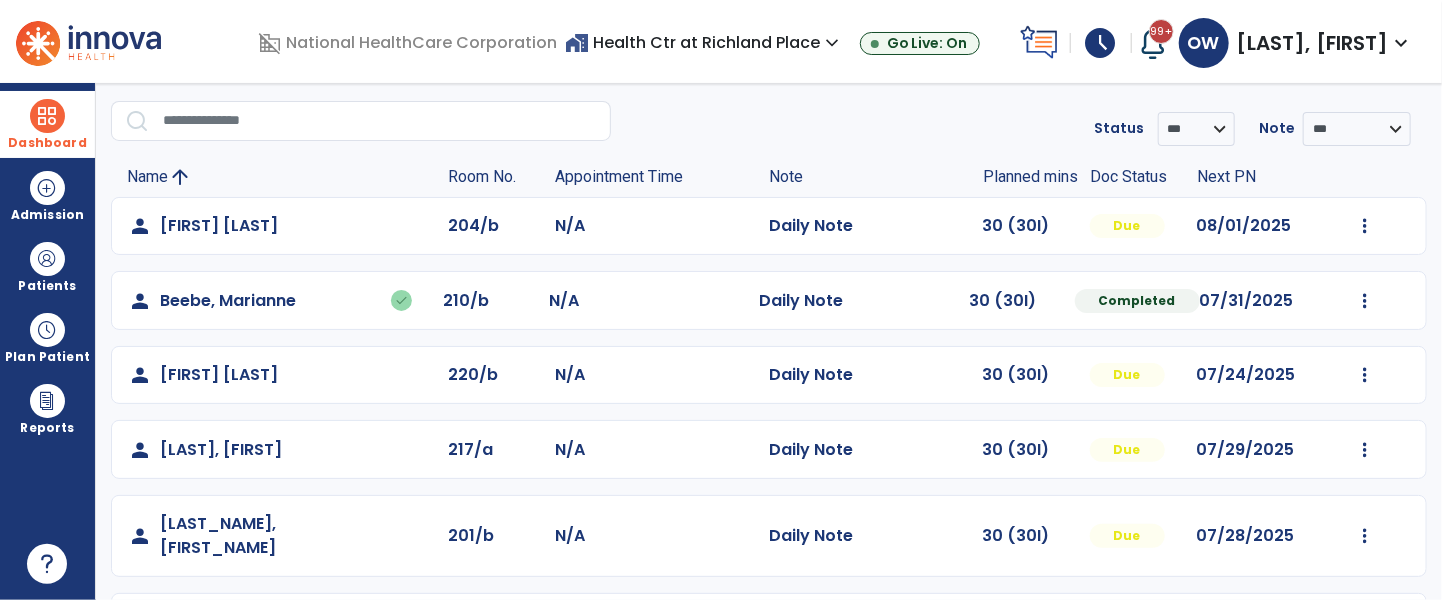 scroll, scrollTop: 0, scrollLeft: 0, axis: both 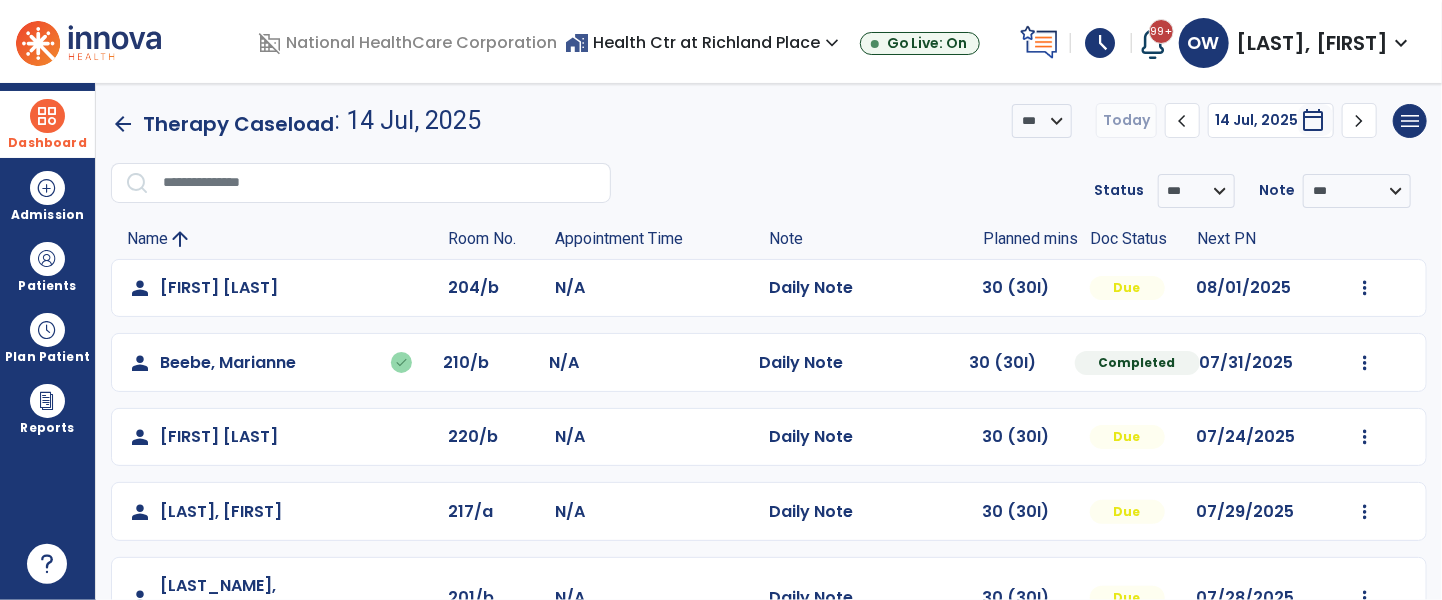 click on "chevron_right" 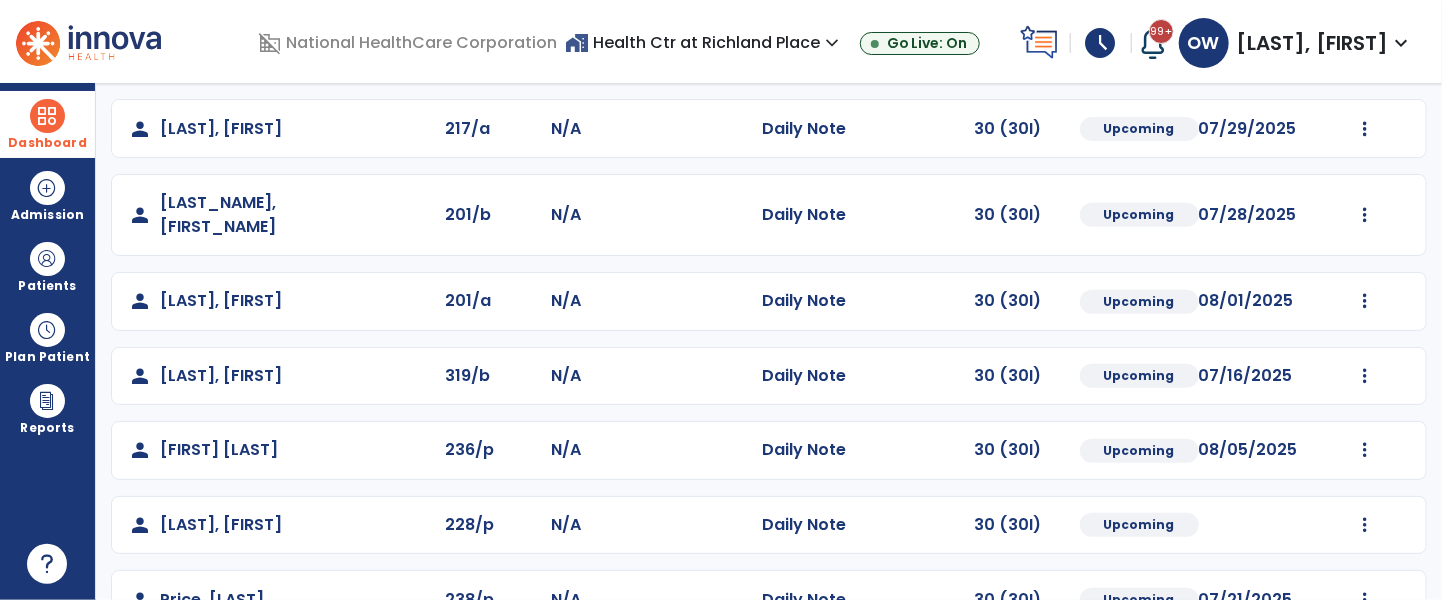 scroll, scrollTop: 0, scrollLeft: 0, axis: both 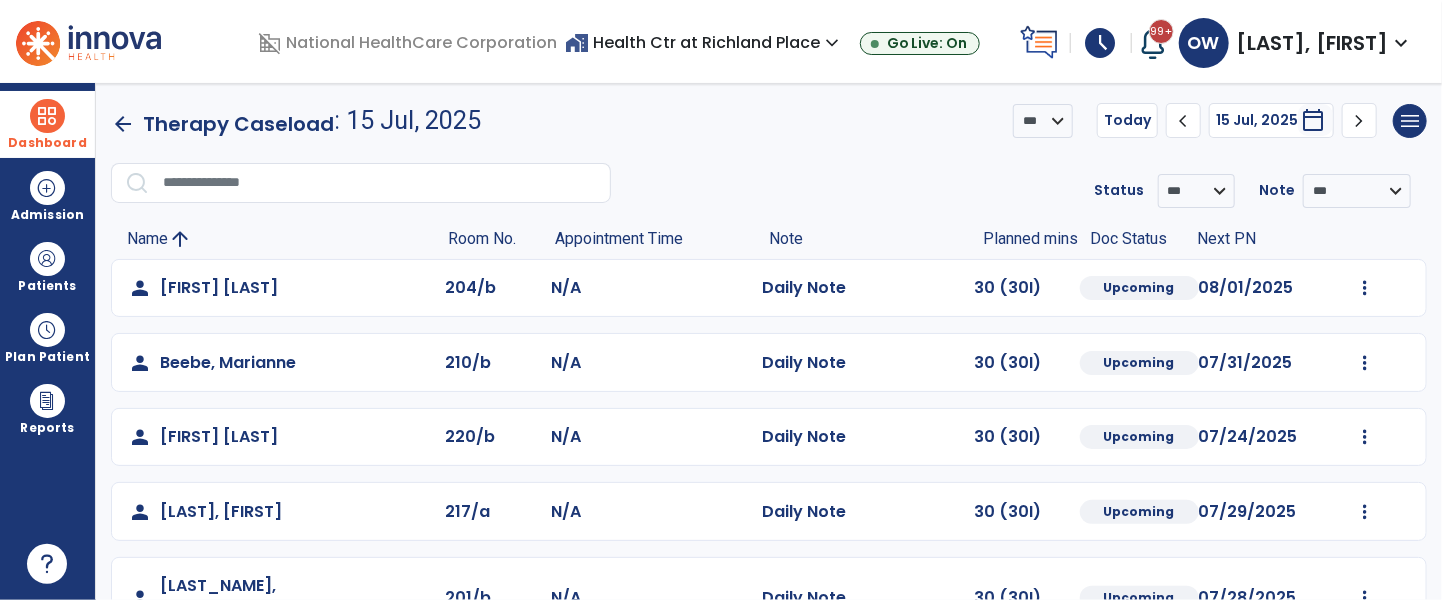 click on "Dashboard" at bounding box center (47, 124) 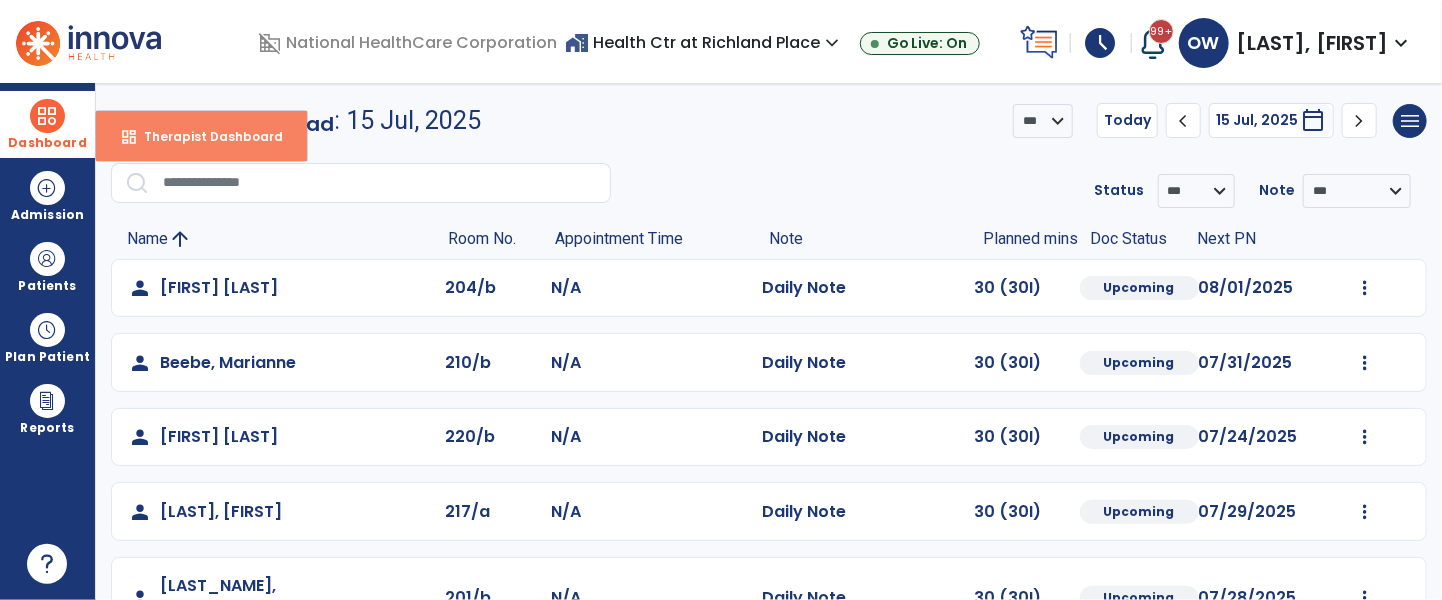 click on "dashboard  Therapist Dashboard" at bounding box center [201, 136] 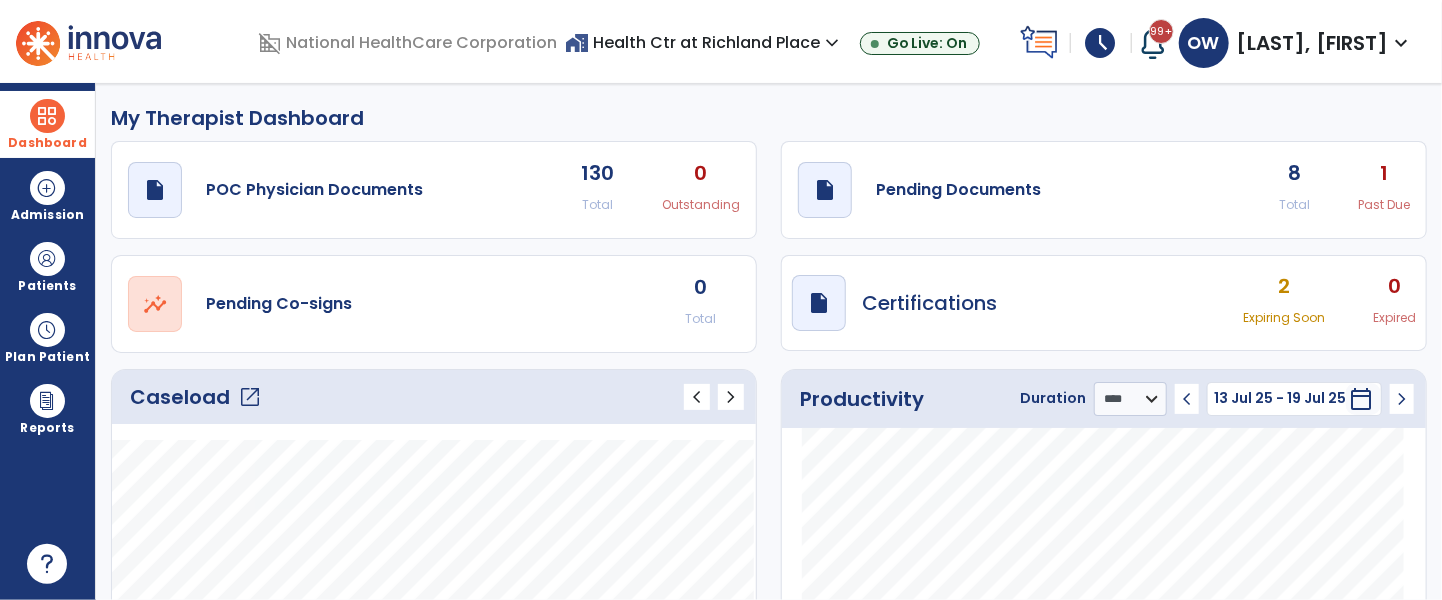 scroll, scrollTop: 43, scrollLeft: 0, axis: vertical 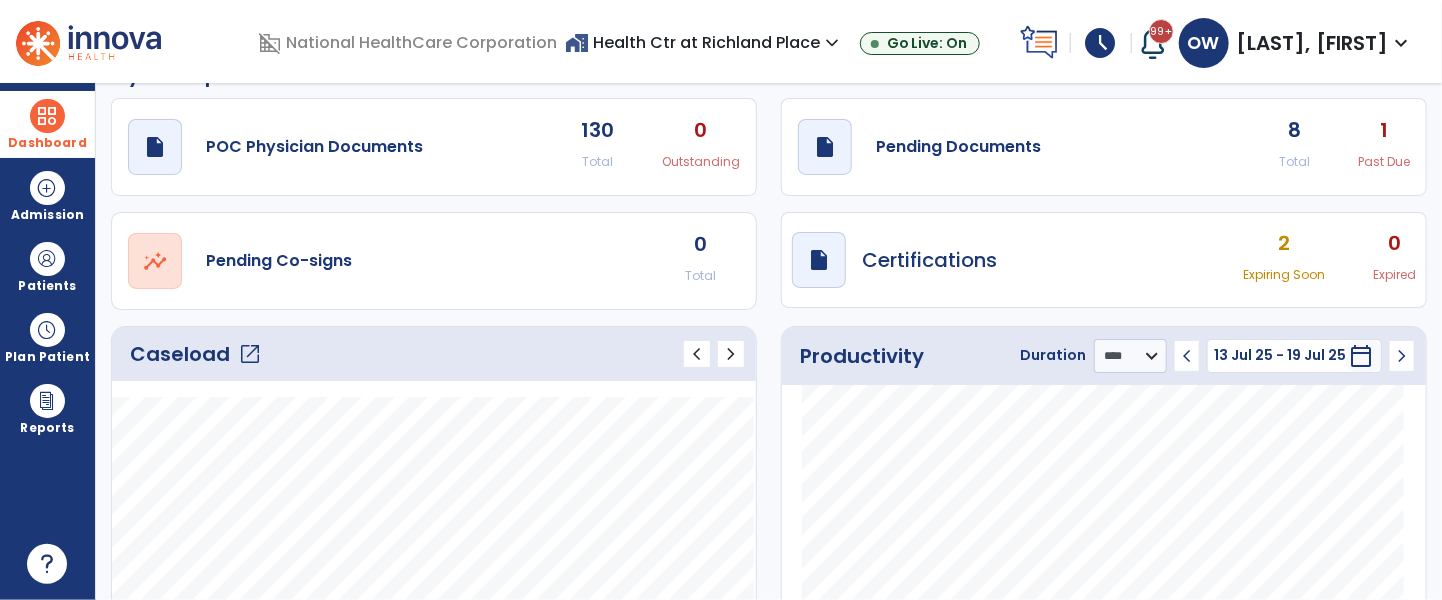 click on "open_in_new" 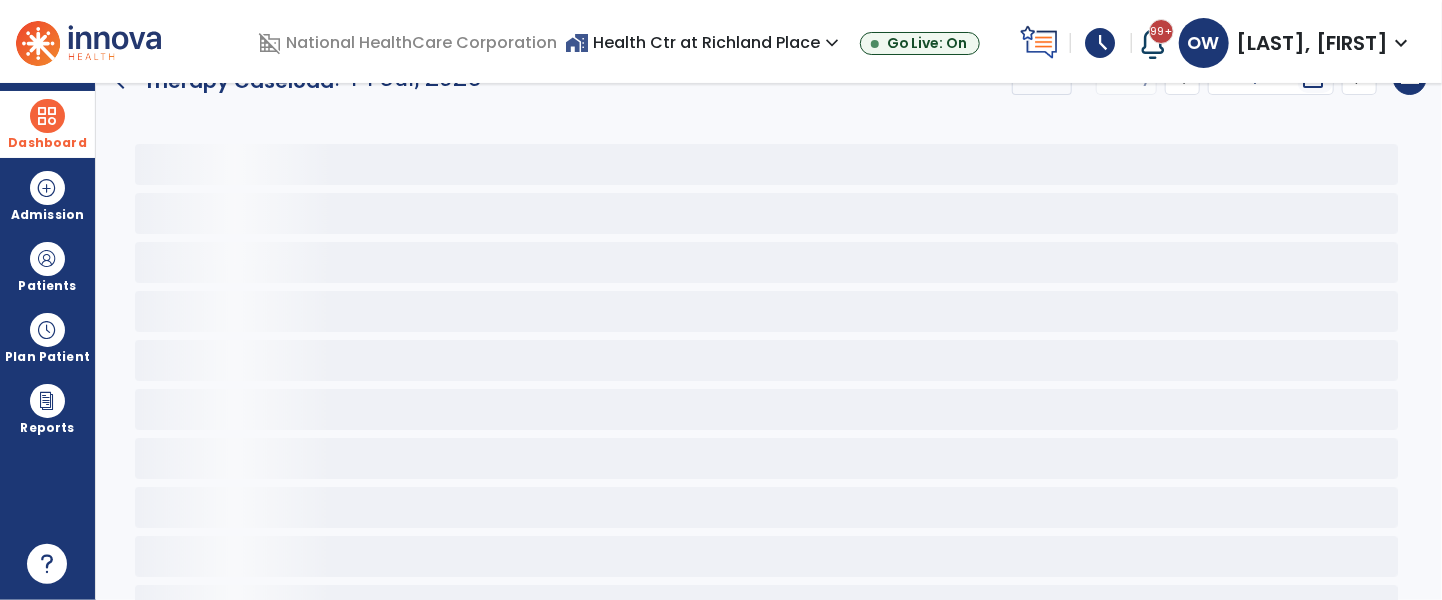 scroll, scrollTop: 0, scrollLeft: 0, axis: both 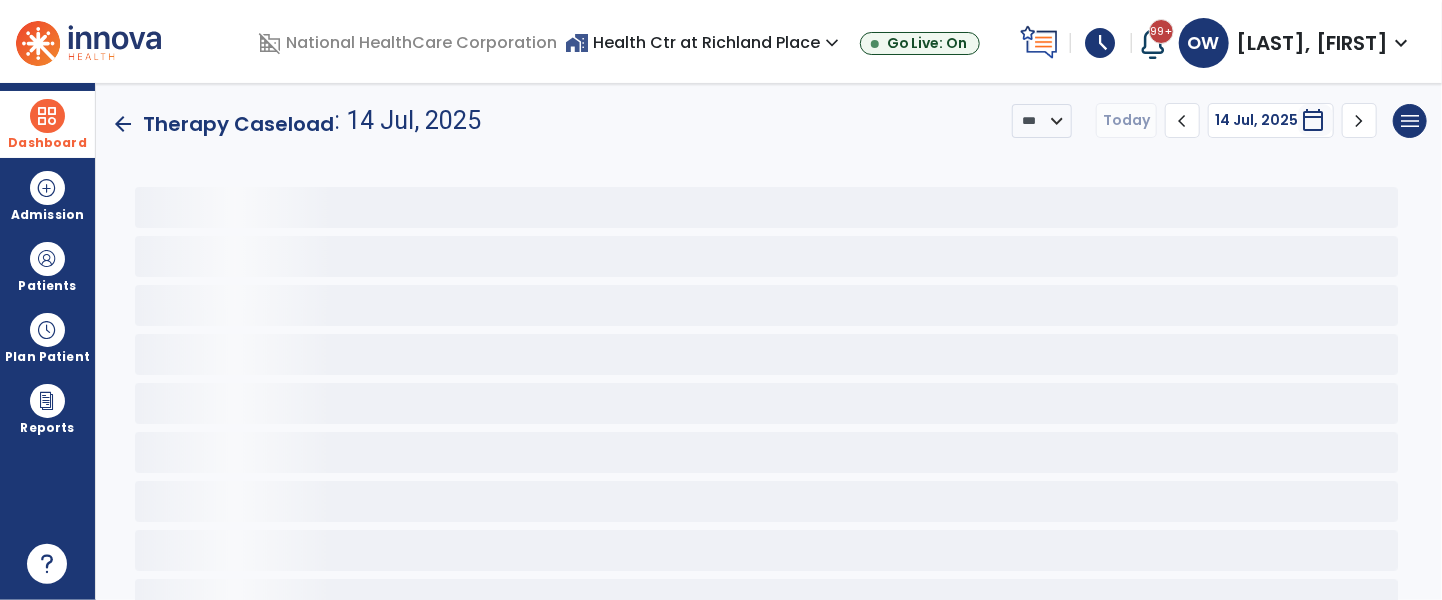 click on "Dashboard" at bounding box center [47, 124] 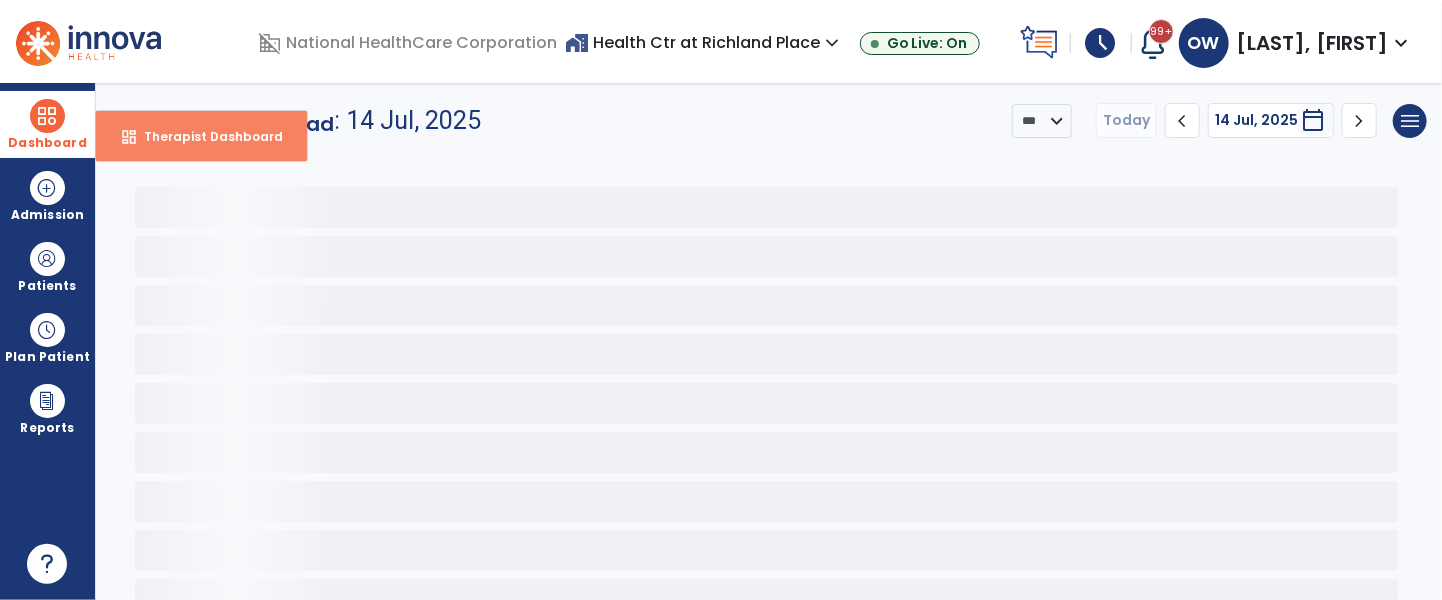click on "dashboard  Therapist Dashboard" at bounding box center (201, 136) 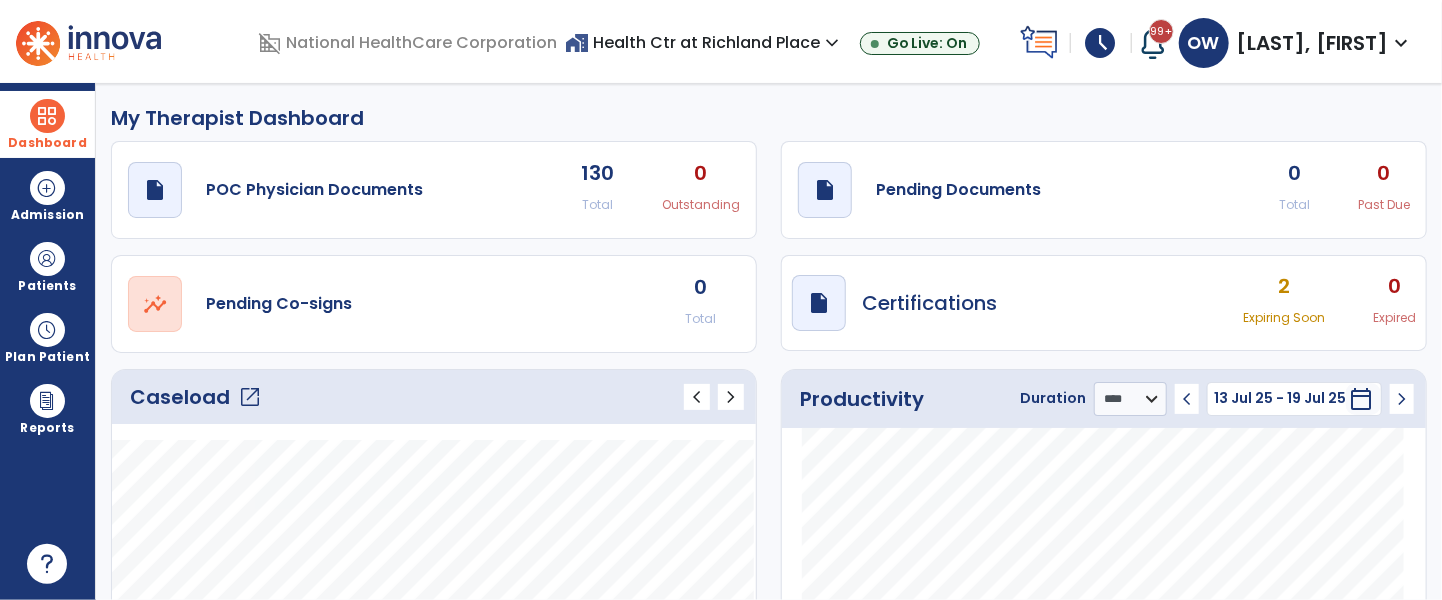 click on "open_in_new" 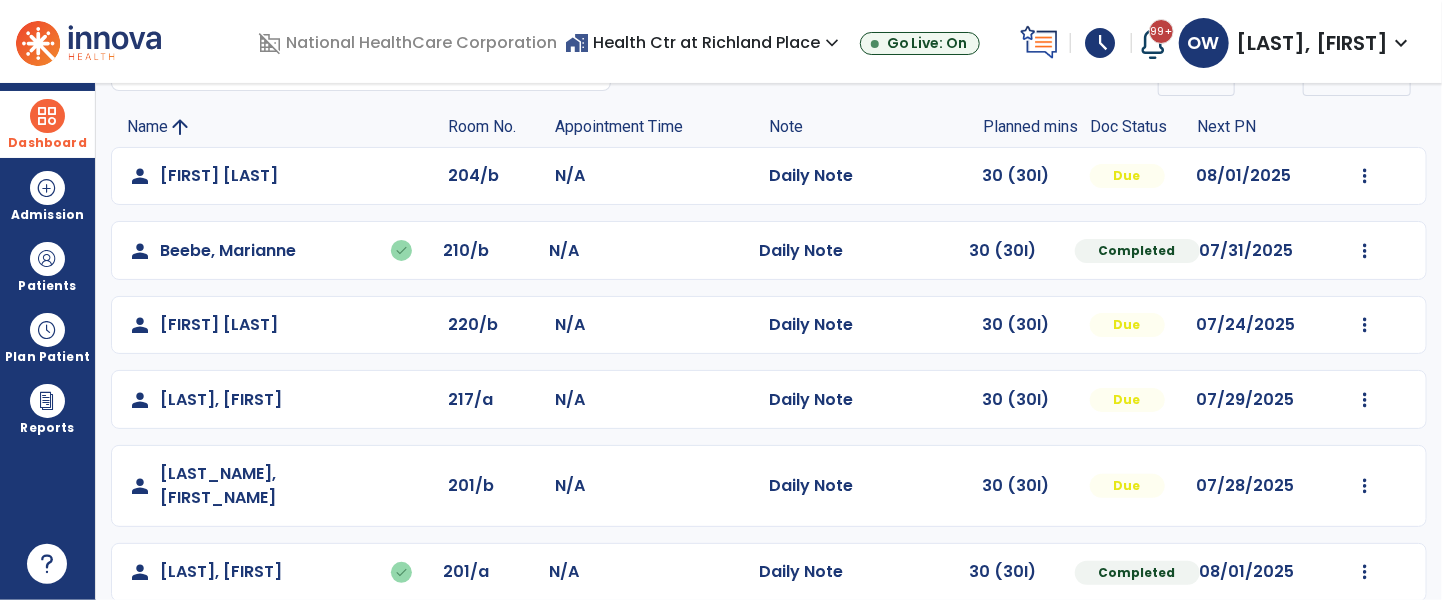 scroll, scrollTop: 113, scrollLeft: 0, axis: vertical 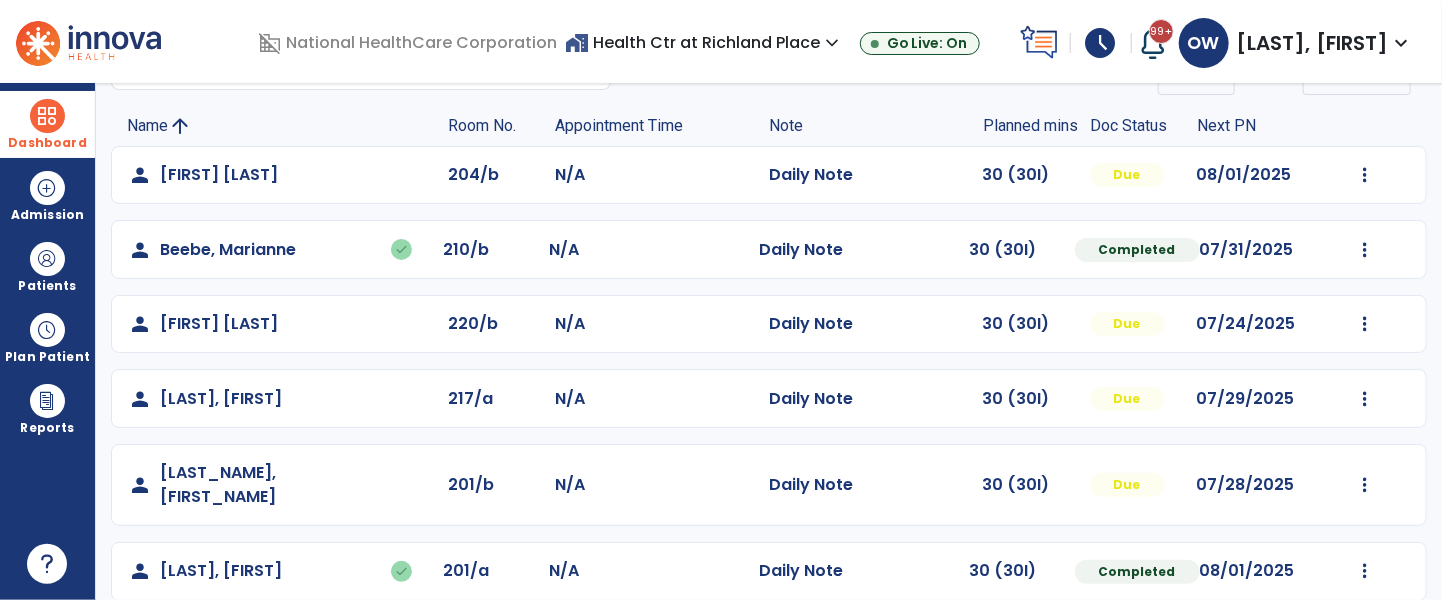 click on "Mark Visit As Complete   Reset Note   Open Document   G + C Mins" 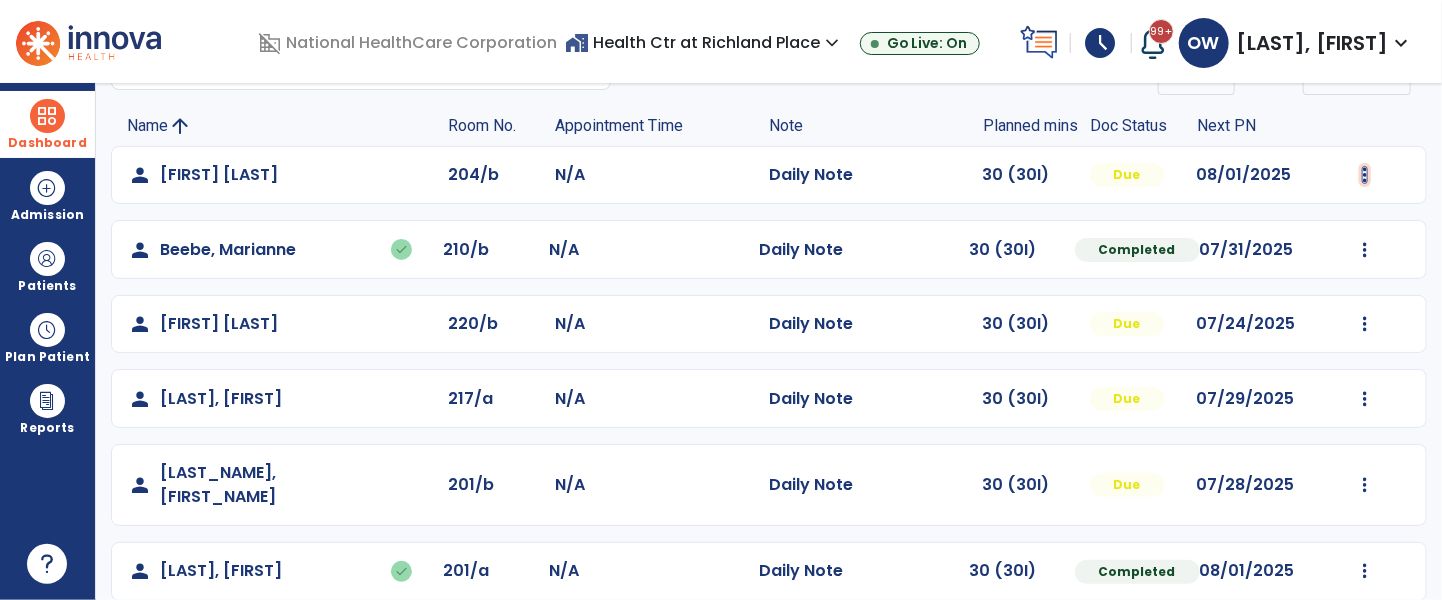 click at bounding box center (1365, 175) 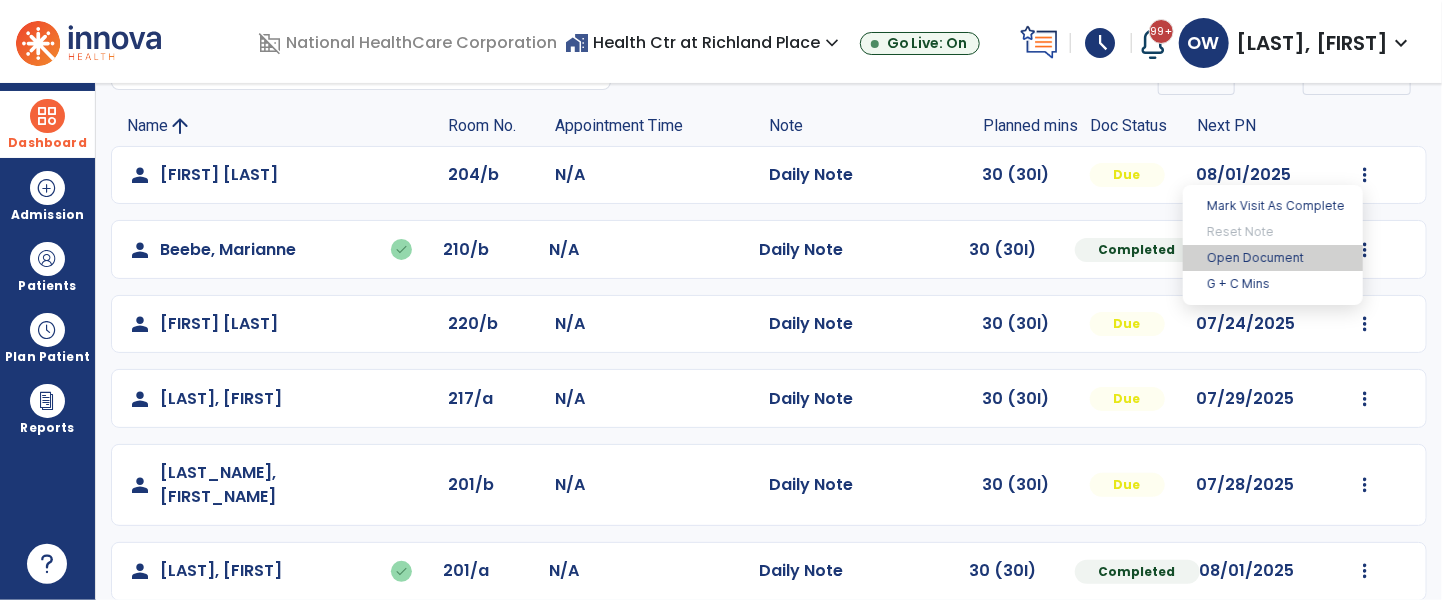 click on "Open Document" at bounding box center (1273, 258) 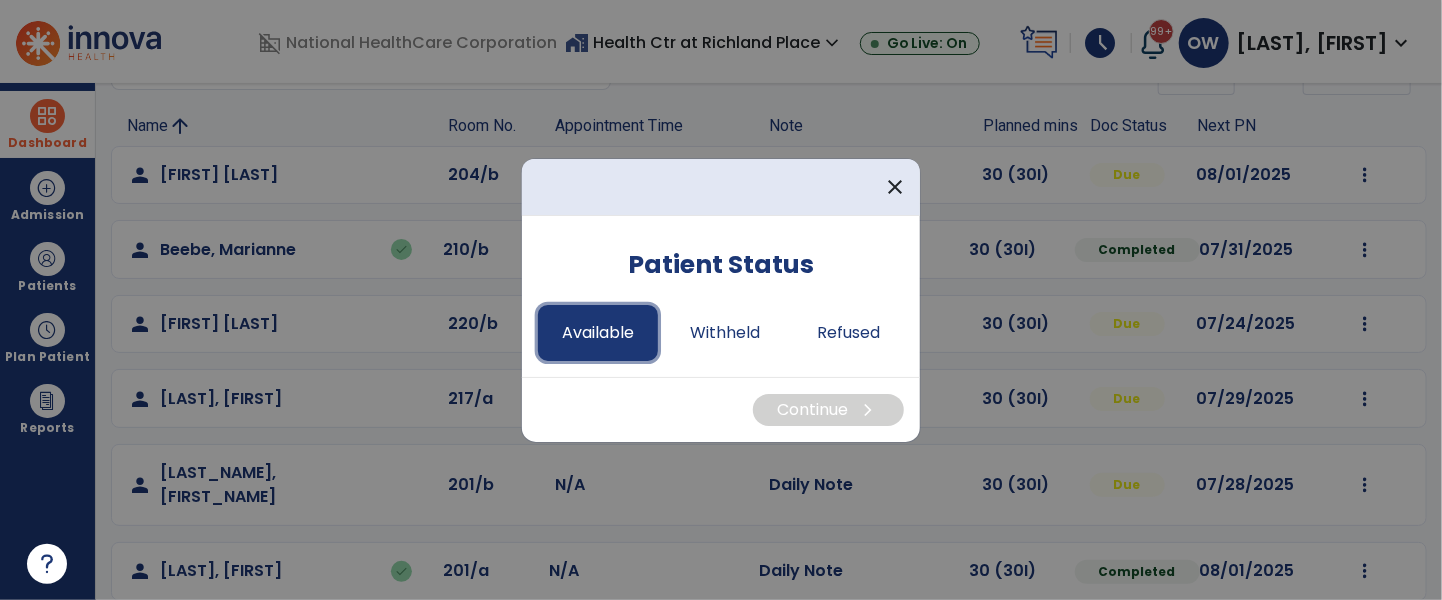 click on "Available" at bounding box center (598, 333) 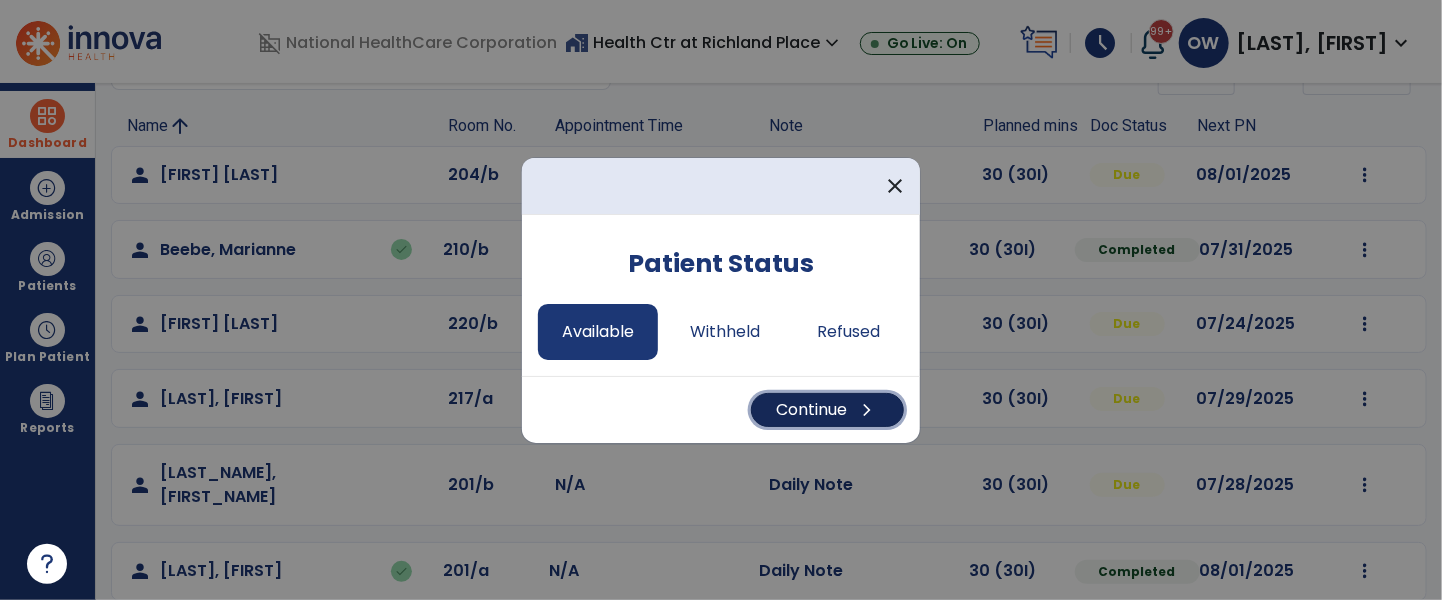 click on "Continue   chevron_right" at bounding box center (827, 410) 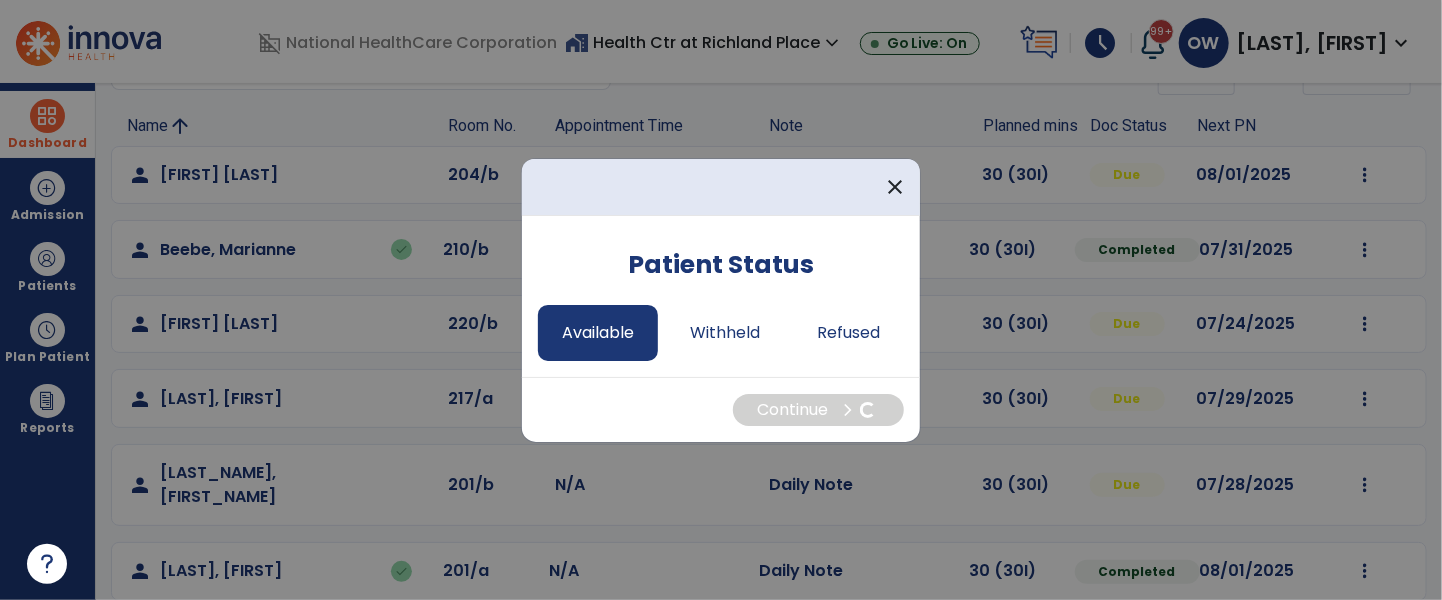 select on "*" 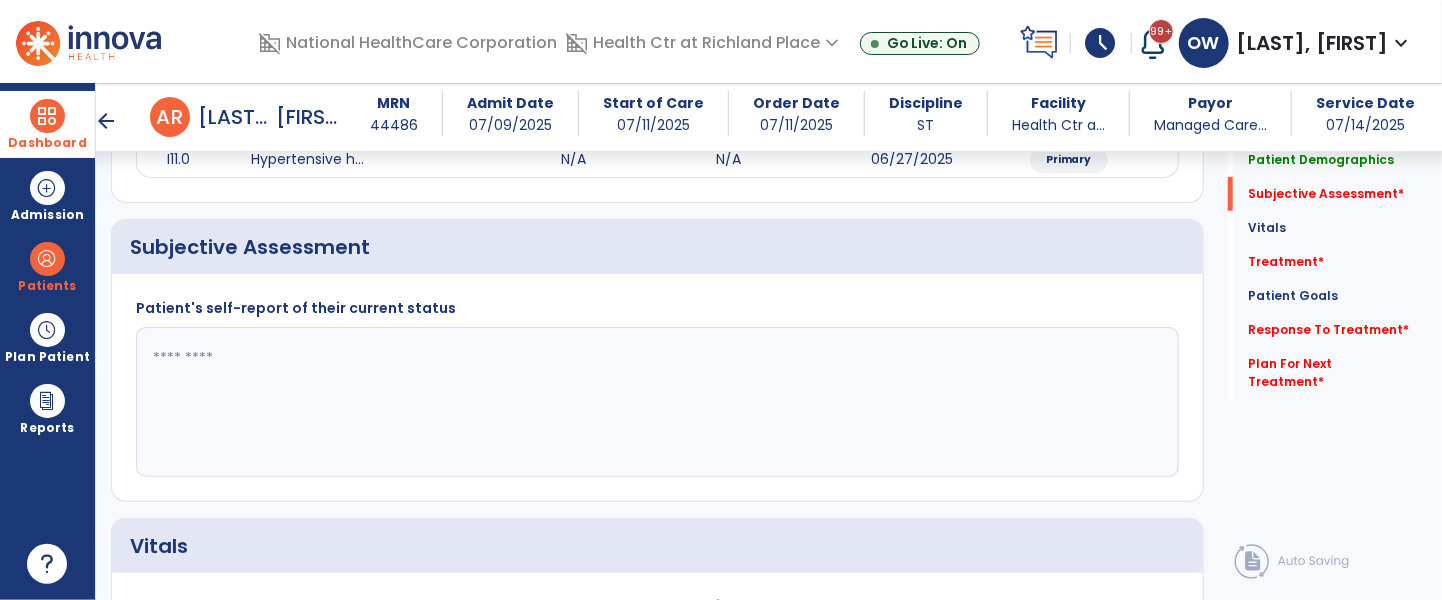 scroll, scrollTop: 394, scrollLeft: 0, axis: vertical 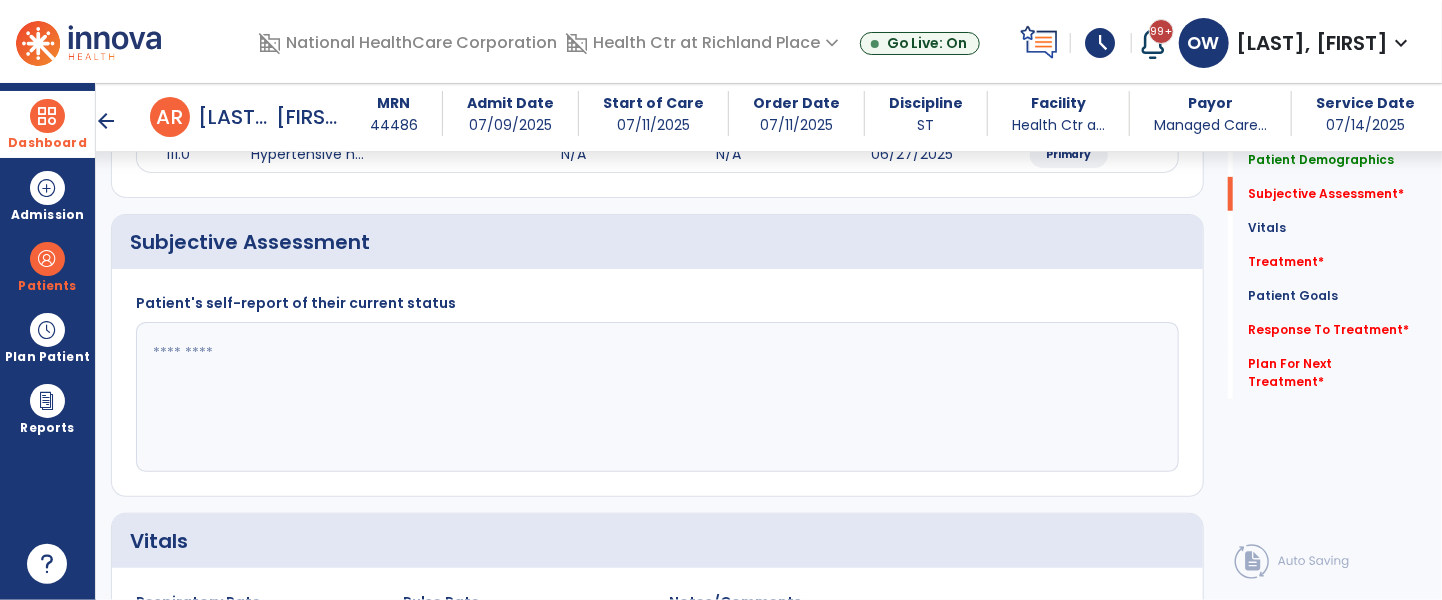 click 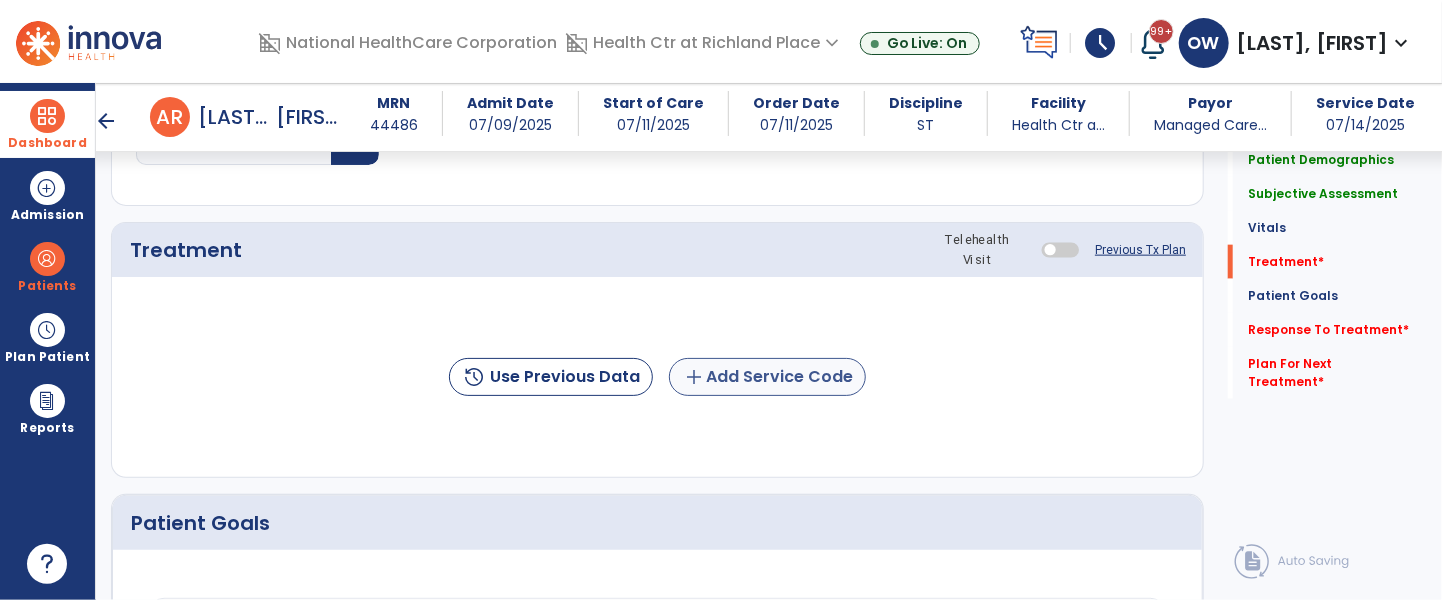 type on "**********" 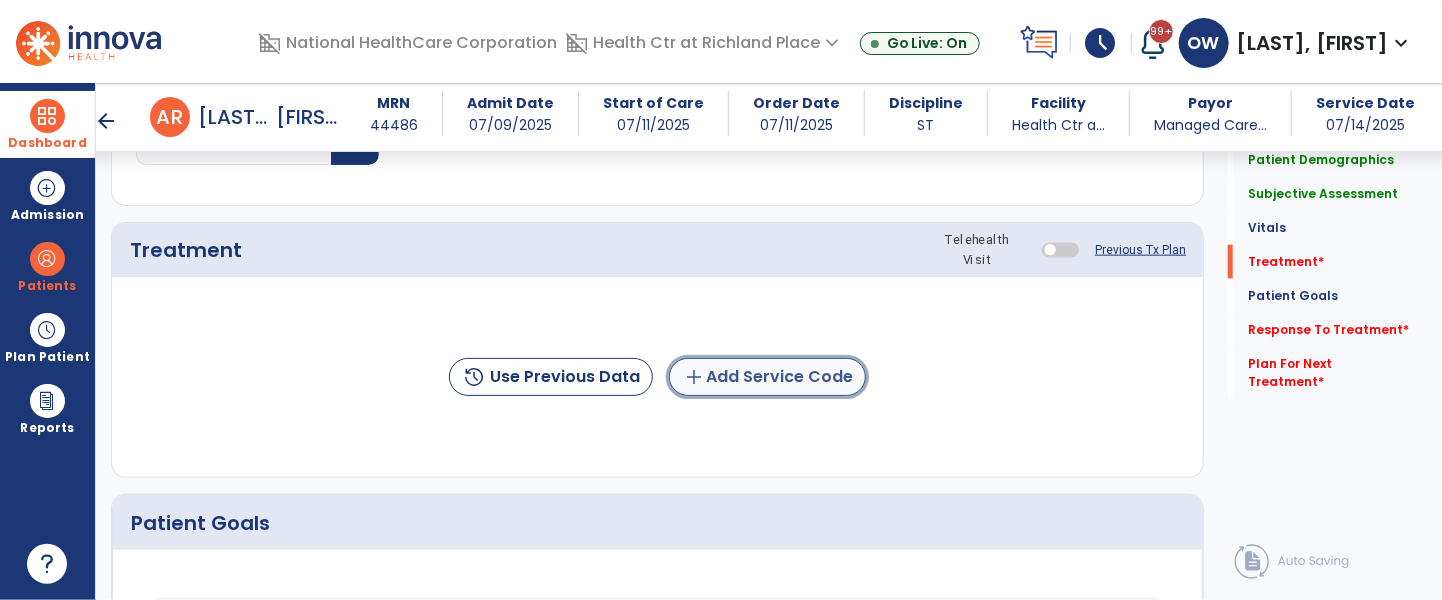 click on "add  Add Service Code" 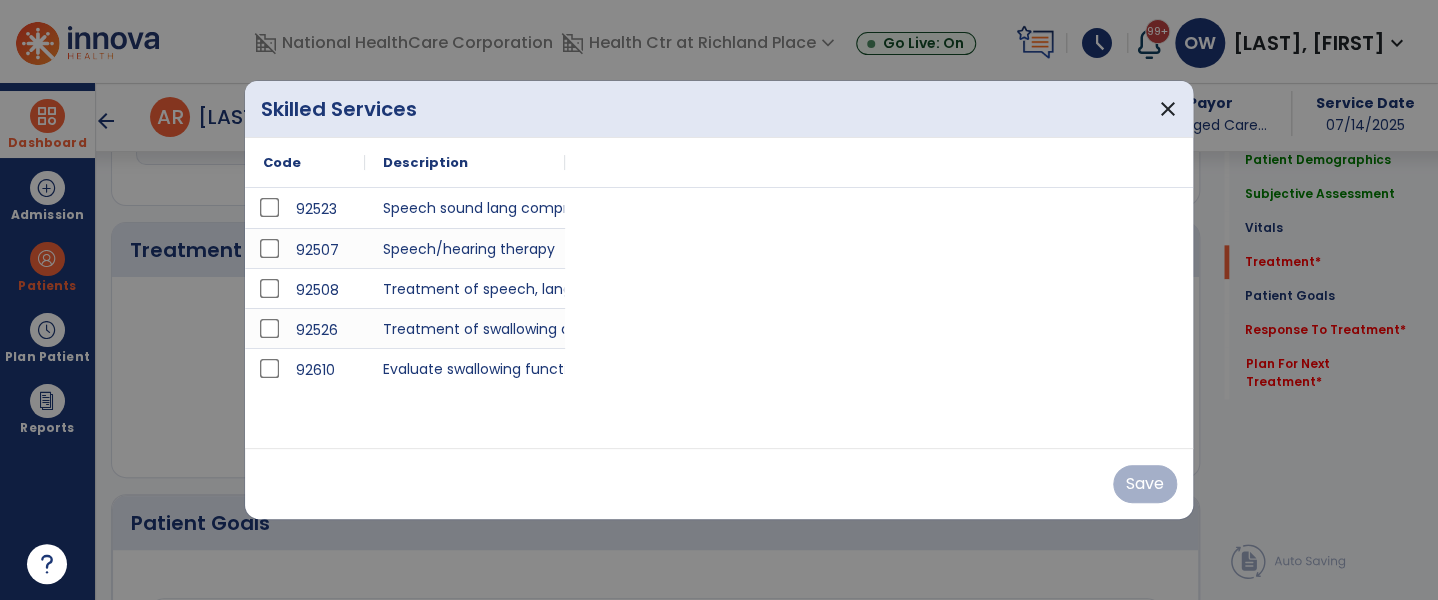 scroll, scrollTop: 1107, scrollLeft: 0, axis: vertical 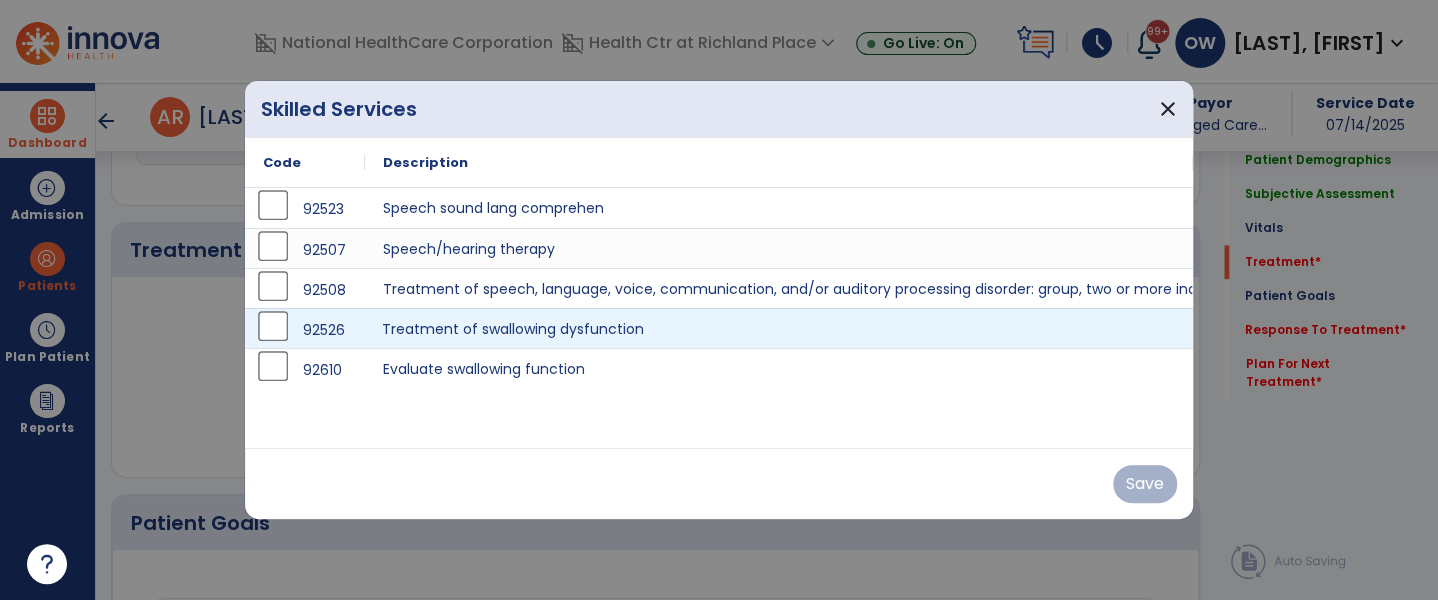 click on "Treatment of swallowing dysfunction" at bounding box center (779, 328) 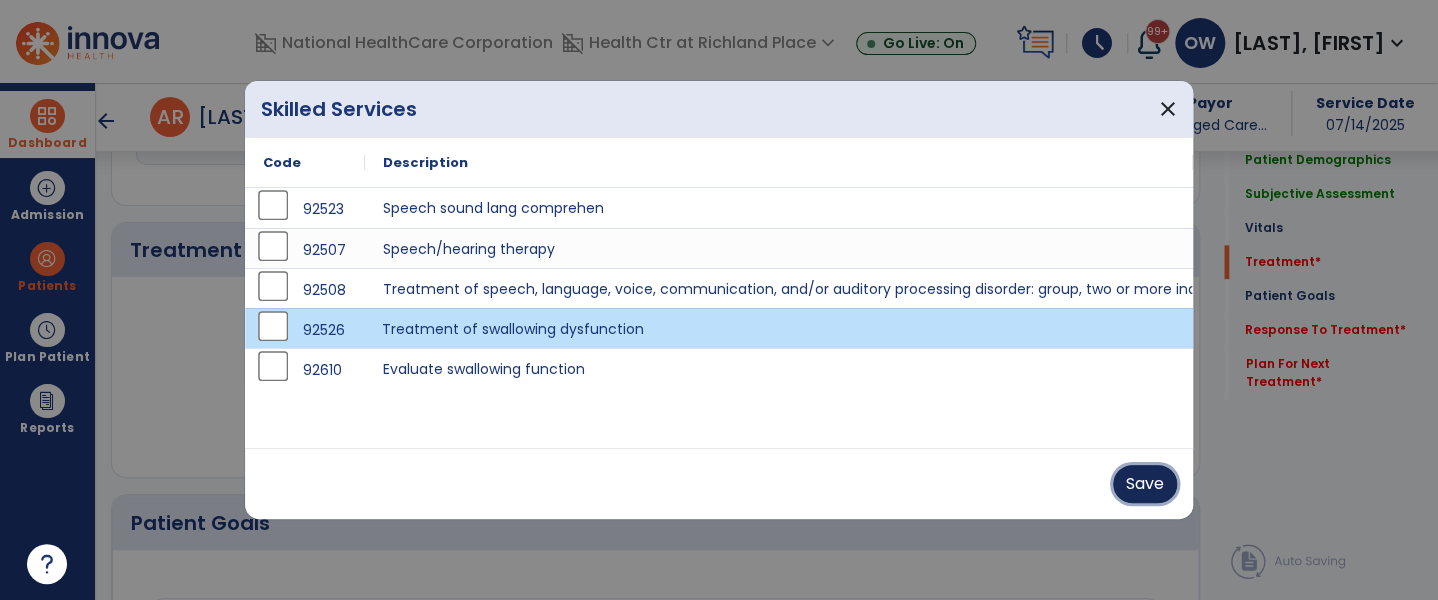 click on "Save" at bounding box center [1145, 484] 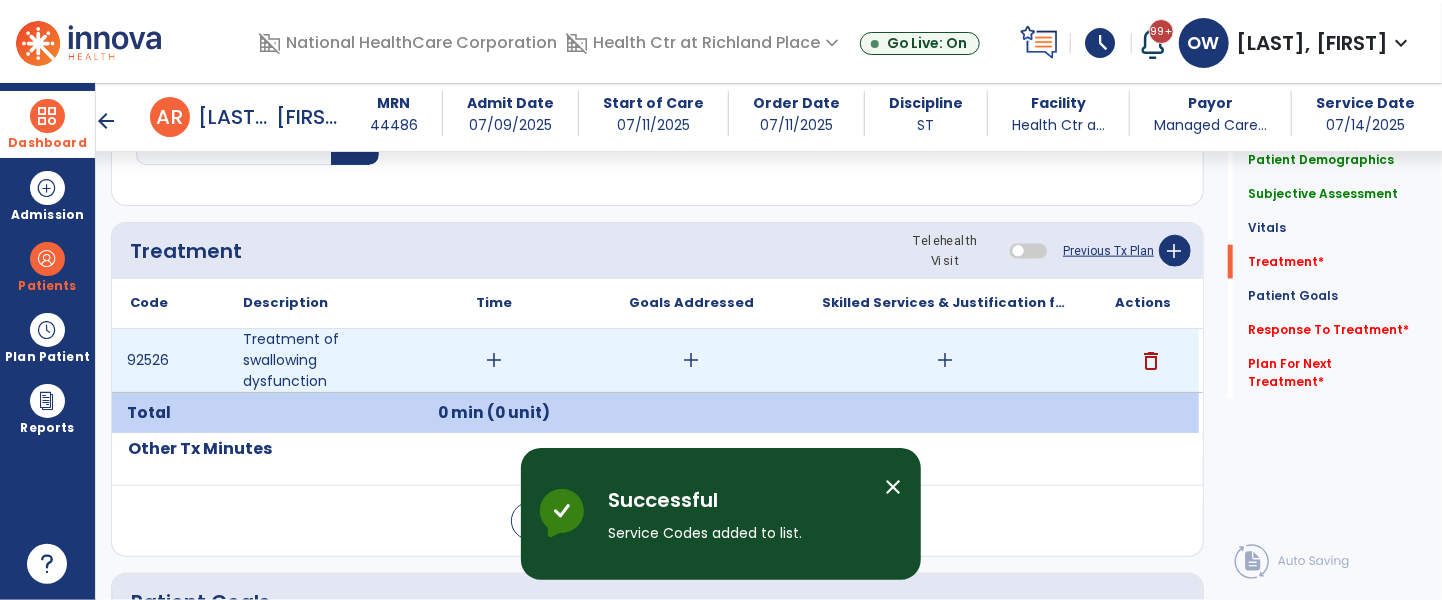 click on "add" at bounding box center [494, 360] 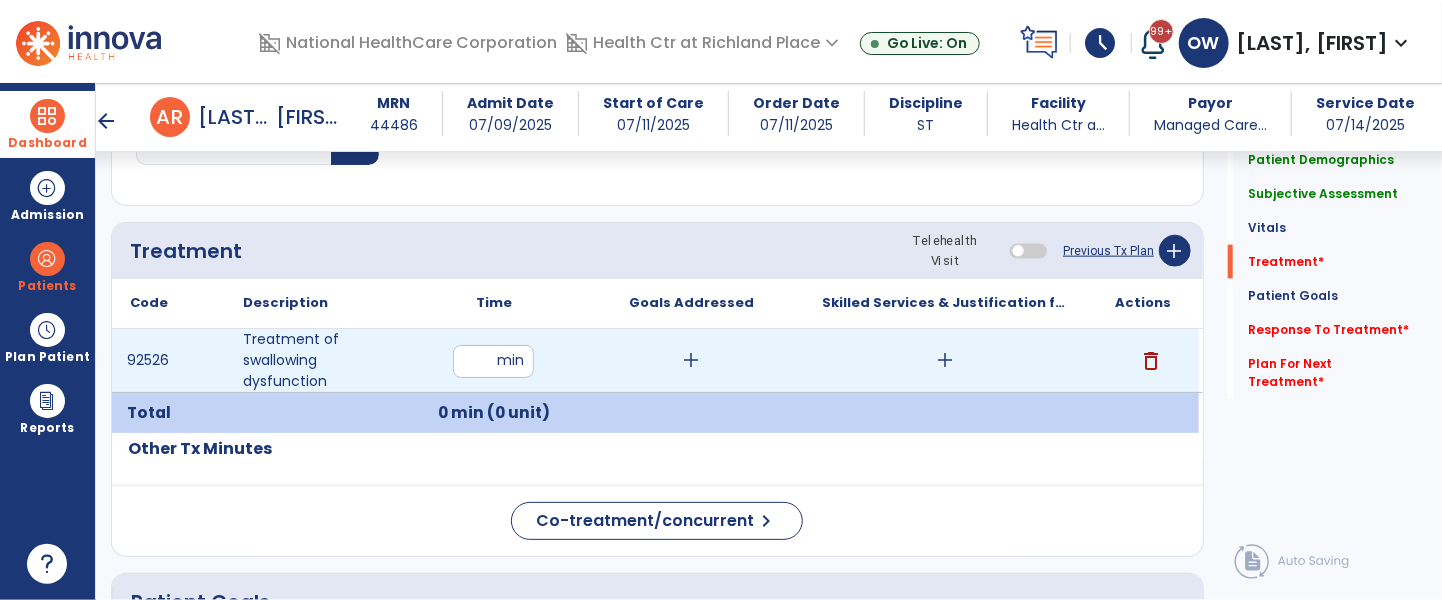type on "**" 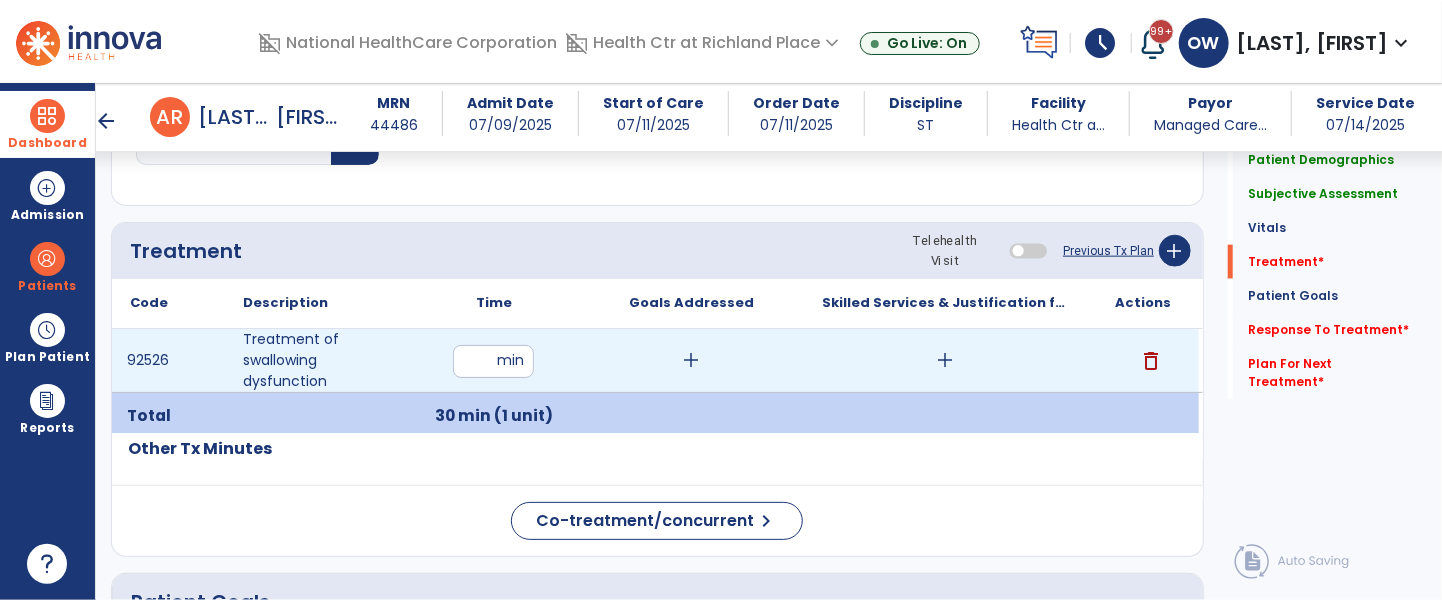 click on "add" at bounding box center (945, 360) 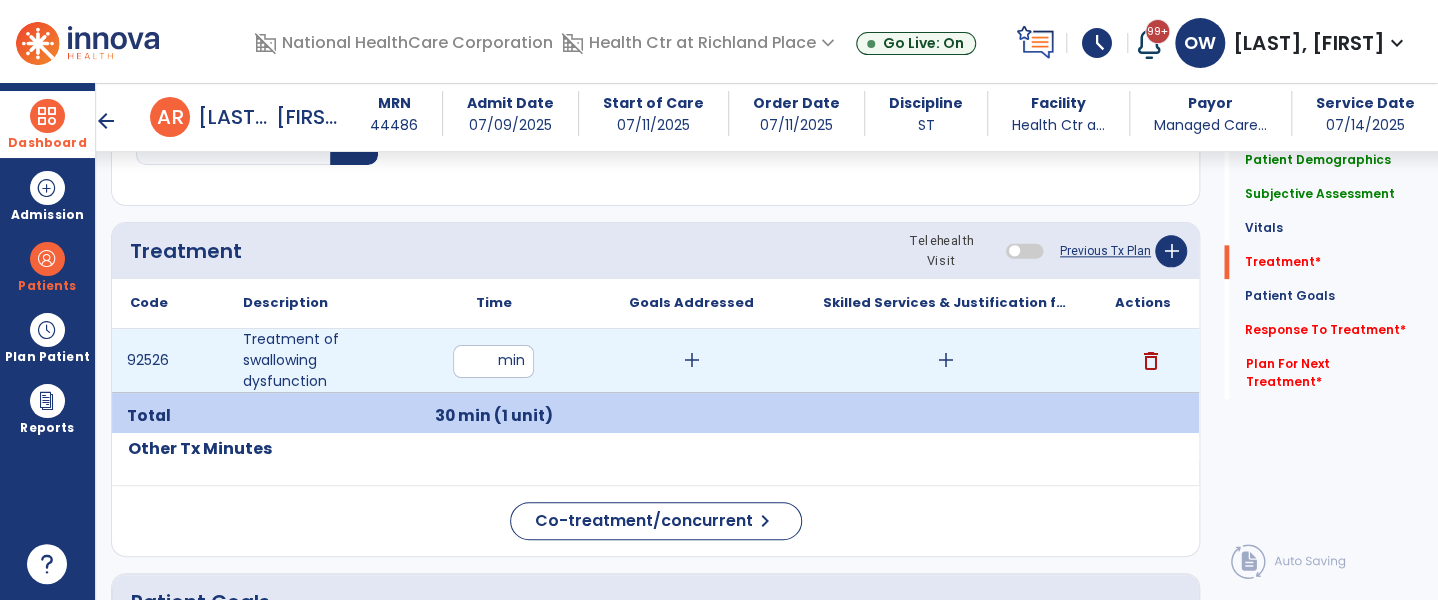 scroll, scrollTop: 1107, scrollLeft: 0, axis: vertical 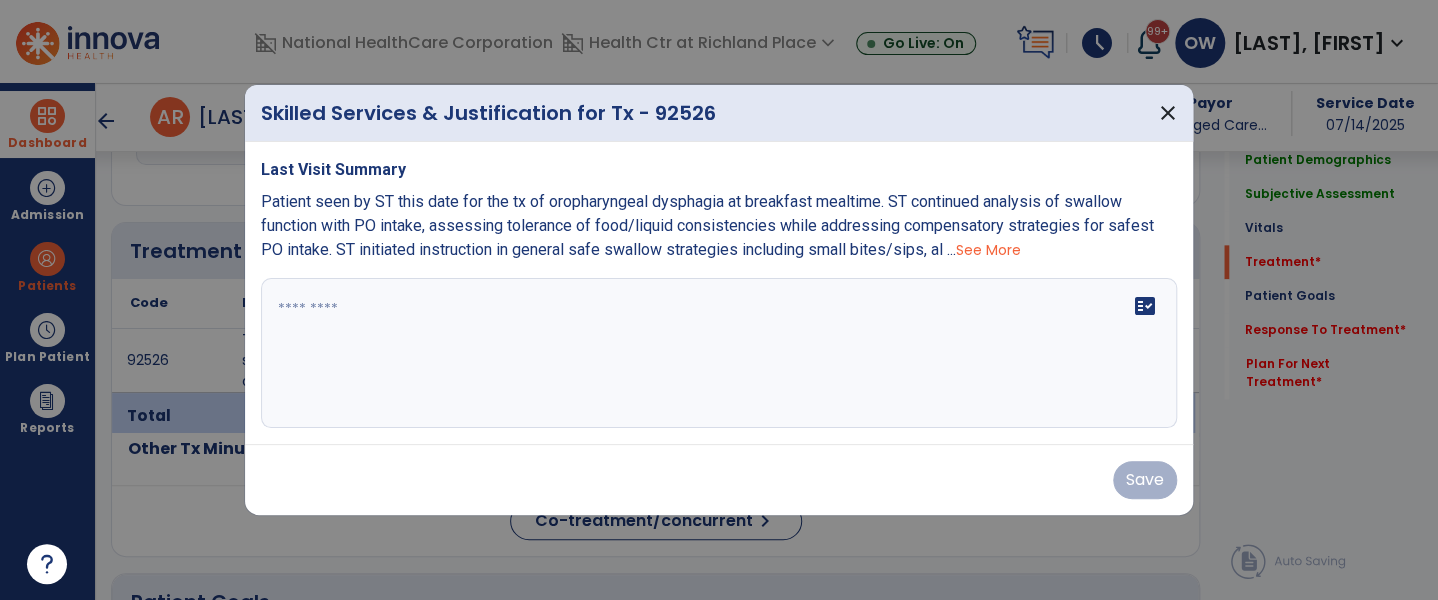 click on "fact_check" at bounding box center (719, 353) 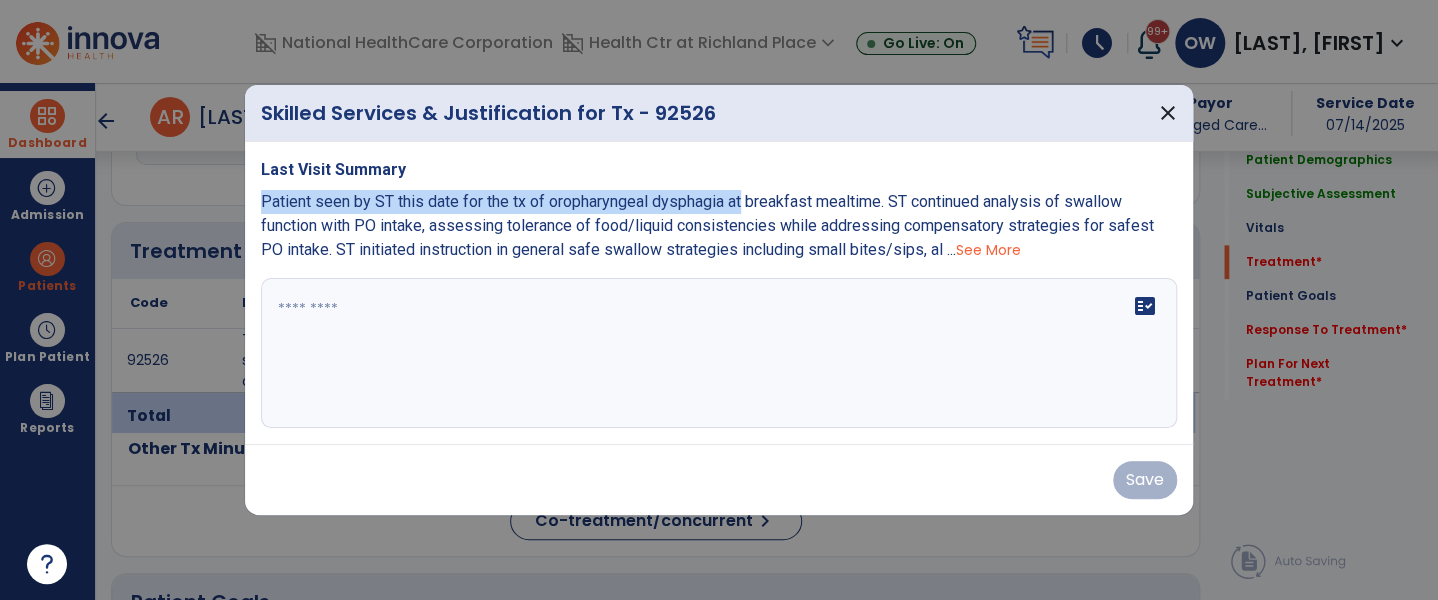 drag, startPoint x: 247, startPoint y: 195, endPoint x: 745, endPoint y: 200, distance: 498.0251 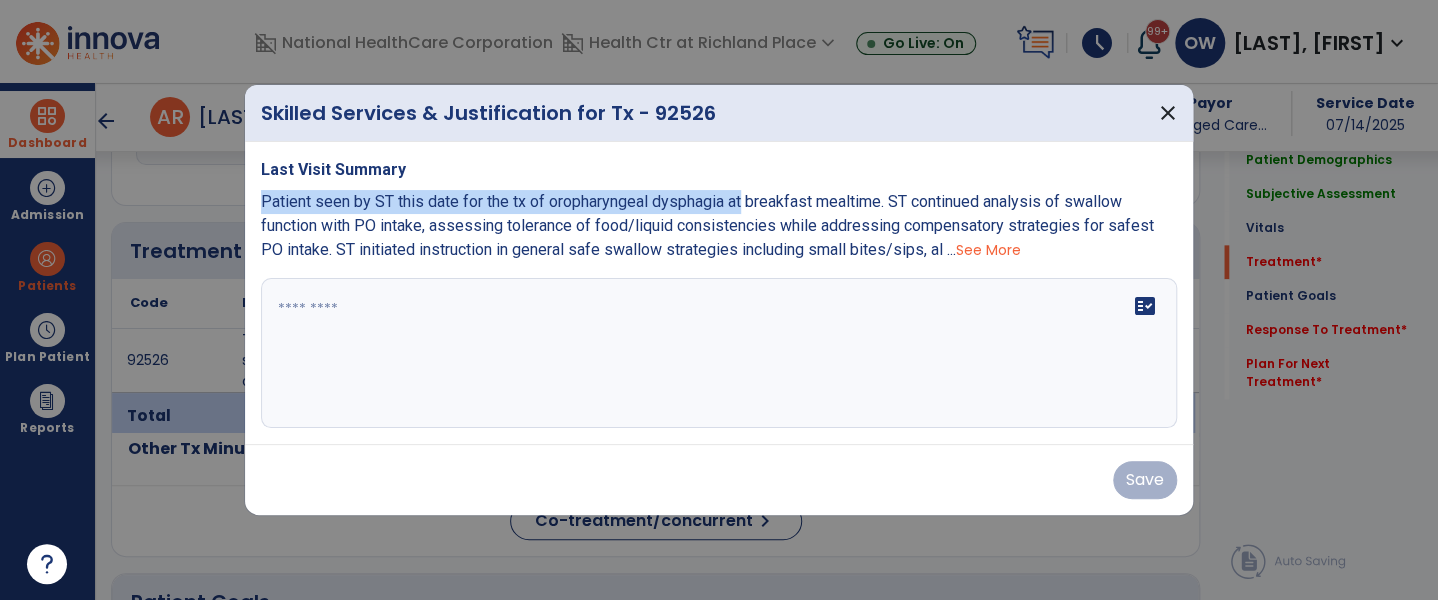 click on "Last Visit Summary Patient seen by ST this date for the tx of oropharyngeal dysphagia at breakfast mealtime. ST continued analysis of swallow function with PO intake, assessing tolerance of food/liquid consistencies while addressing compensatory strategies for safest PO intake. ST initiated instruction in general safe swallow strategies including small bites/sips, al ...  See More   fact_check" at bounding box center (719, 293) 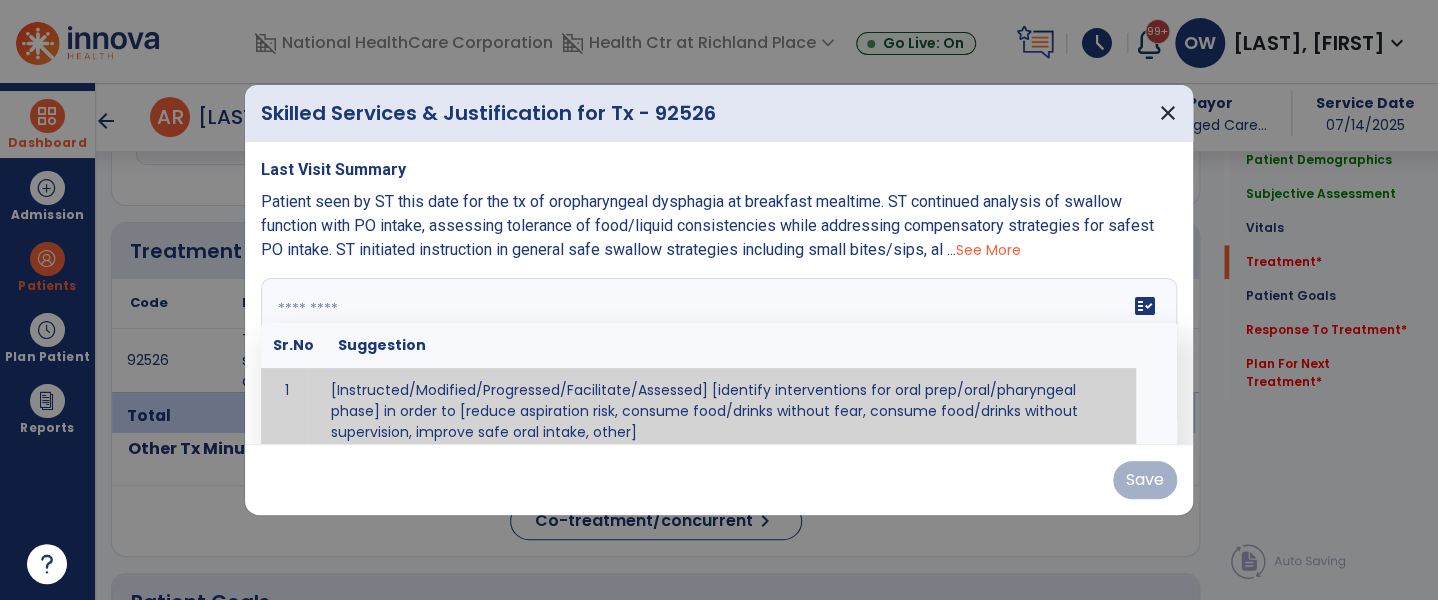 click on "fact_check  Sr.No Suggestion 1 [Instructed/Modified/Progressed/Facilitate/Assessed] [identify interventions for oral prep/oral/pharyngeal phase] in order to [reduce aspiration risk, consume food/drinks without fear, consume food/drinks without supervision, improve safe oral intake, other] 2 [Instructed/Modified/Progressed/Facilitate/Assessed] [identify compensatory methods such as alternating bites/sips, effortful swallow, other] in order to [reduce aspiration risk, consume food/drinks without fear, consume food/drinks without supervision, improve safe oral intake, other] 3 [Instructed/Modified/Progressed/Assessed] trials of [identify IDDSI Food/Drink Level or NDD Solid/Liquid Level] in order to [reduce aspiration risk, consume food/drinks without fear, consume food/drinks without supervision, improve safe oral intake, other] 4 5 Assessed swallow with administration of [identify test]" at bounding box center (719, 353) 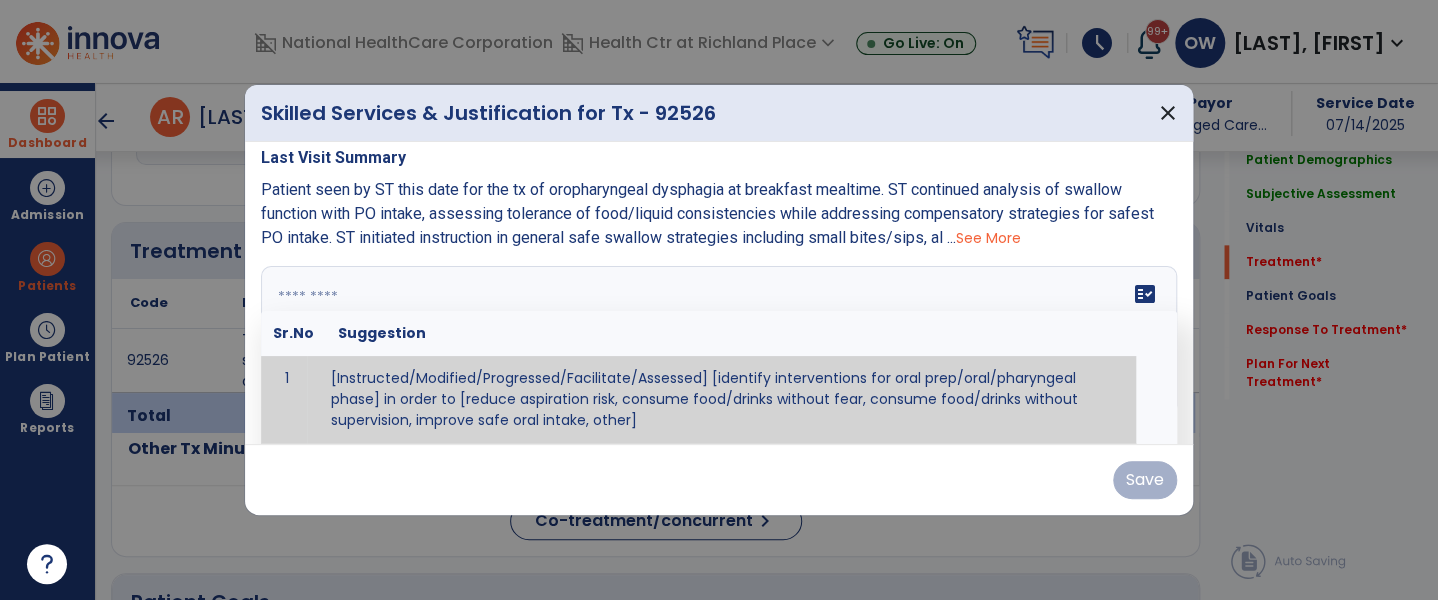 paste on "**********" 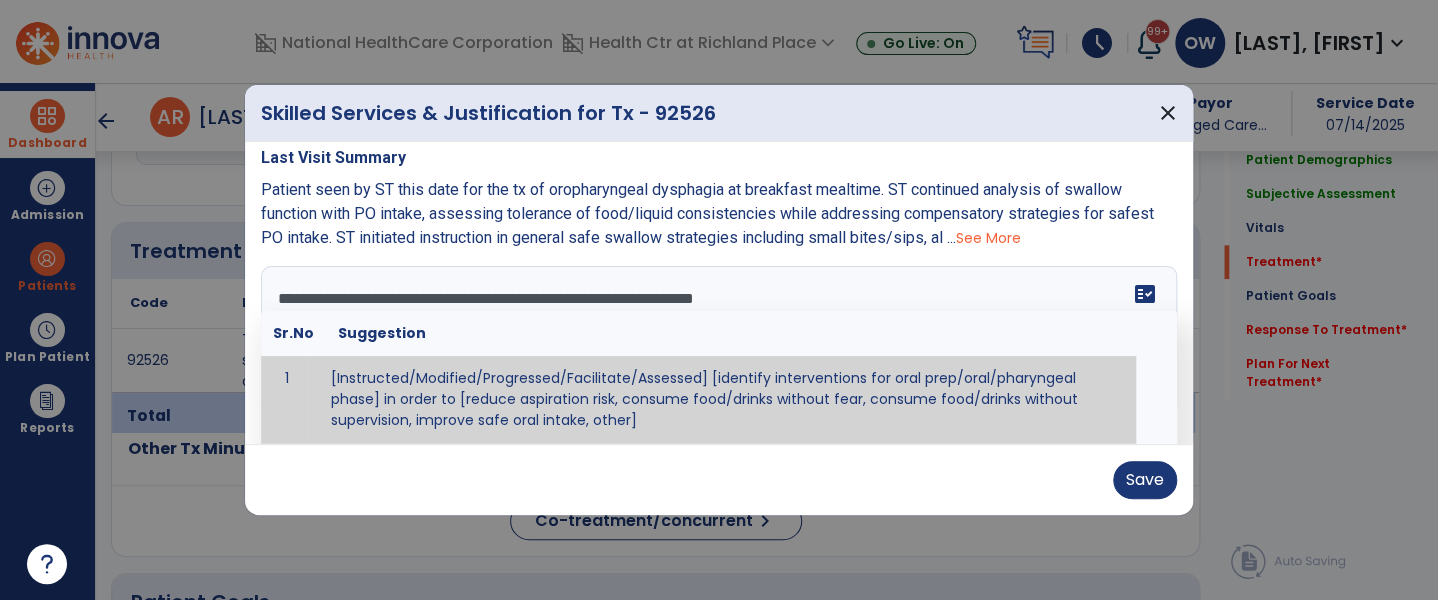 scroll, scrollTop: 0, scrollLeft: 0, axis: both 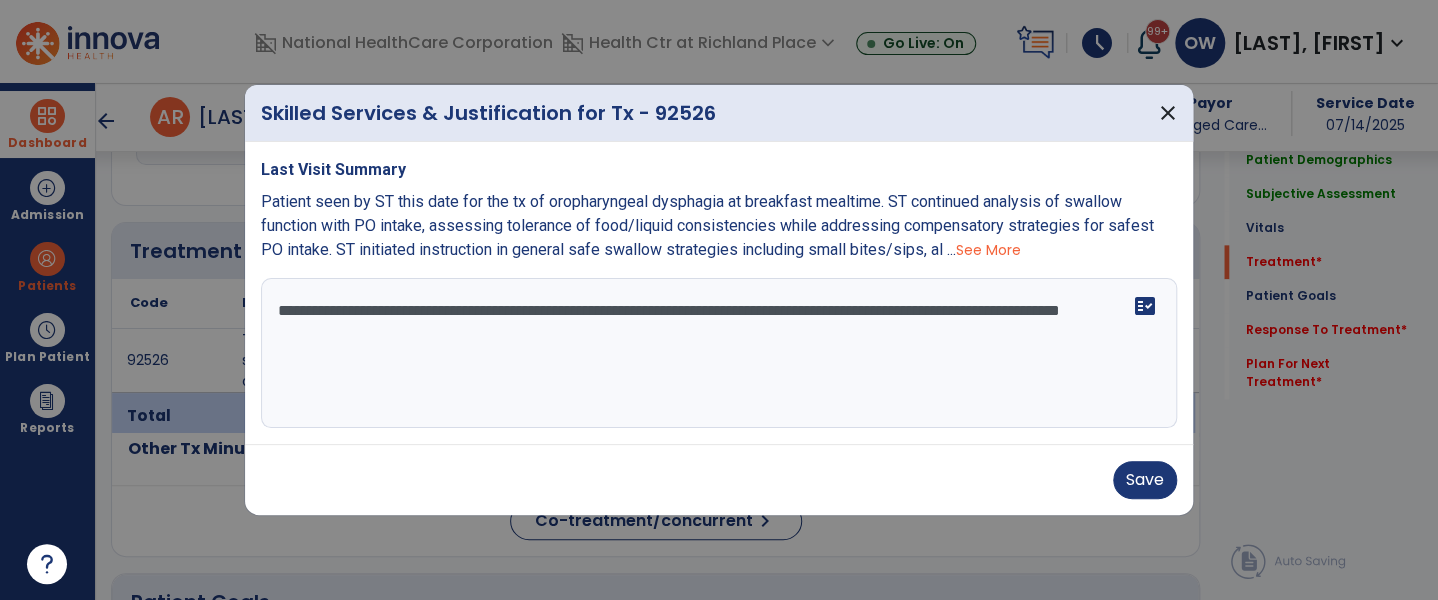 click on "**********" at bounding box center [719, 353] 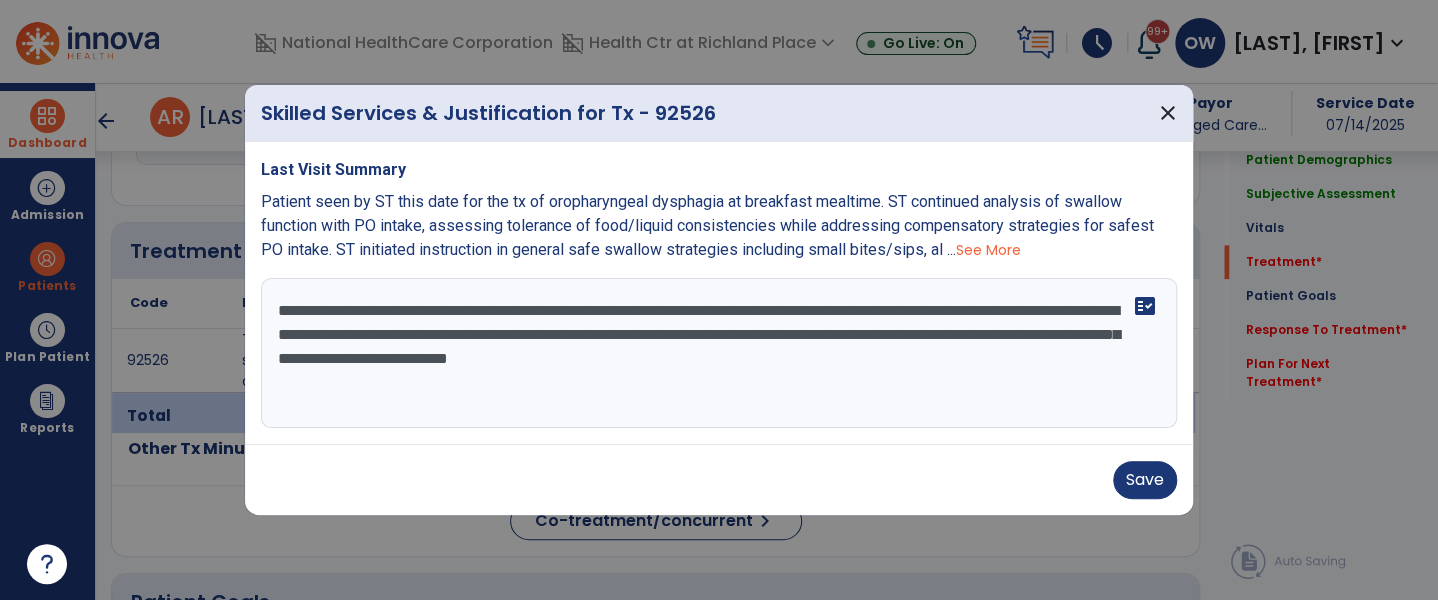 click on "**********" at bounding box center [719, 353] 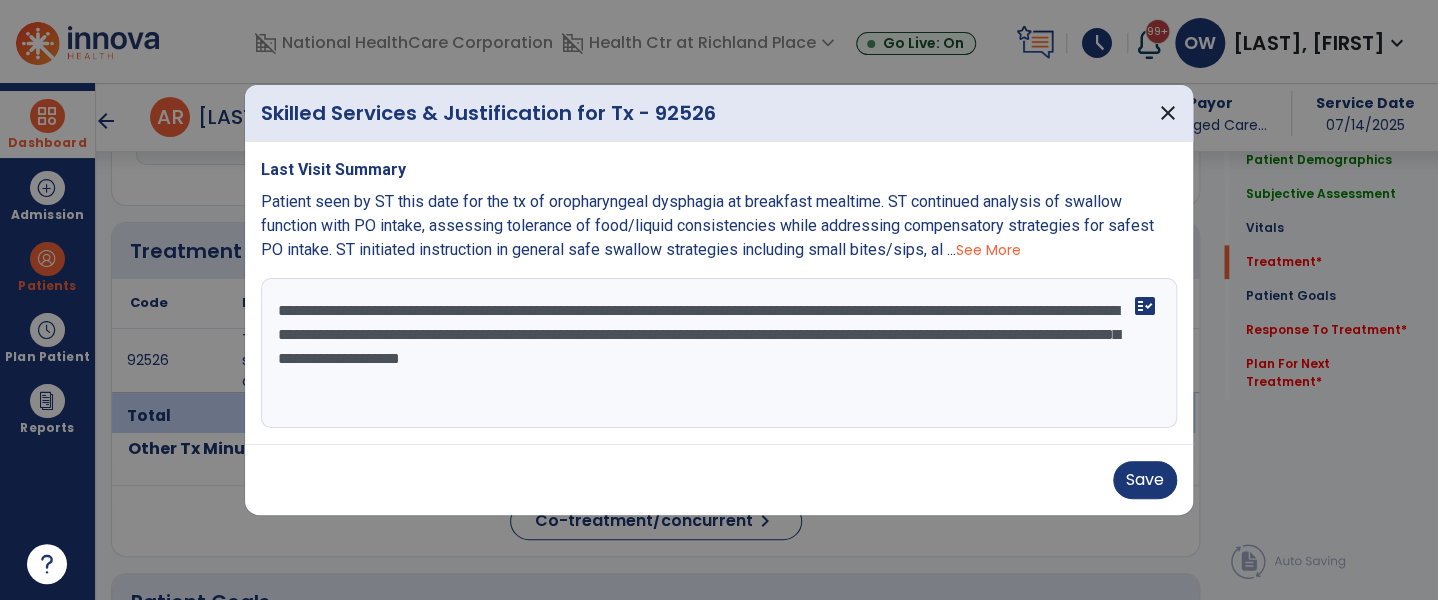 click on "**********" at bounding box center [719, 353] 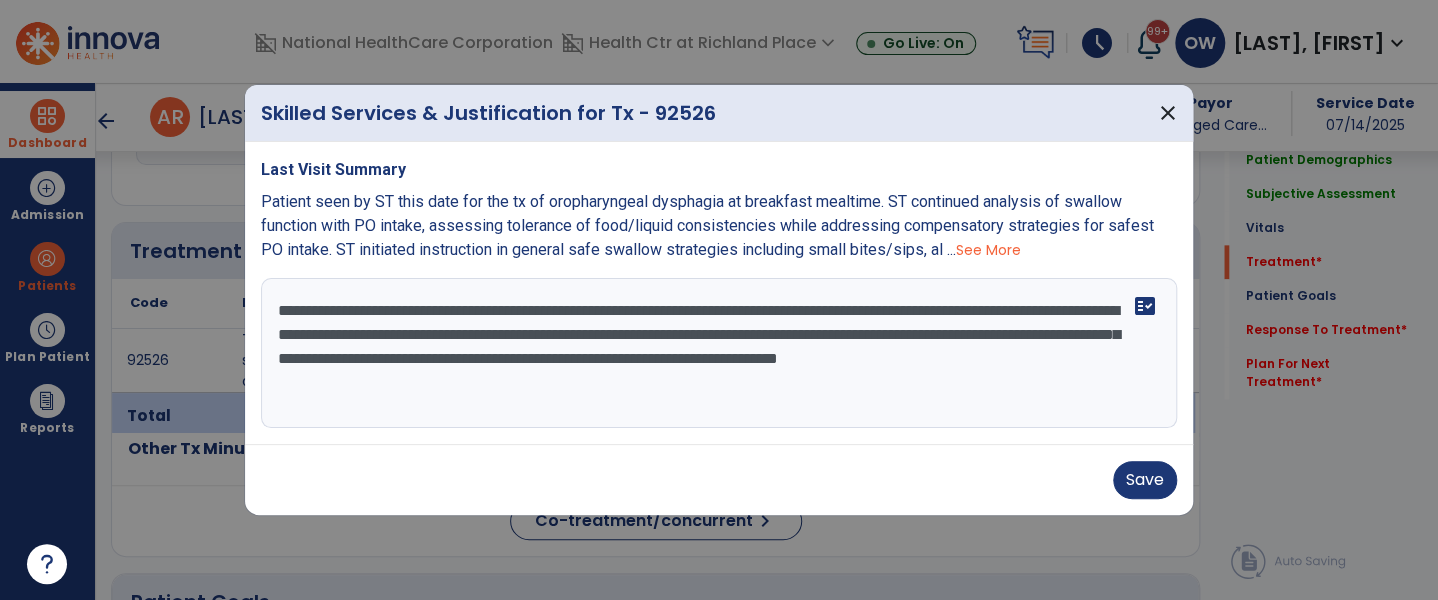 click on "**********" at bounding box center (719, 353) 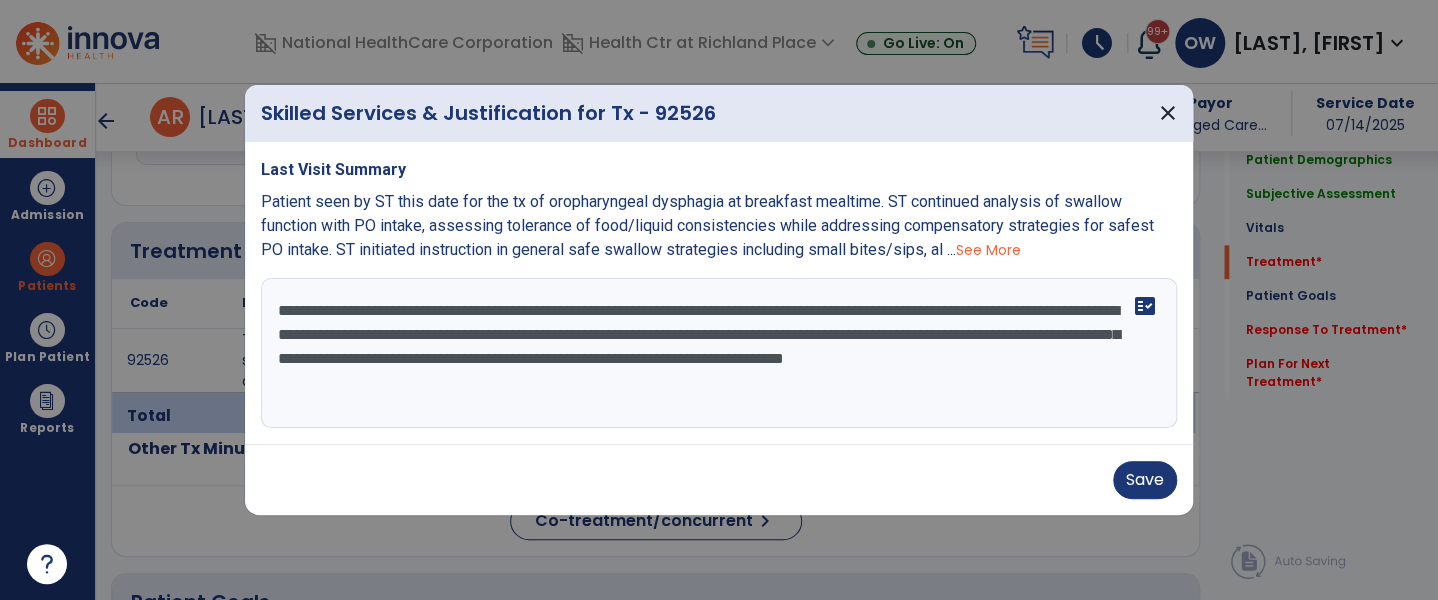 click on "**********" at bounding box center (719, 353) 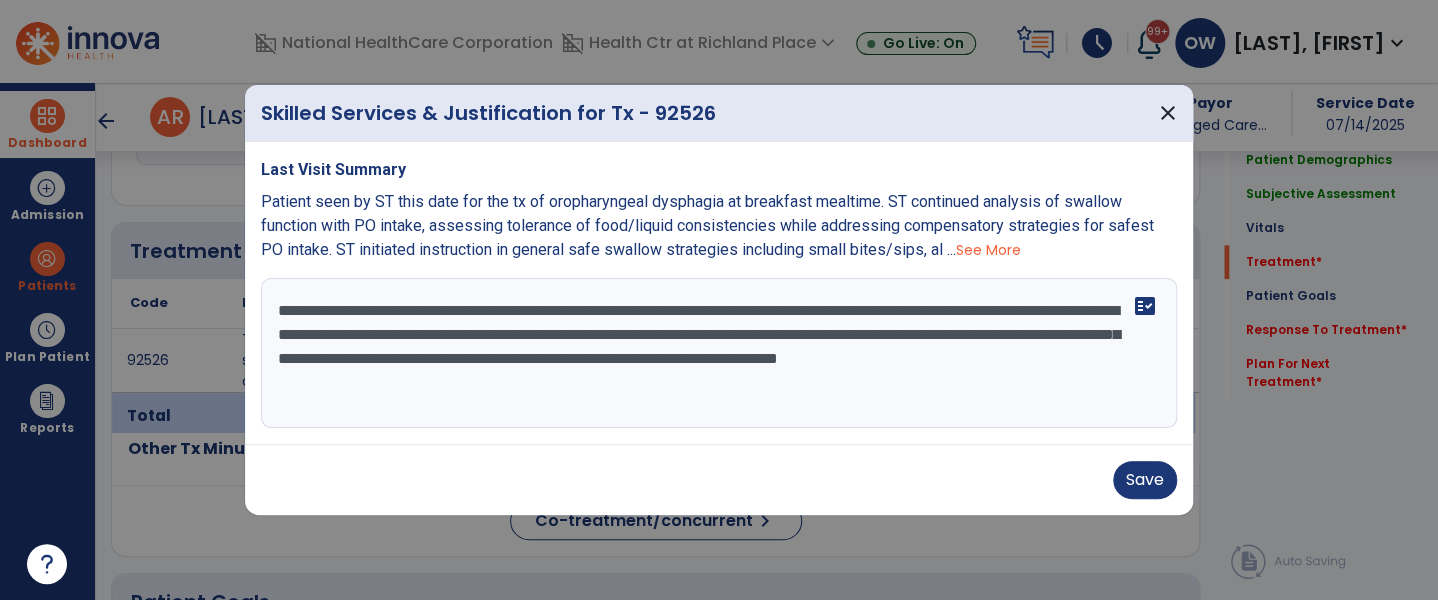 click on "**********" at bounding box center (719, 353) 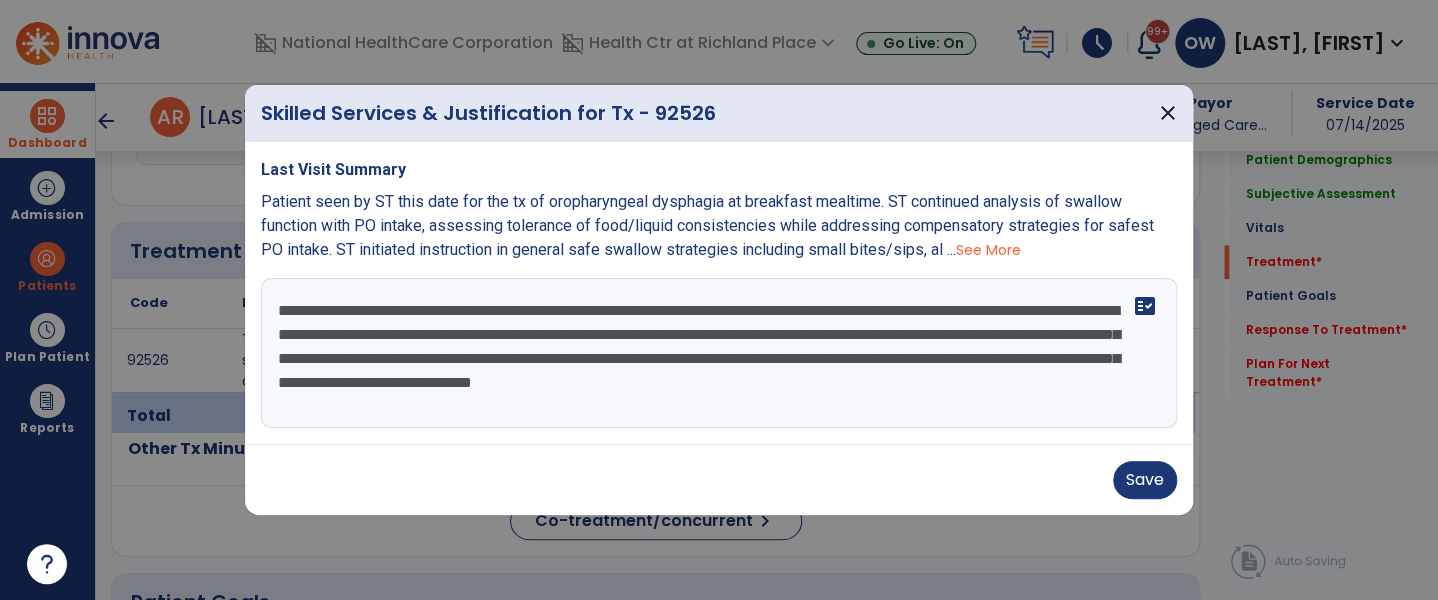 click on "**********" at bounding box center [719, 353] 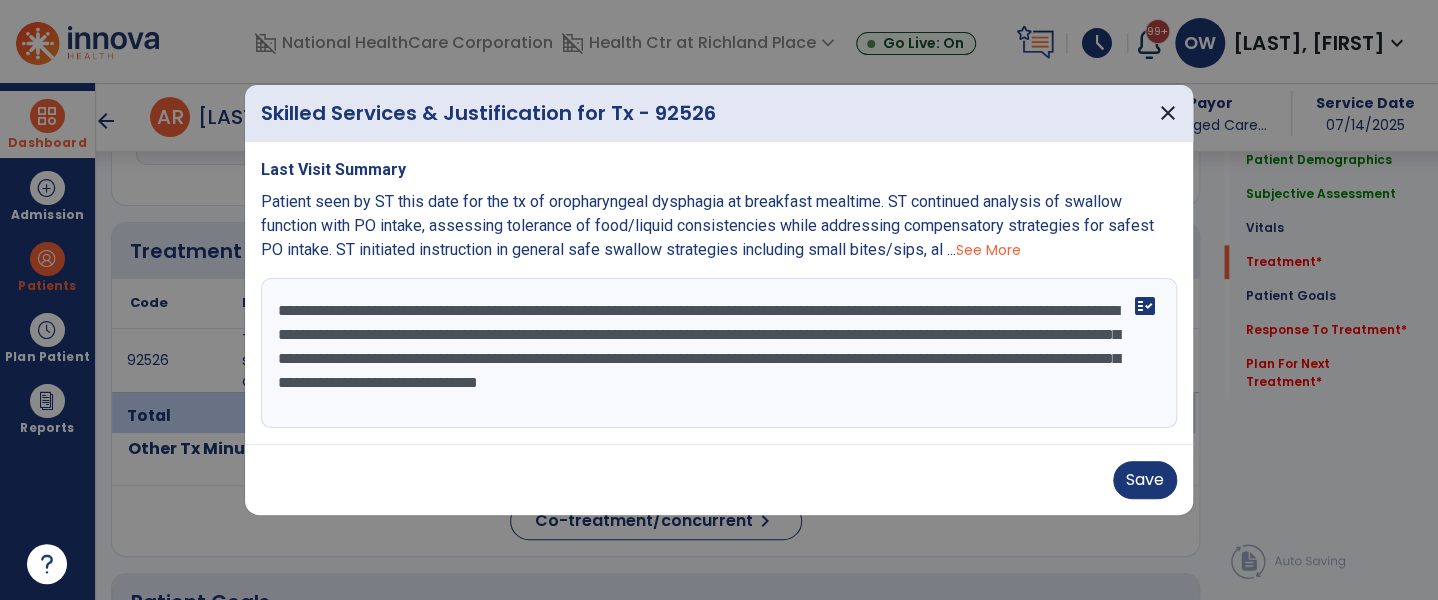 click on "**********" at bounding box center [719, 353] 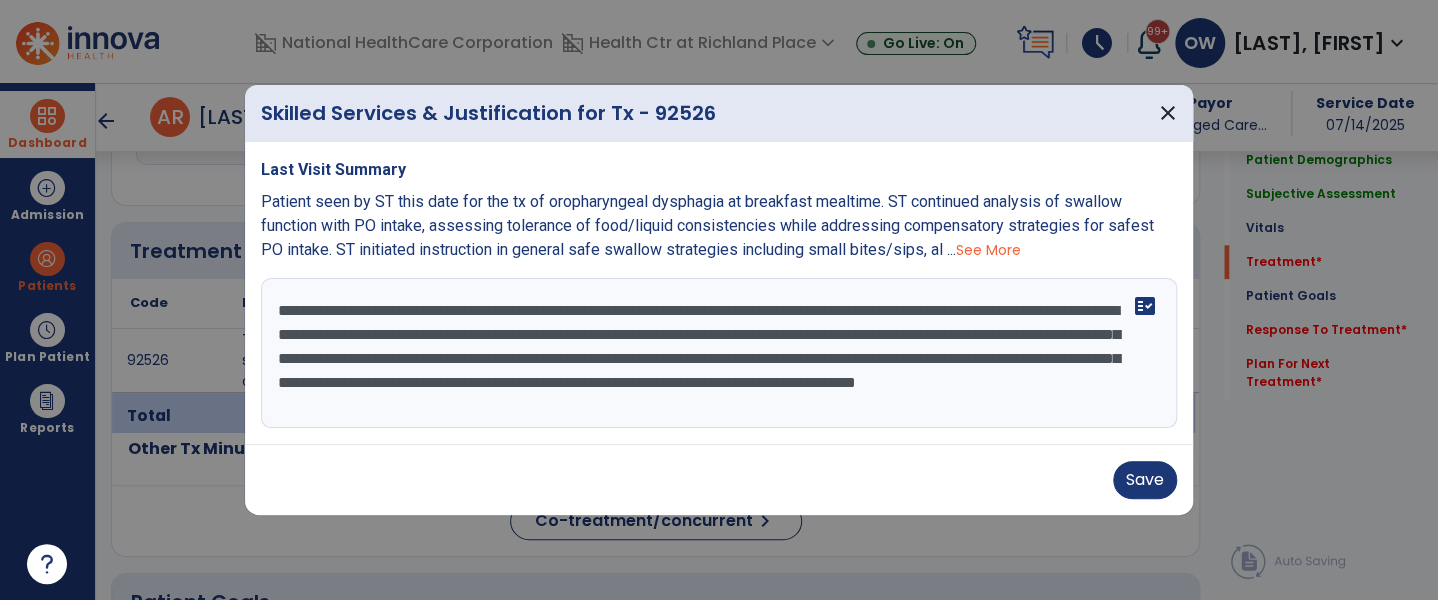 scroll, scrollTop: 16, scrollLeft: 0, axis: vertical 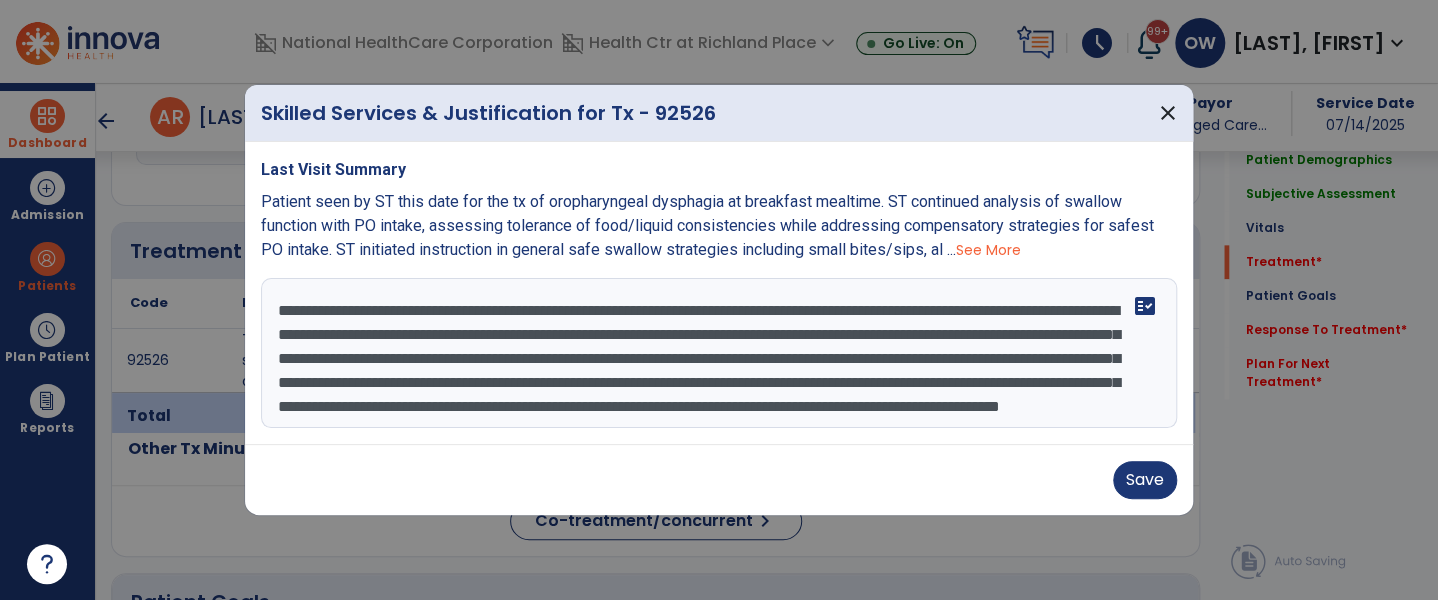 click on "**********" at bounding box center (719, 353) 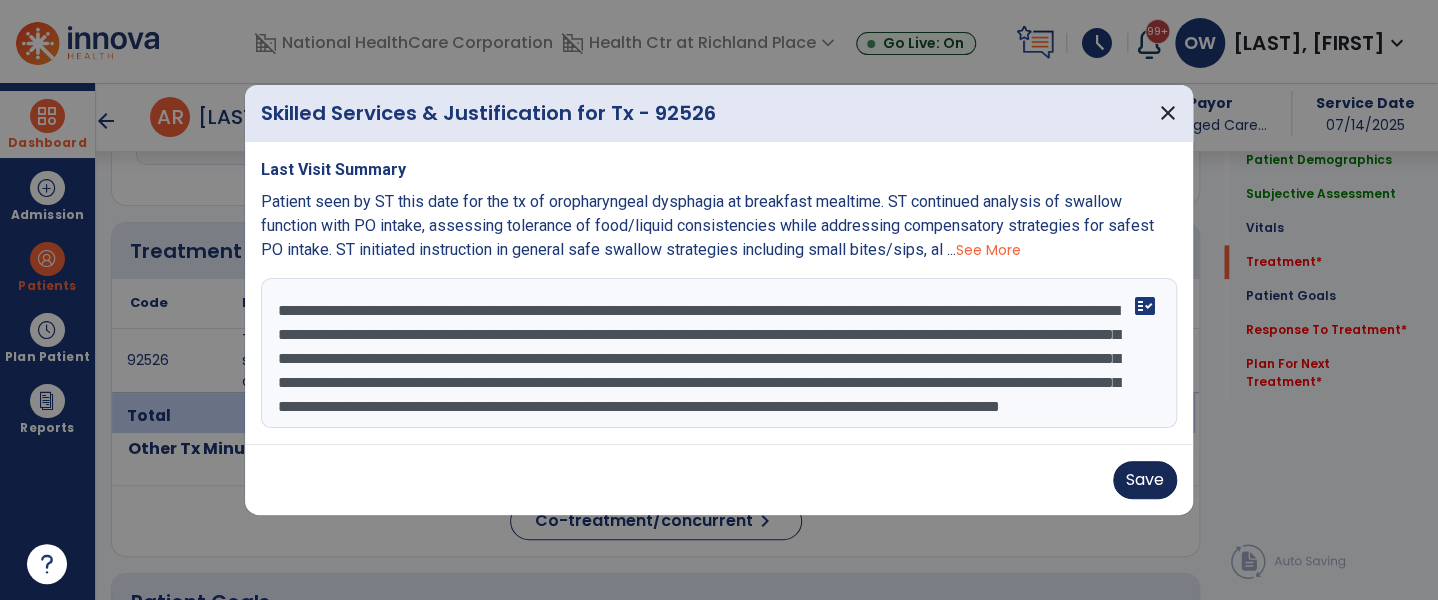 type on "**********" 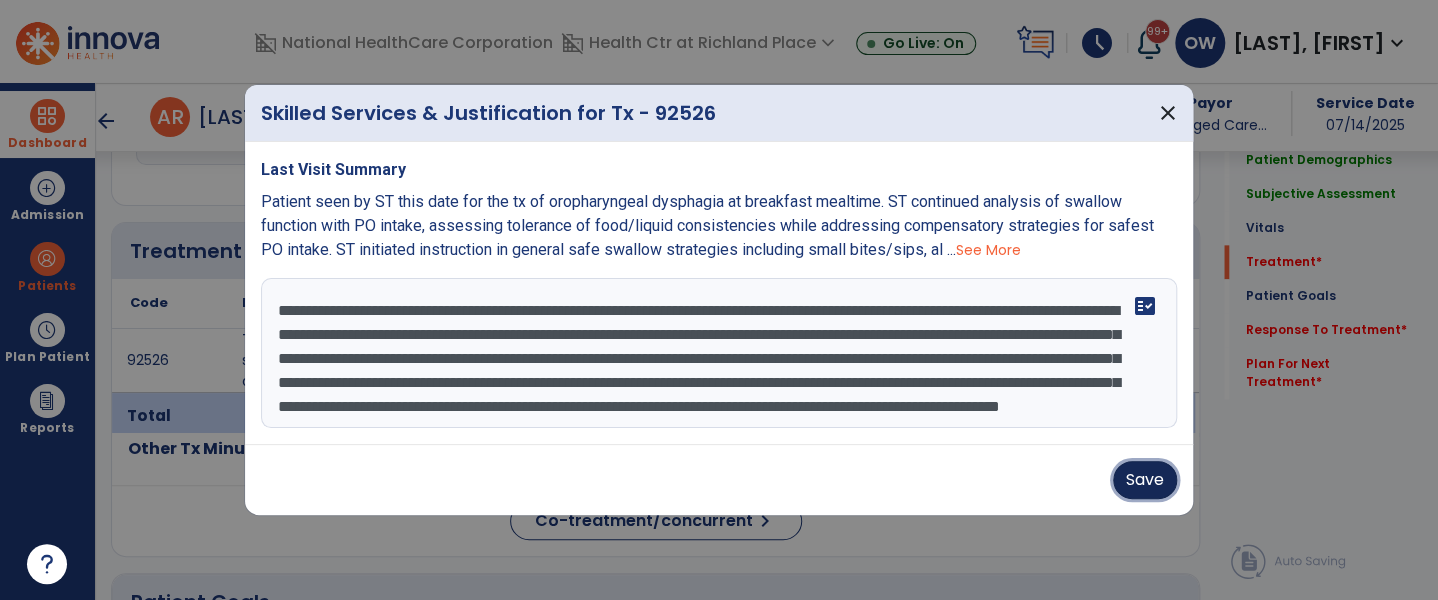 click on "Save" at bounding box center [1145, 480] 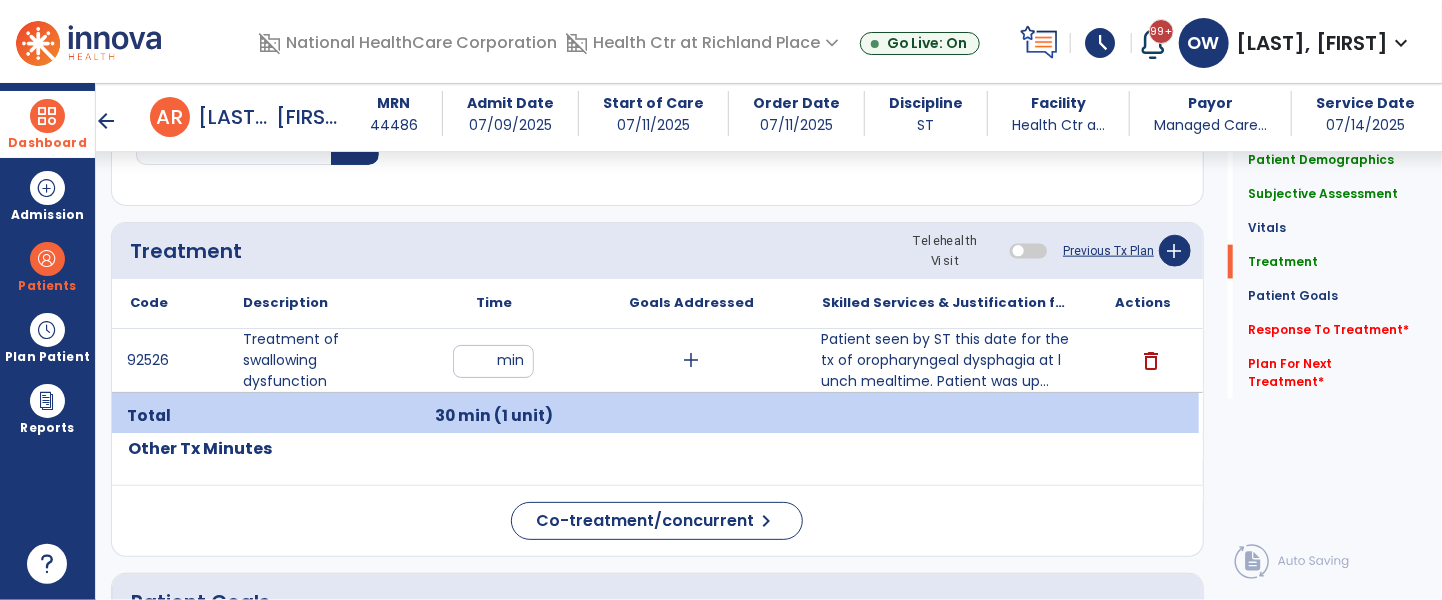 click on "Respiratory Rate  BPM Blood Pressure   SBP   DBP Temperature  ** **" 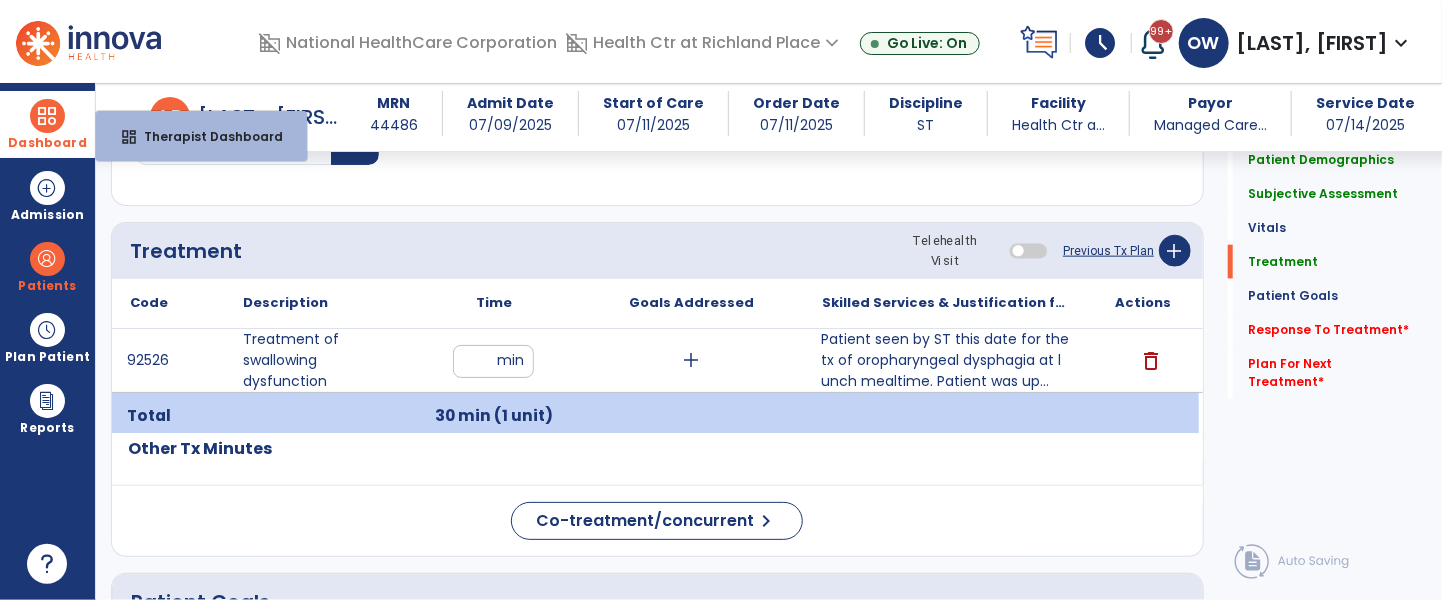 click on "Therapist Dashboard" at bounding box center [205, 136] 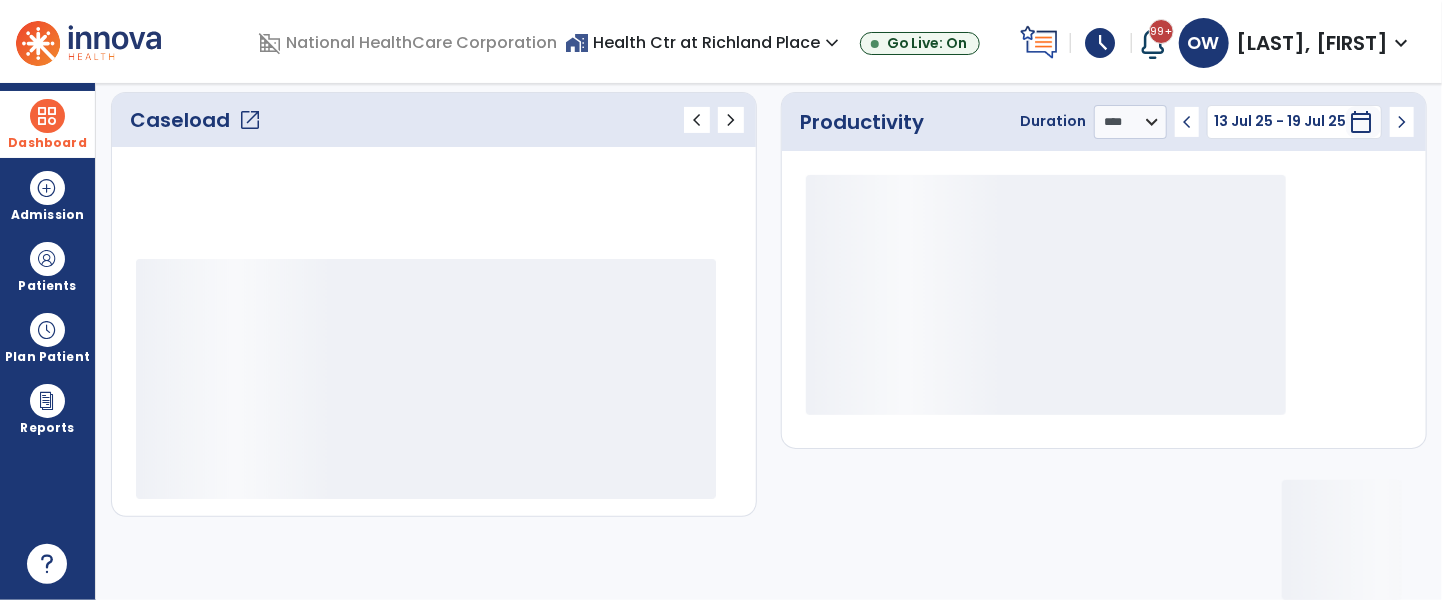 scroll, scrollTop: 274, scrollLeft: 0, axis: vertical 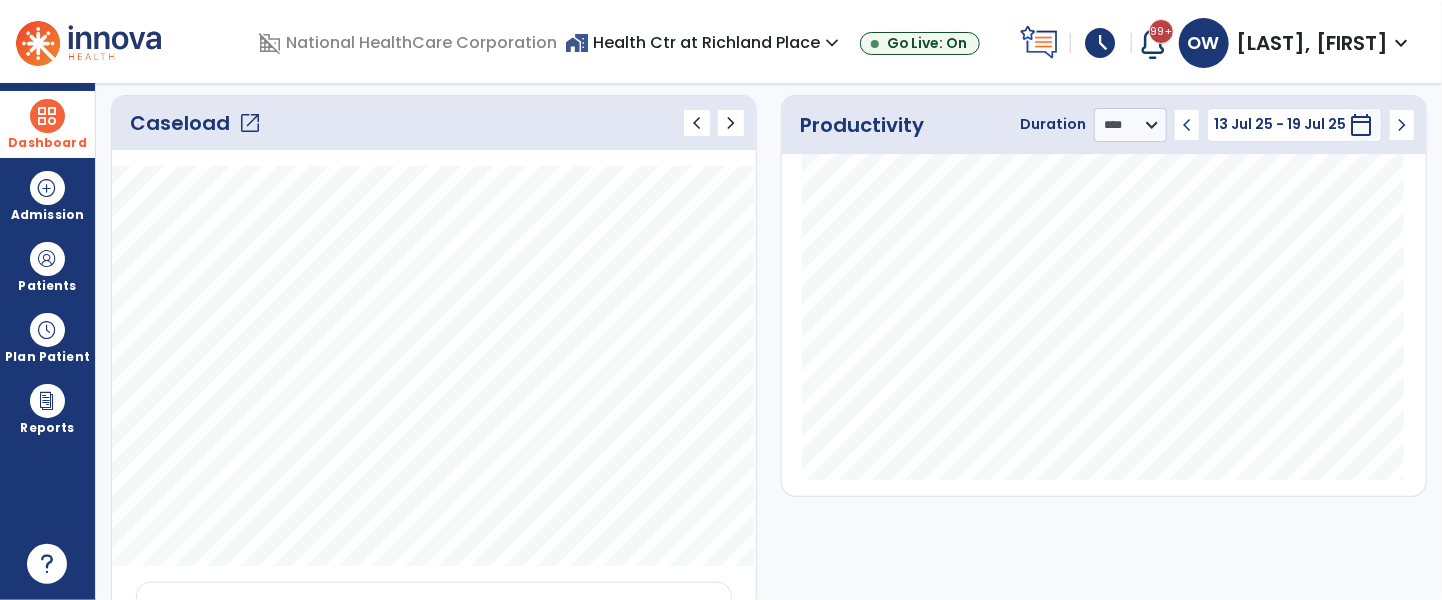 click on "Caseload   open_in_new" 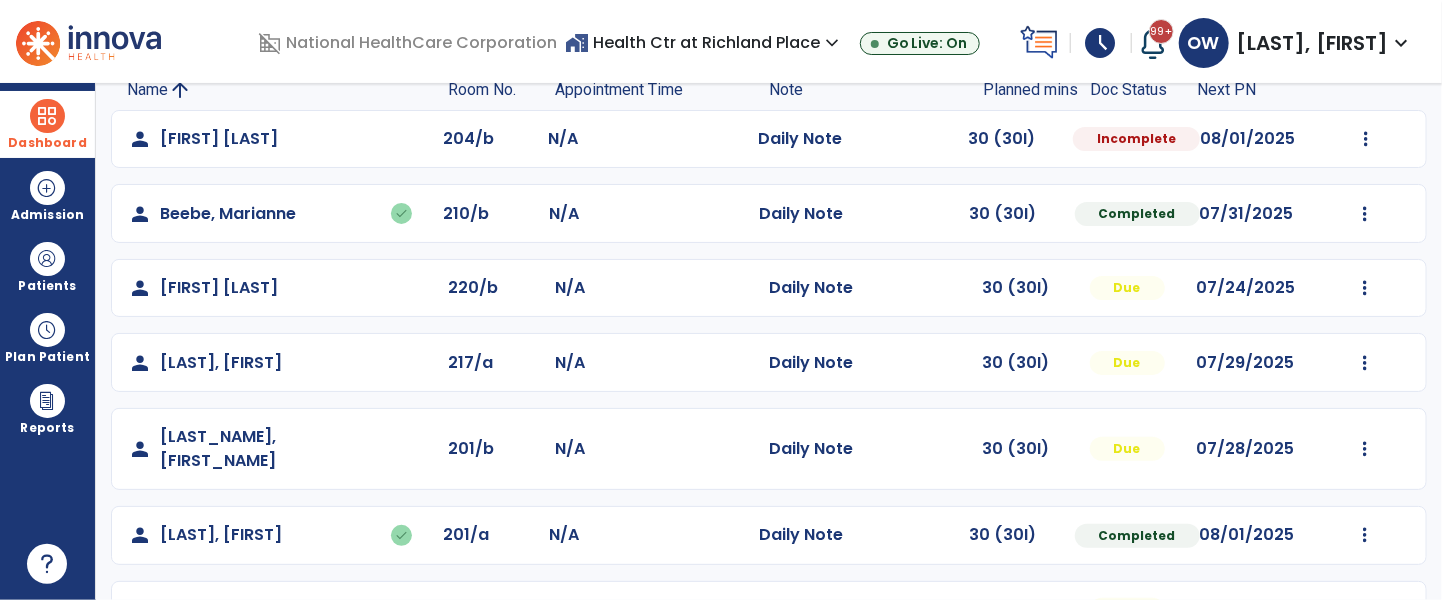scroll, scrollTop: 98, scrollLeft: 0, axis: vertical 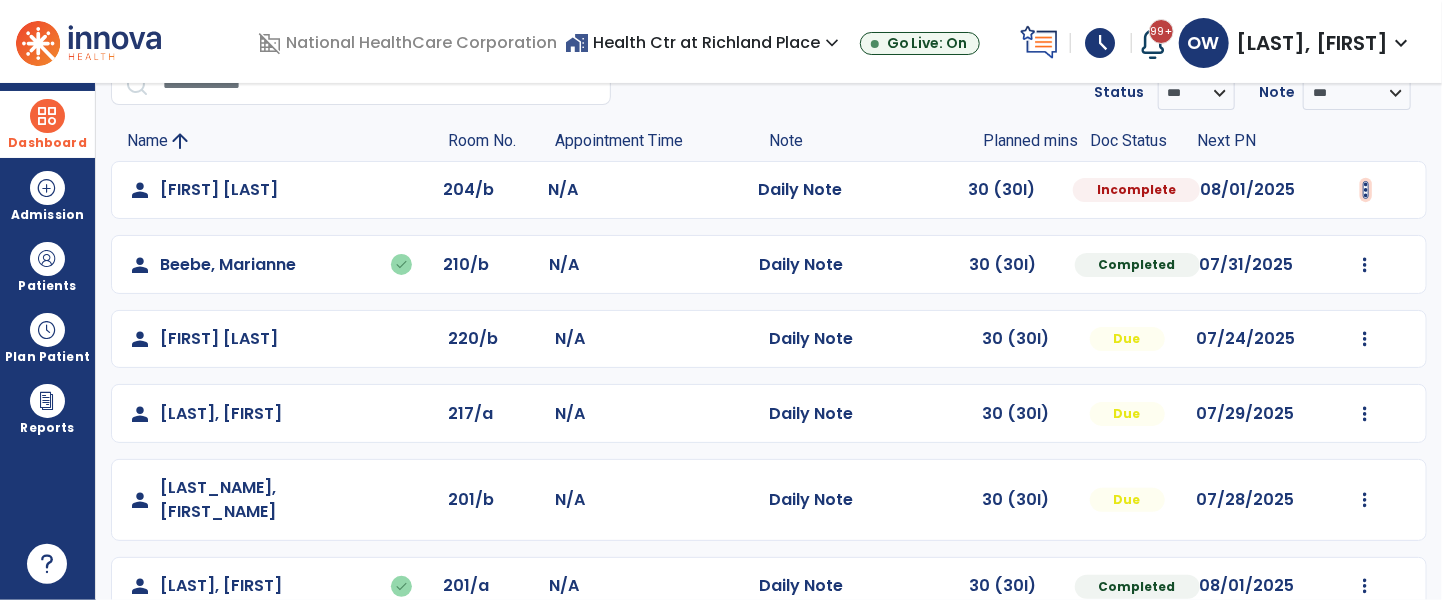 click at bounding box center [1366, 190] 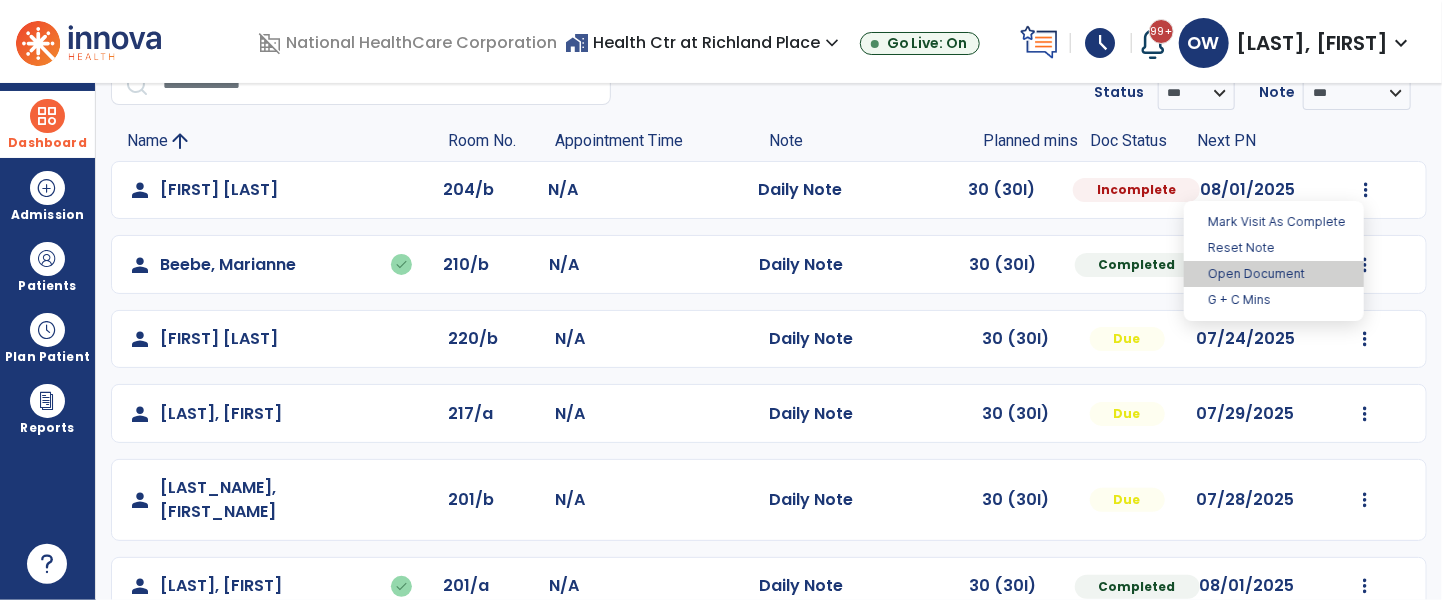 click on "Open Document" at bounding box center [1274, 274] 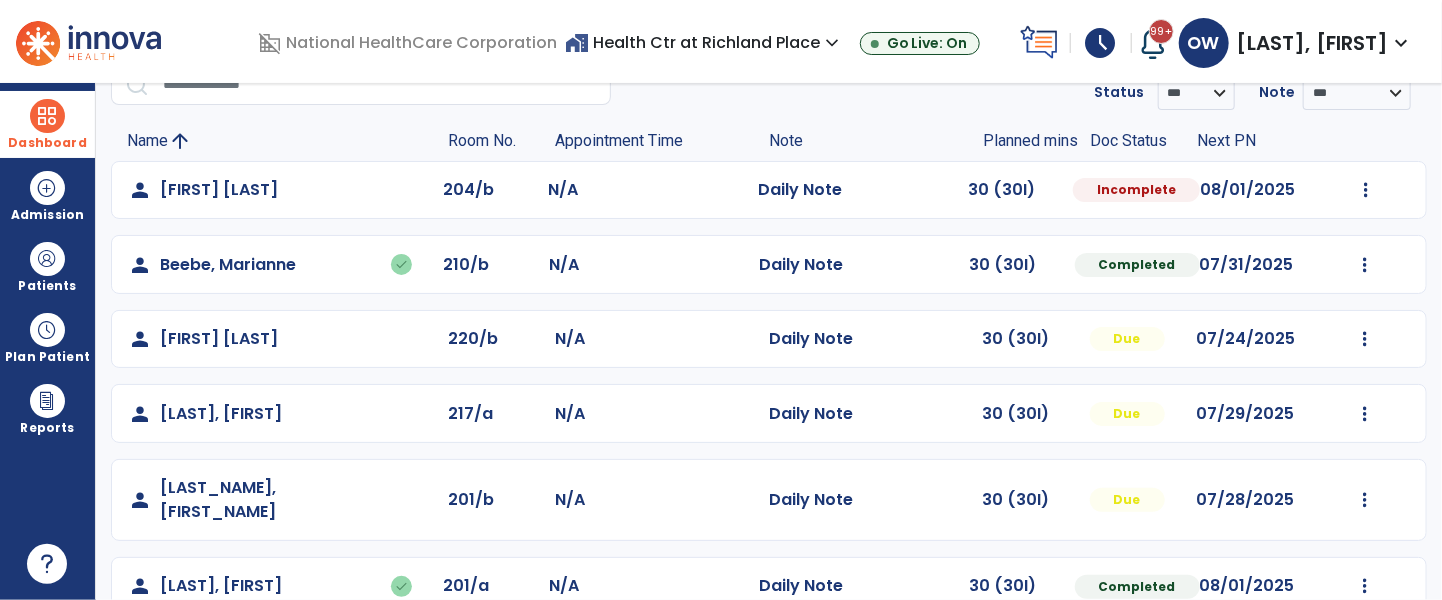 select on "*" 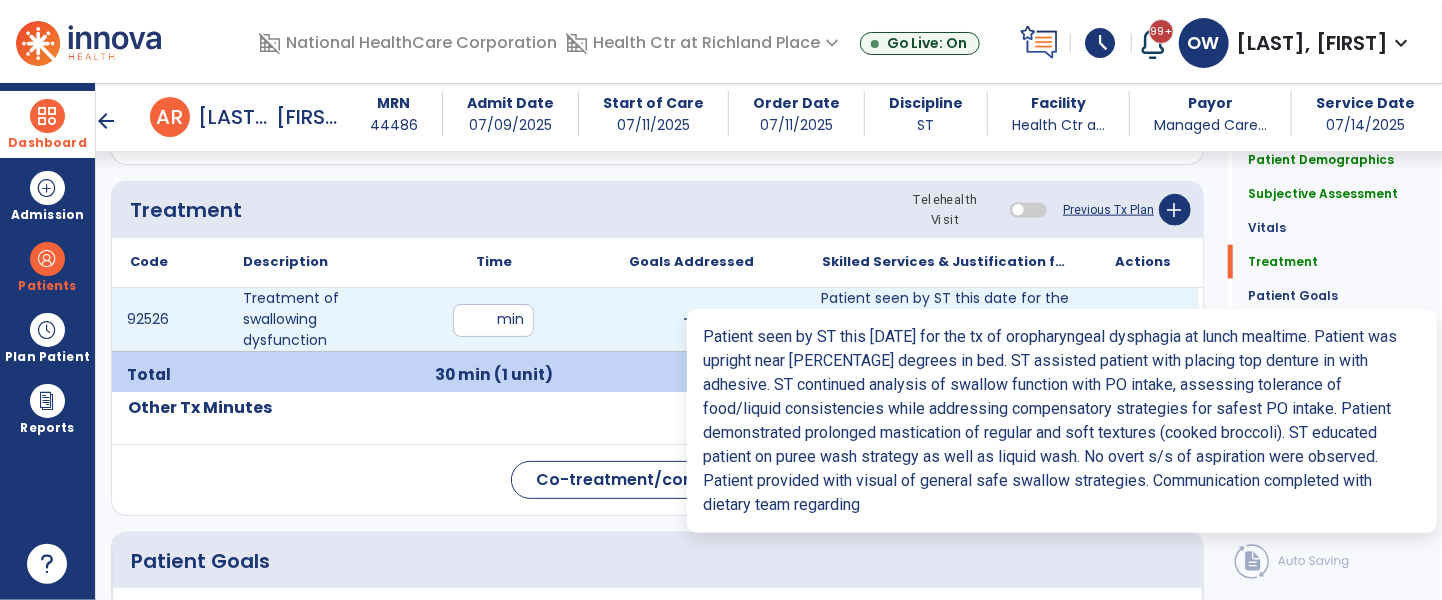 click on "Patient seen by ST this date for the tx of oropharyngeal dysphagia at lunch mealtime. Patient was up..." at bounding box center (945, 319) 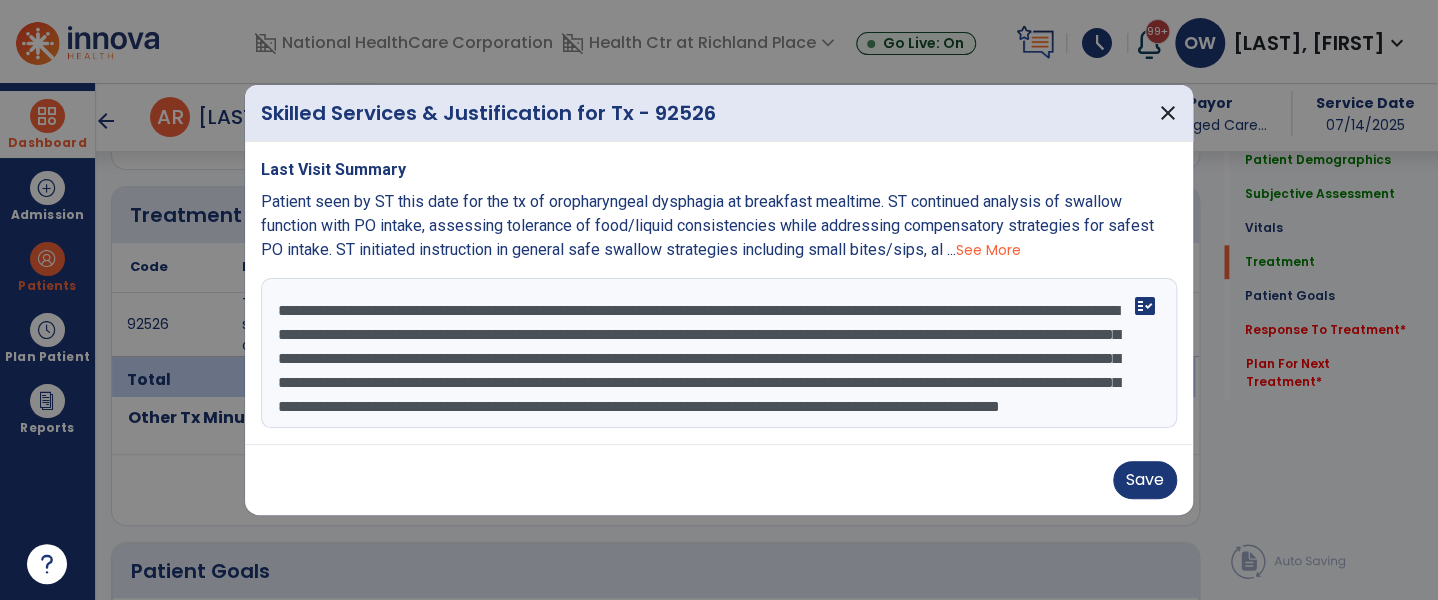 scroll, scrollTop: 1148, scrollLeft: 0, axis: vertical 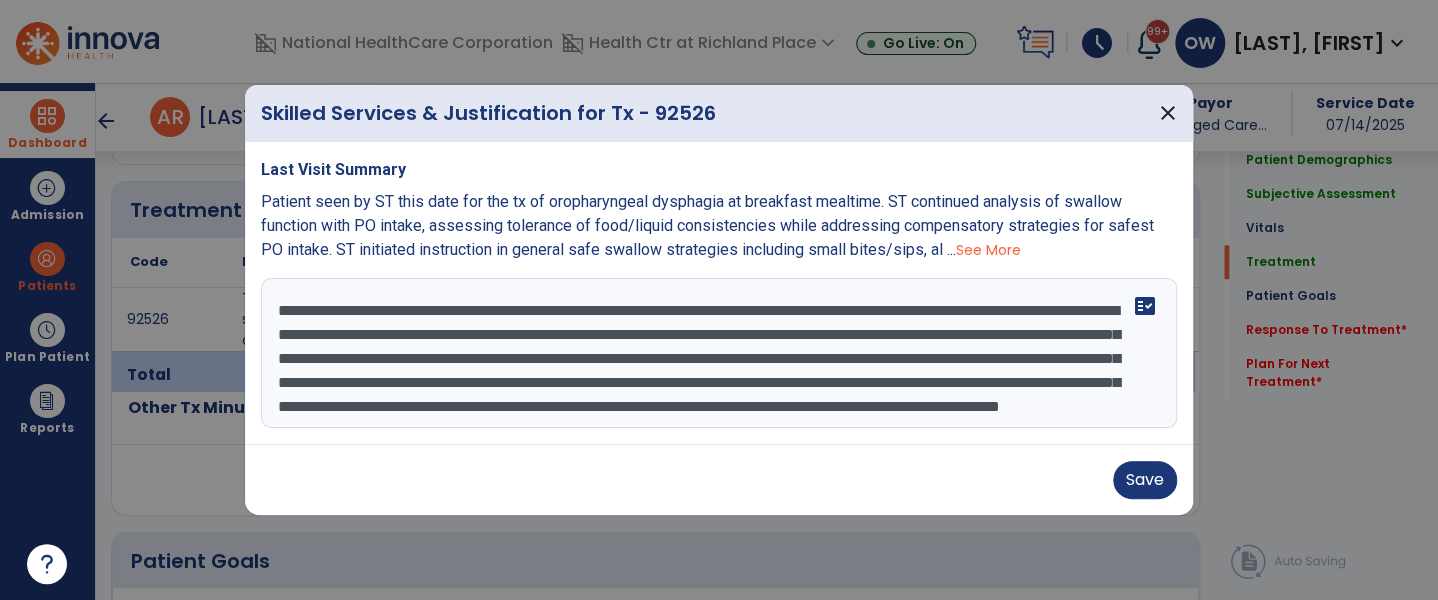 click on "**********" at bounding box center (719, 353) 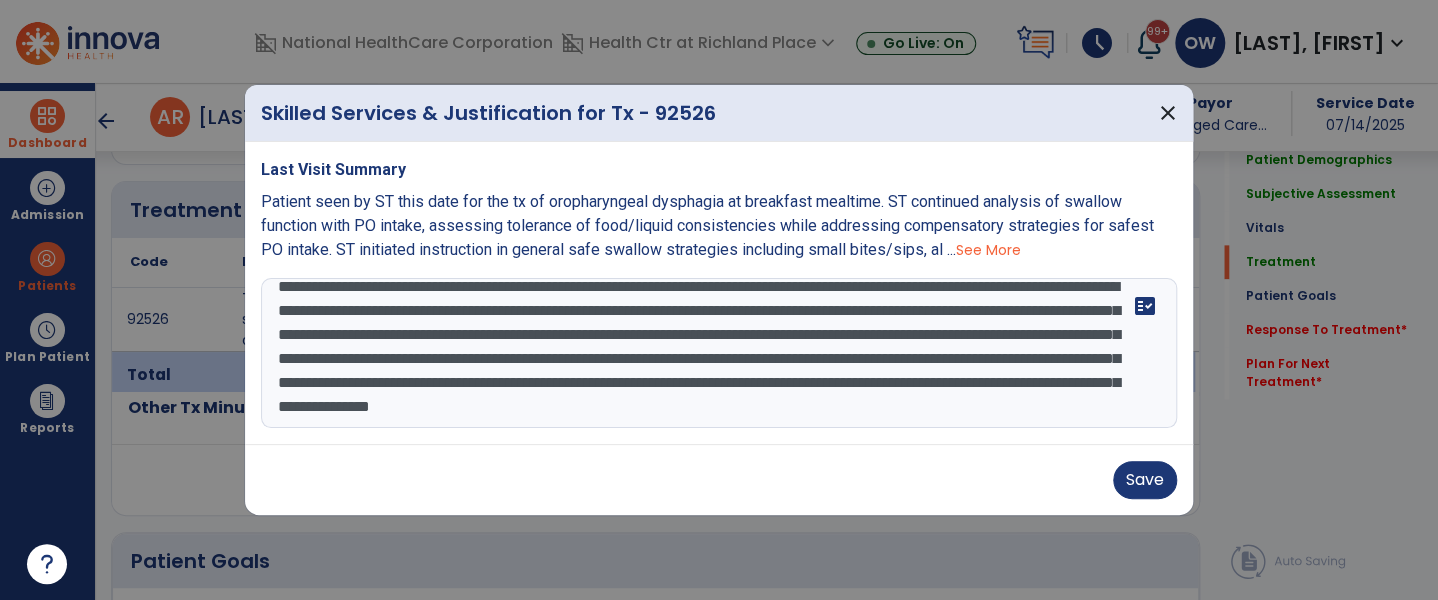 scroll, scrollTop: 64, scrollLeft: 0, axis: vertical 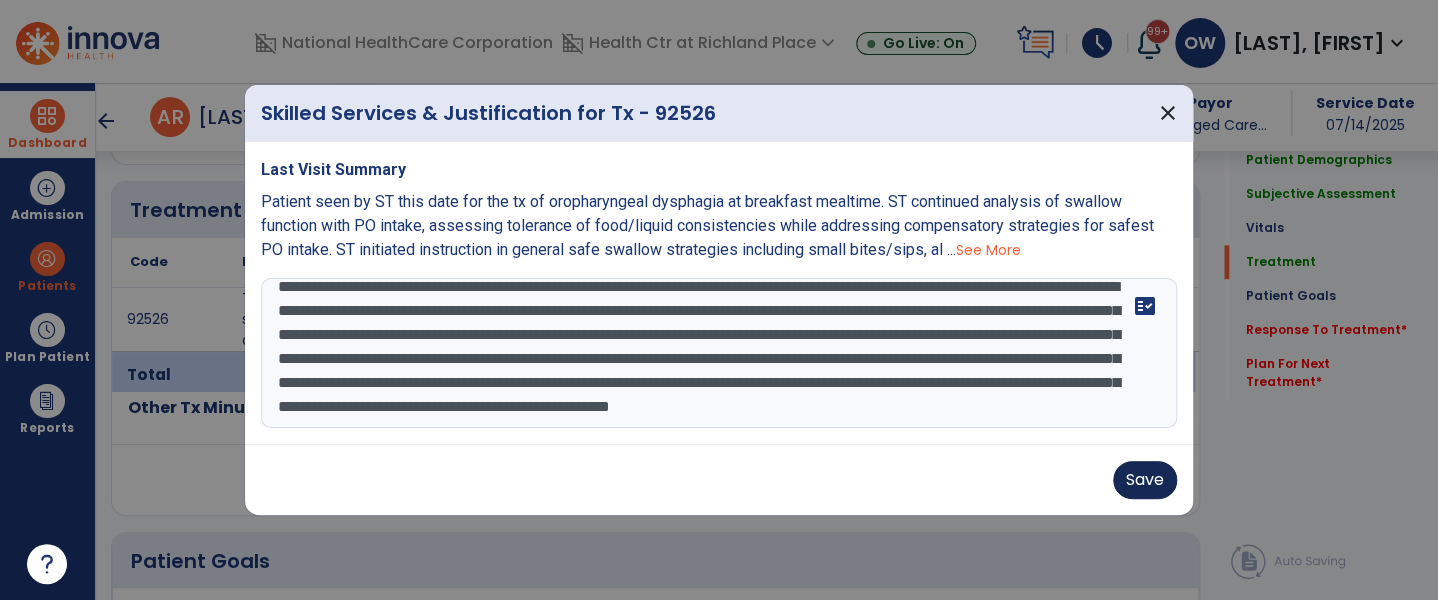 type on "**********" 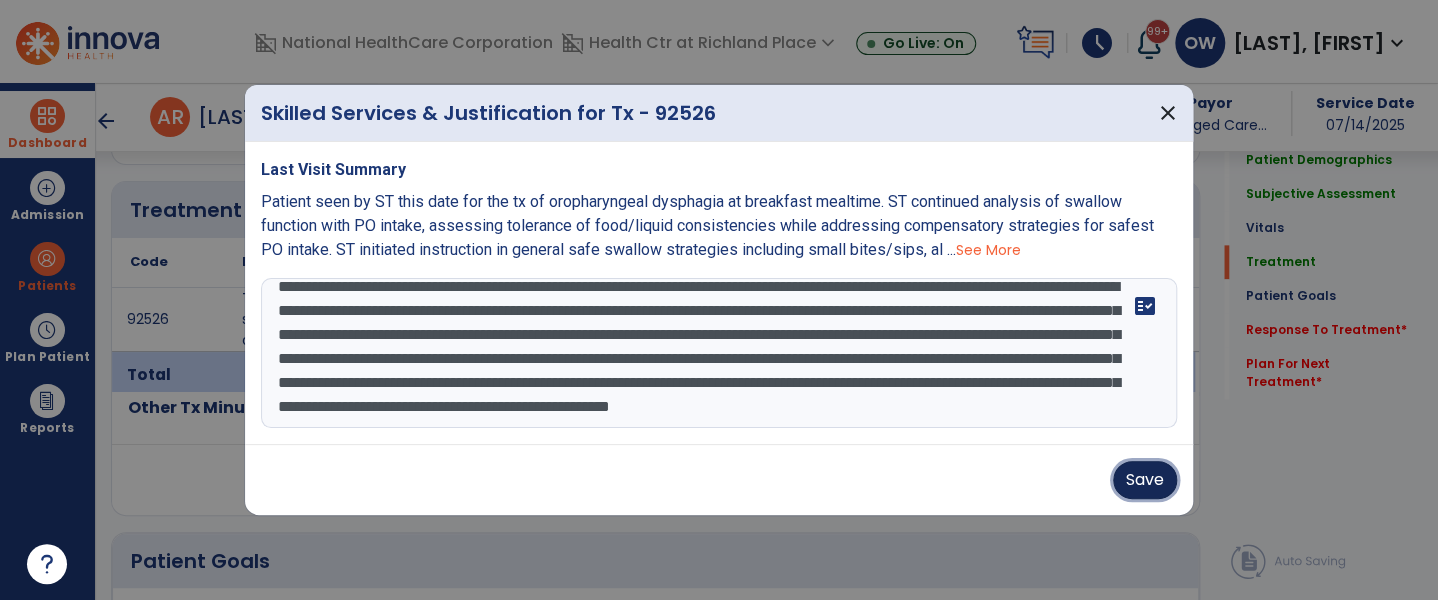 click on "Save" at bounding box center (1145, 480) 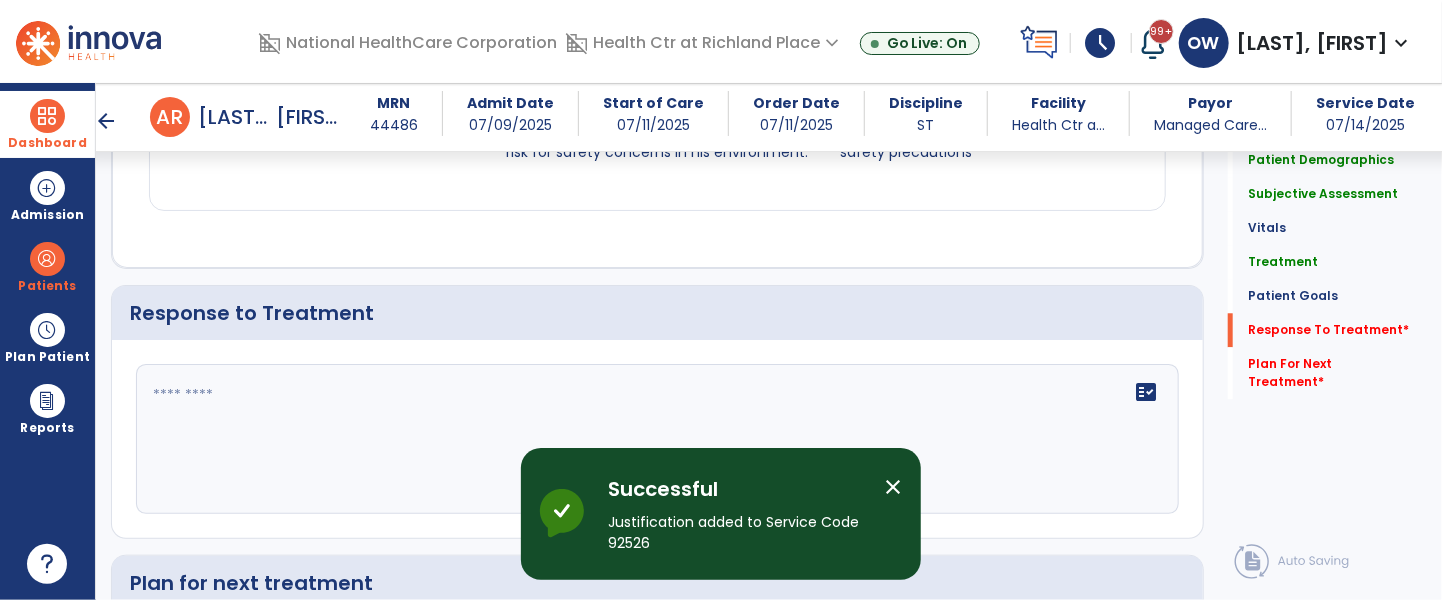 scroll, scrollTop: 2383, scrollLeft: 0, axis: vertical 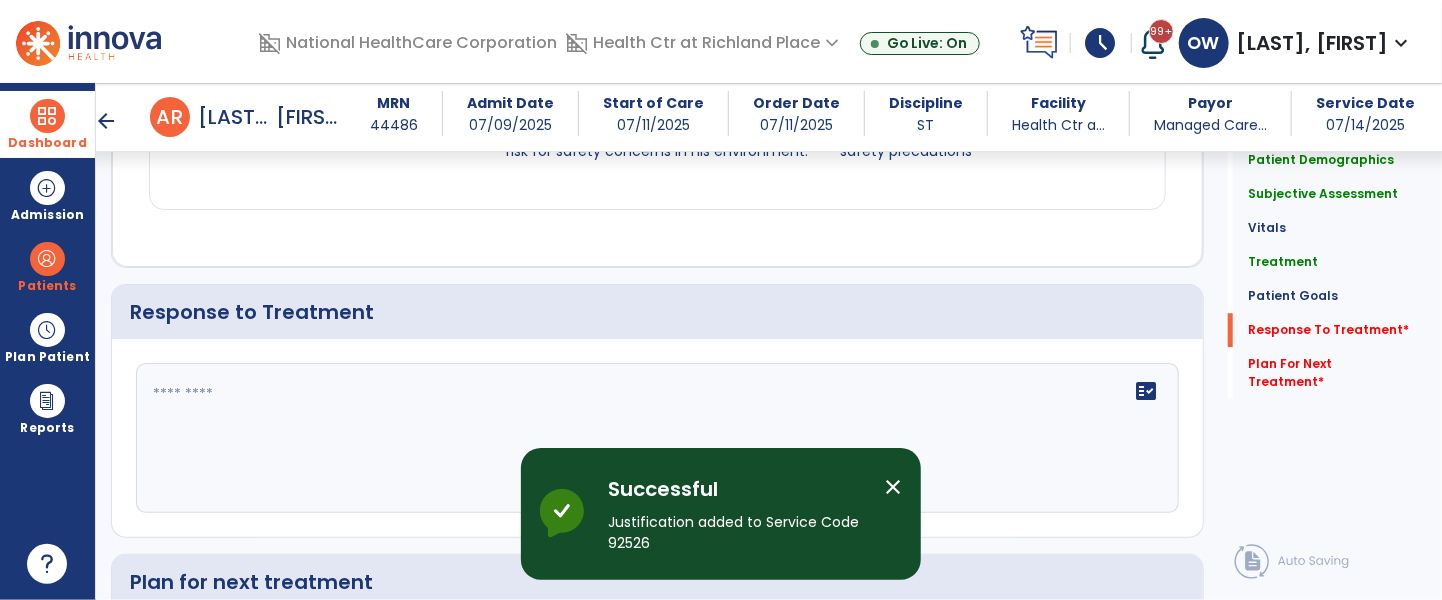 click 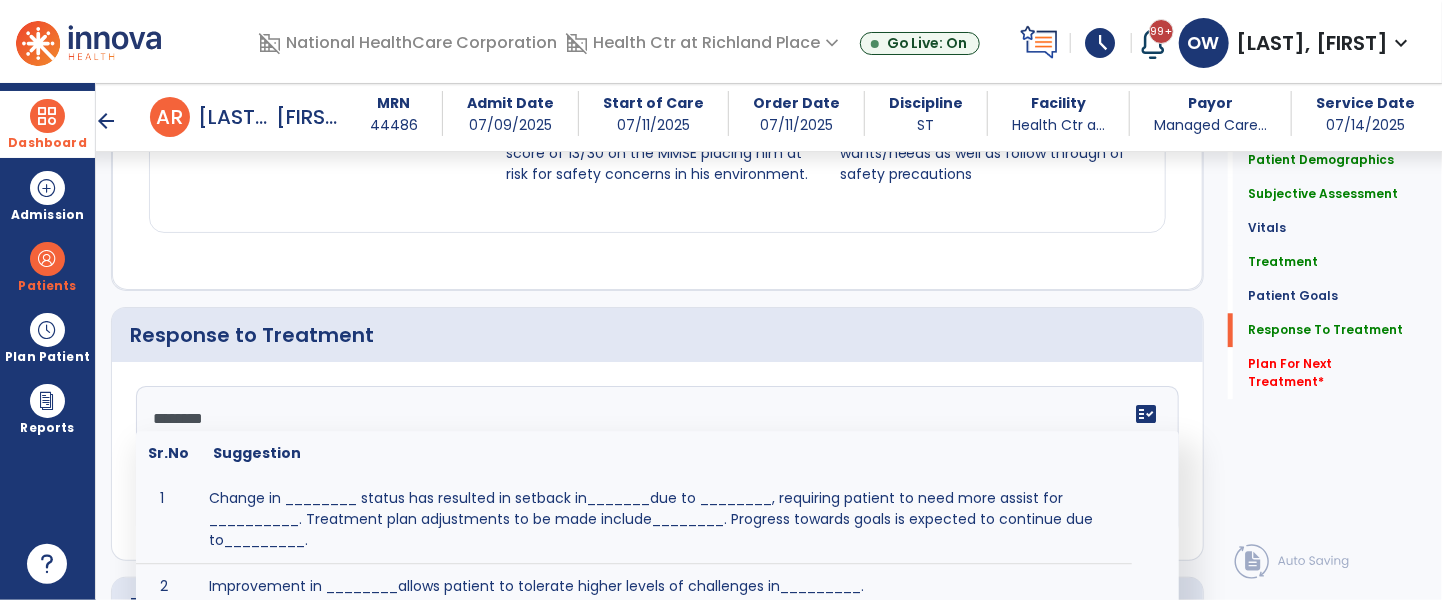 scroll, scrollTop: 2383, scrollLeft: 0, axis: vertical 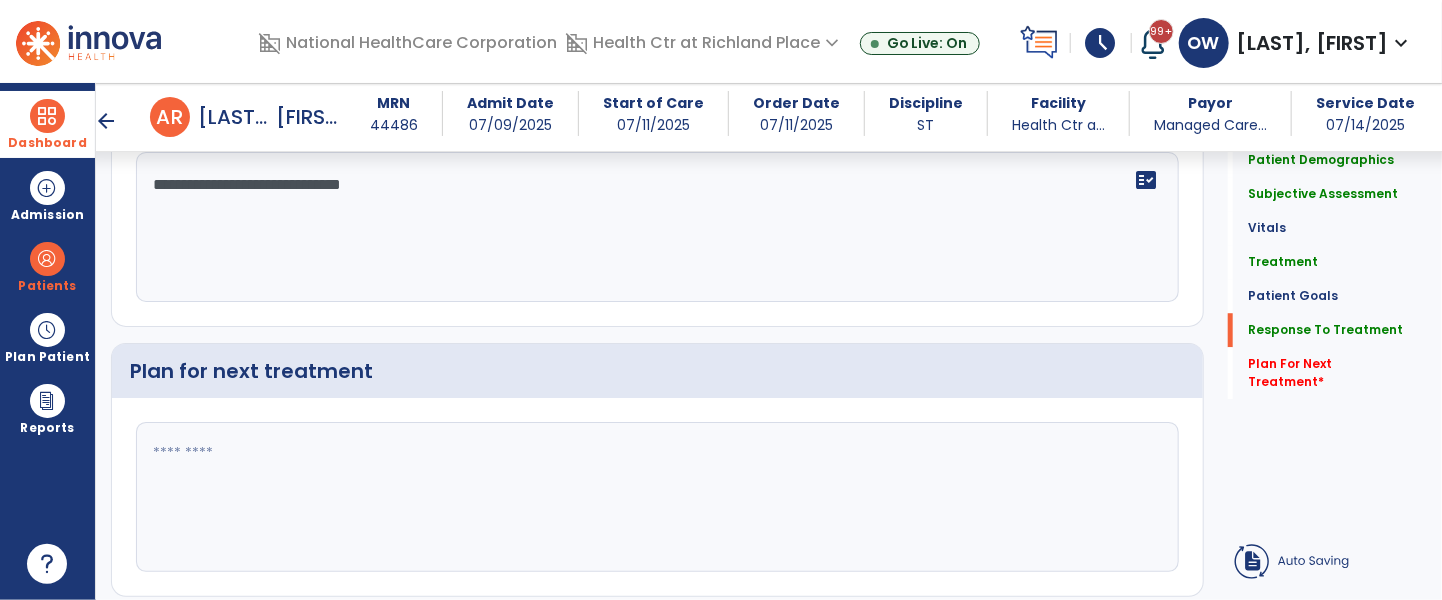 type on "**********" 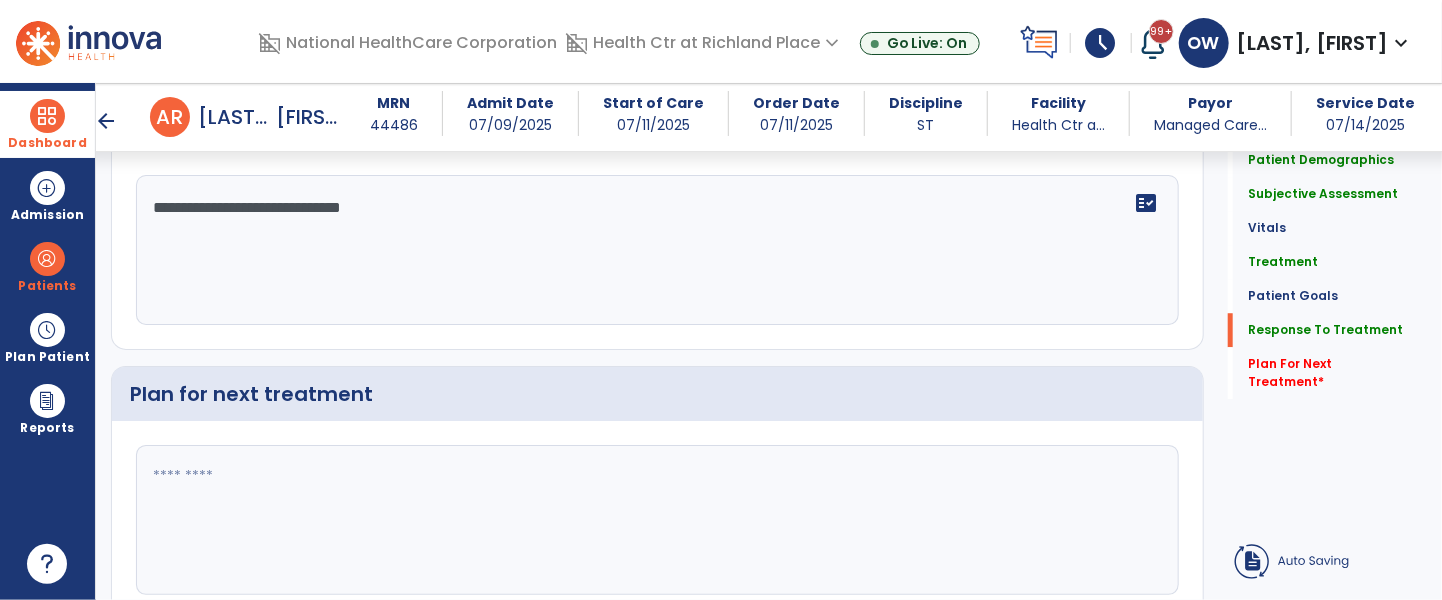 click 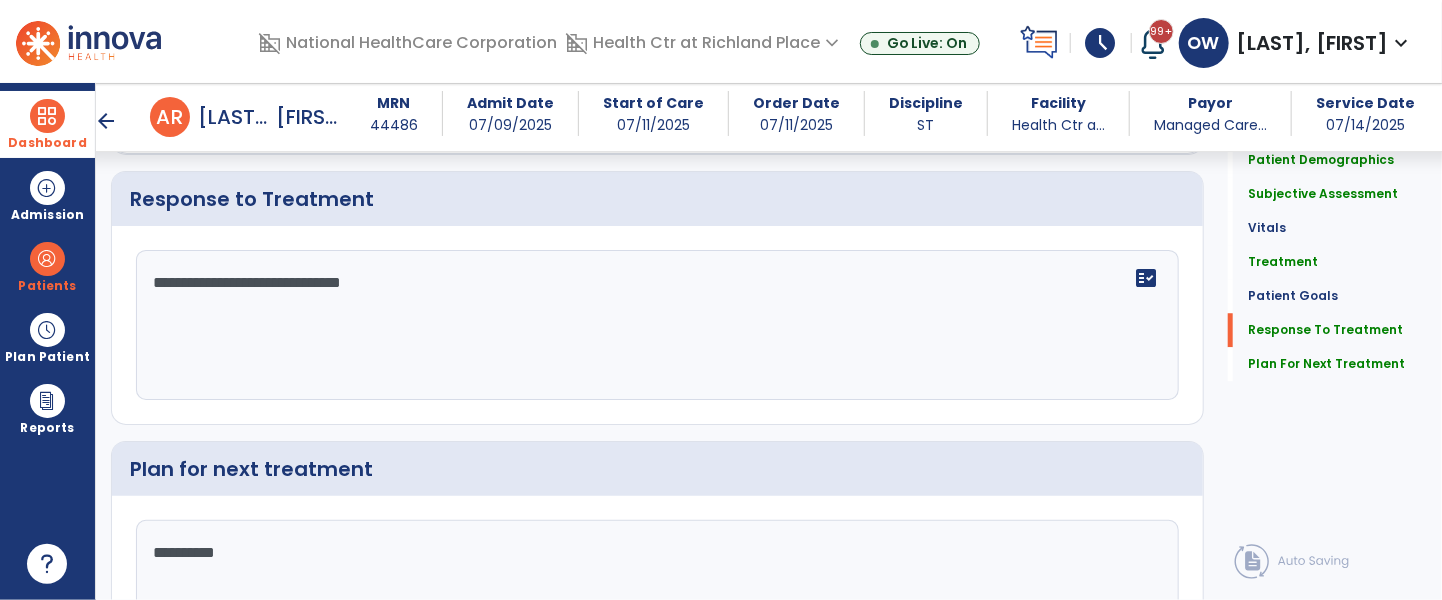scroll, scrollTop: 2454, scrollLeft: 0, axis: vertical 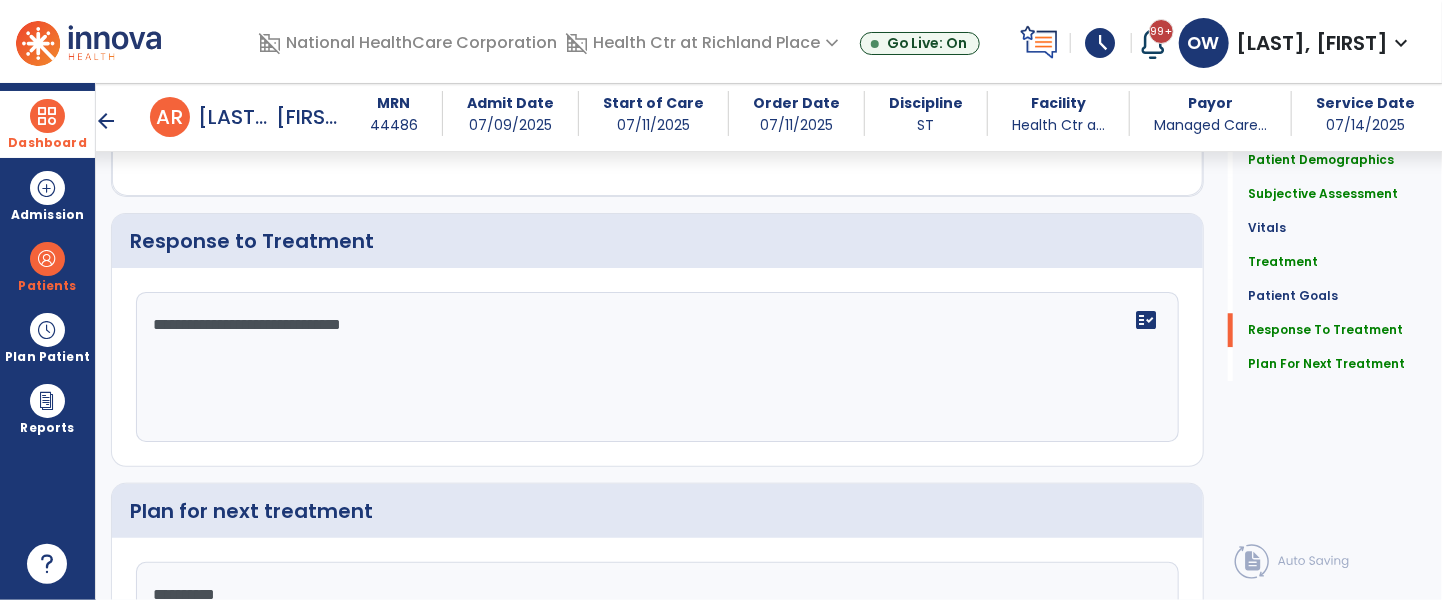 type on "**********" 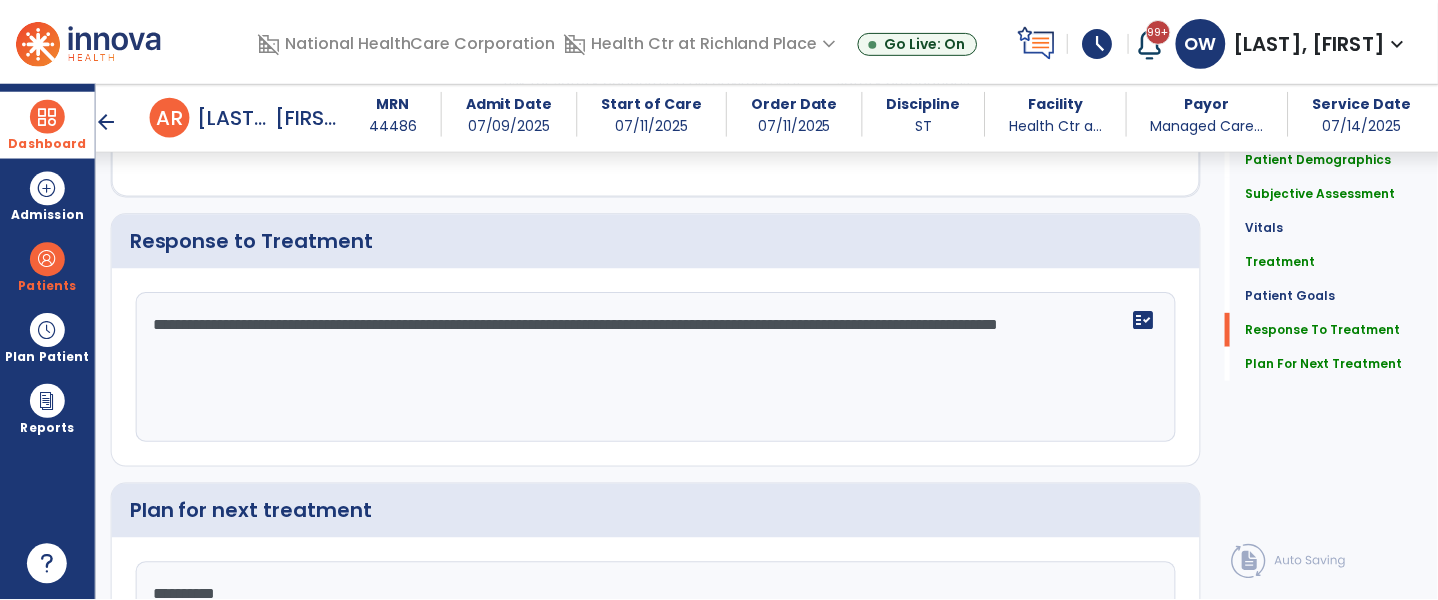 scroll, scrollTop: 2651, scrollLeft: 0, axis: vertical 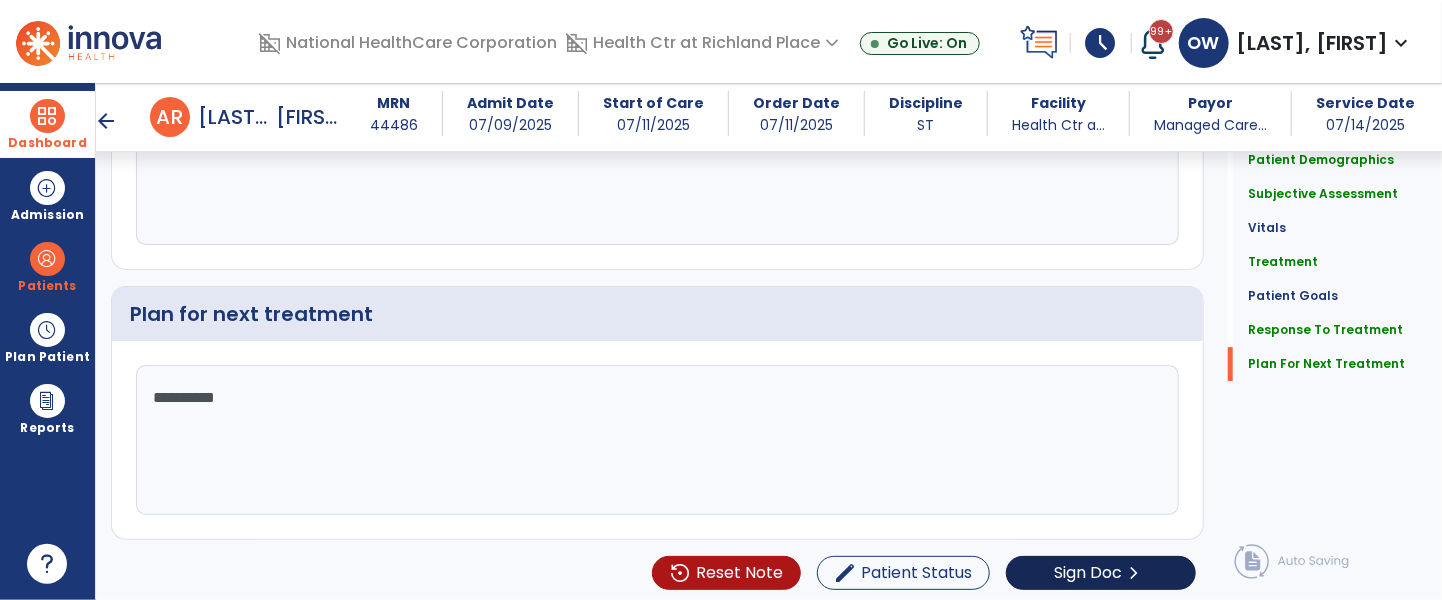type on "**********" 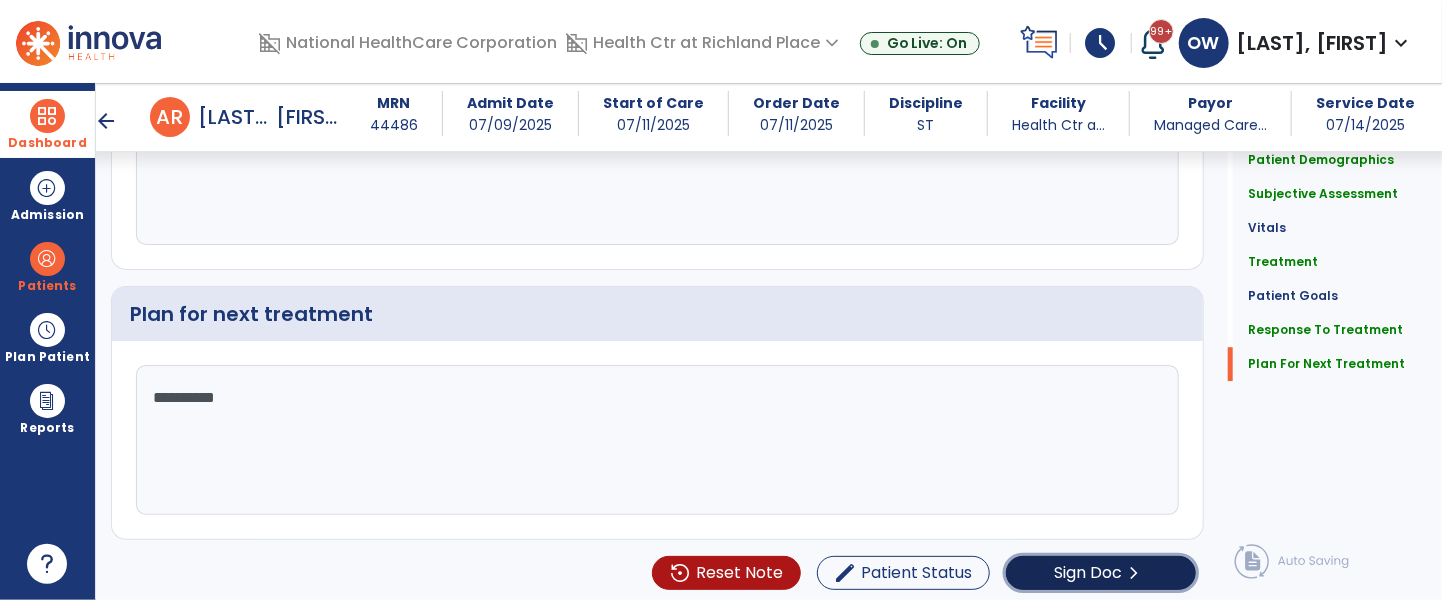 click on "Sign Doc" 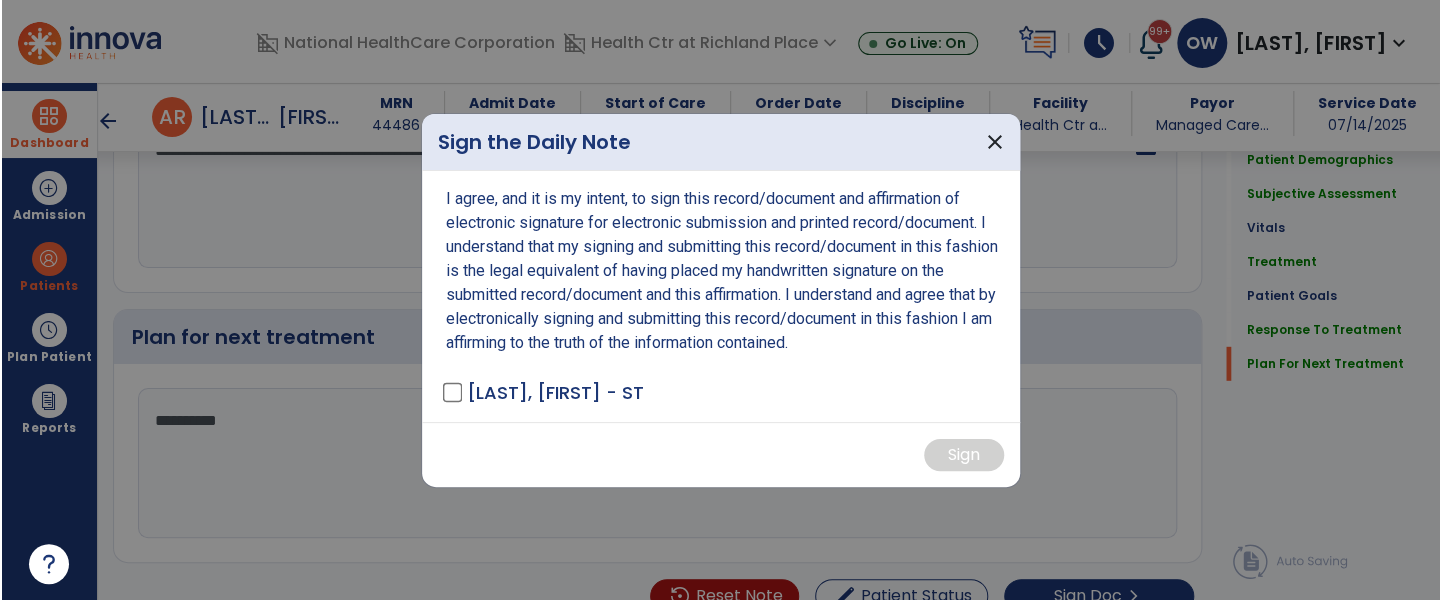 scroll, scrollTop: 2651, scrollLeft: 0, axis: vertical 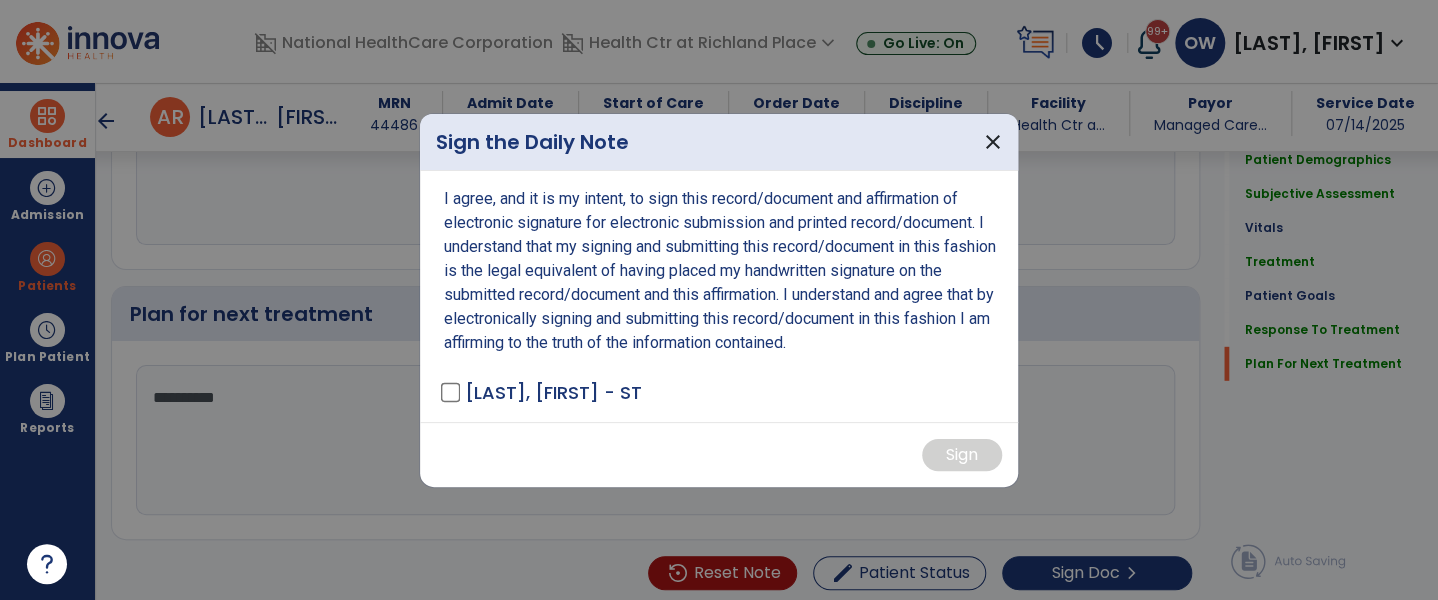 click on "I agree, and it is my intent, to sign this record/document and affirmation of electronic signature for electronic submission and printed record/document. I understand that my signing and submitting this record/document in this fashion is the legal equivalent of having placed my handwritten signature on the submitted record/document and this affirmation. I understand and agree that by electronically signing and submitting this record/document in this fashion I am affirming to the truth of the information contained. [NAME] - ST" at bounding box center (719, 296) 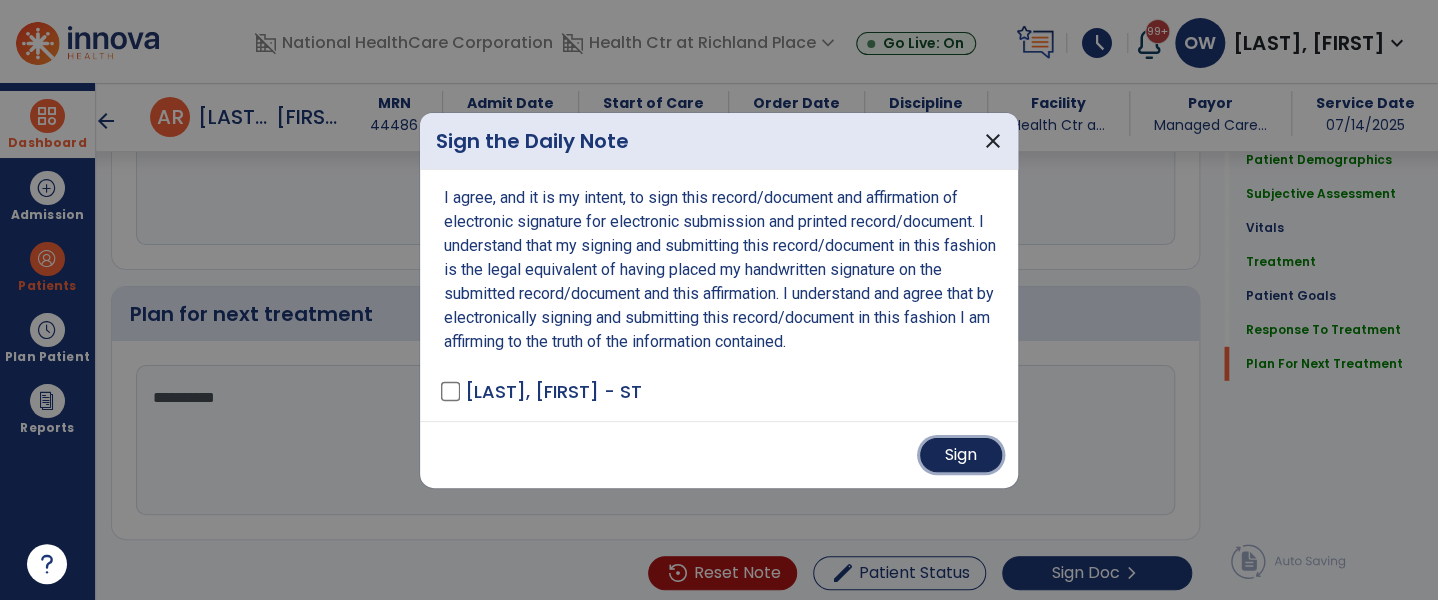 click on "Sign" at bounding box center (961, 455) 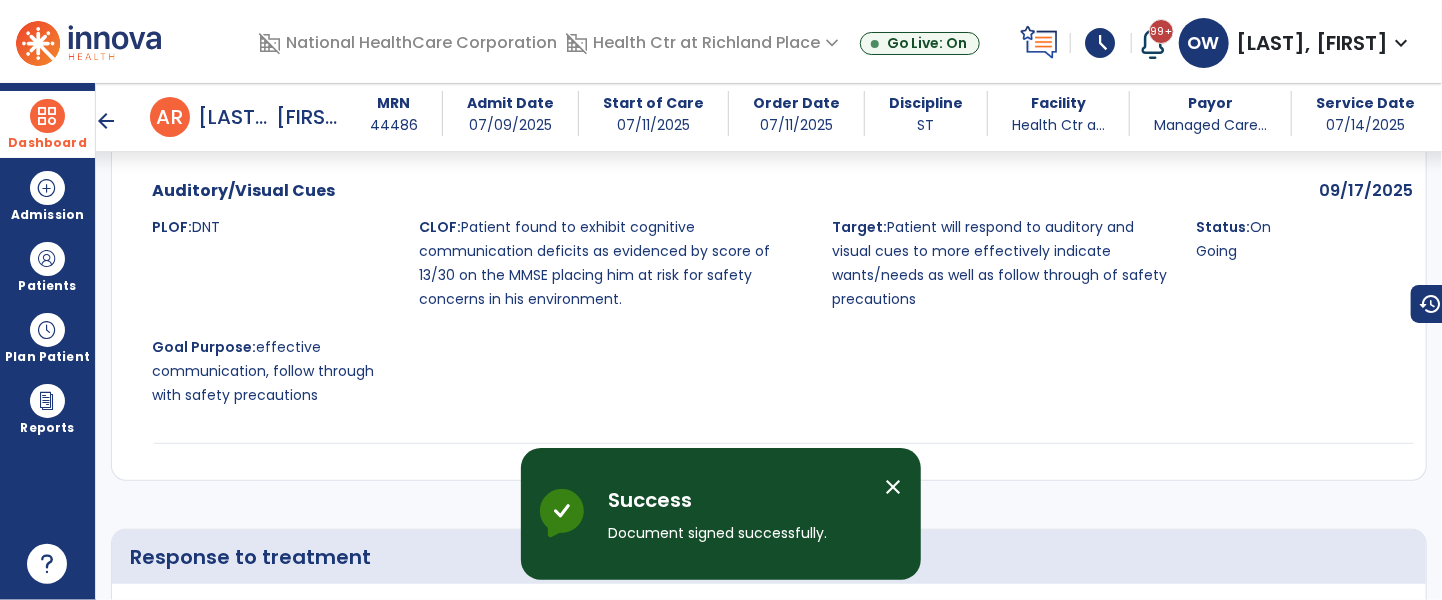 scroll, scrollTop: 4072, scrollLeft: 0, axis: vertical 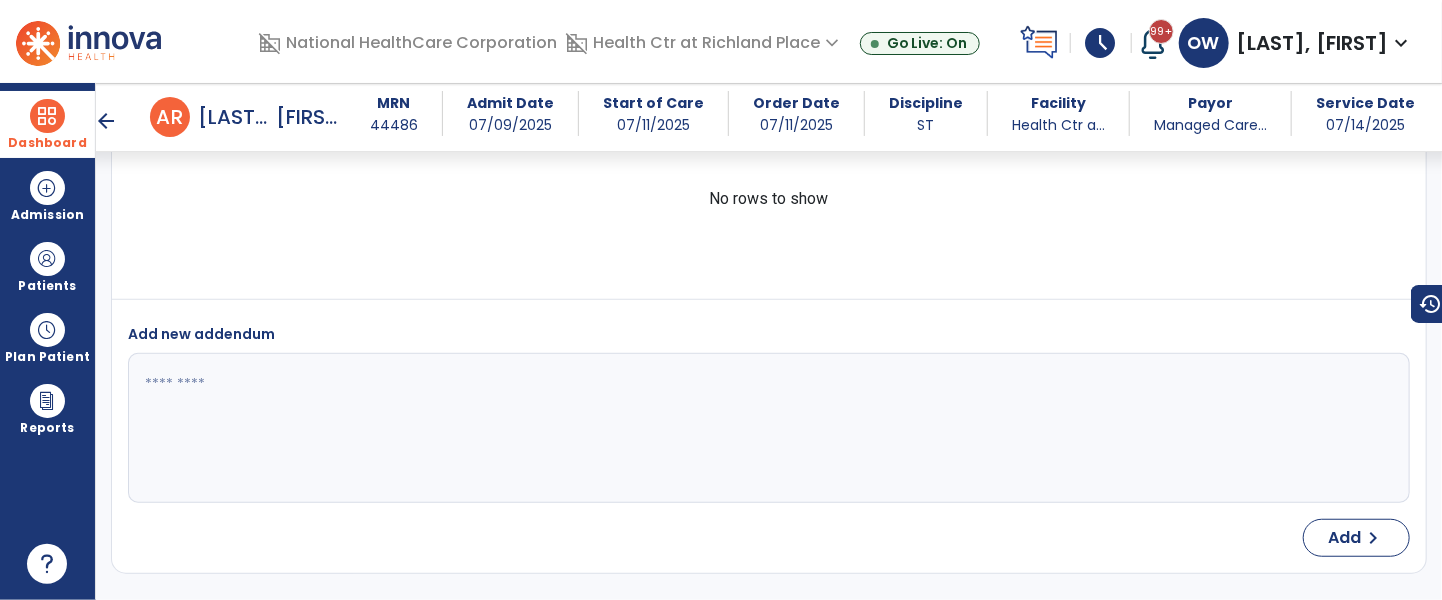 click on "Dashboard" at bounding box center (47, 124) 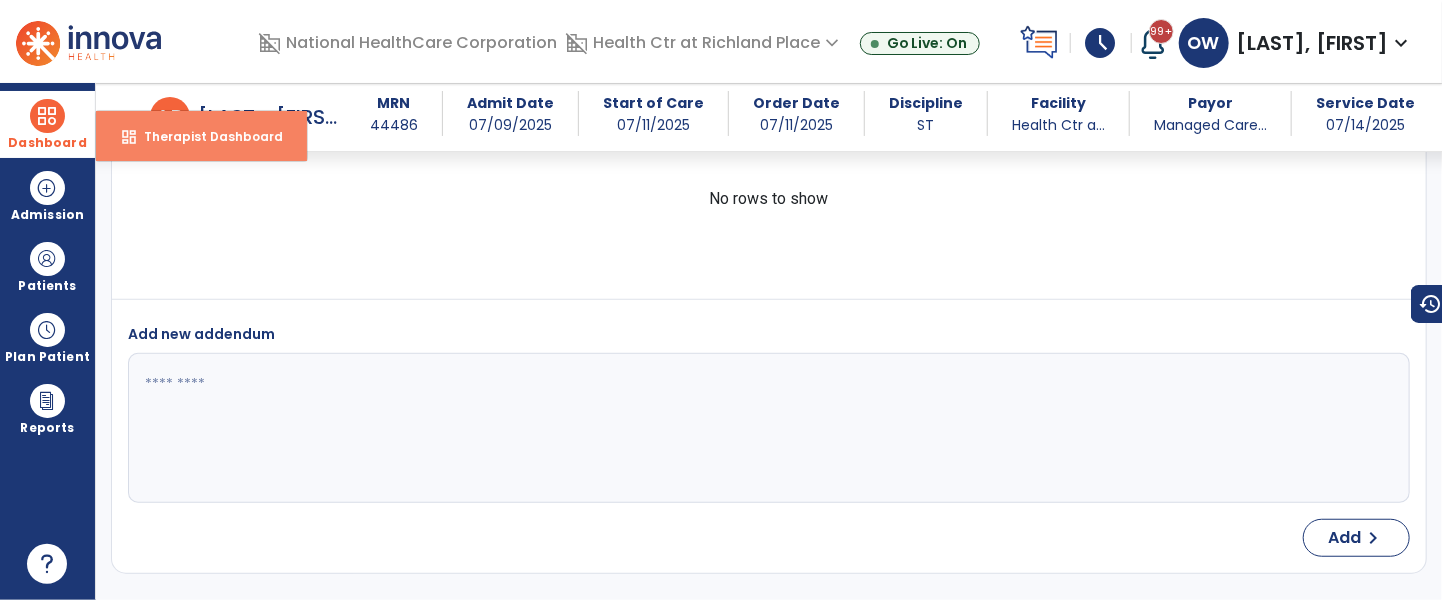 click on "dashboard  Therapist Dashboard" at bounding box center [201, 136] 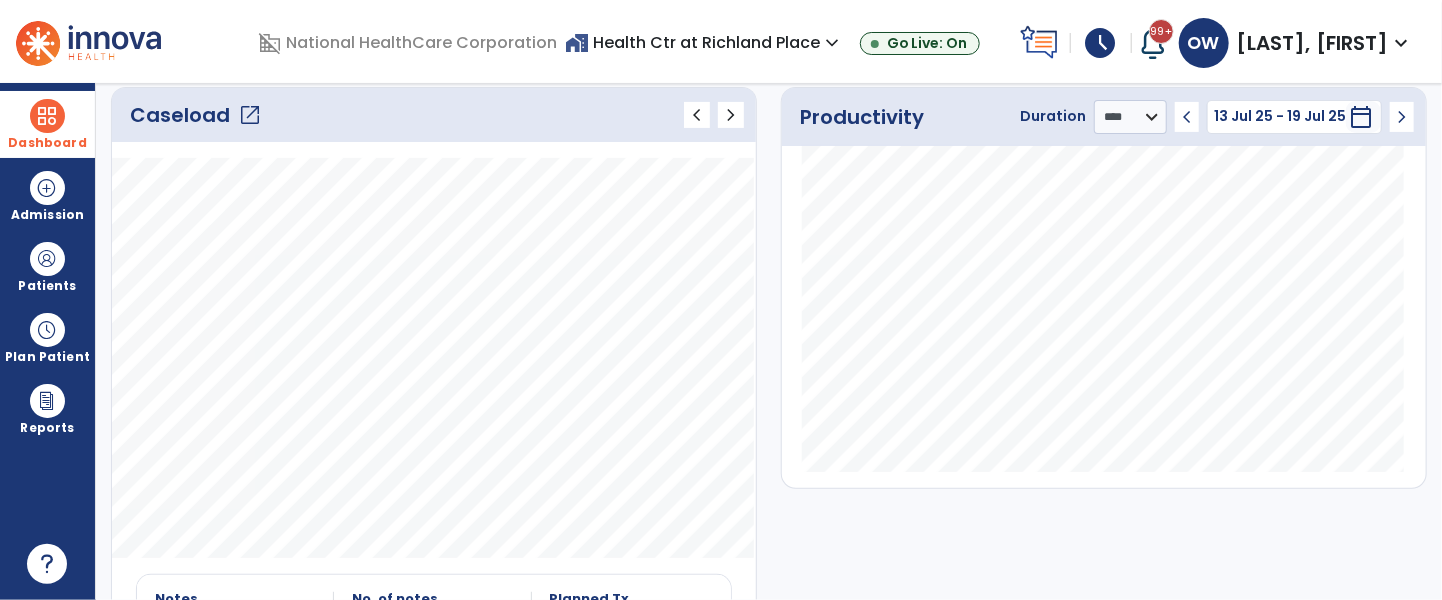 click on "open_in_new" 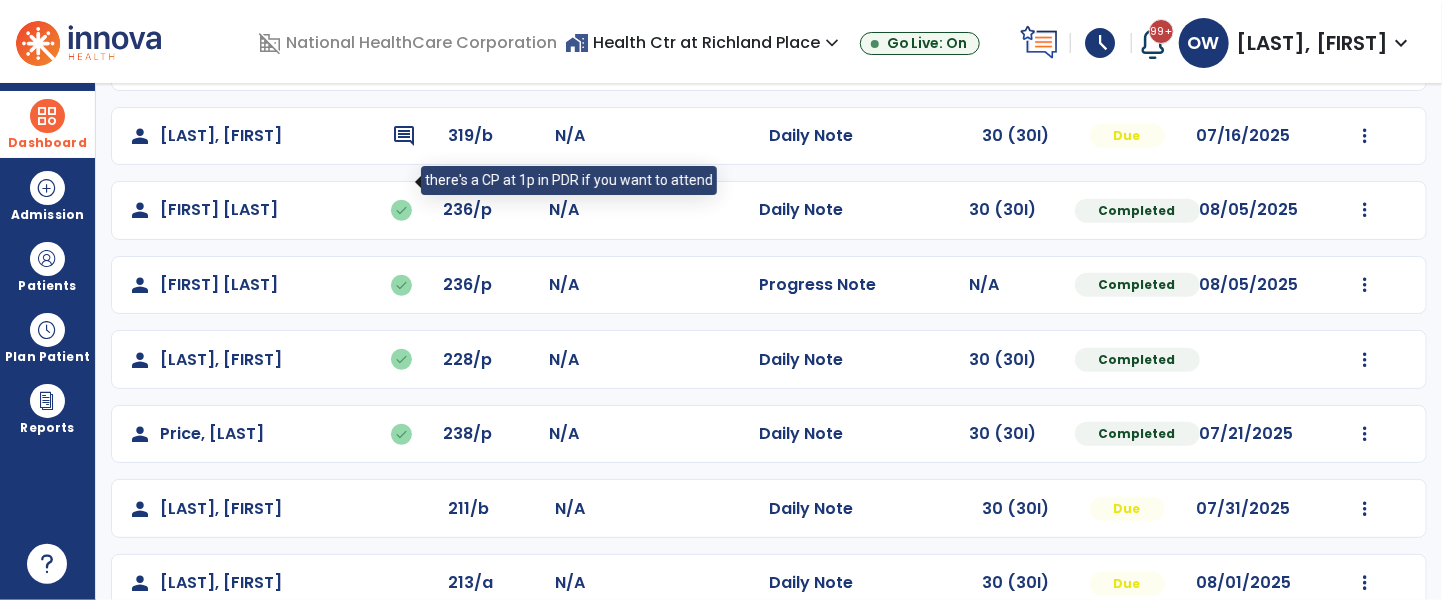 scroll, scrollTop: 638, scrollLeft: 0, axis: vertical 